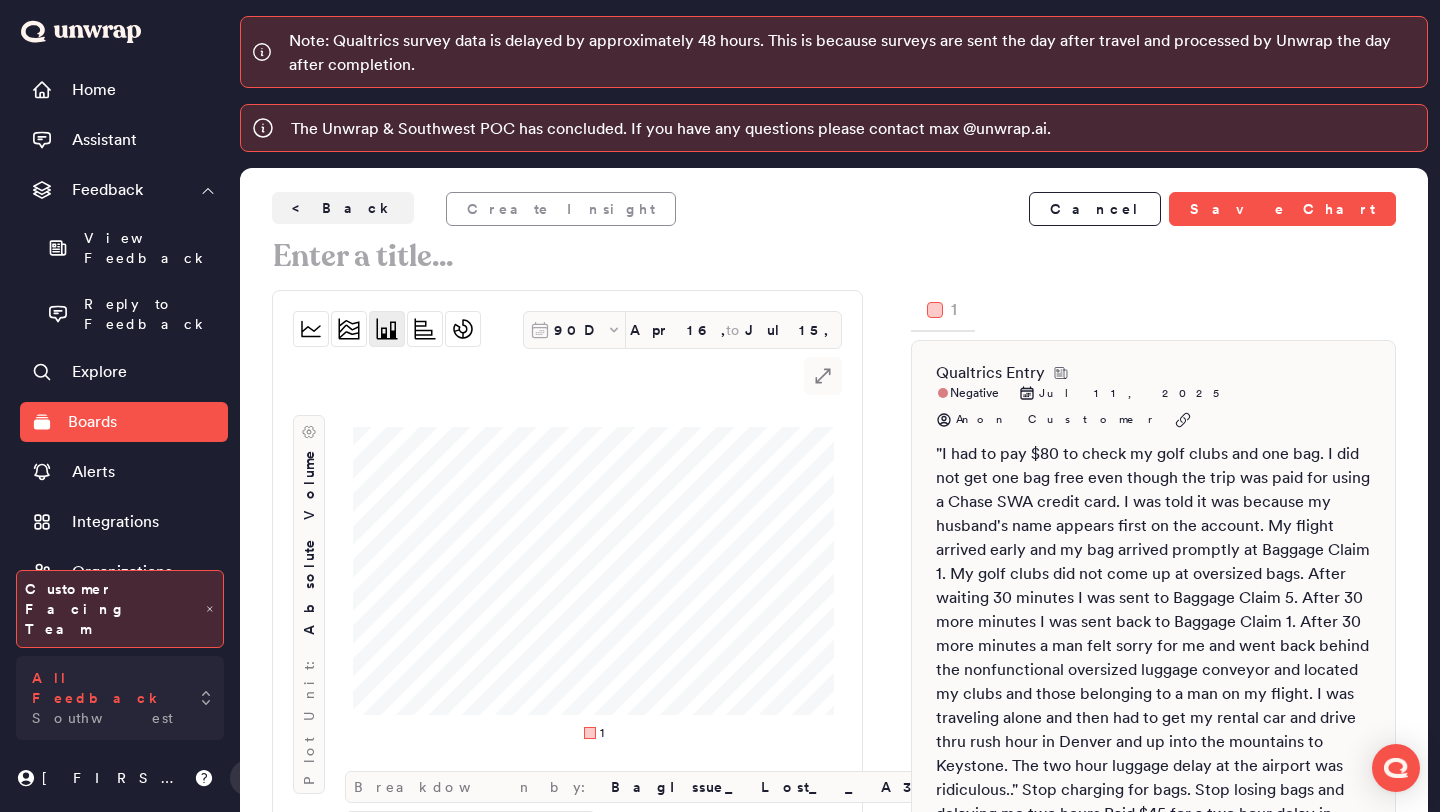 scroll, scrollTop: 0, scrollLeft: 0, axis: both 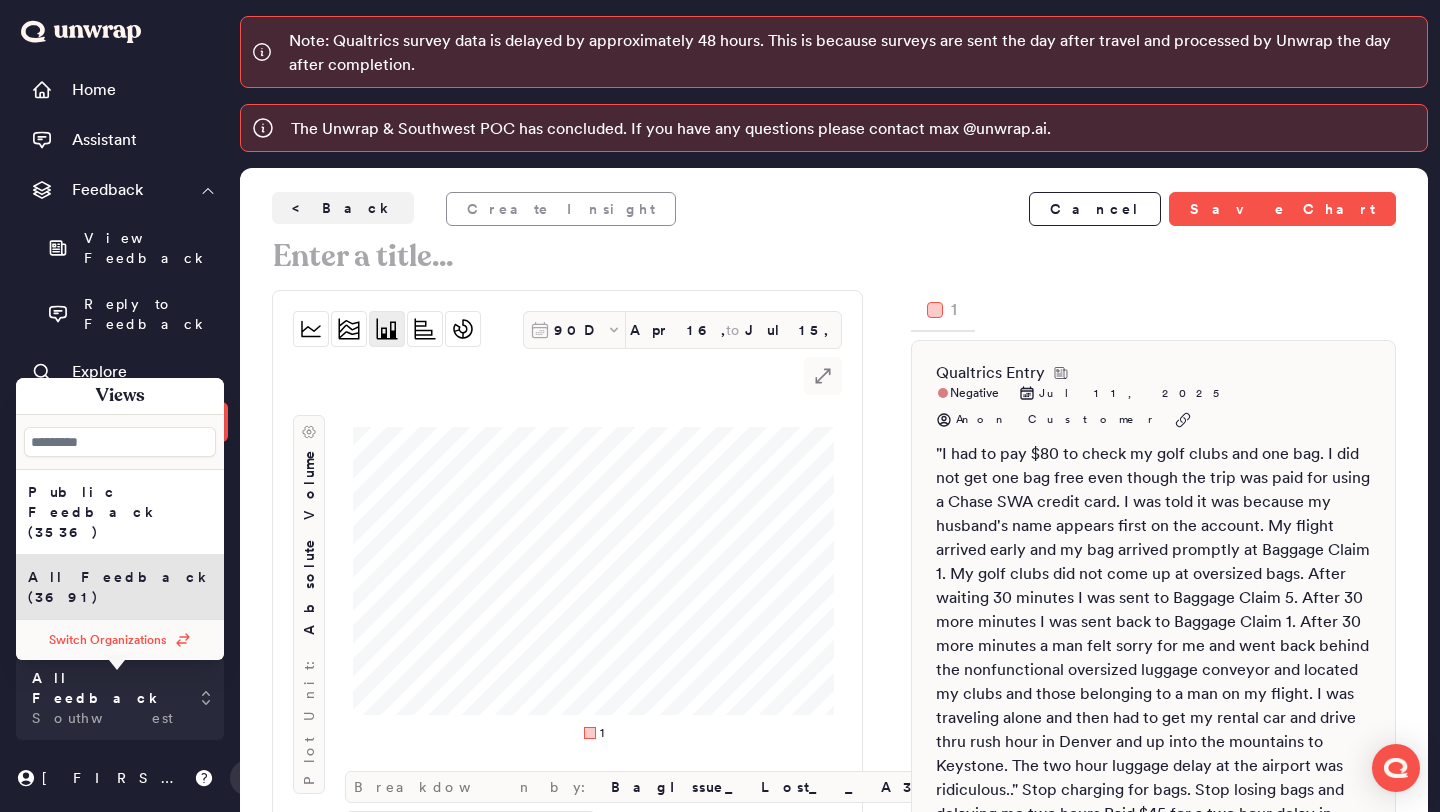 click on "Plot Unit: Absolute Volume" at bounding box center [309, 583] 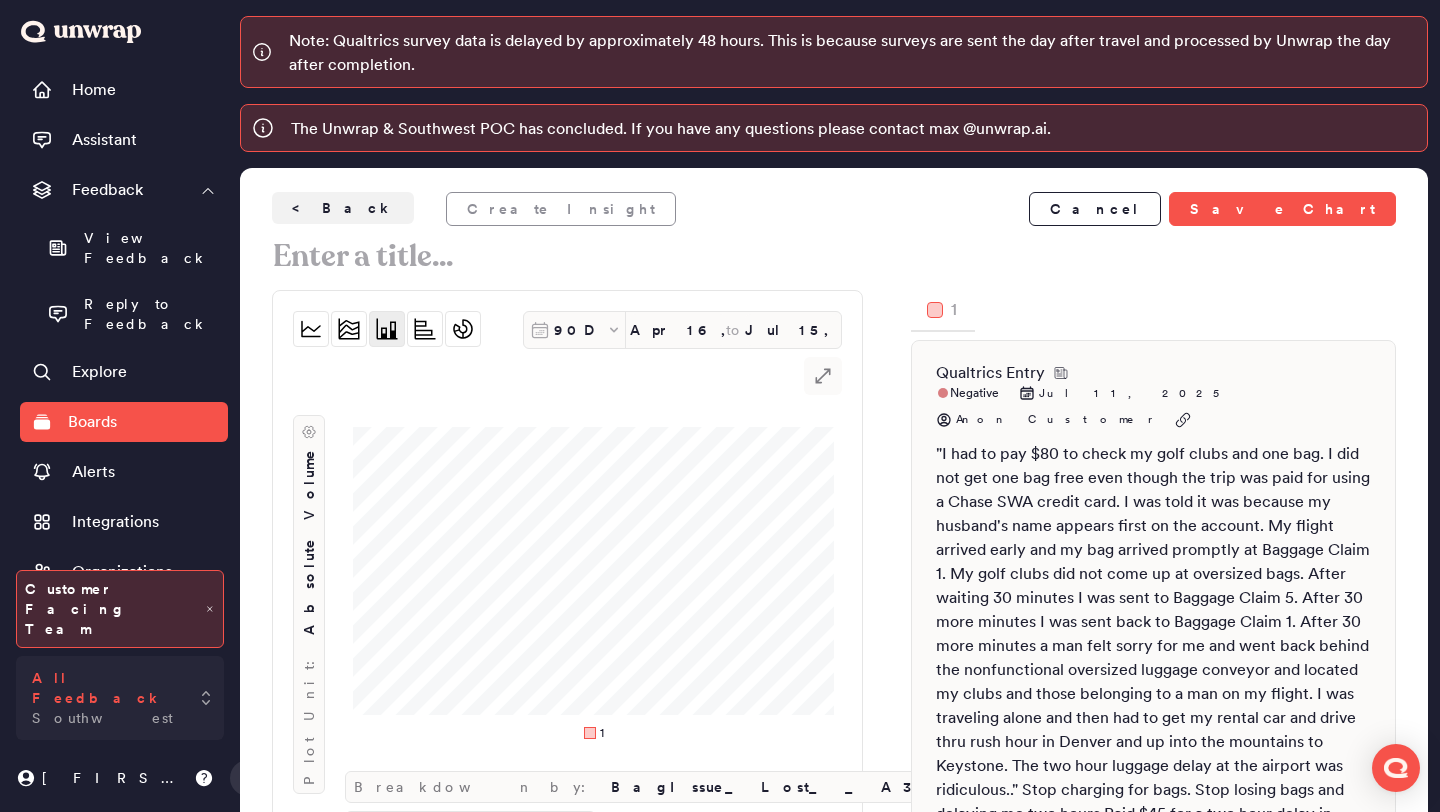 click on "All Feedback Southwest" at bounding box center [120, 698] 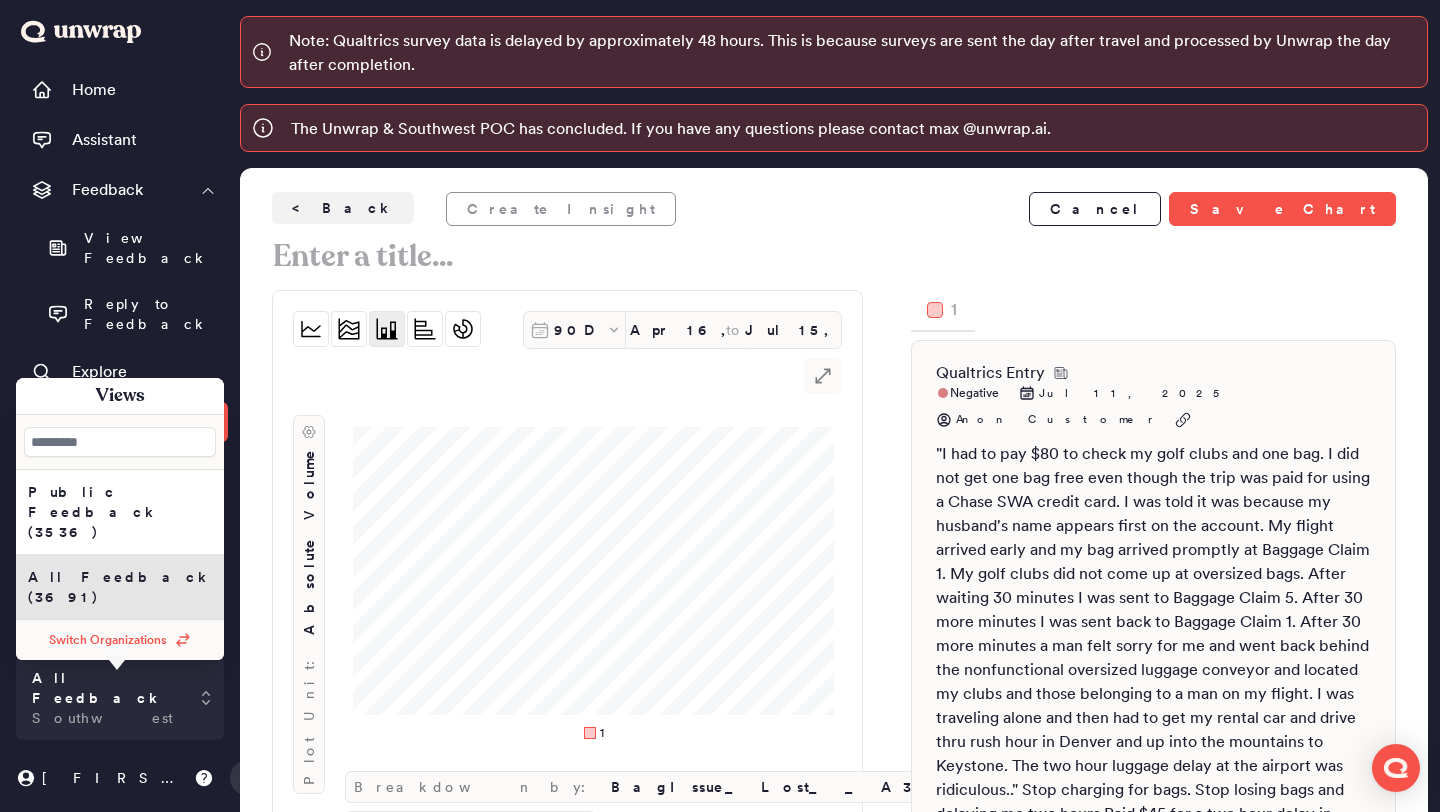 click on "Switch Organizations" at bounding box center (108, 640) 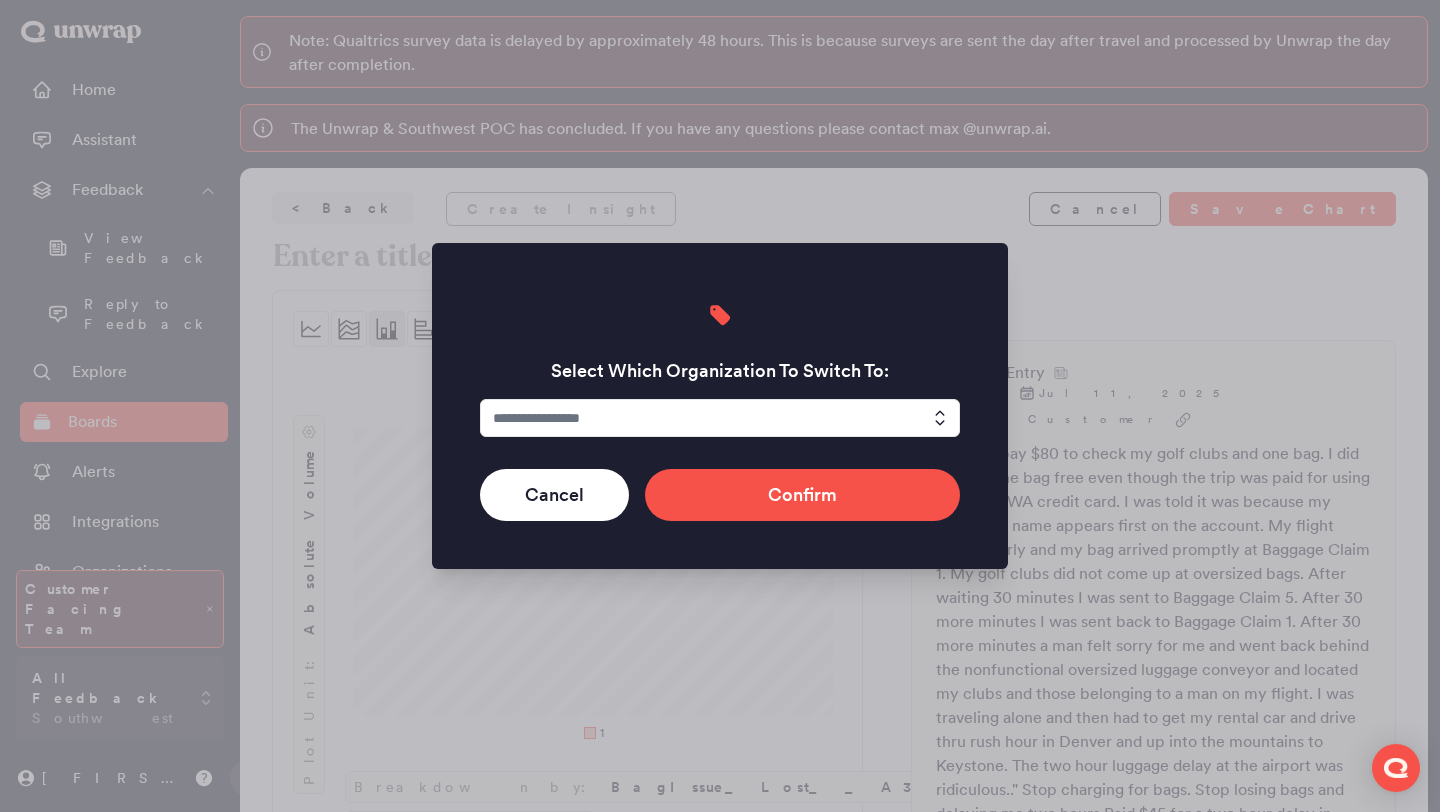 click at bounding box center [720, 418] 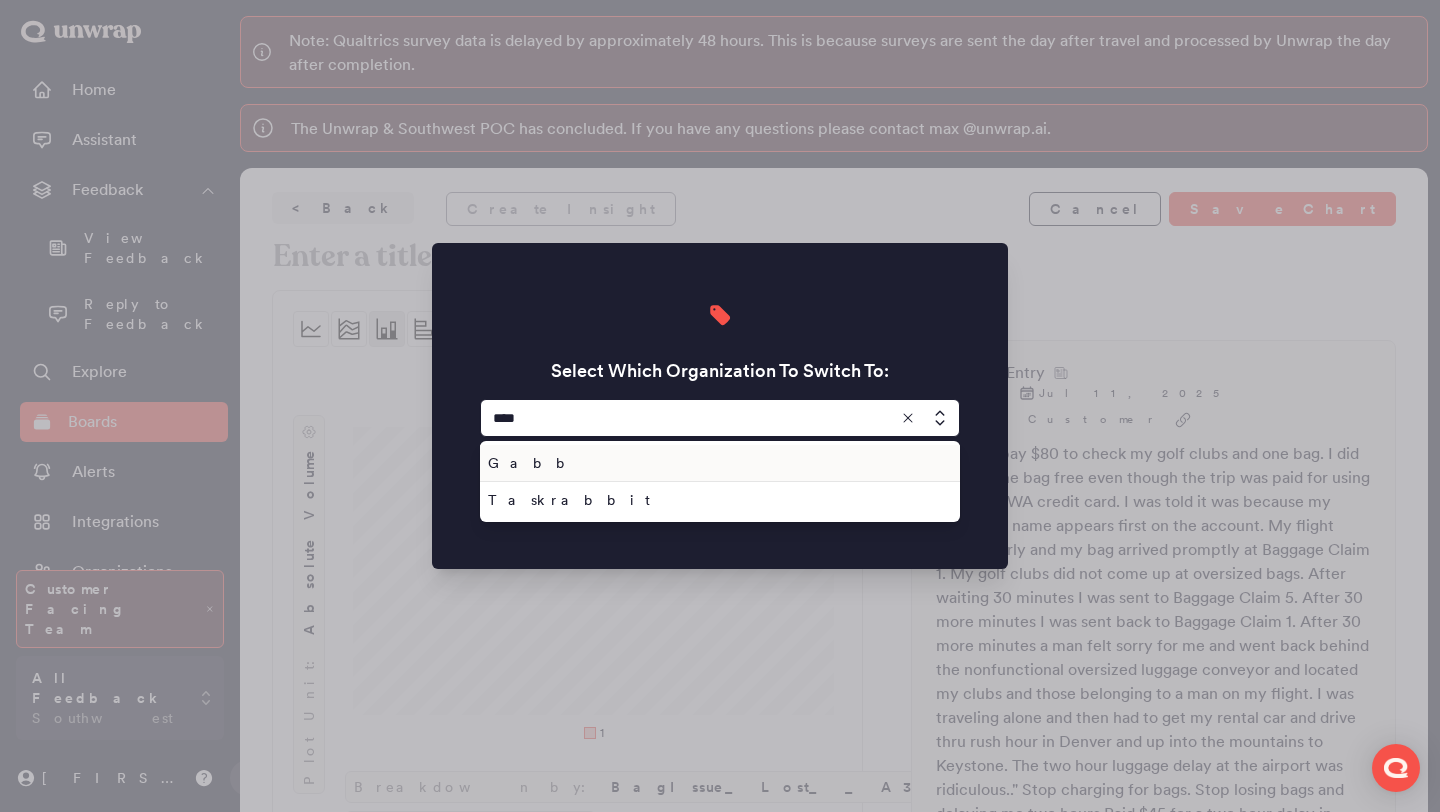 type on "****" 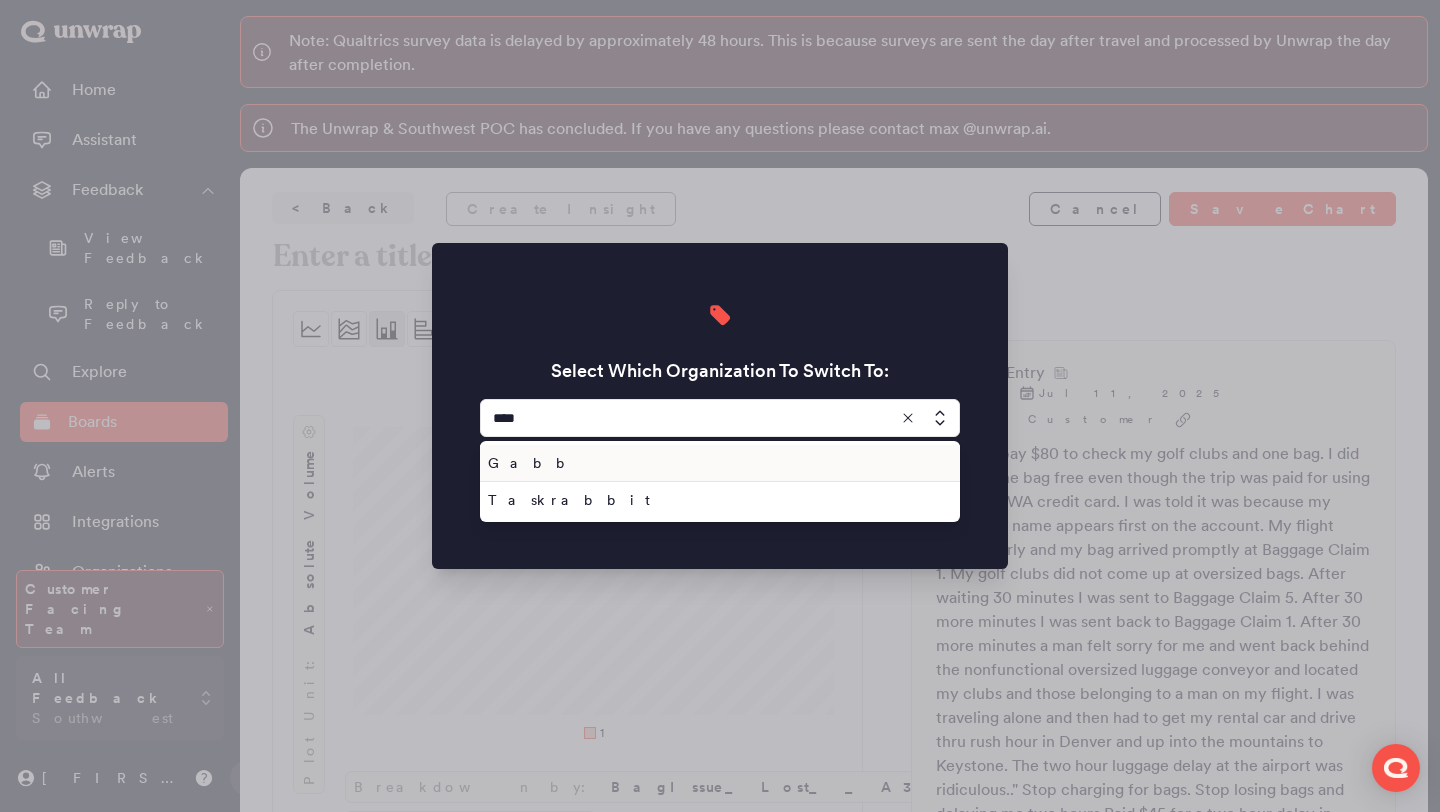 click on "Gabb" at bounding box center (720, 463) 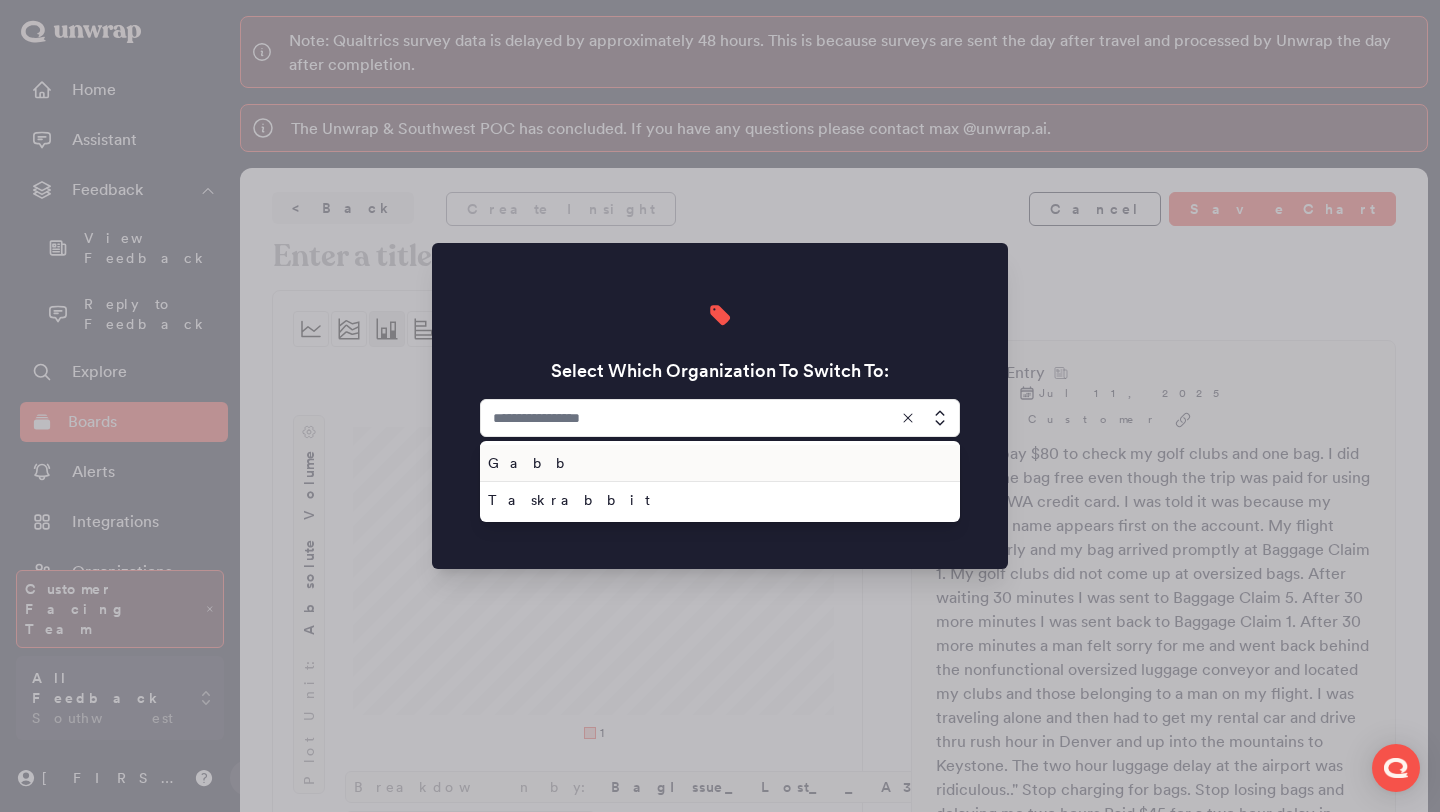 type on "****" 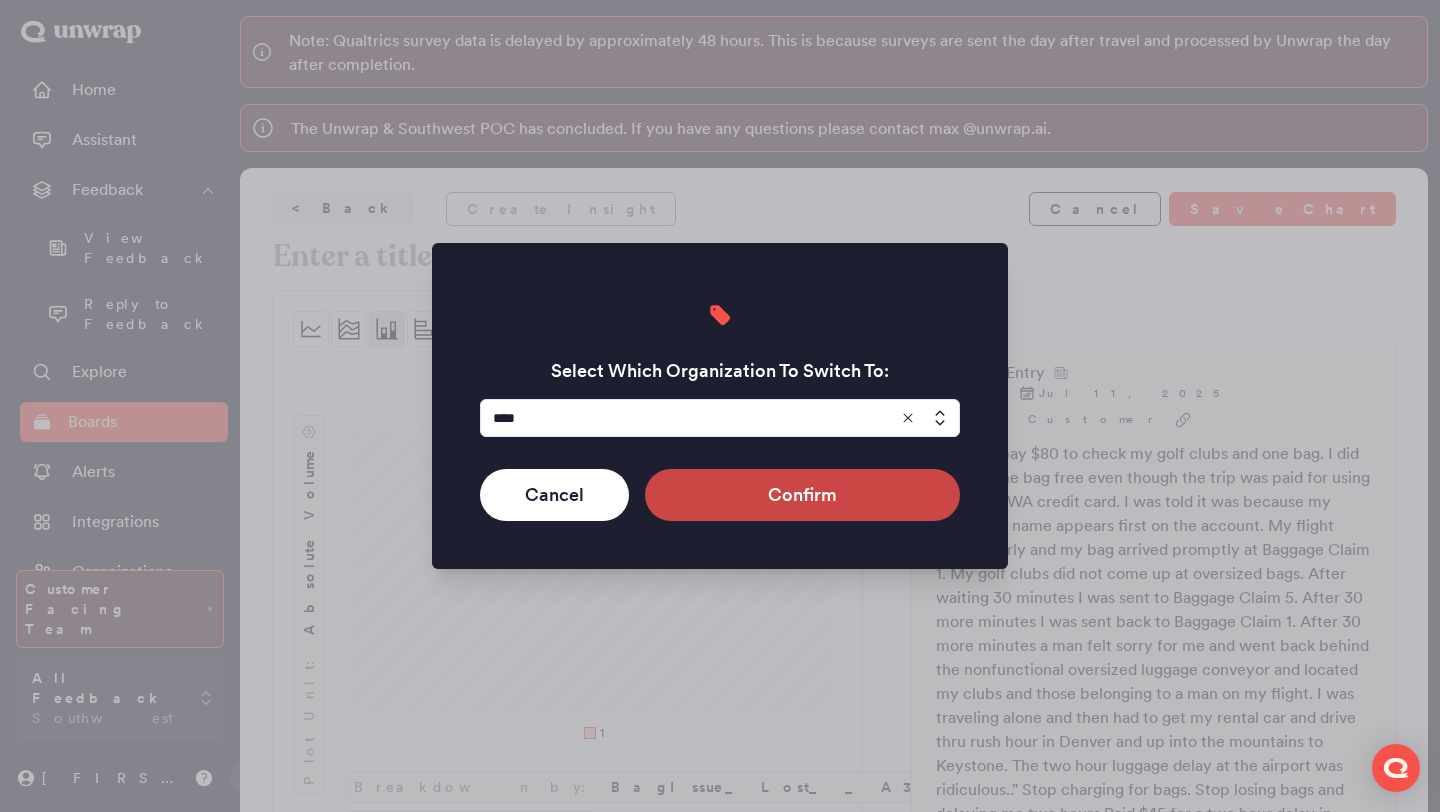 click on "Confirm" at bounding box center (802, 495) 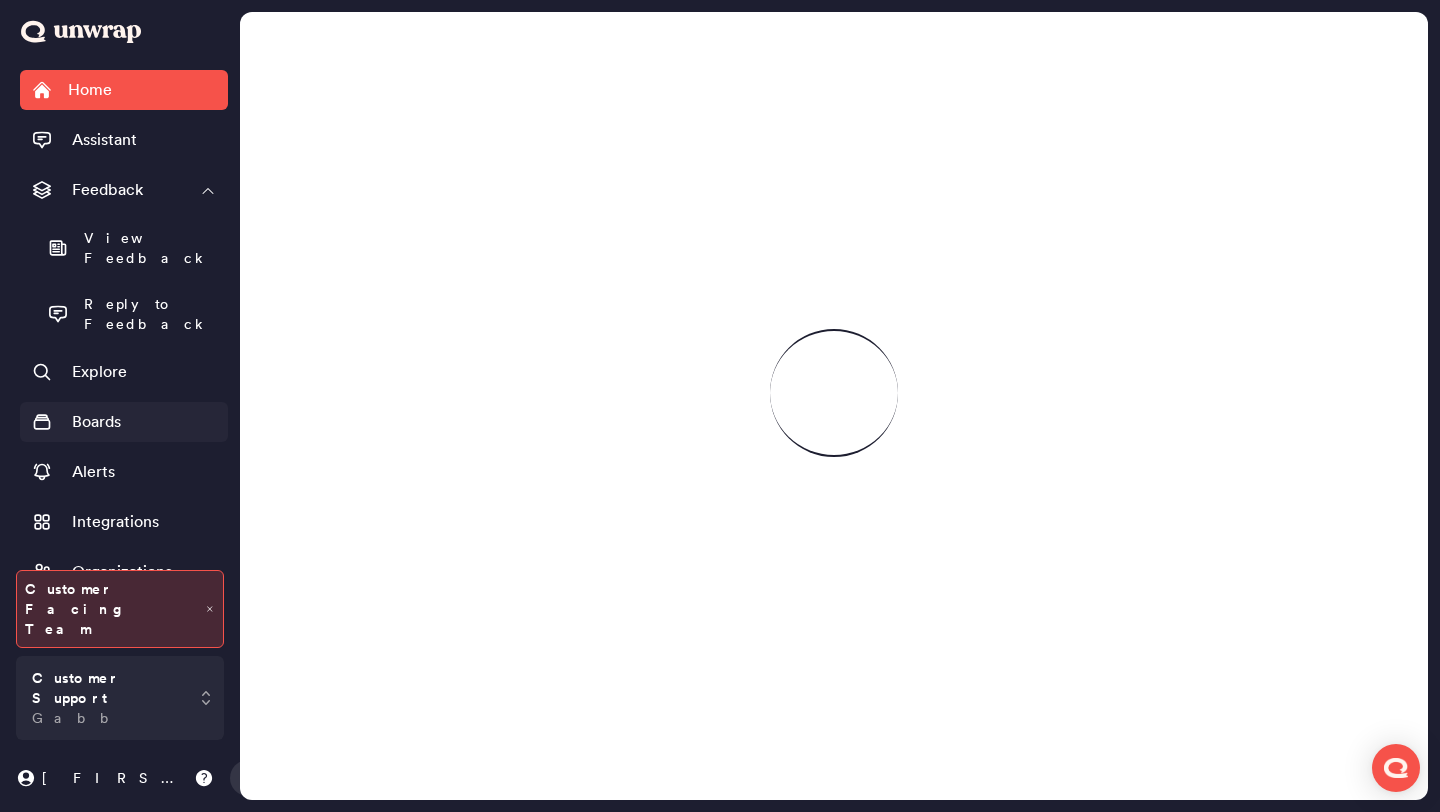 click on "Boards" at bounding box center (124, 422) 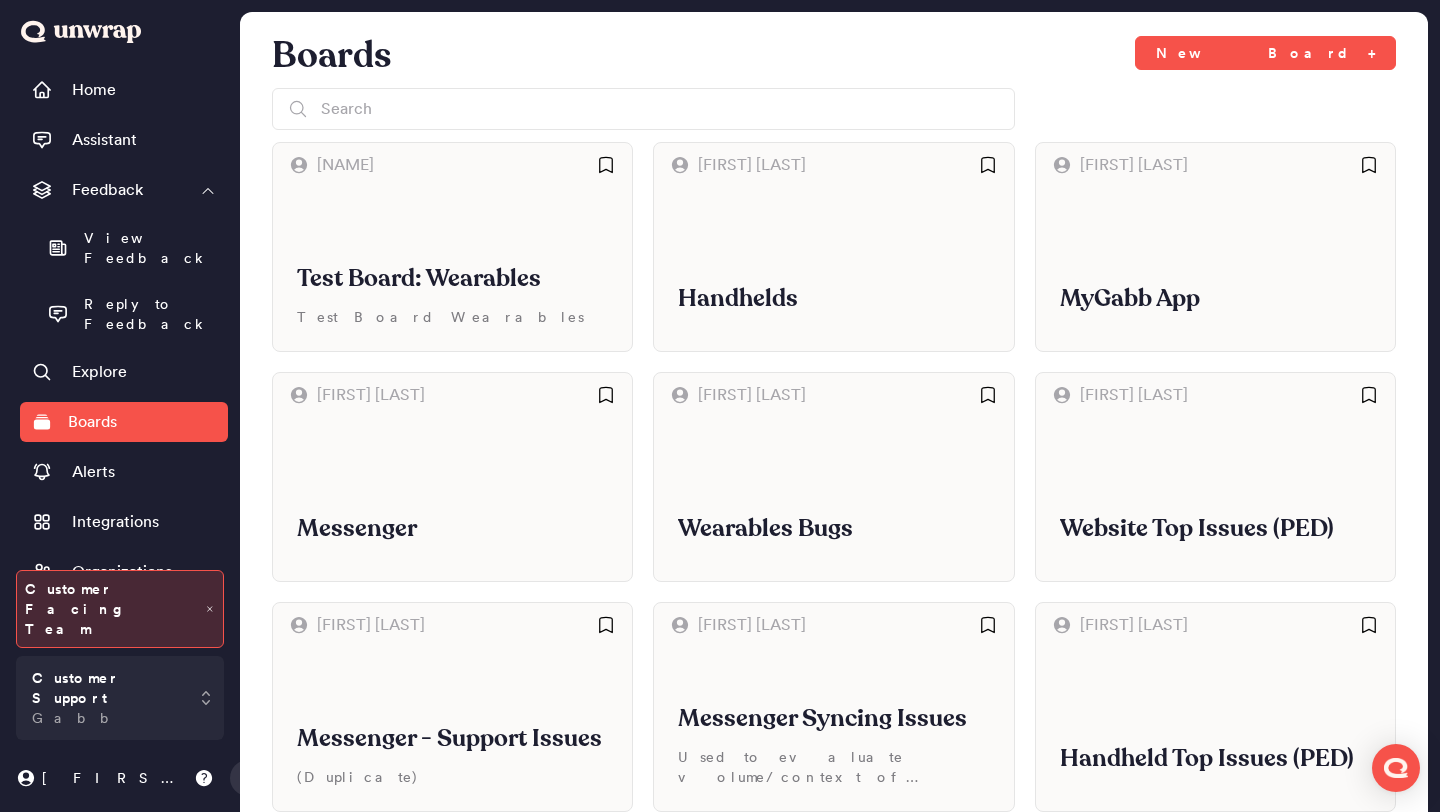 click on "Test Board: Wearables Test Board Wearables" at bounding box center [452, 269] 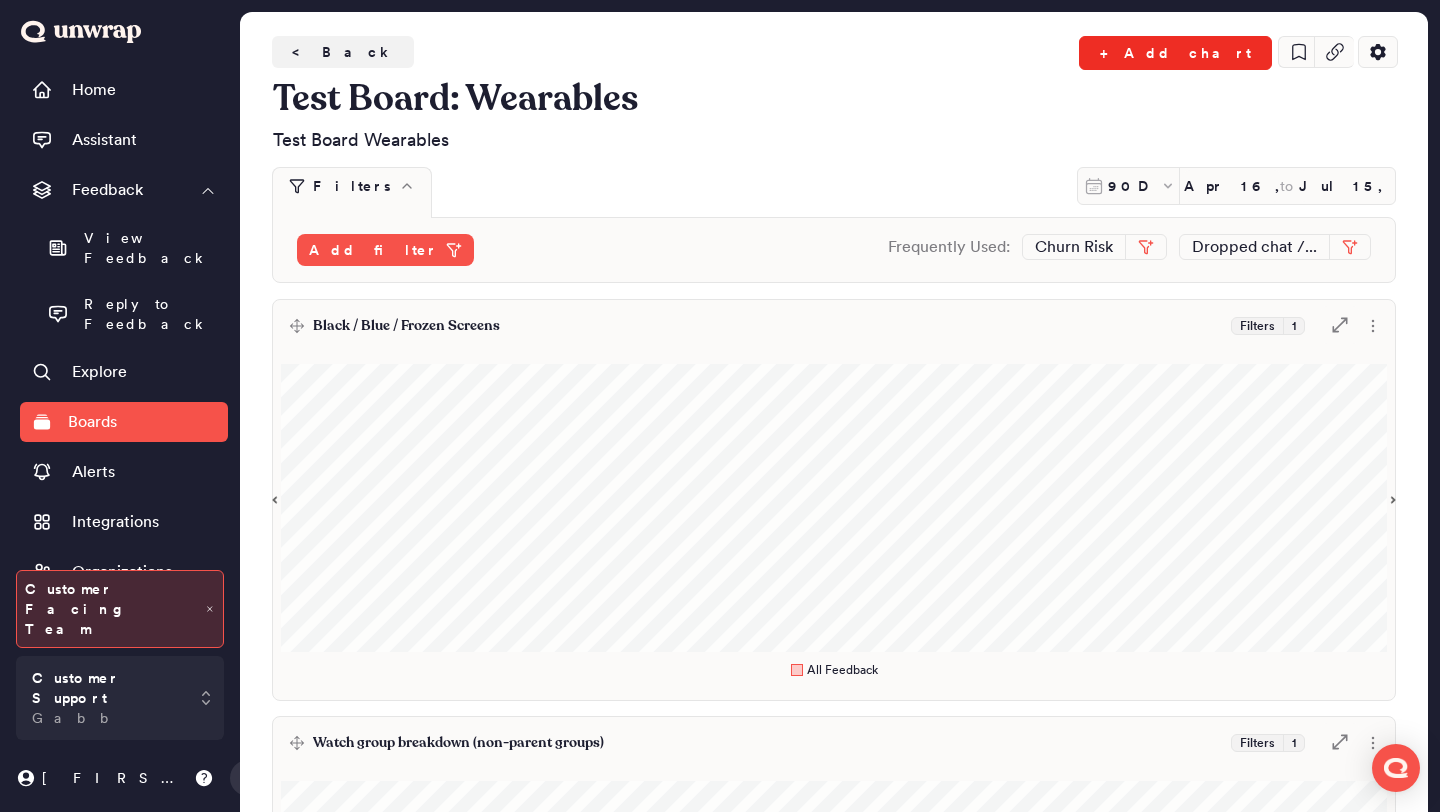 click on "+ Add chart" at bounding box center [1175, 53] 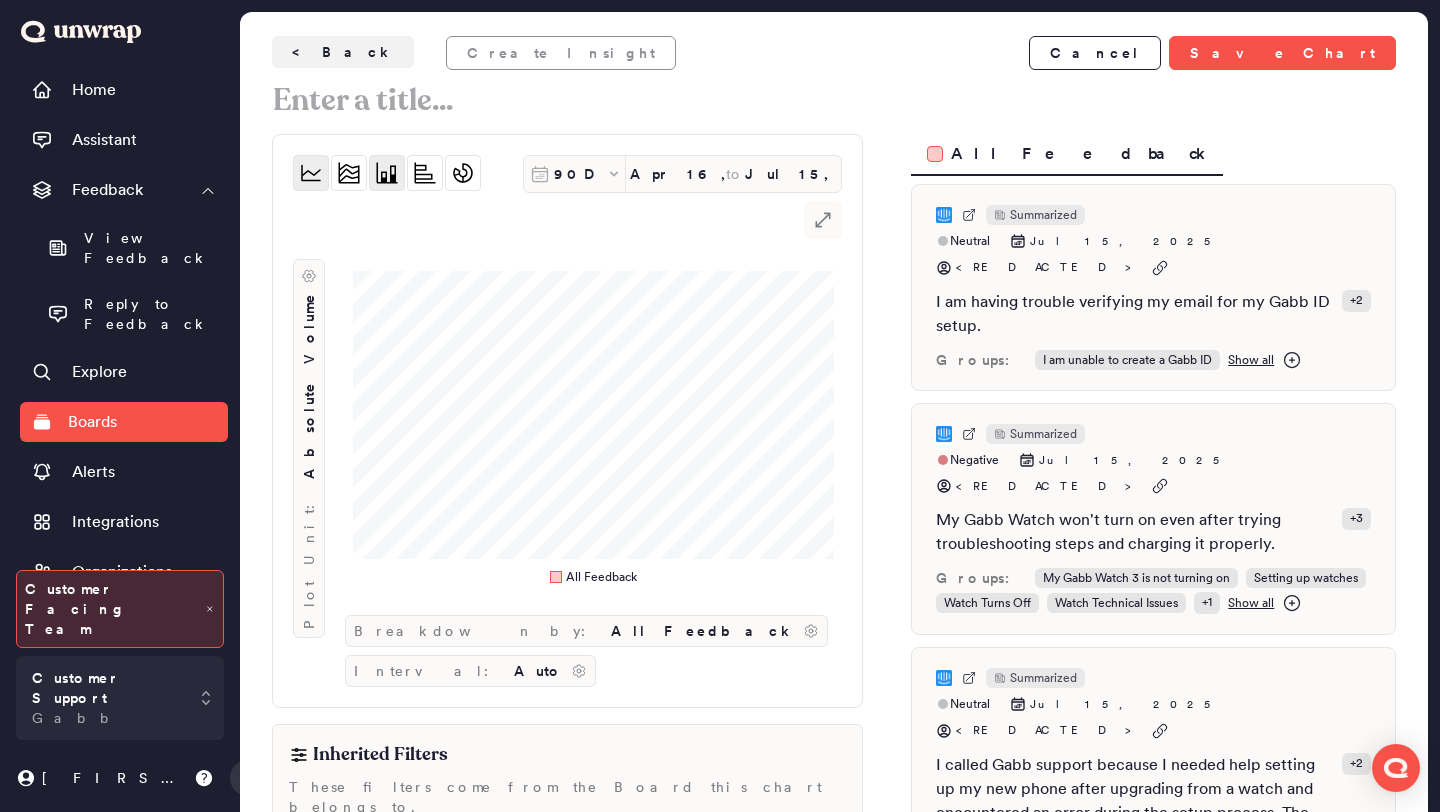 click 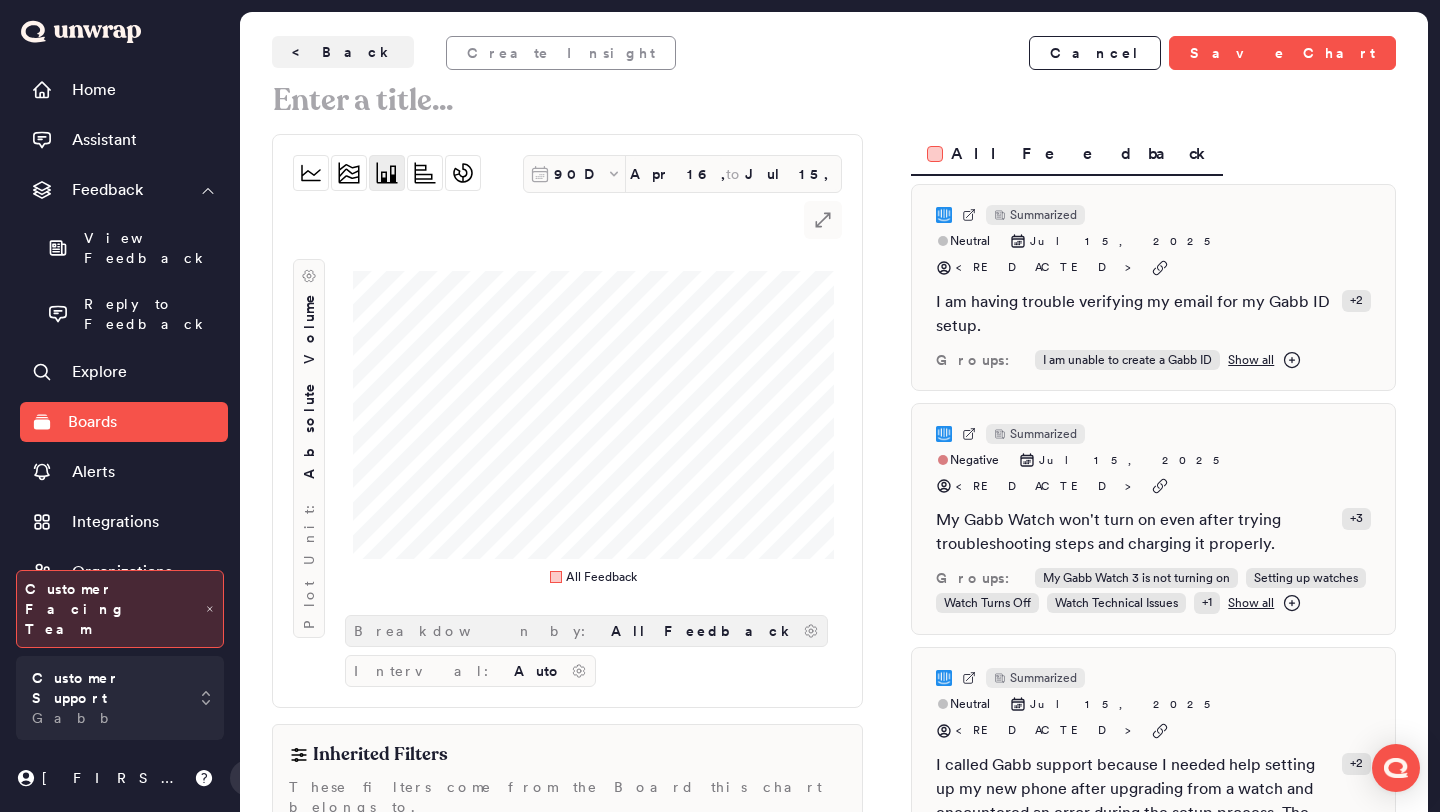 click on "All Feedback" at bounding box center [703, 631] 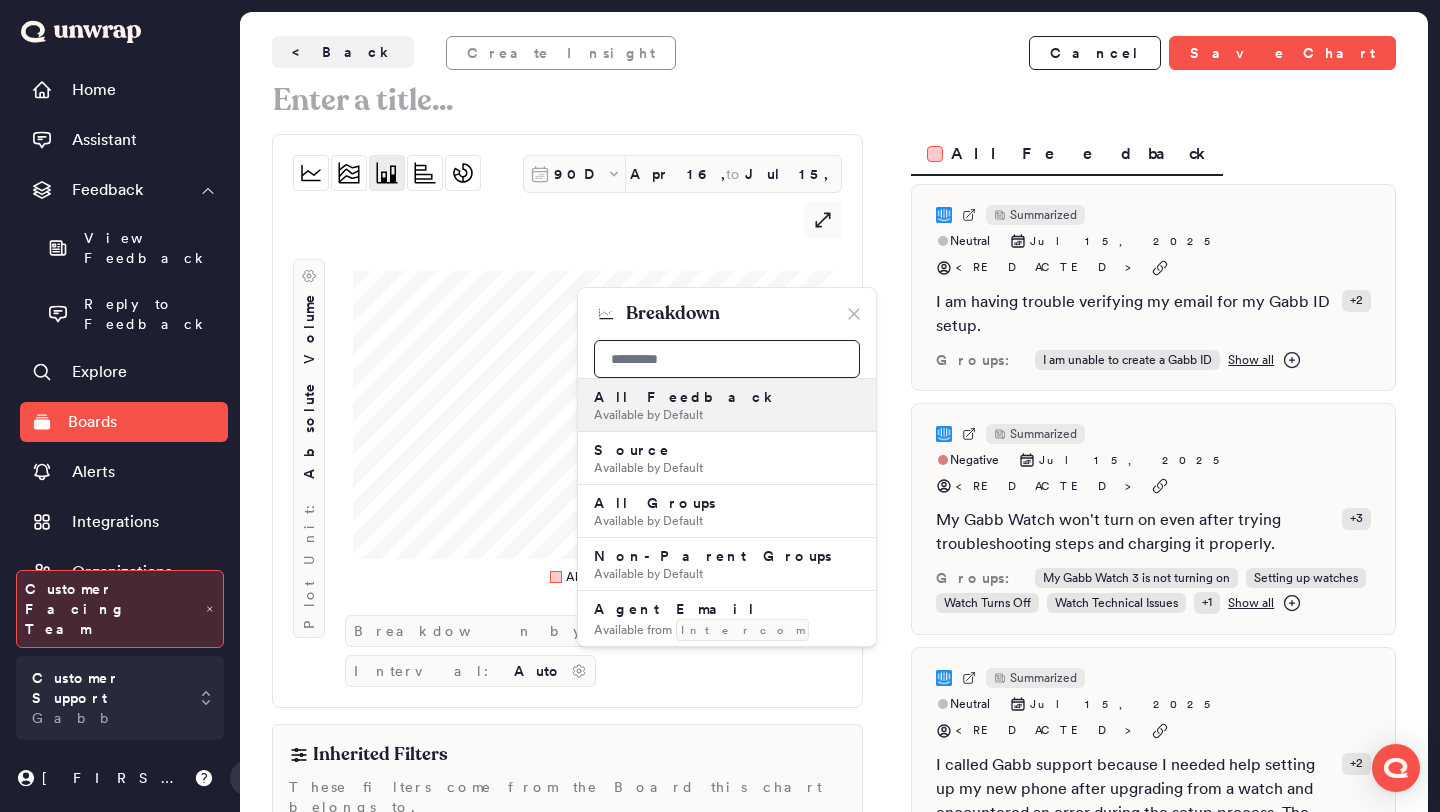 click at bounding box center (727, 359) 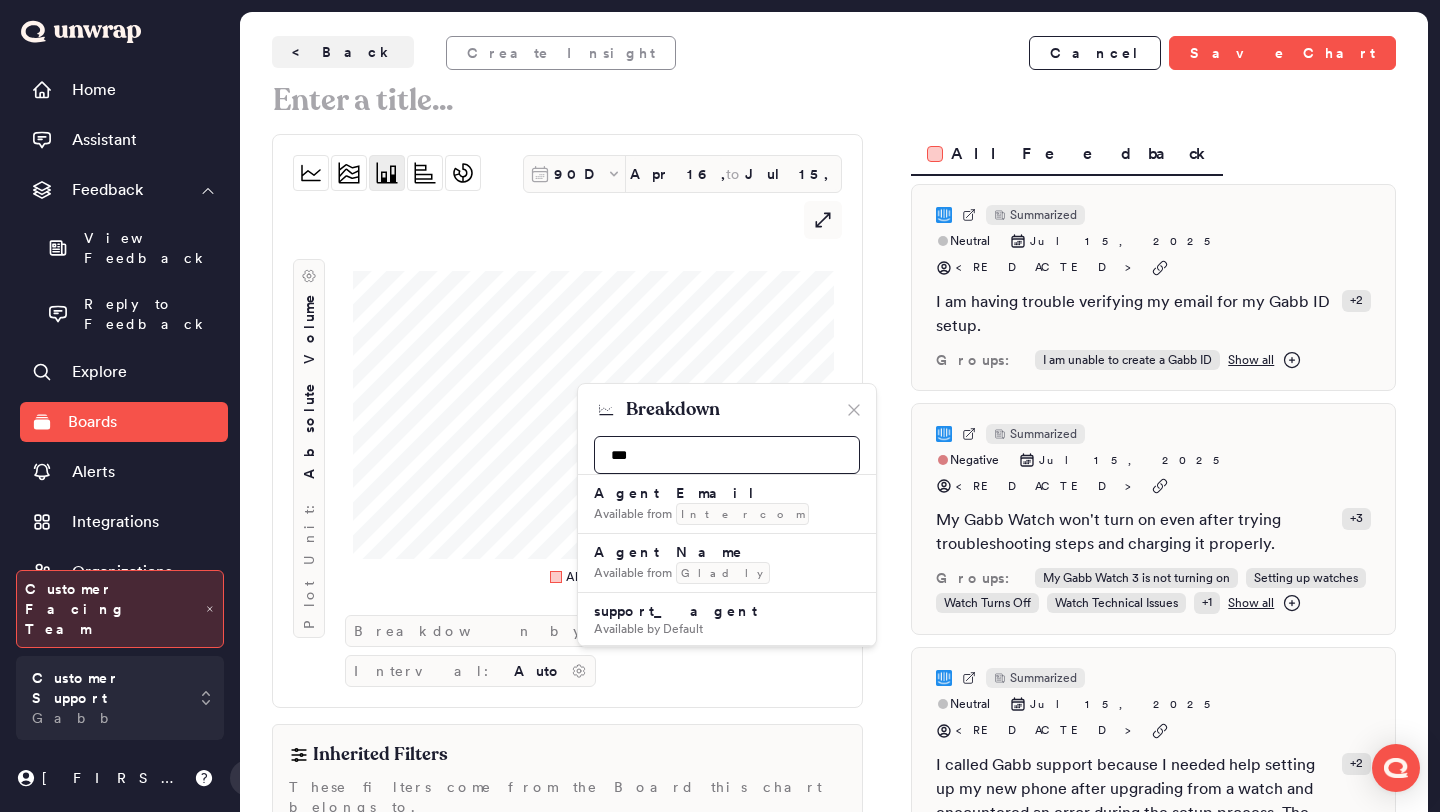 type on "***" 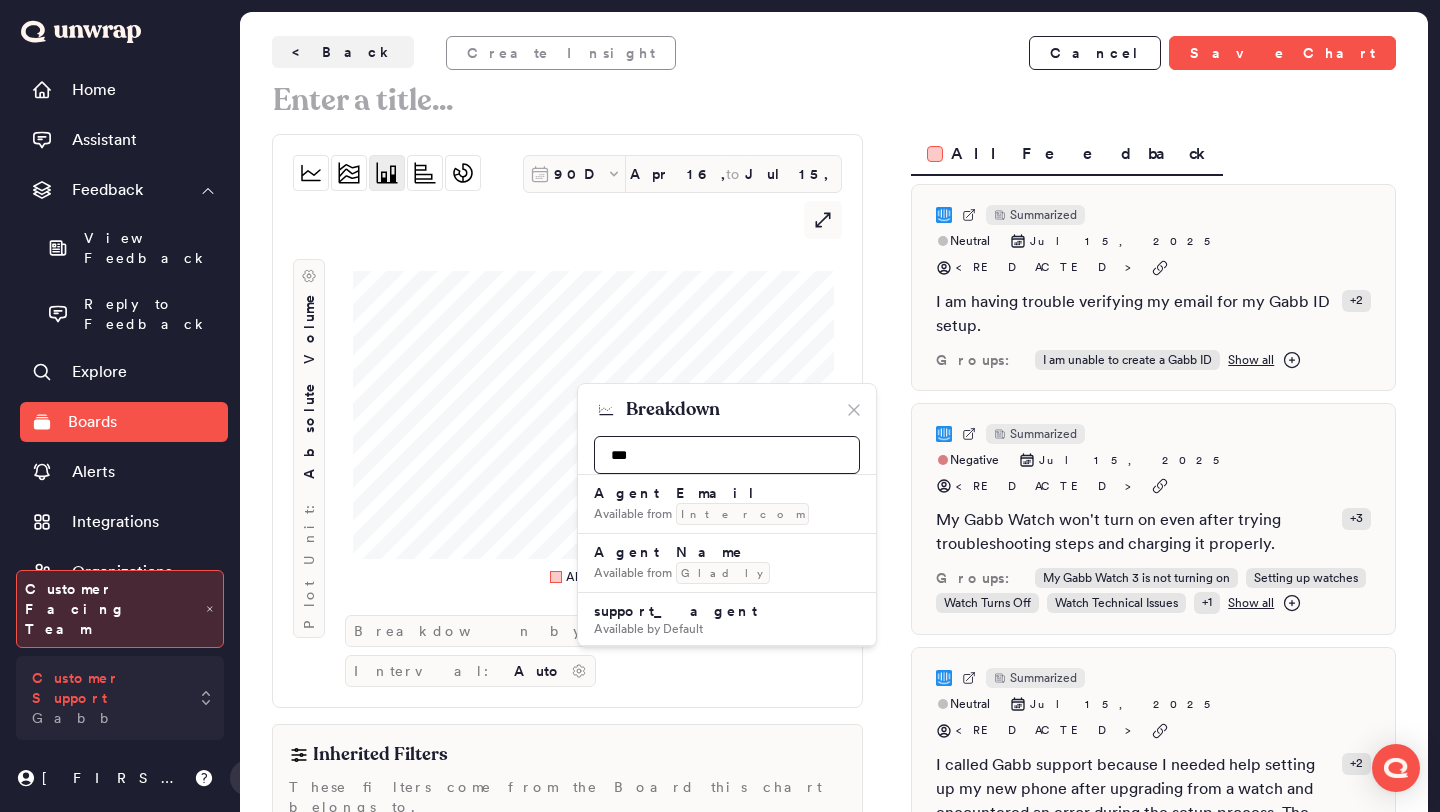 click on "Customer Support Gabb" at bounding box center [120, 698] 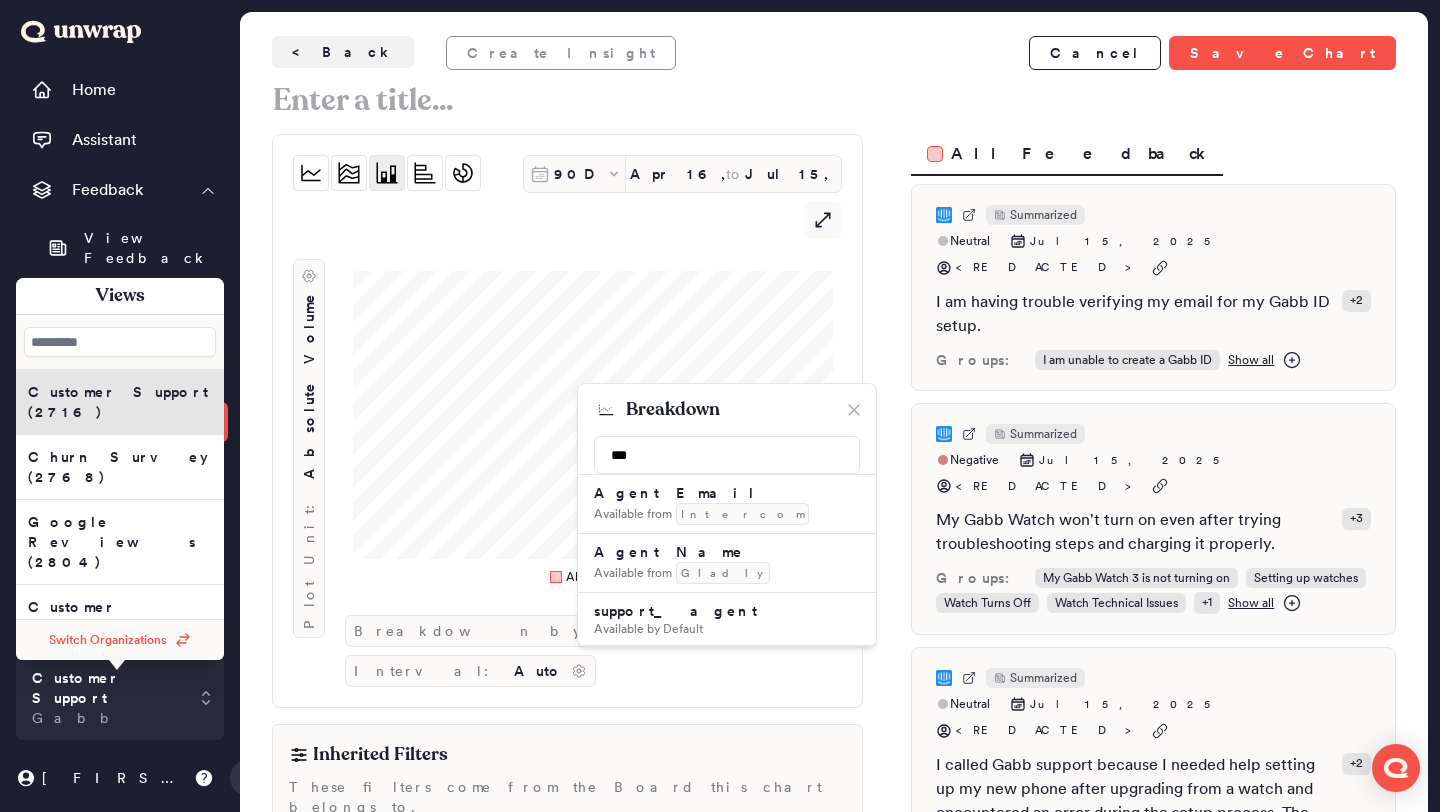 click on "Switch Organizations" at bounding box center (120, 640) 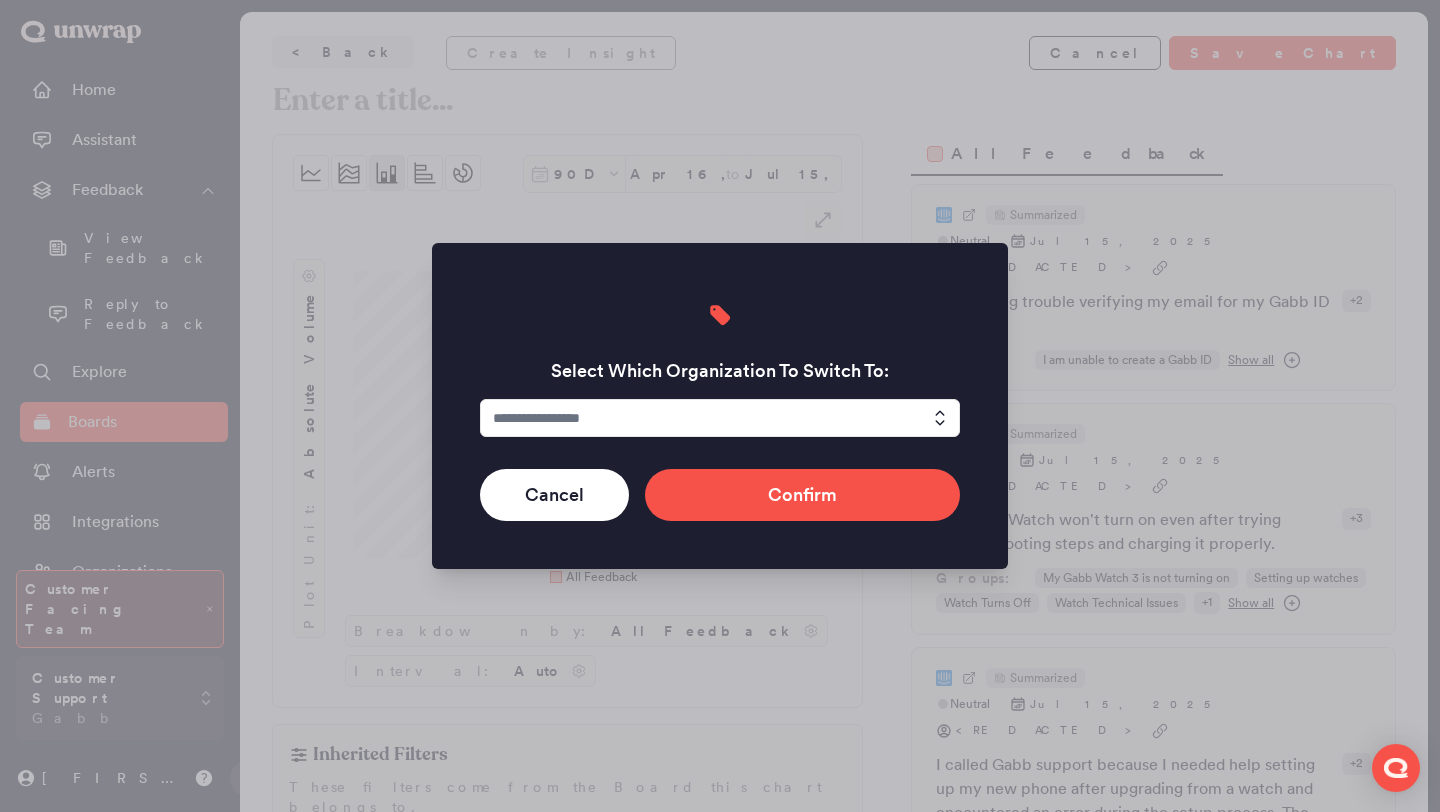 click at bounding box center (720, 406) 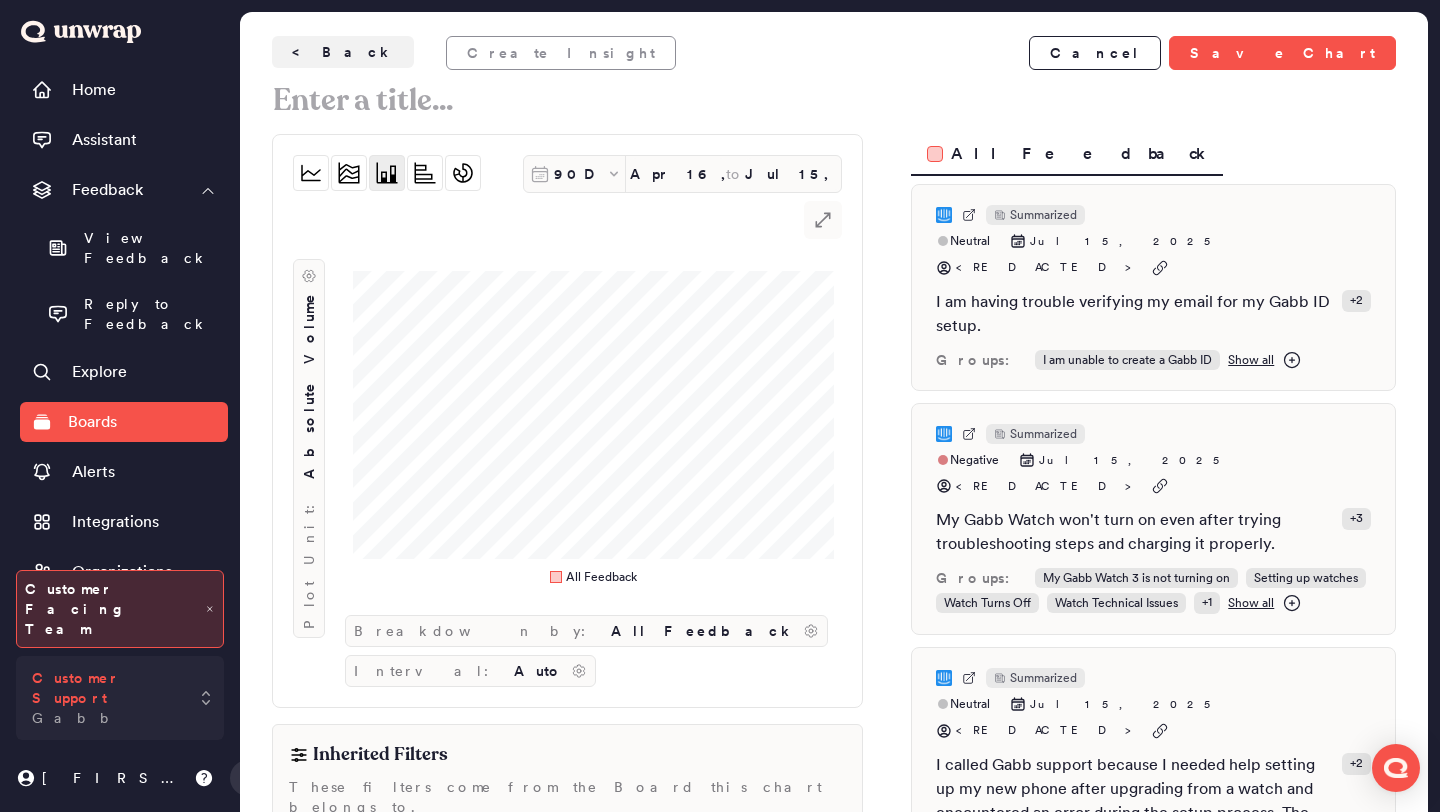 click on "Customer Support Gabb" at bounding box center (120, 698) 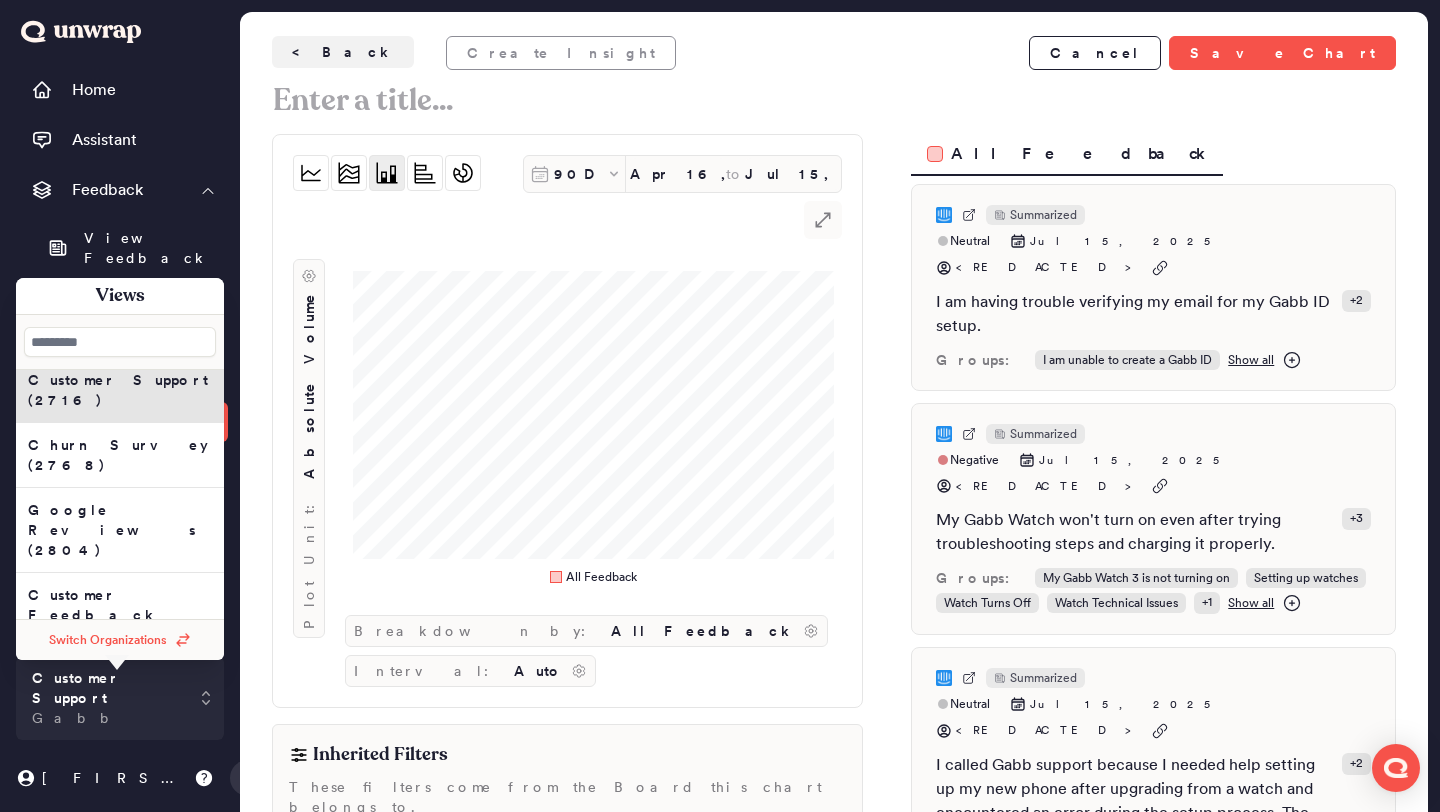 scroll, scrollTop: 13, scrollLeft: 0, axis: vertical 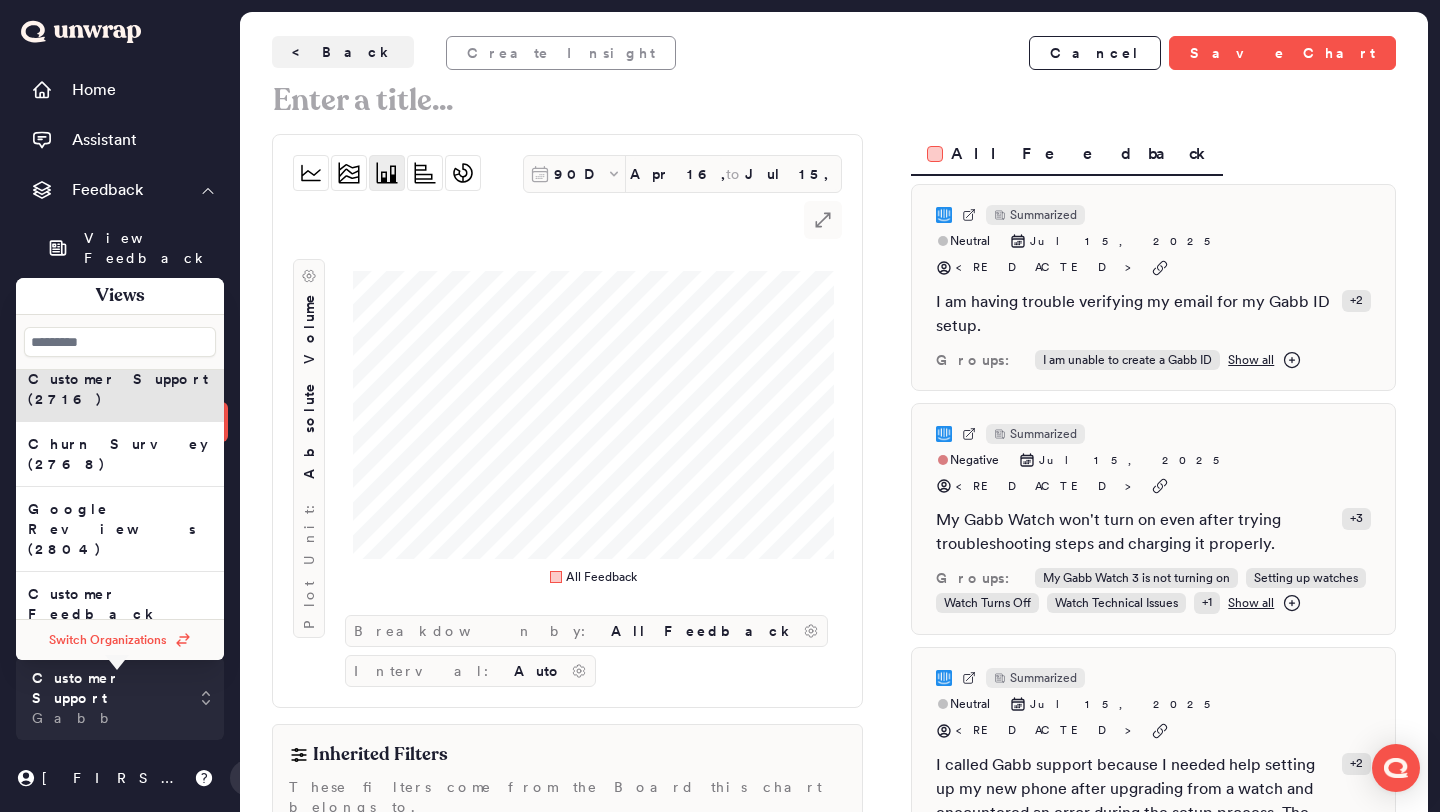 click on "Plot Unit: Absolute Volume" at bounding box center (309, 427) 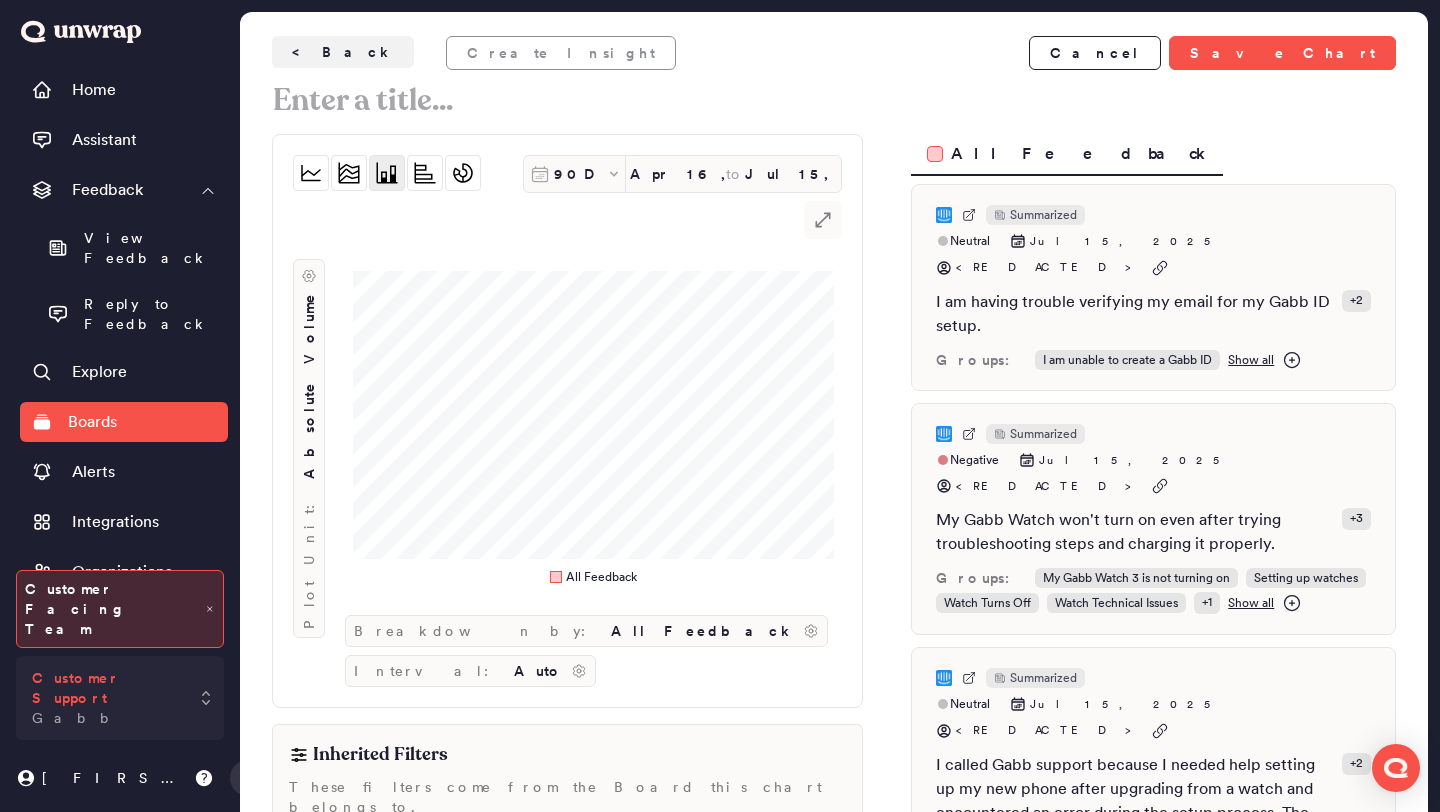 click on "Customer Support Gabb" at bounding box center (106, 698) 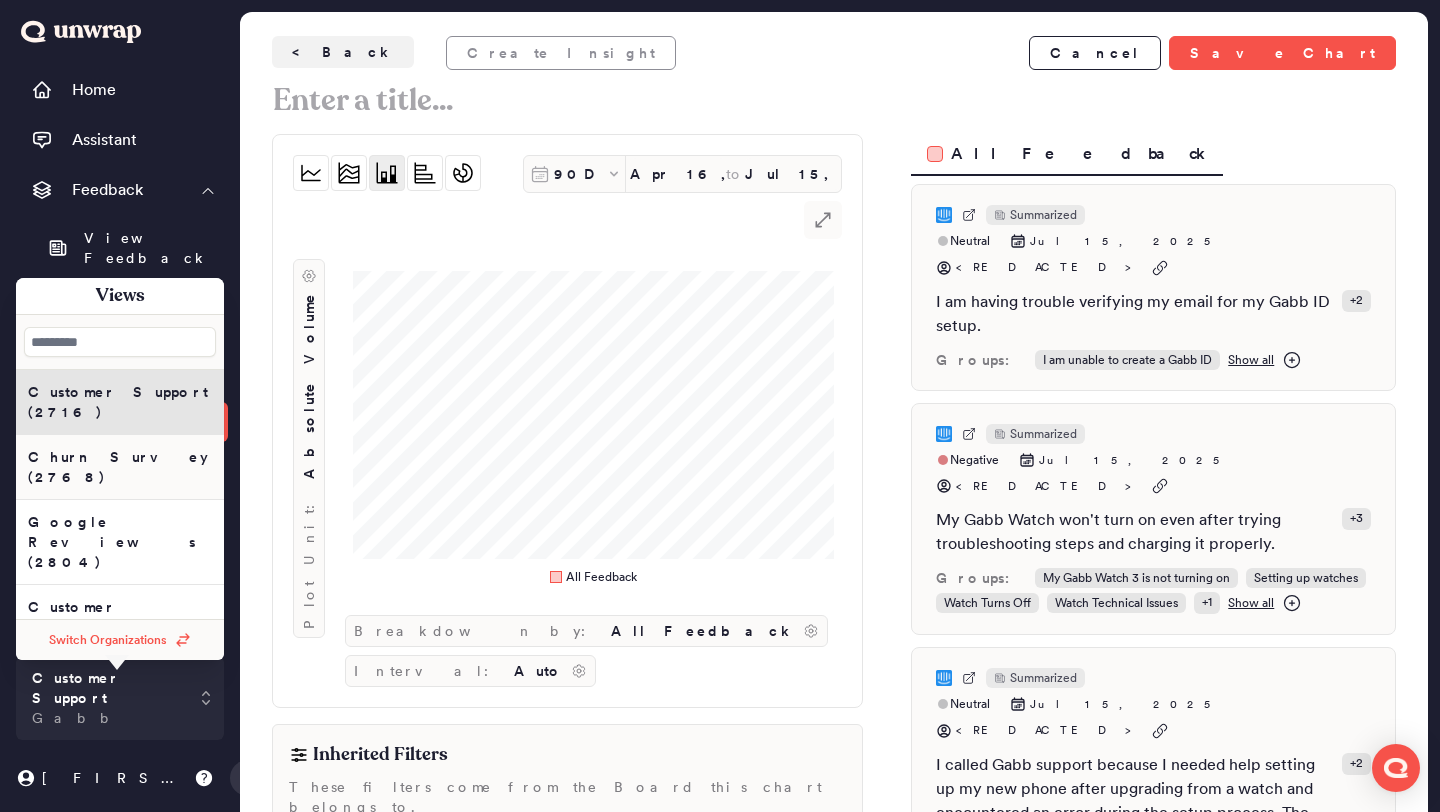 click on "Churn Survey (2768)" at bounding box center (120, 467) 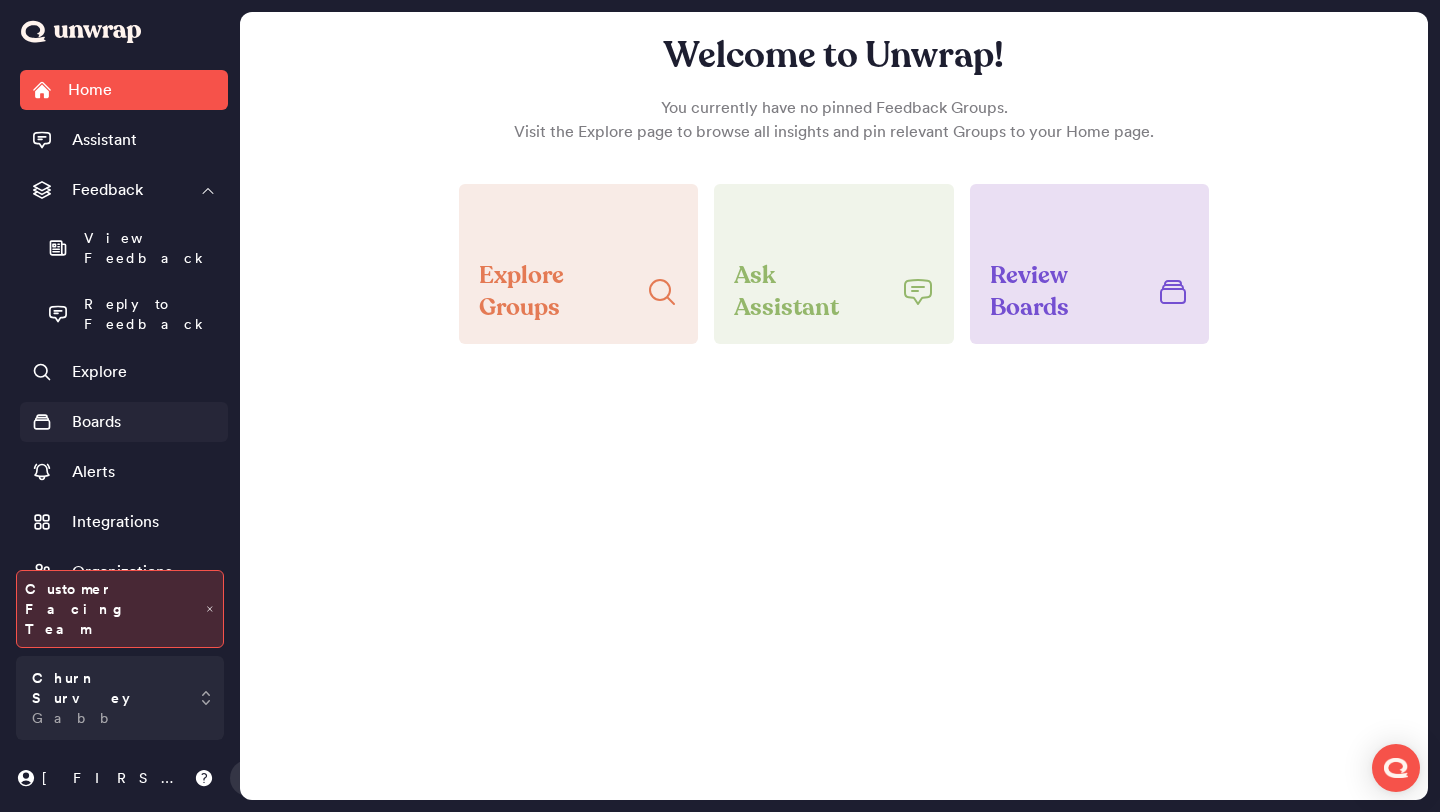 click on "Boards" at bounding box center [124, 422] 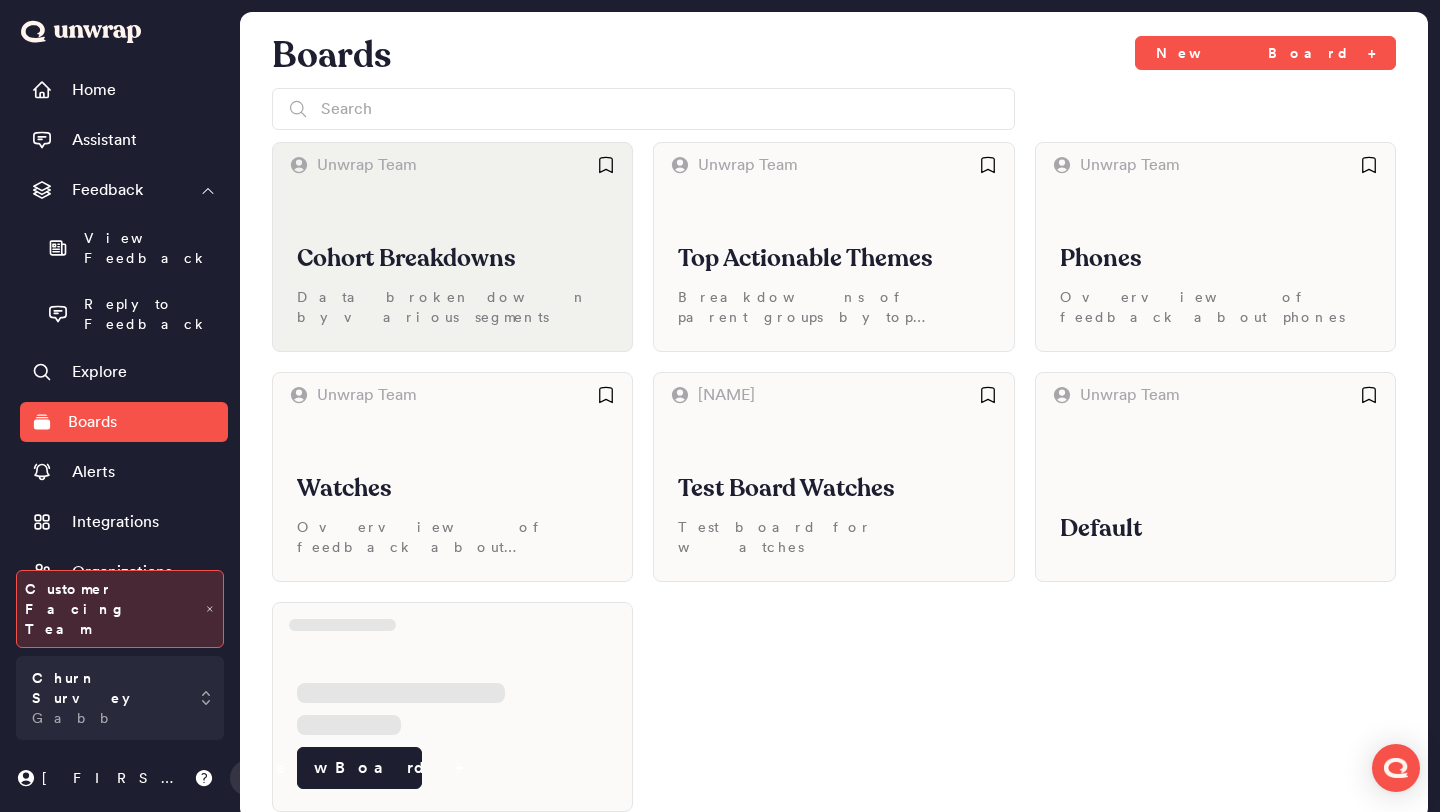 click on "Cohort Breakdowns Data broken down by various segments" at bounding box center [452, 269] 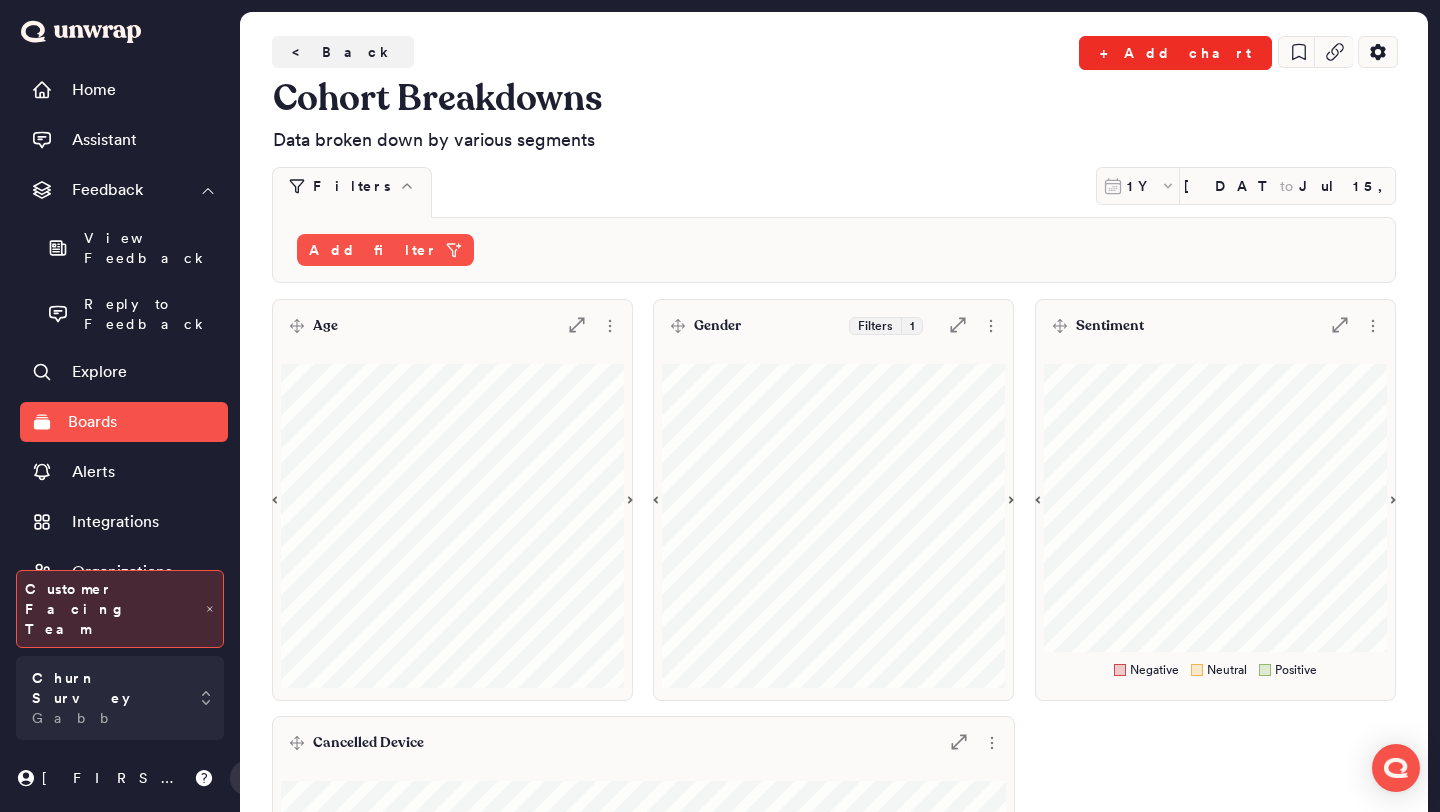 click on "+ Add chart" at bounding box center (1175, 53) 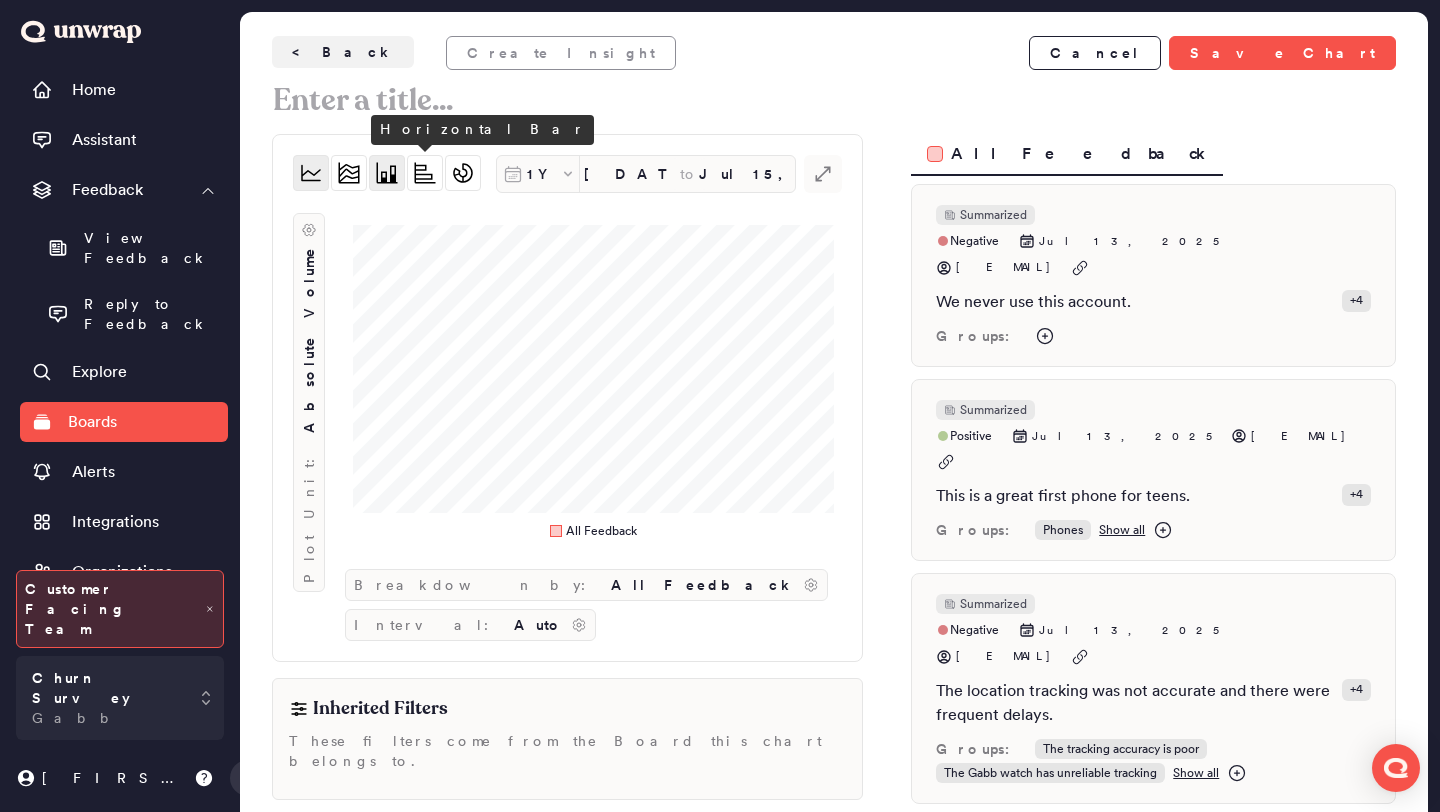 click 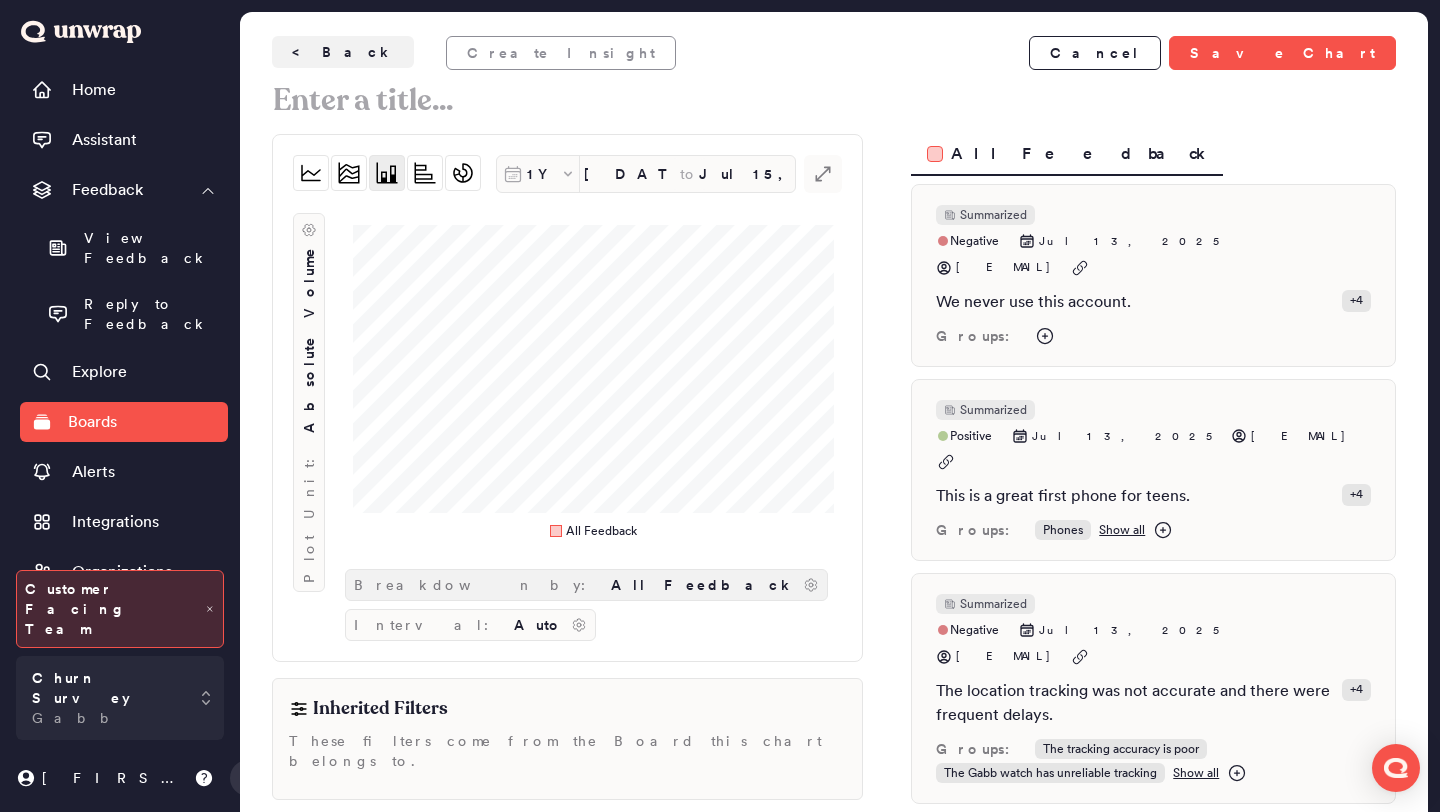click on "All Feedback" at bounding box center (703, 585) 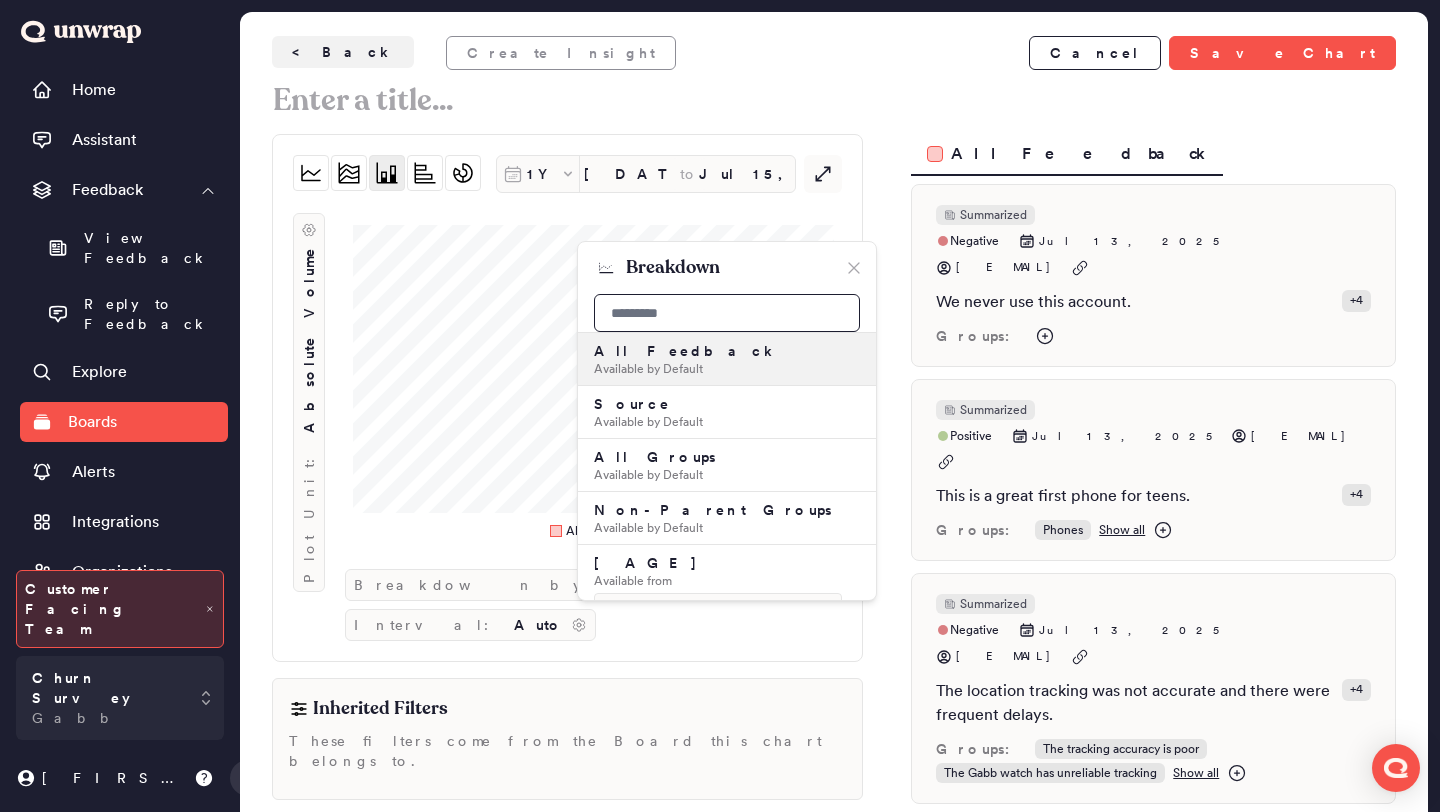 click at bounding box center [727, 313] 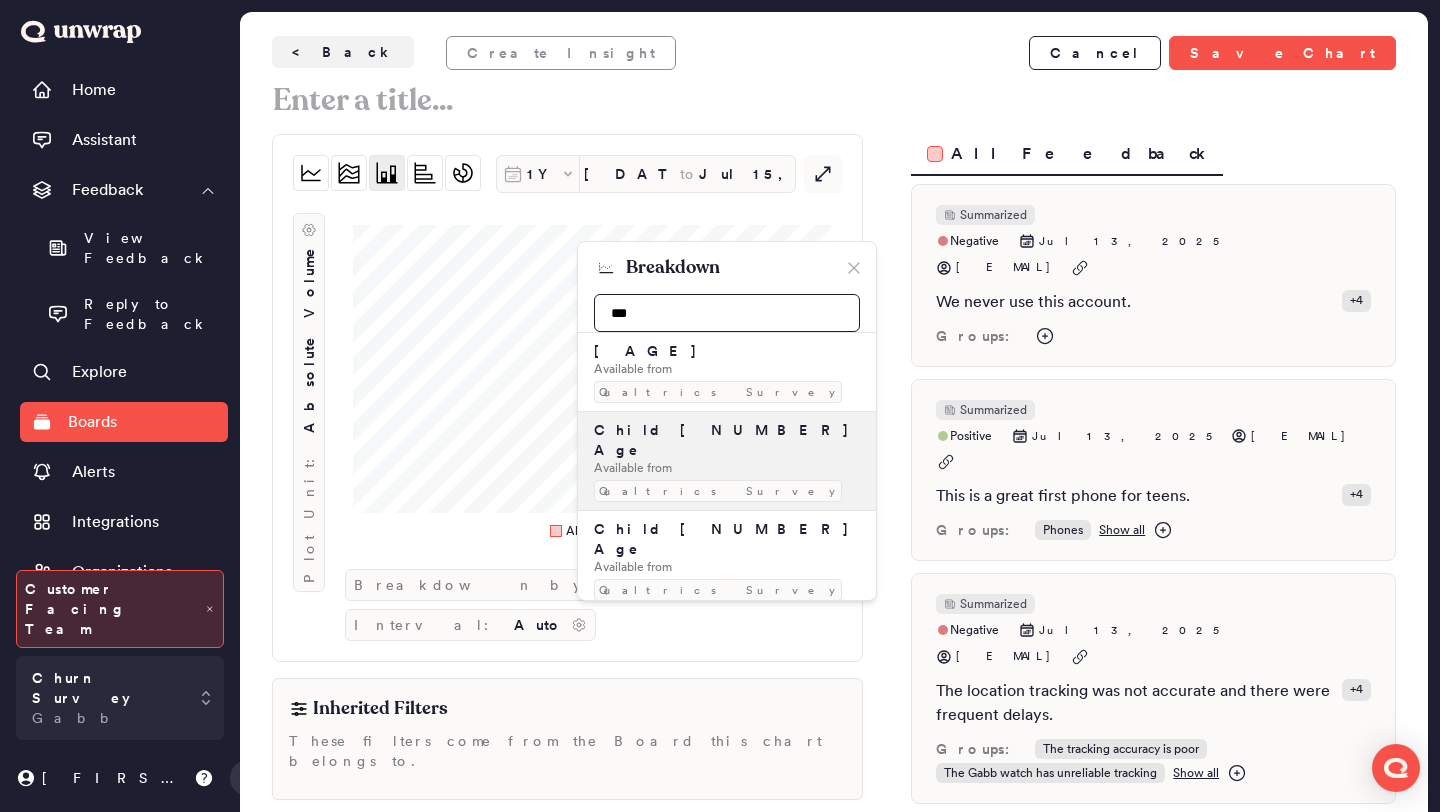 type on "***" 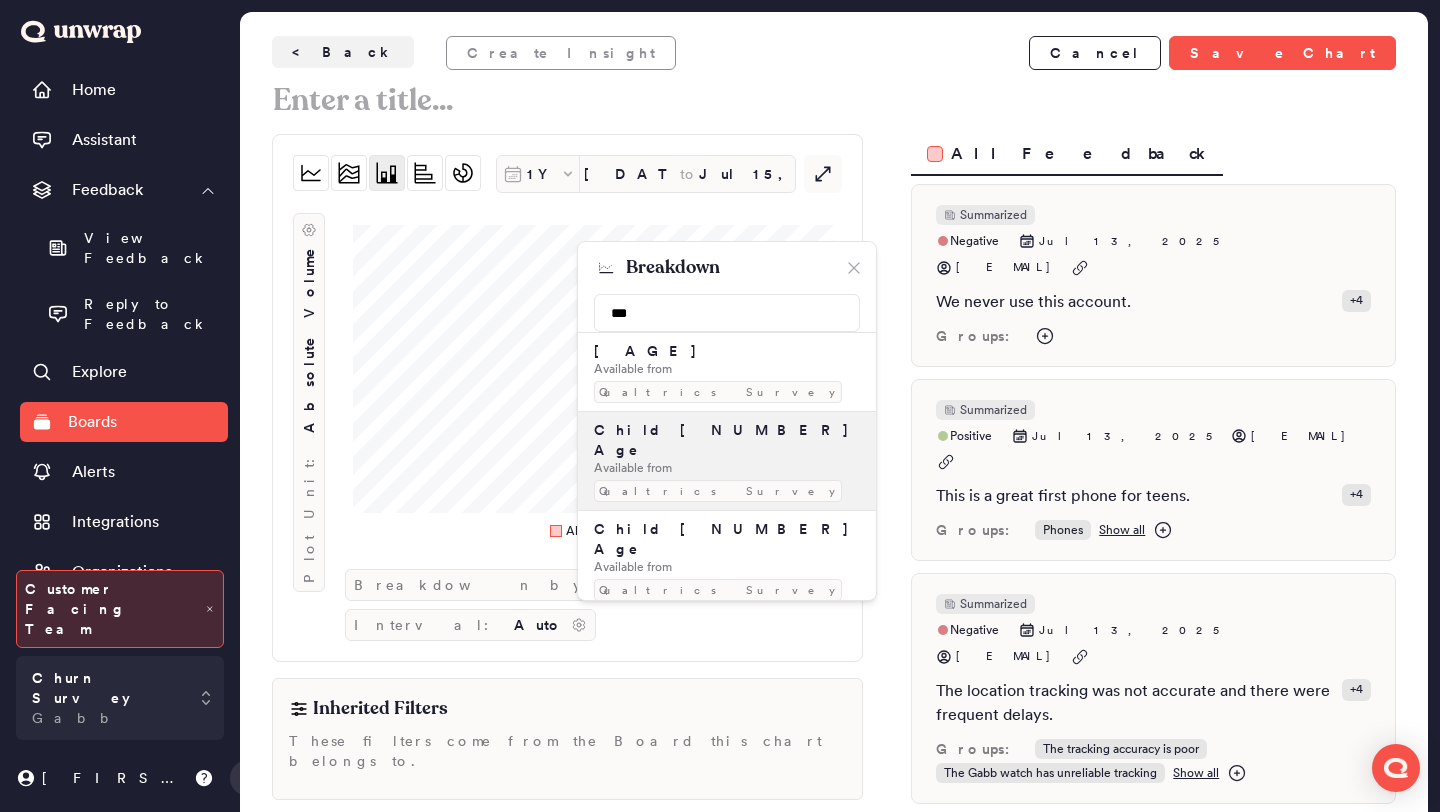 click on "Qualtrics Survey" at bounding box center (718, 491) 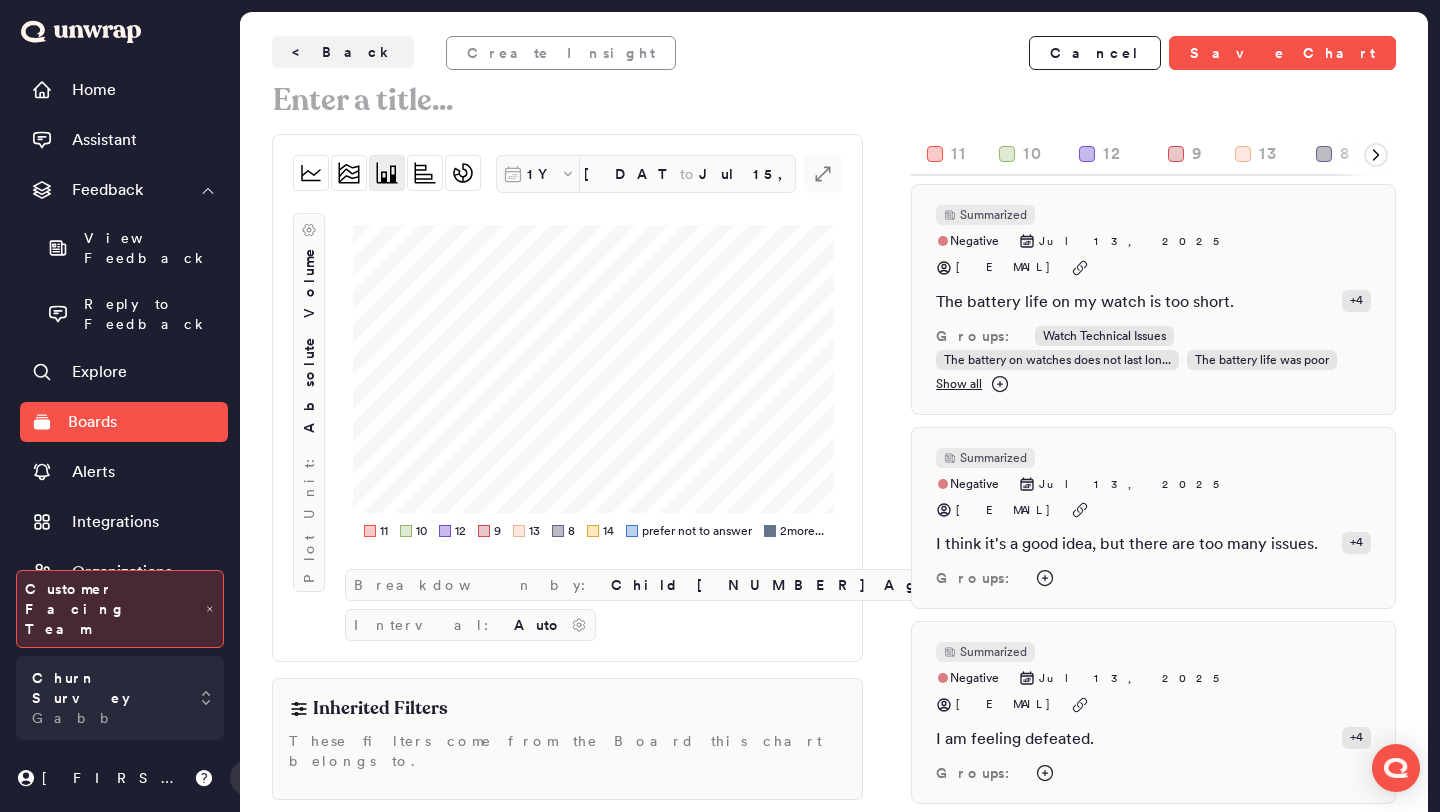 click 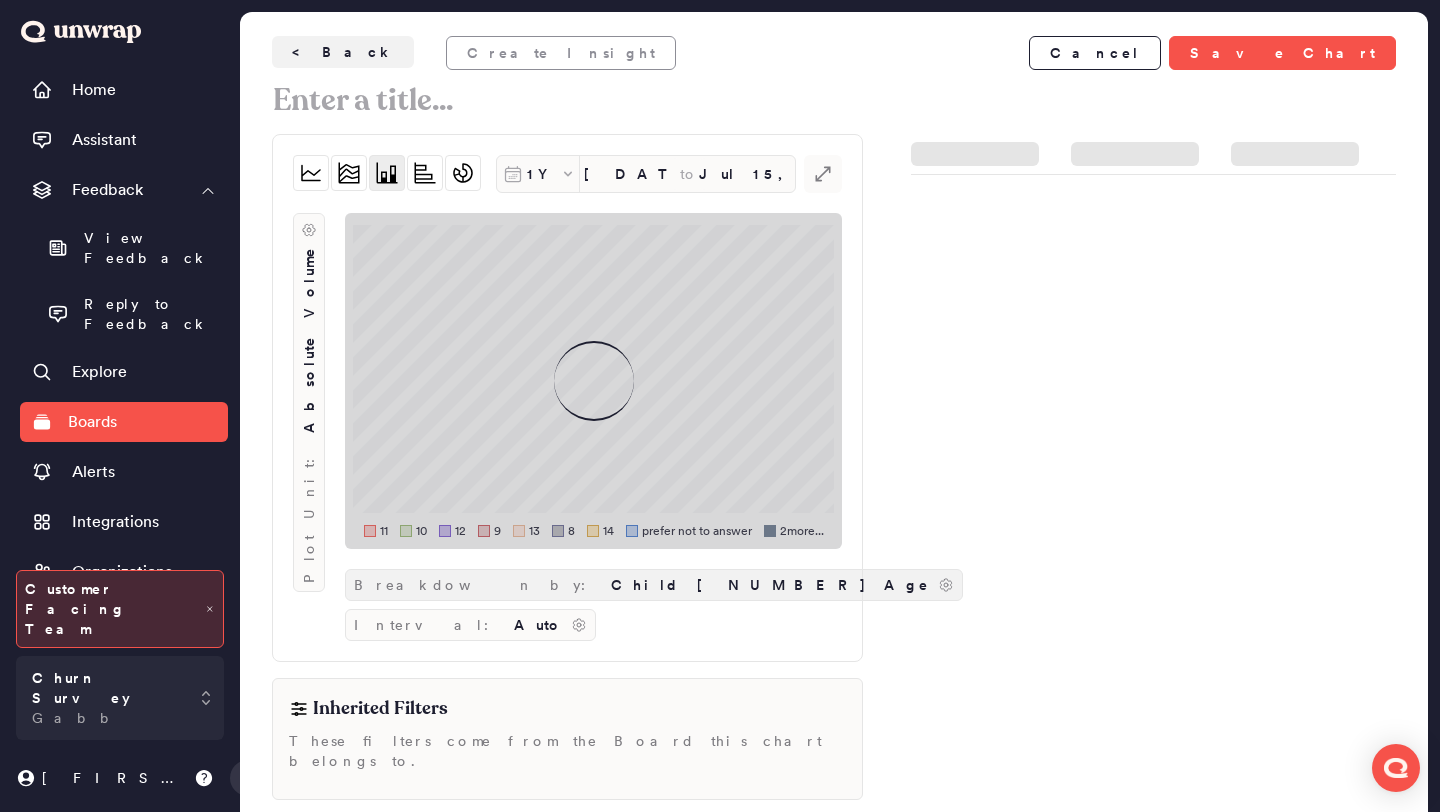 click on "Child 1 Age" at bounding box center [770, 585] 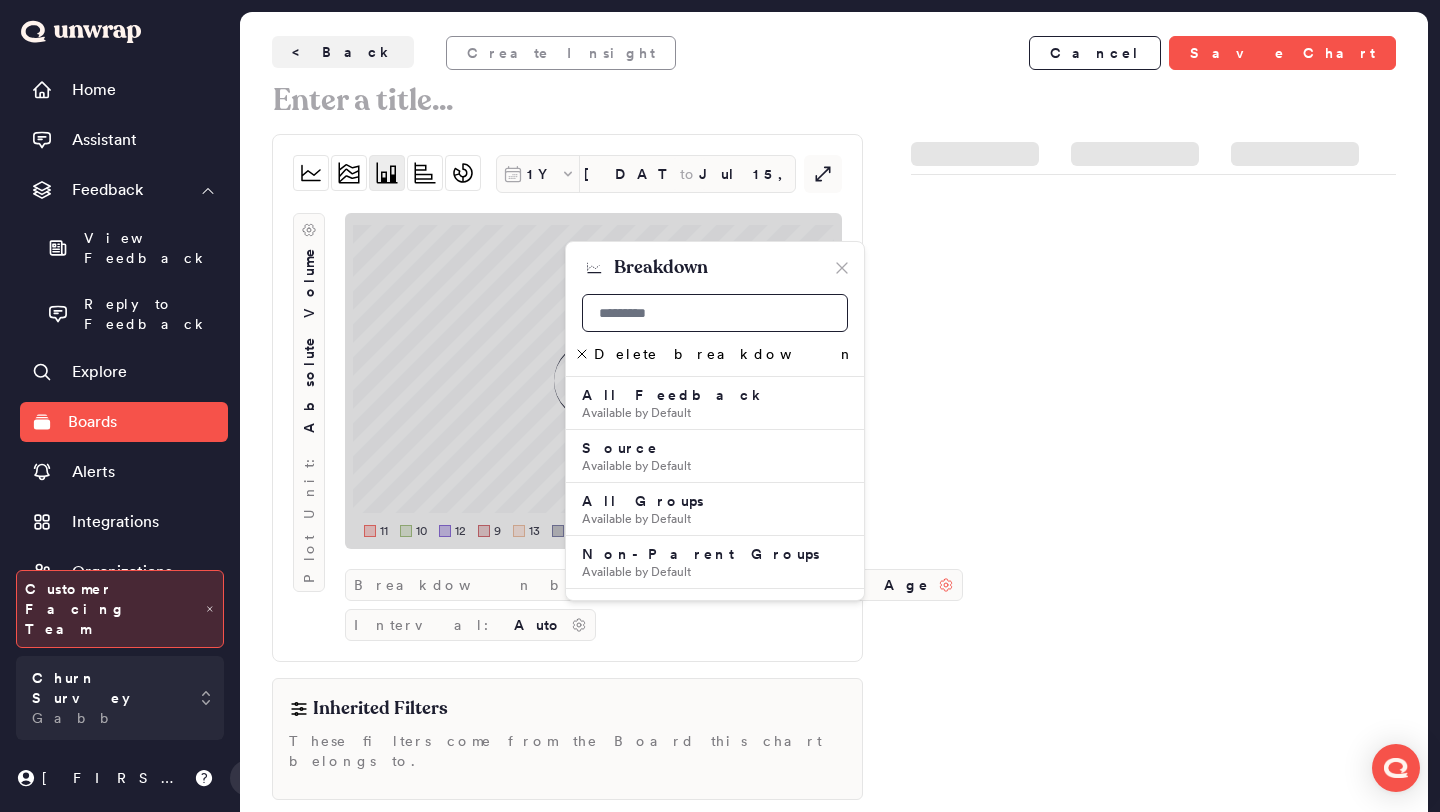 click at bounding box center (715, 313) 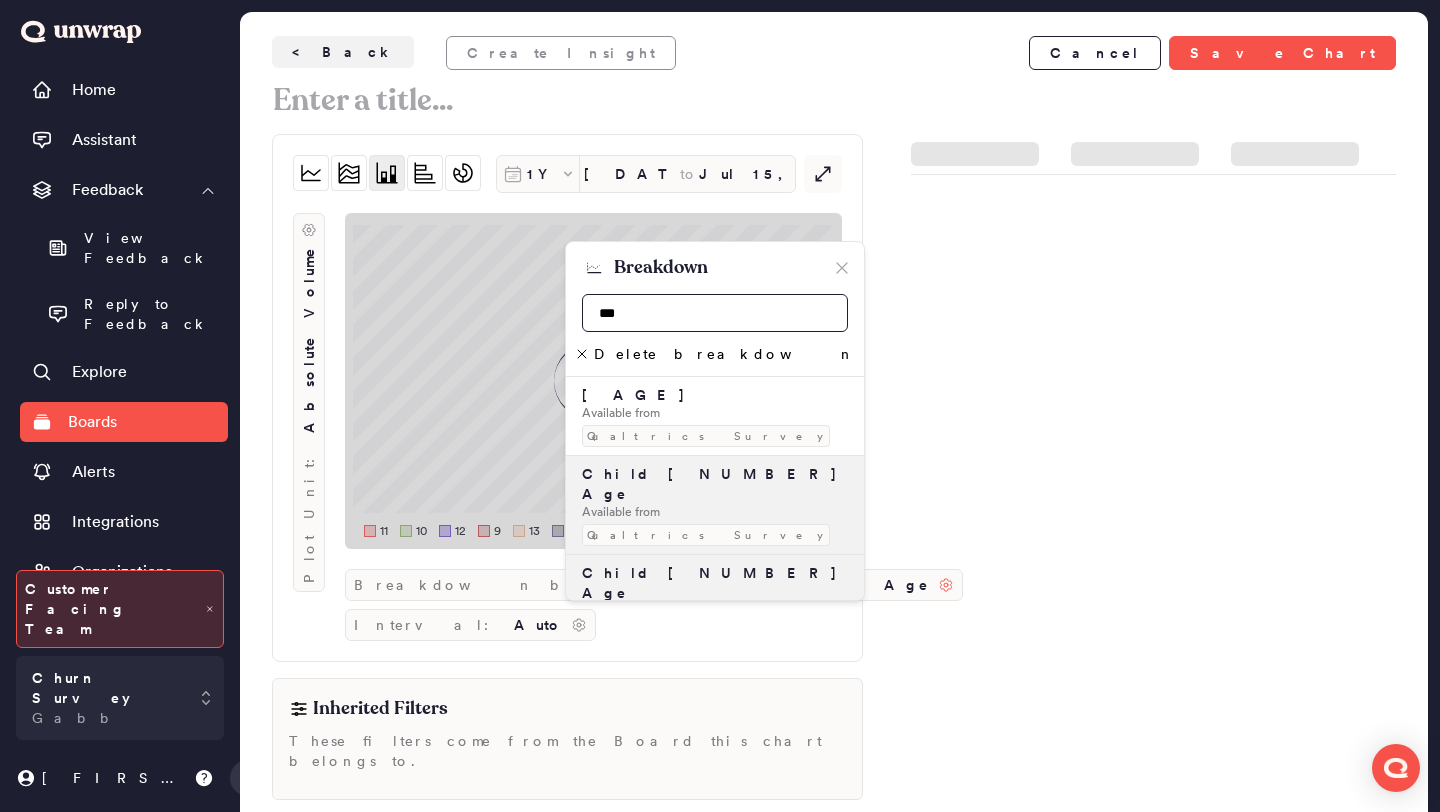 scroll, scrollTop: 13, scrollLeft: 0, axis: vertical 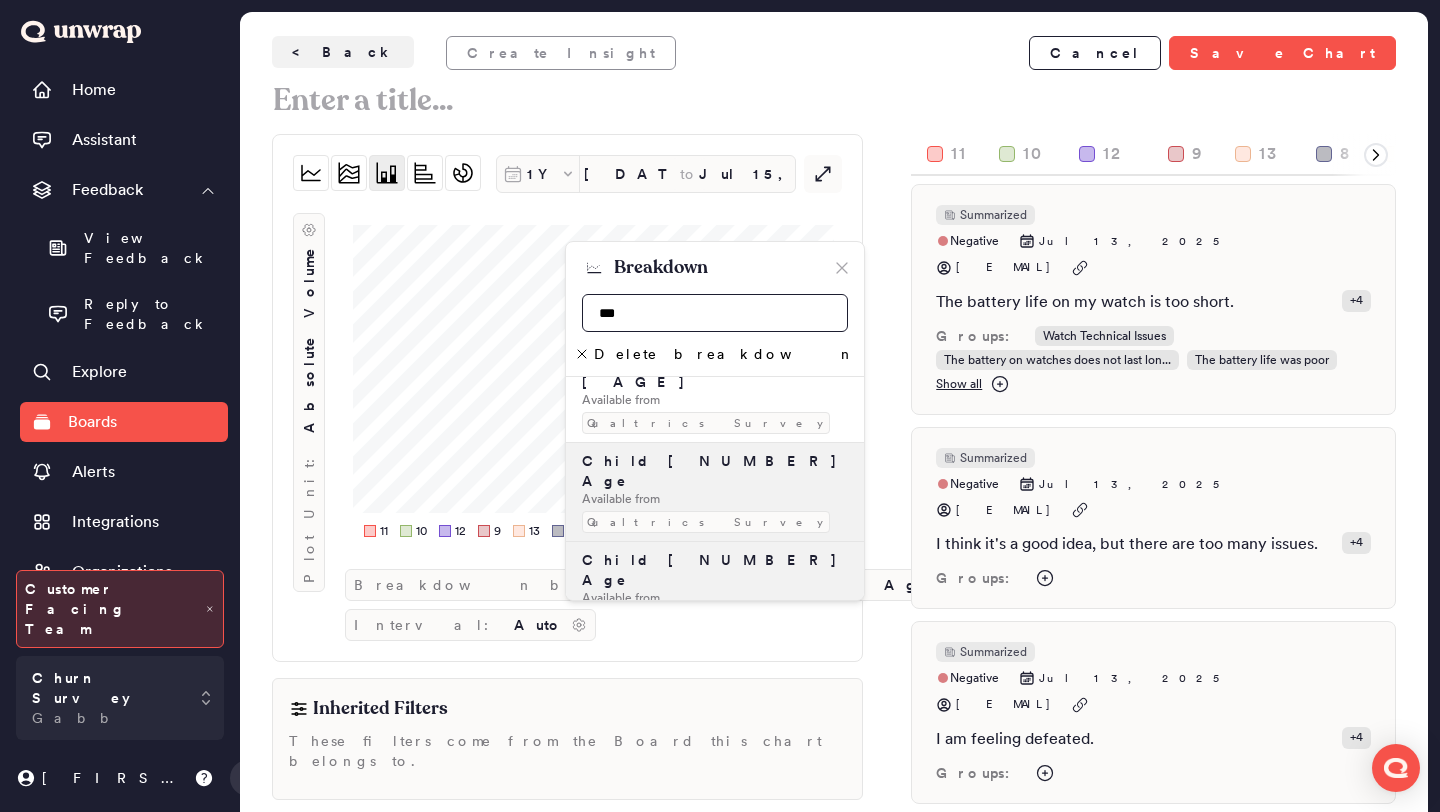 type on "***" 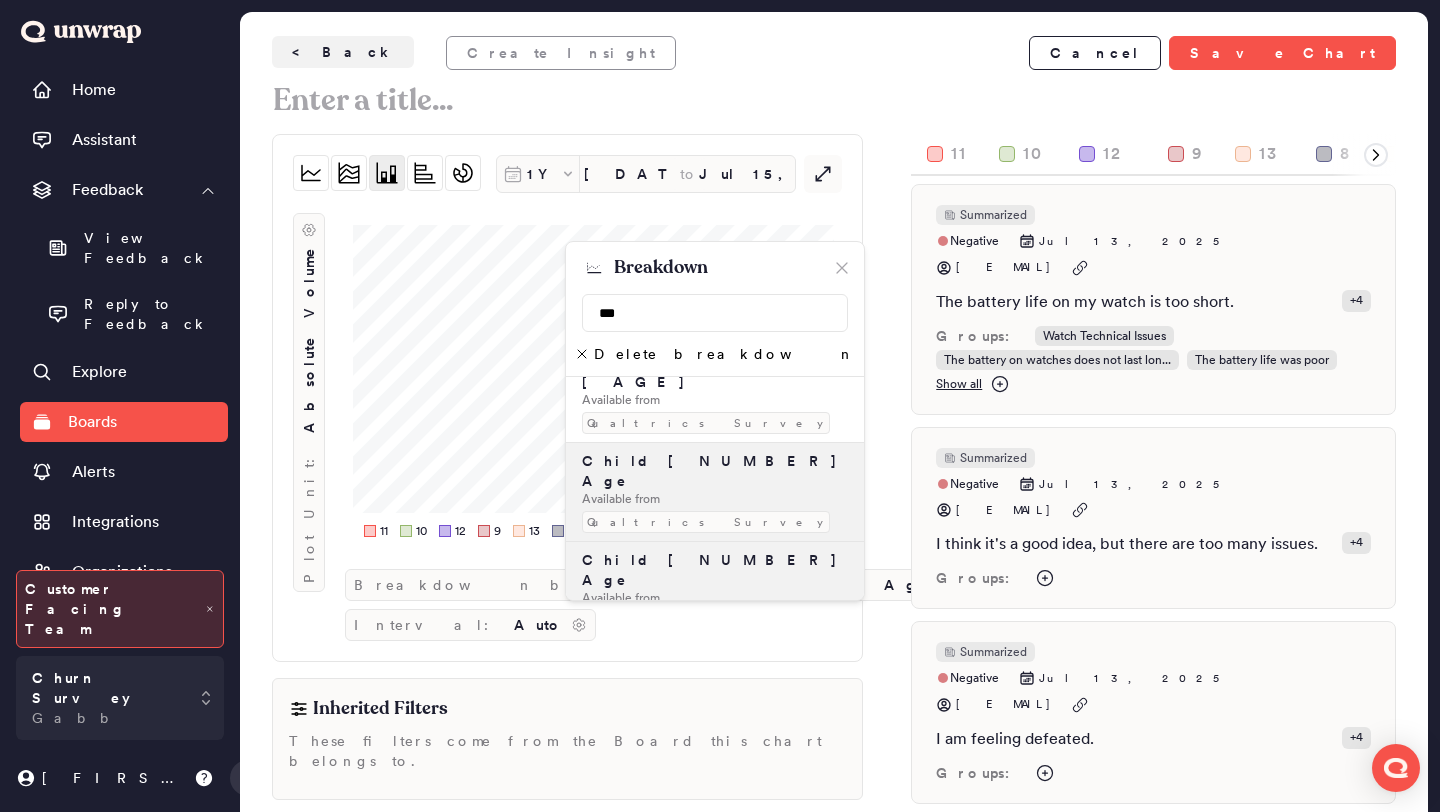 click on "Qualtrics Survey" at bounding box center (706, 621) 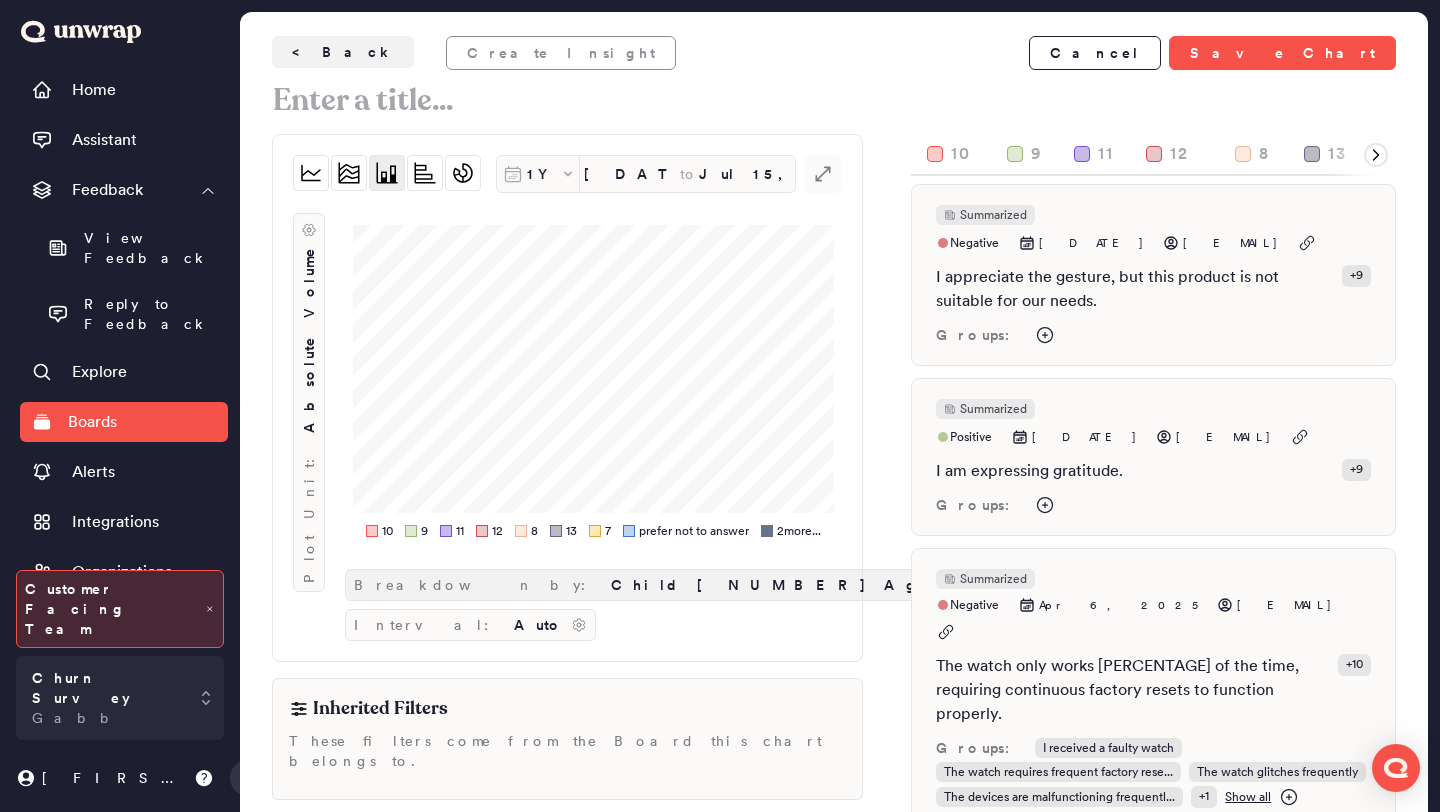 click on "Child 2 Age" at bounding box center [770, 585] 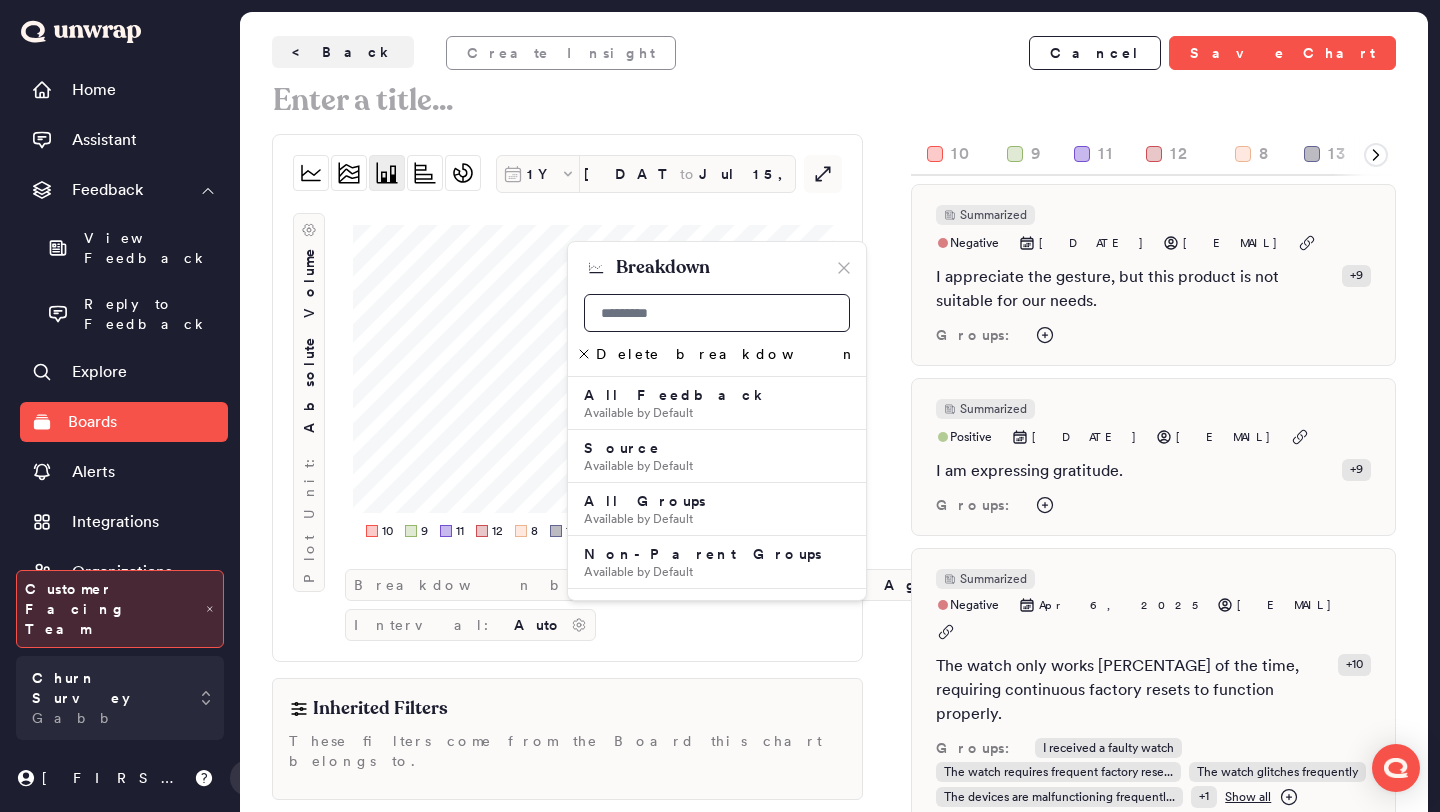 click at bounding box center (717, 313) 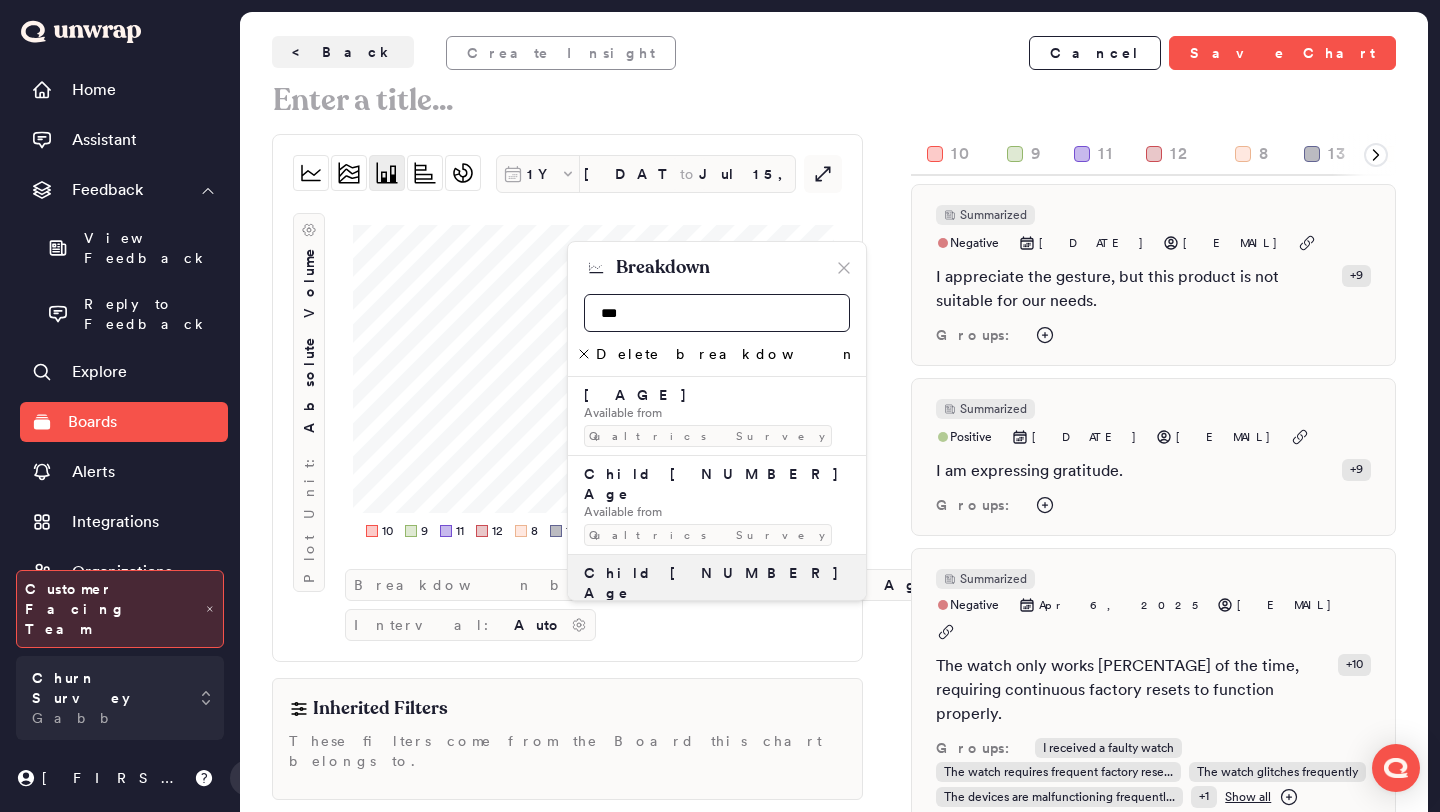 type on "***" 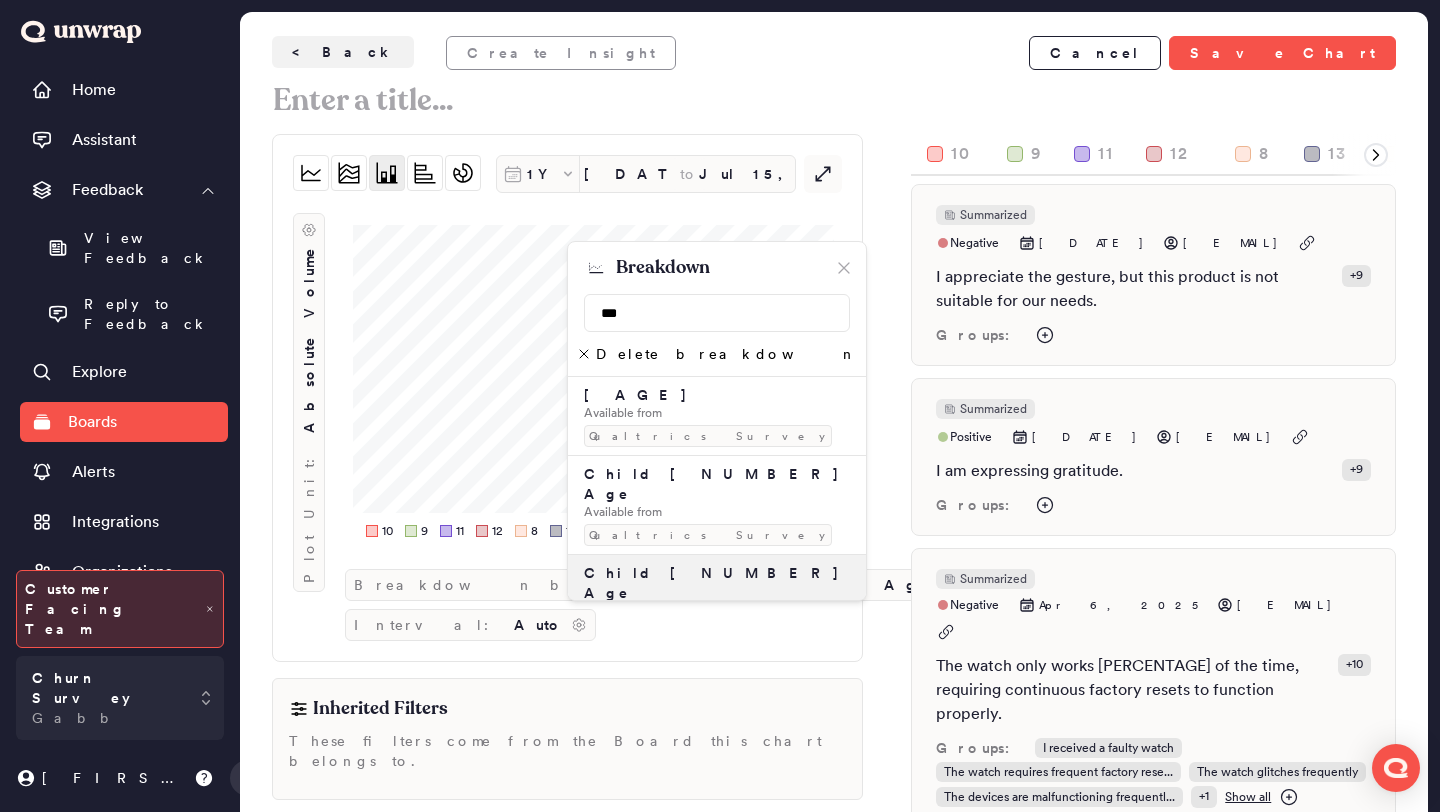click on "Child 3 Age Available from Qualtrics Survey" at bounding box center [717, 693] 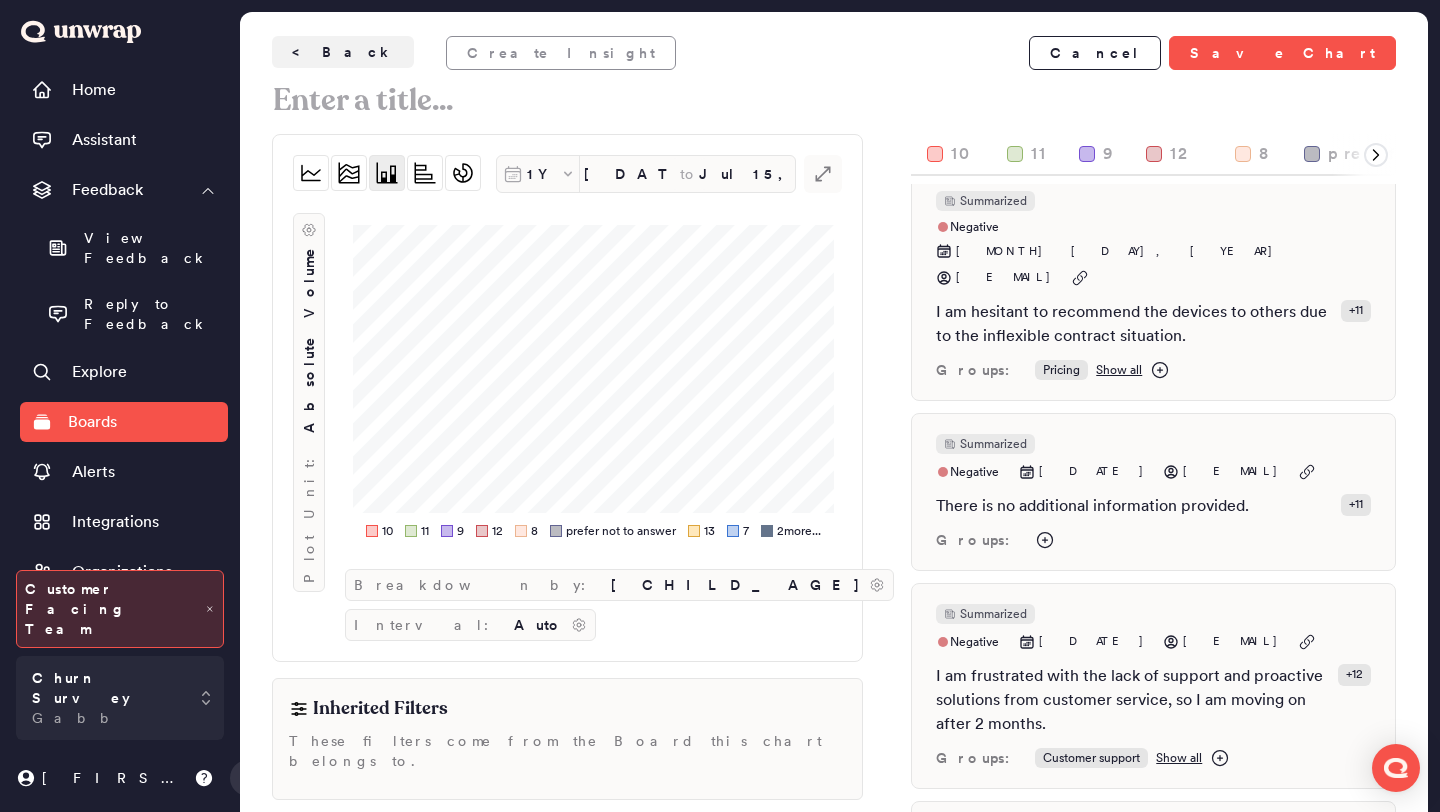 scroll, scrollTop: 2222, scrollLeft: 0, axis: vertical 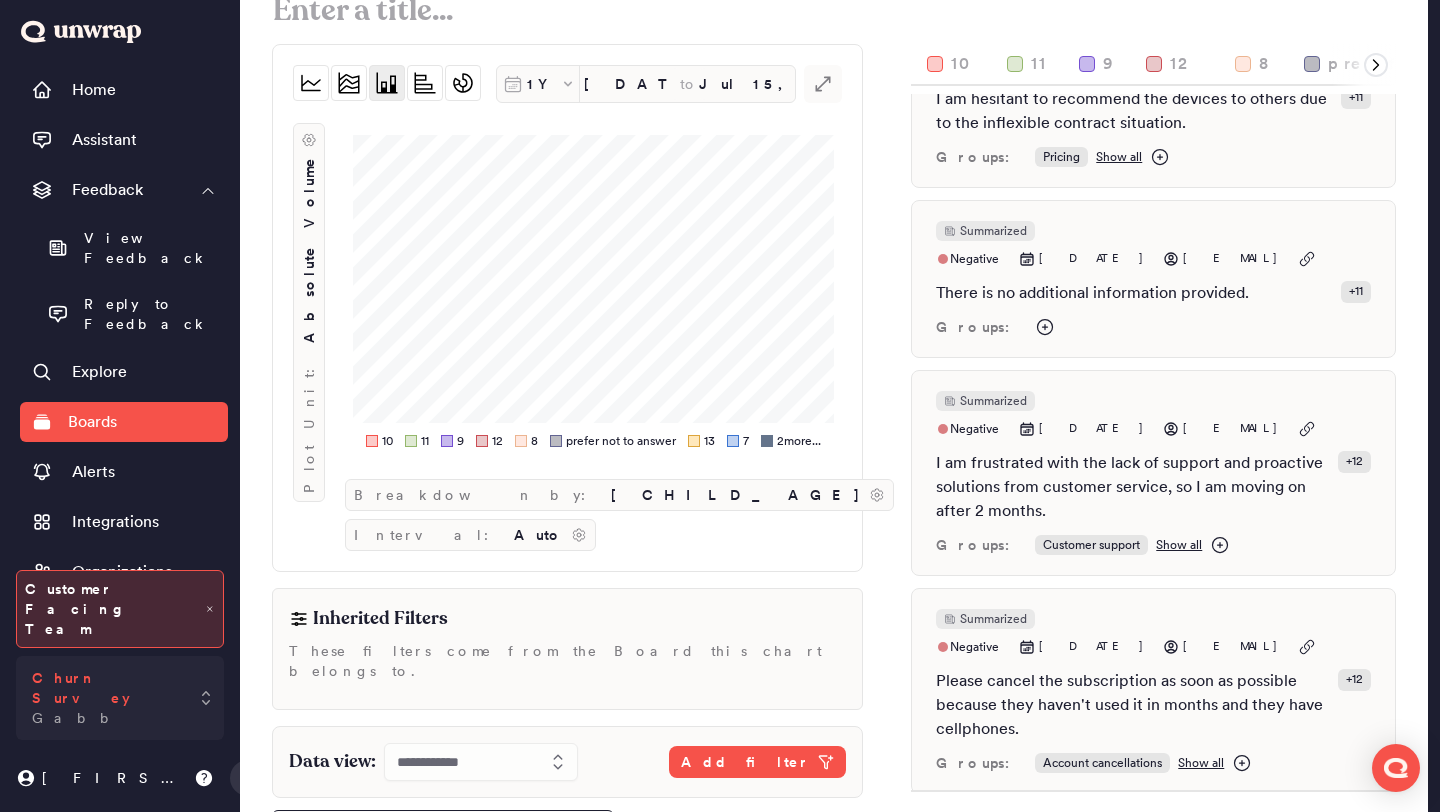 click on "Churn Survey" at bounding box center (106, 688) 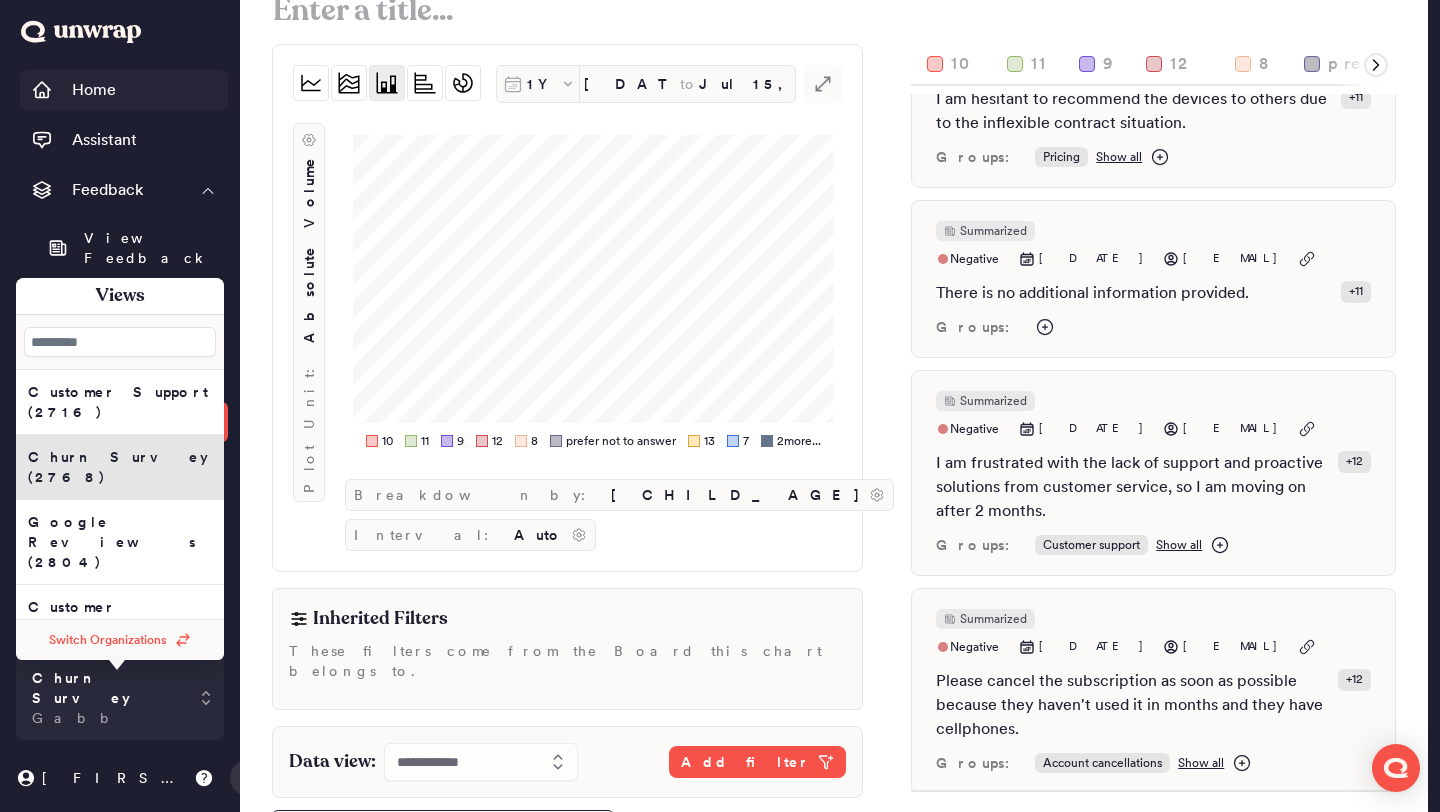 click on "Home" at bounding box center [124, 90] 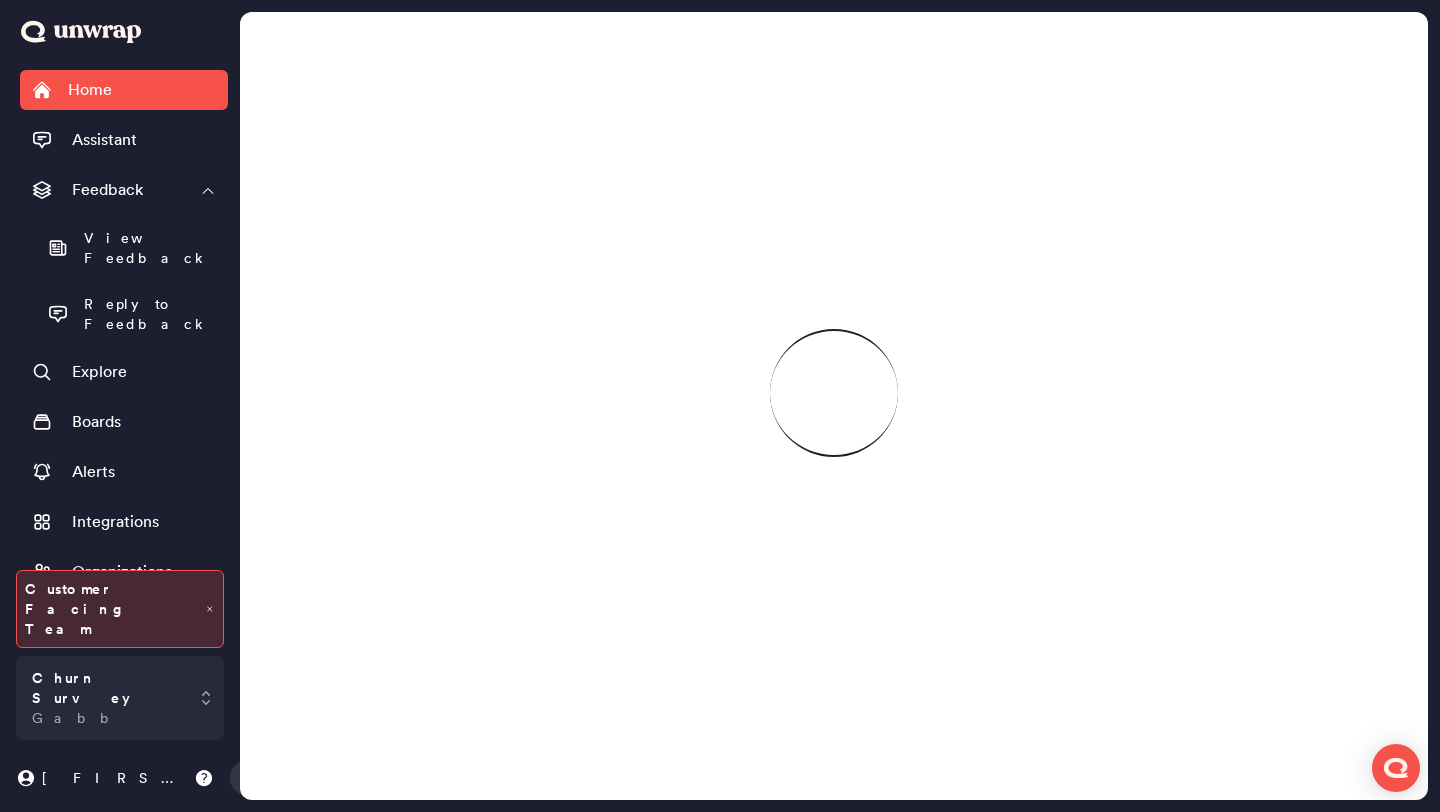 scroll, scrollTop: 0, scrollLeft: 0, axis: both 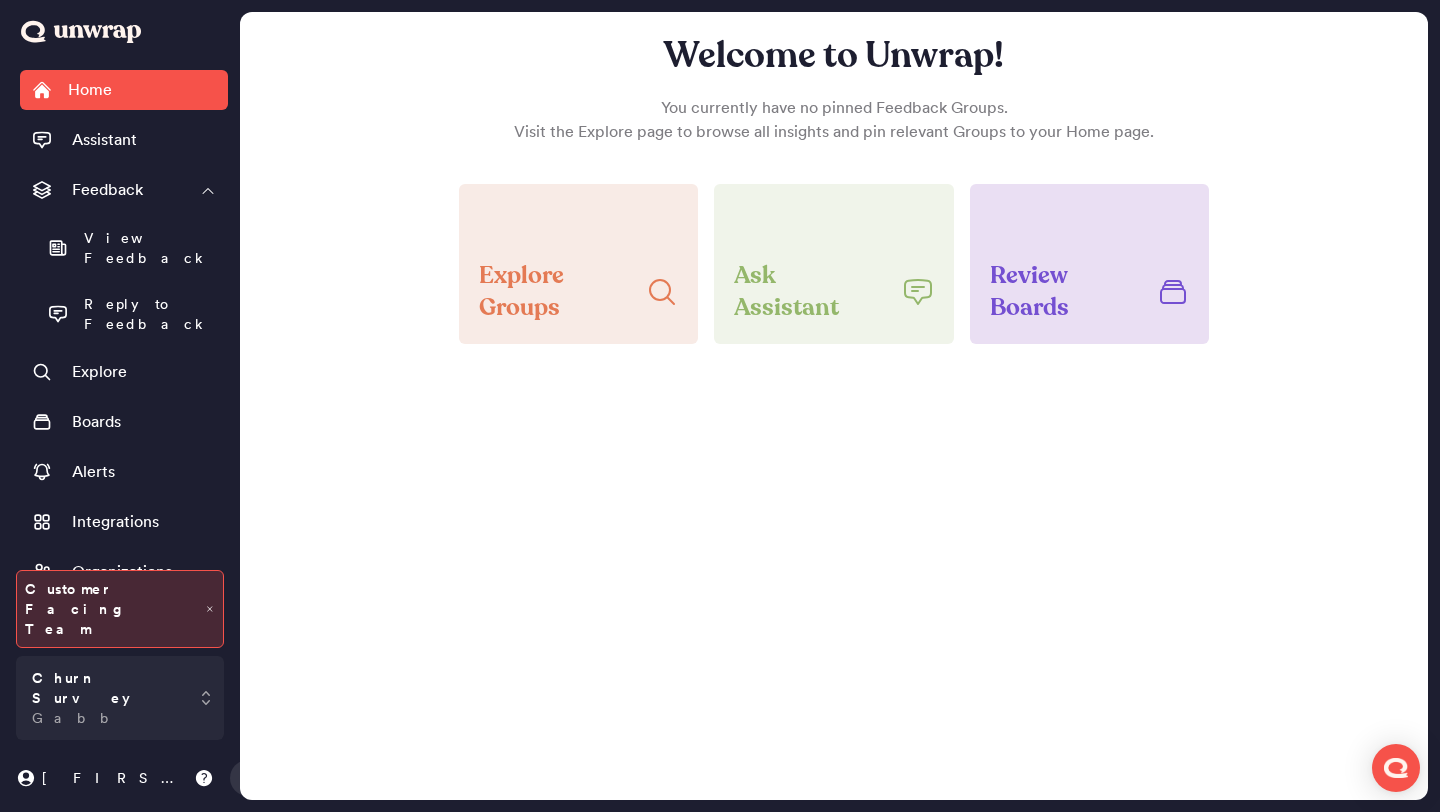 click on "Digests" at bounding box center [124, 622] 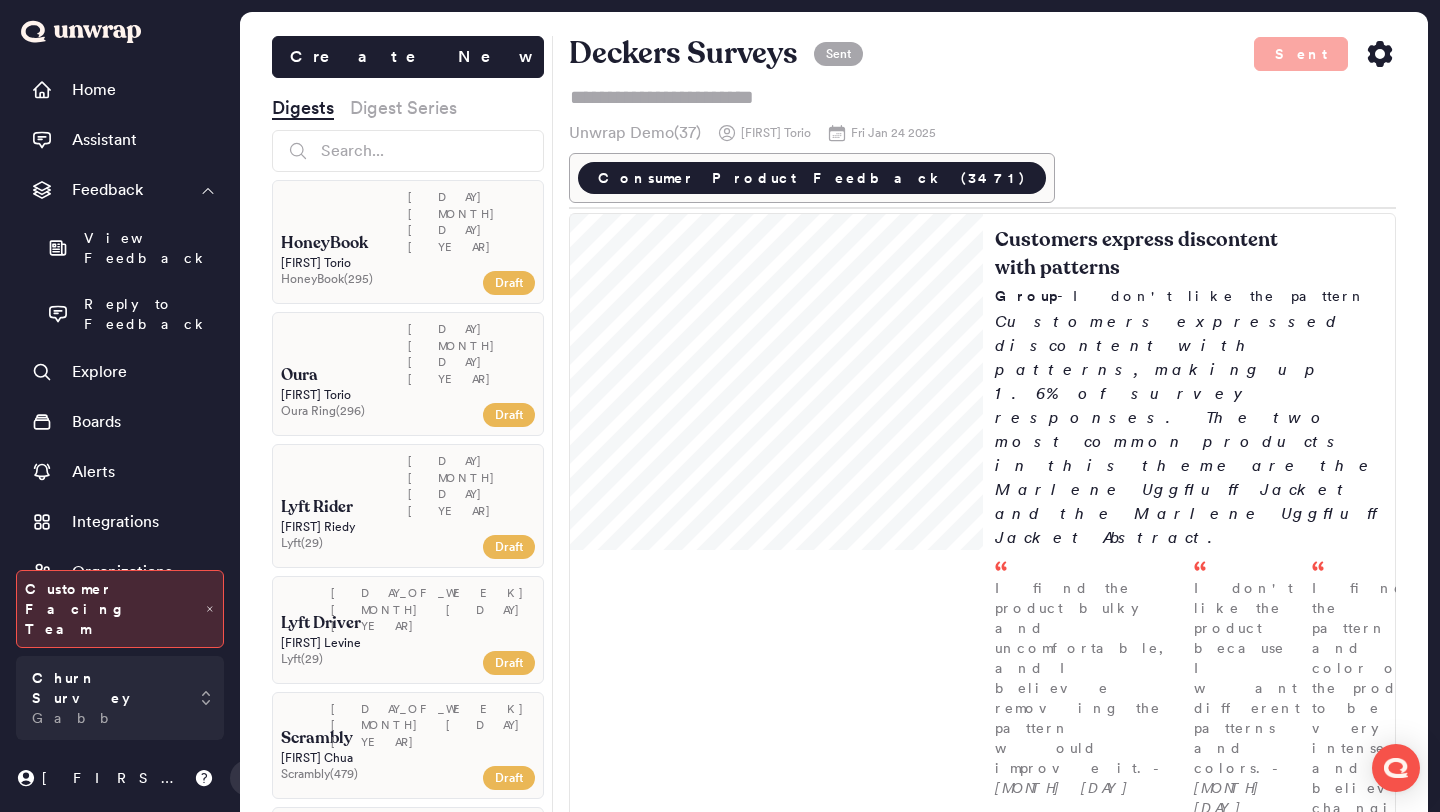 click on "Ezra   Torio" at bounding box center (408, 395) 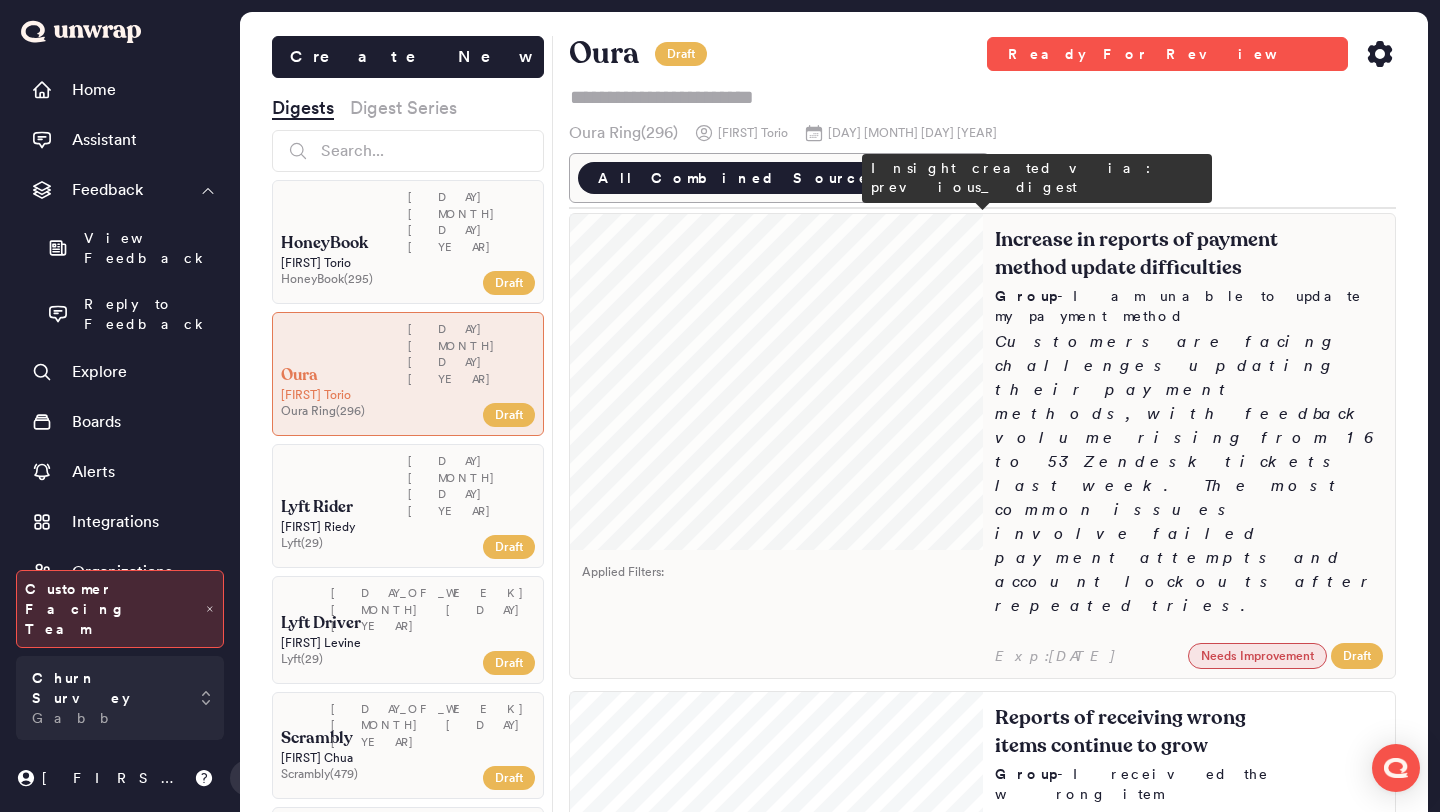 click on "Increase in reports of payment method update difficulties Group  -  I am unable to update my payment method Customers are facing challenges updating their payment methods, with feedback volume rising from 16 to 53 Zendesk tickets last week. The most common issues involve failed payment attempts and account lockouts after repeated tries. Exp:  Thu Aug 14 2025 Needs Improvement Draft" at bounding box center (1189, 446) 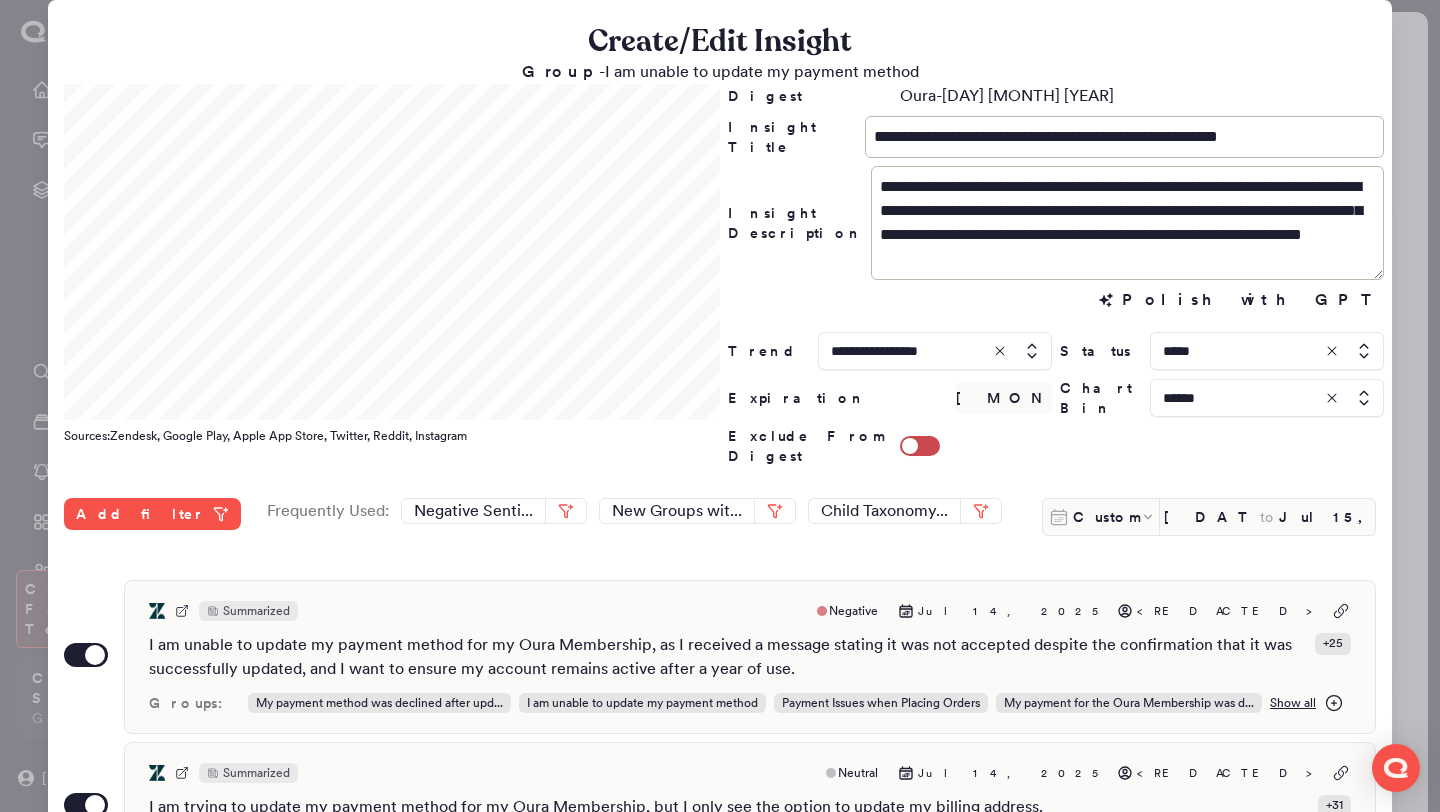 click at bounding box center [720, 406] 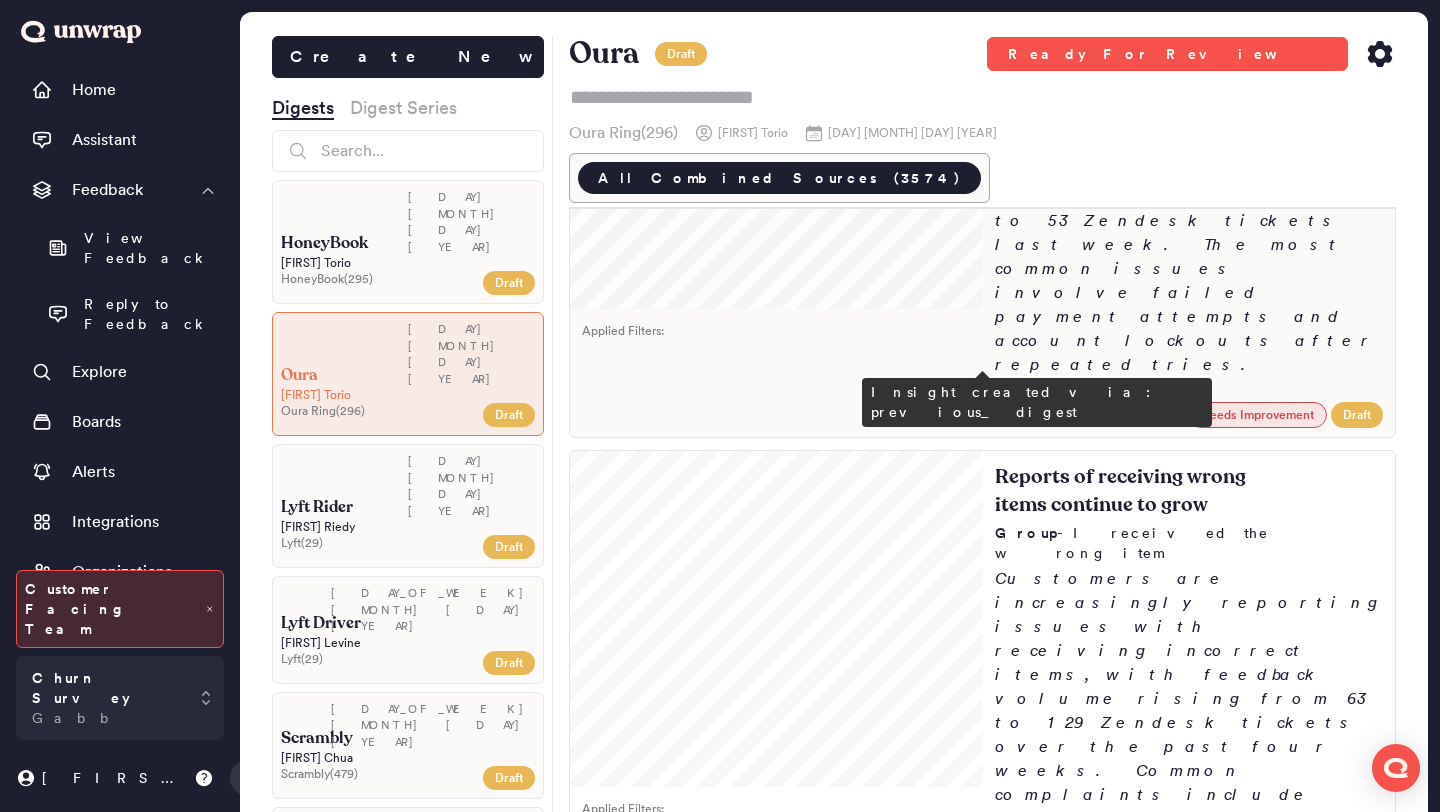 scroll, scrollTop: 247, scrollLeft: 0, axis: vertical 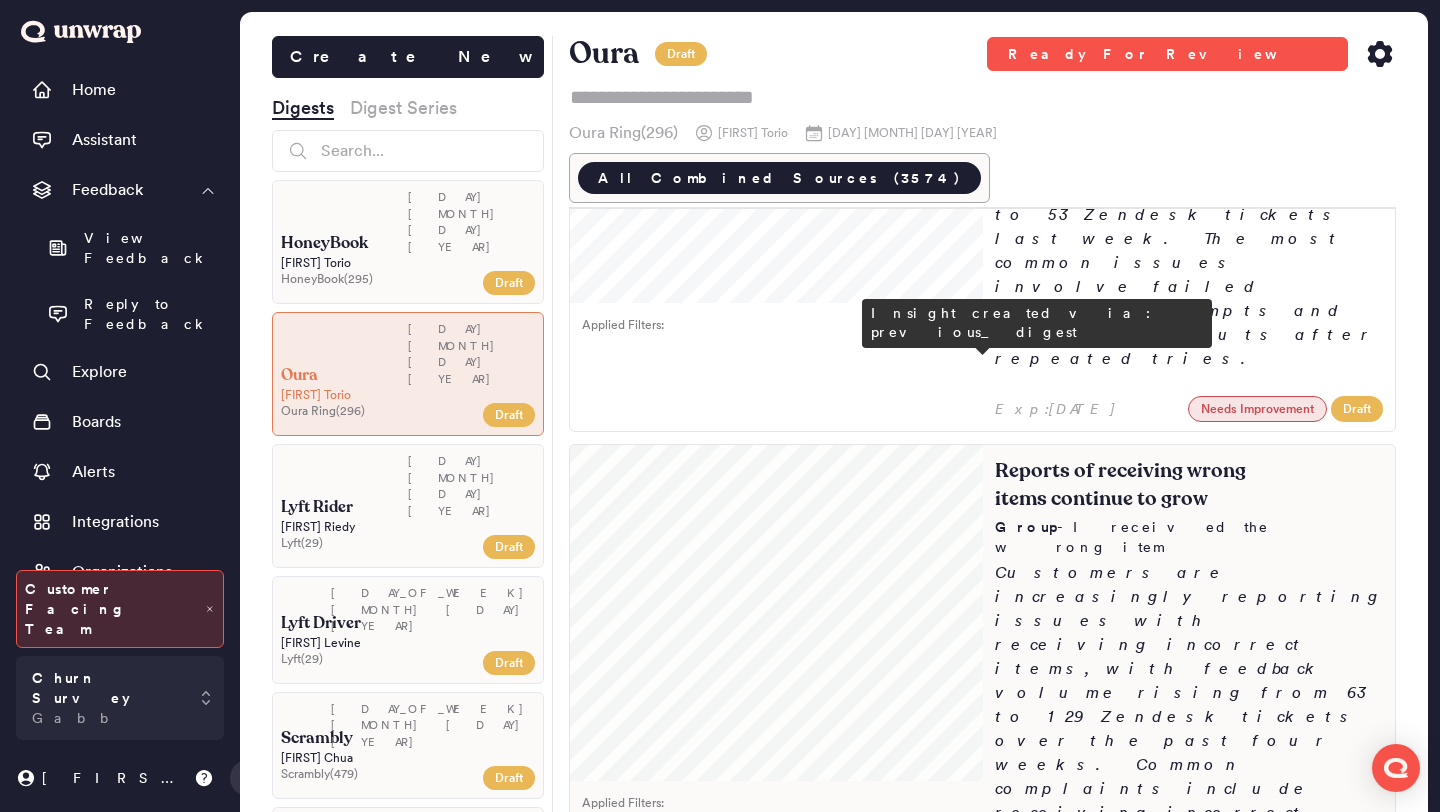 click on "Customers are increasingly reporting issues with receiving incorrect items, with feedback volume rising from 63 to 129 Zendesk tickets over the past four weeks. Common complaints include receiving incorrect models, sizes, and colors." at bounding box center (1189, 717) 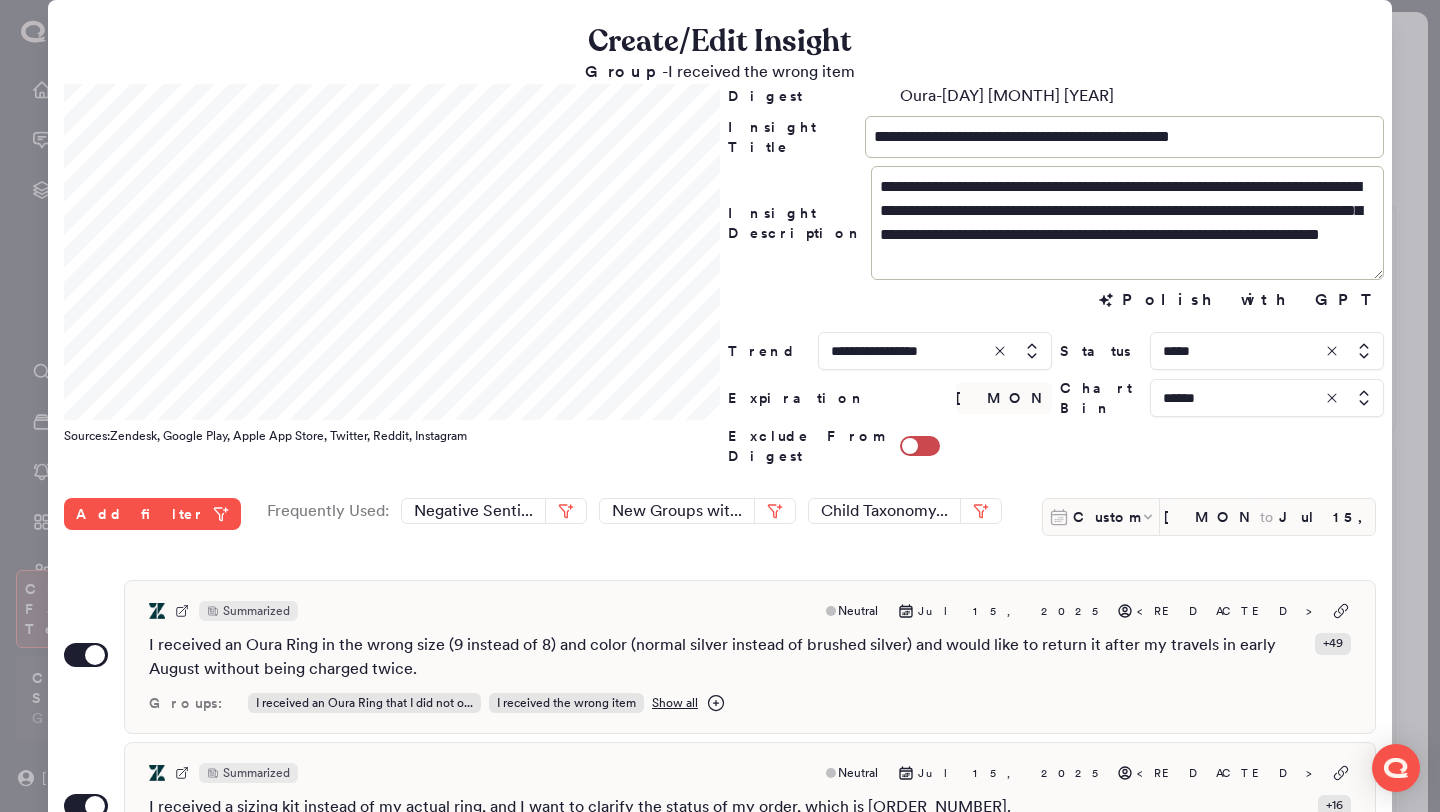 click on "**********" at bounding box center (1056, 275) 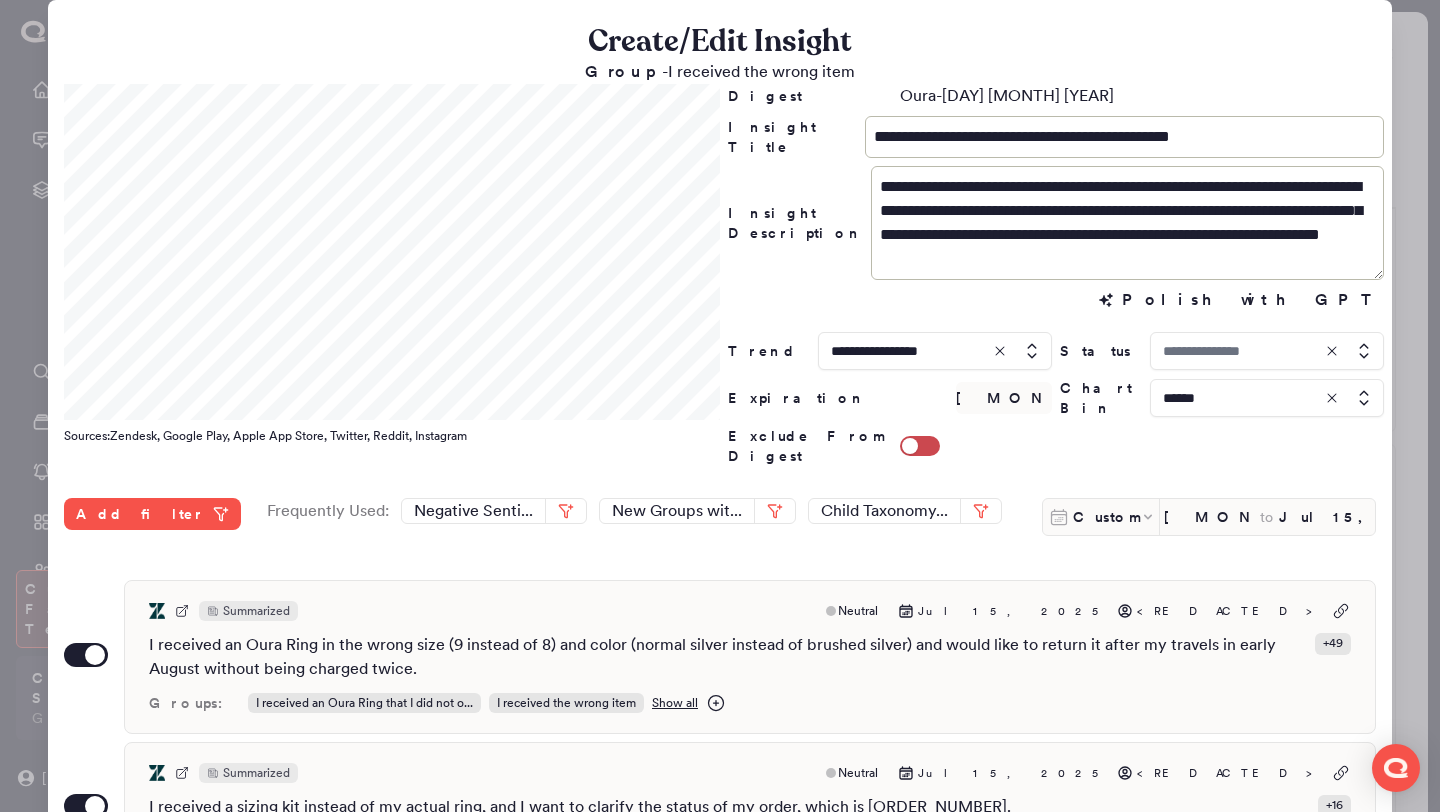 type on "*****" 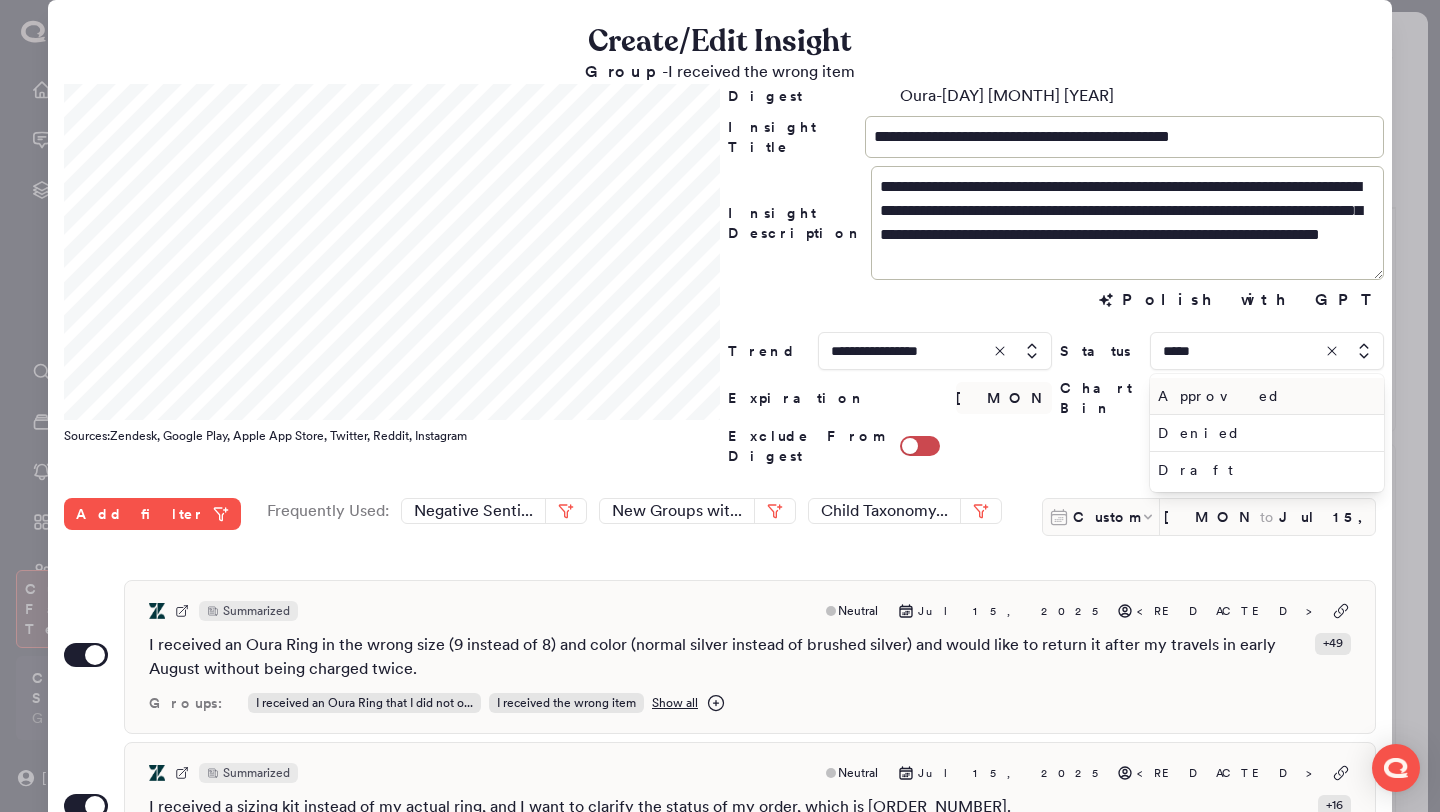 click on "Approved" at bounding box center (1263, 396) 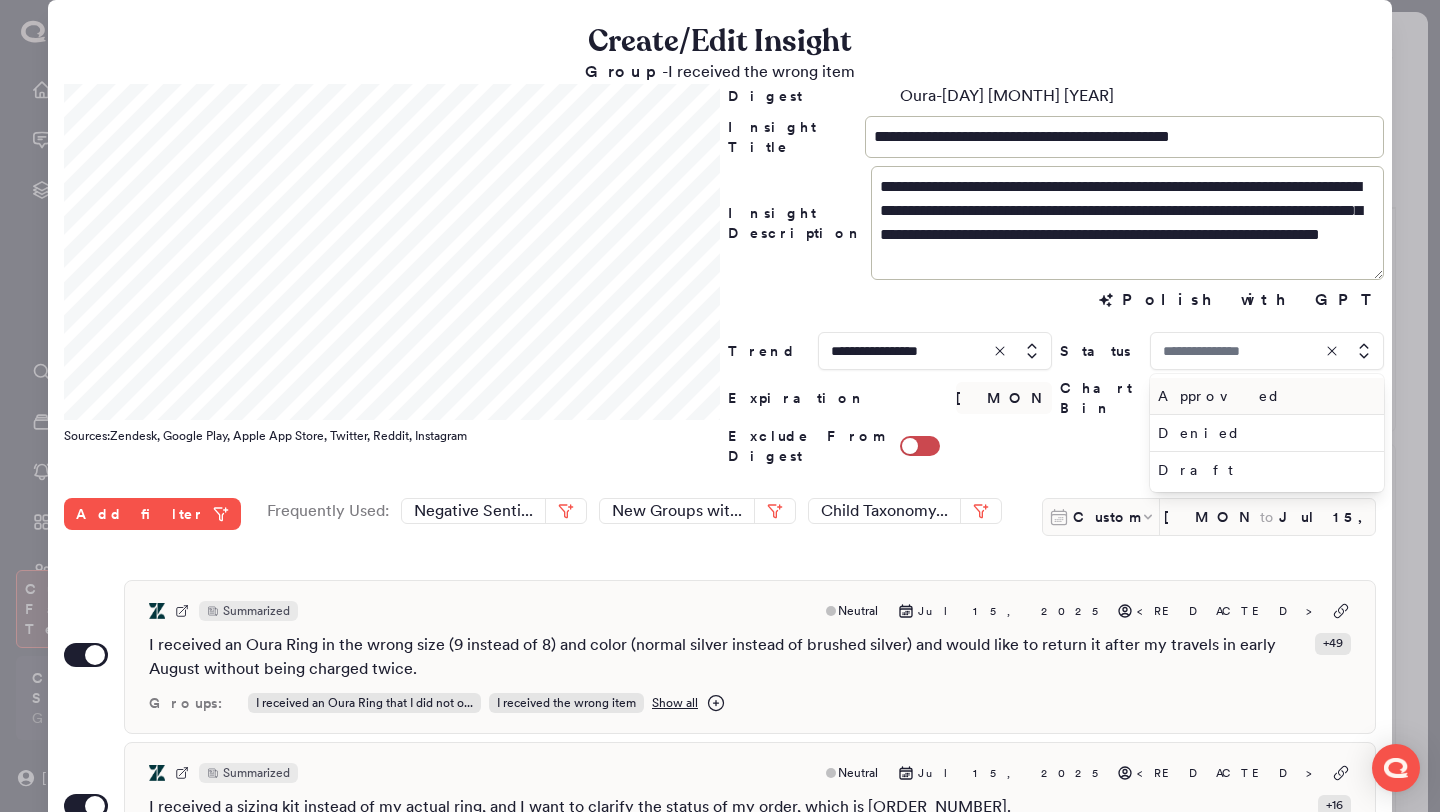 type on "********" 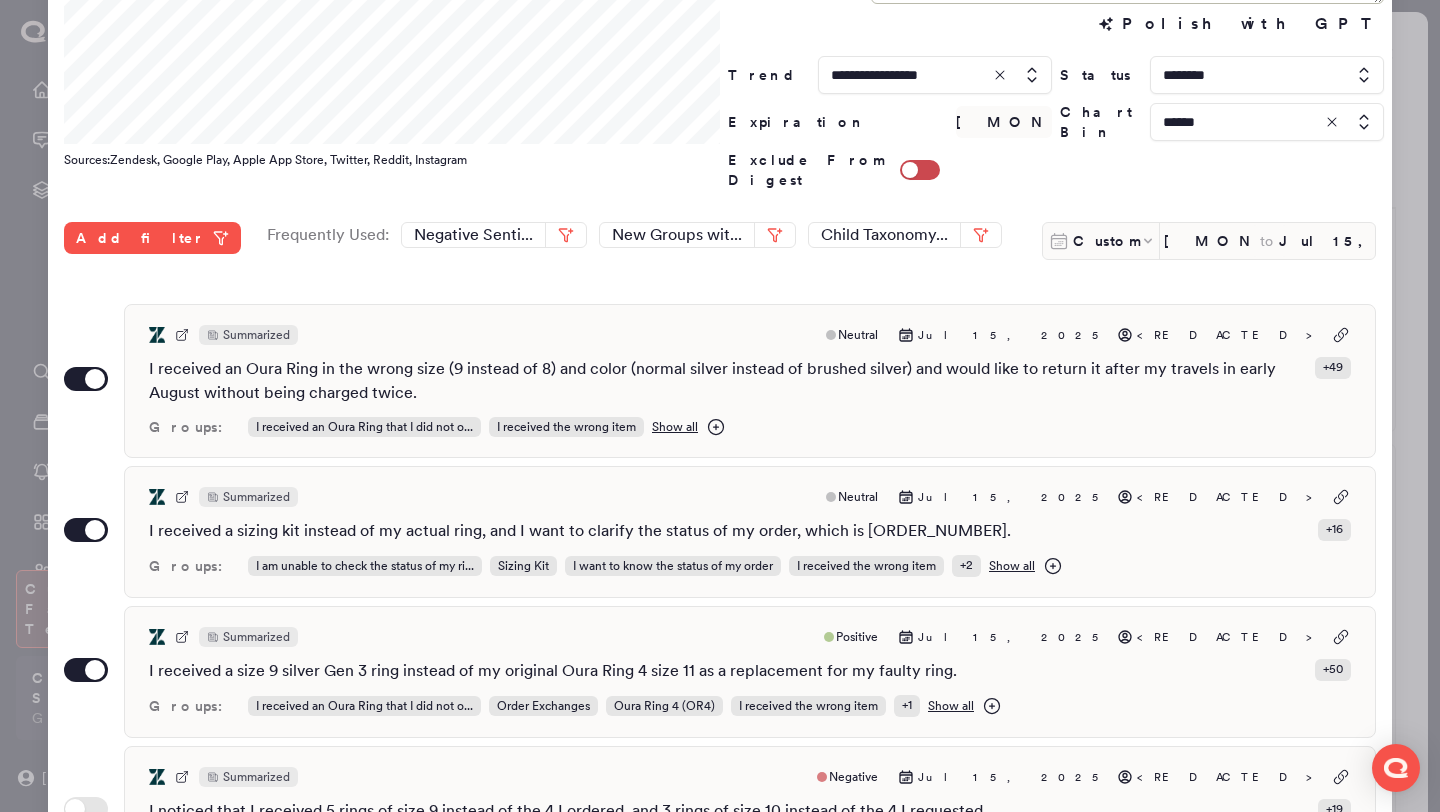 scroll, scrollTop: 516, scrollLeft: 0, axis: vertical 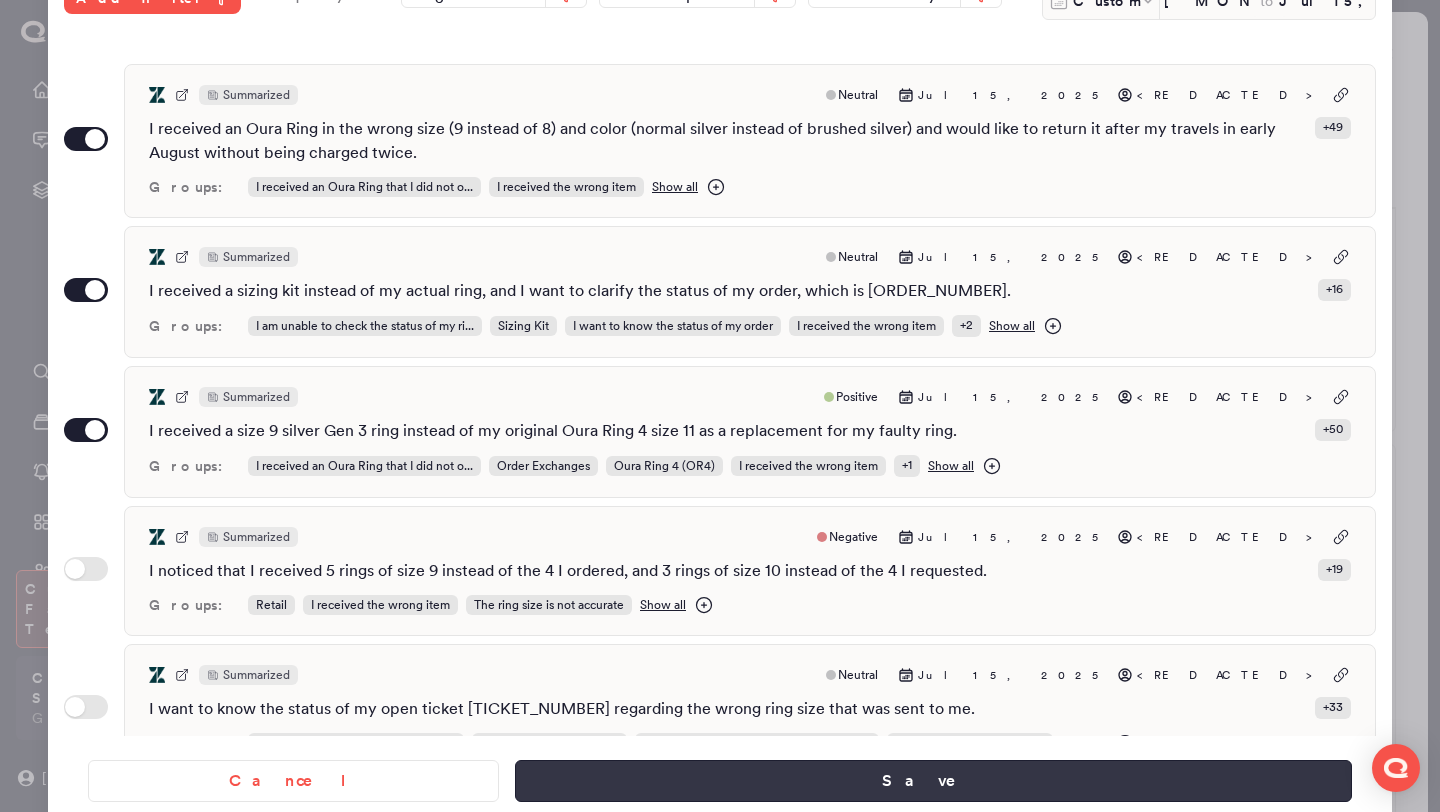 click on "Save" at bounding box center (933, 781) 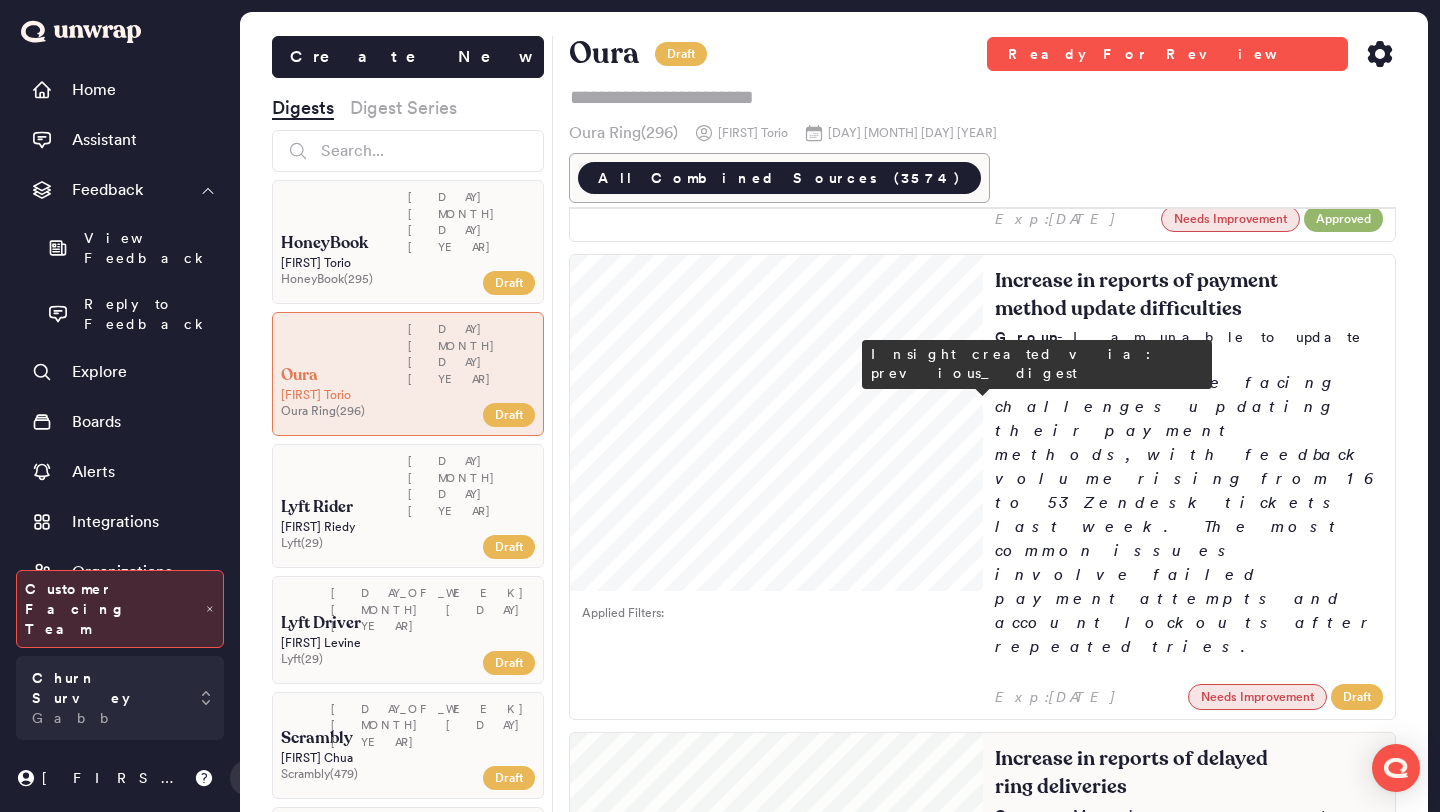 scroll, scrollTop: 1072, scrollLeft: 0, axis: vertical 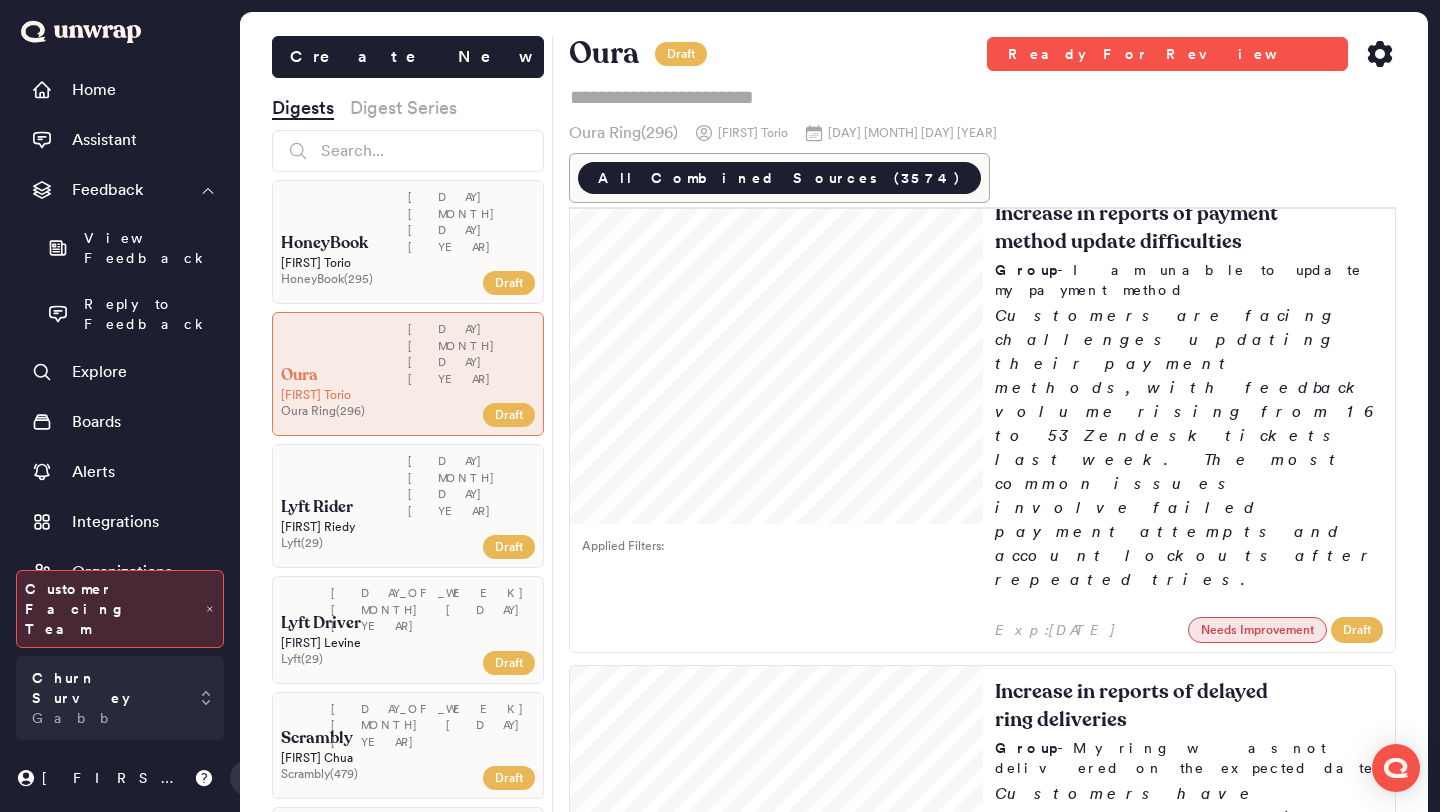 click on "Last week, complaints of receiving scratched replacement rings fell from 0.4% to 0.2% of Zendesk tickets. Customers expressed disappointment in receiving scratched items despite expecting new, non-refurbished rings." at bounding box center (1189, 1464) 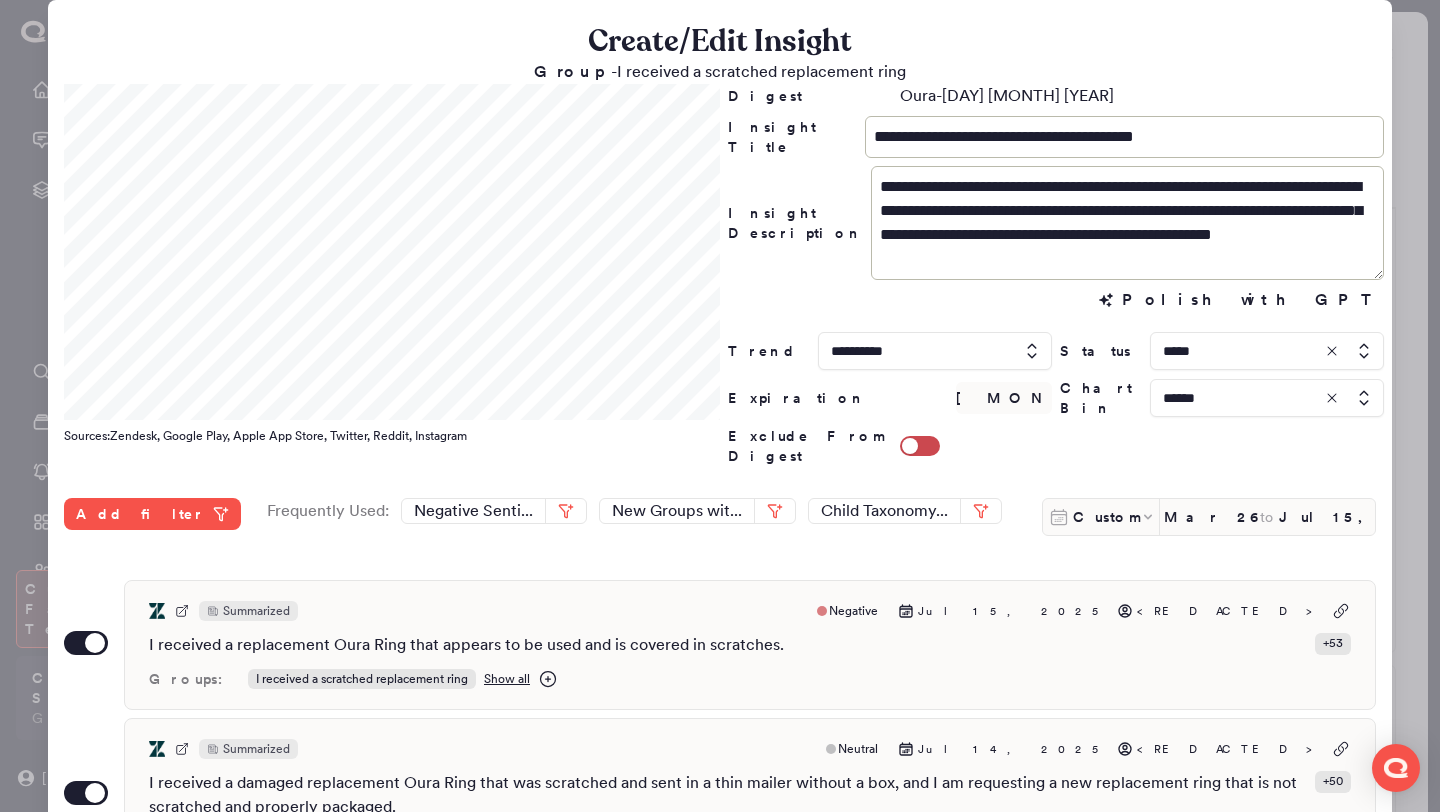click at bounding box center [720, 406] 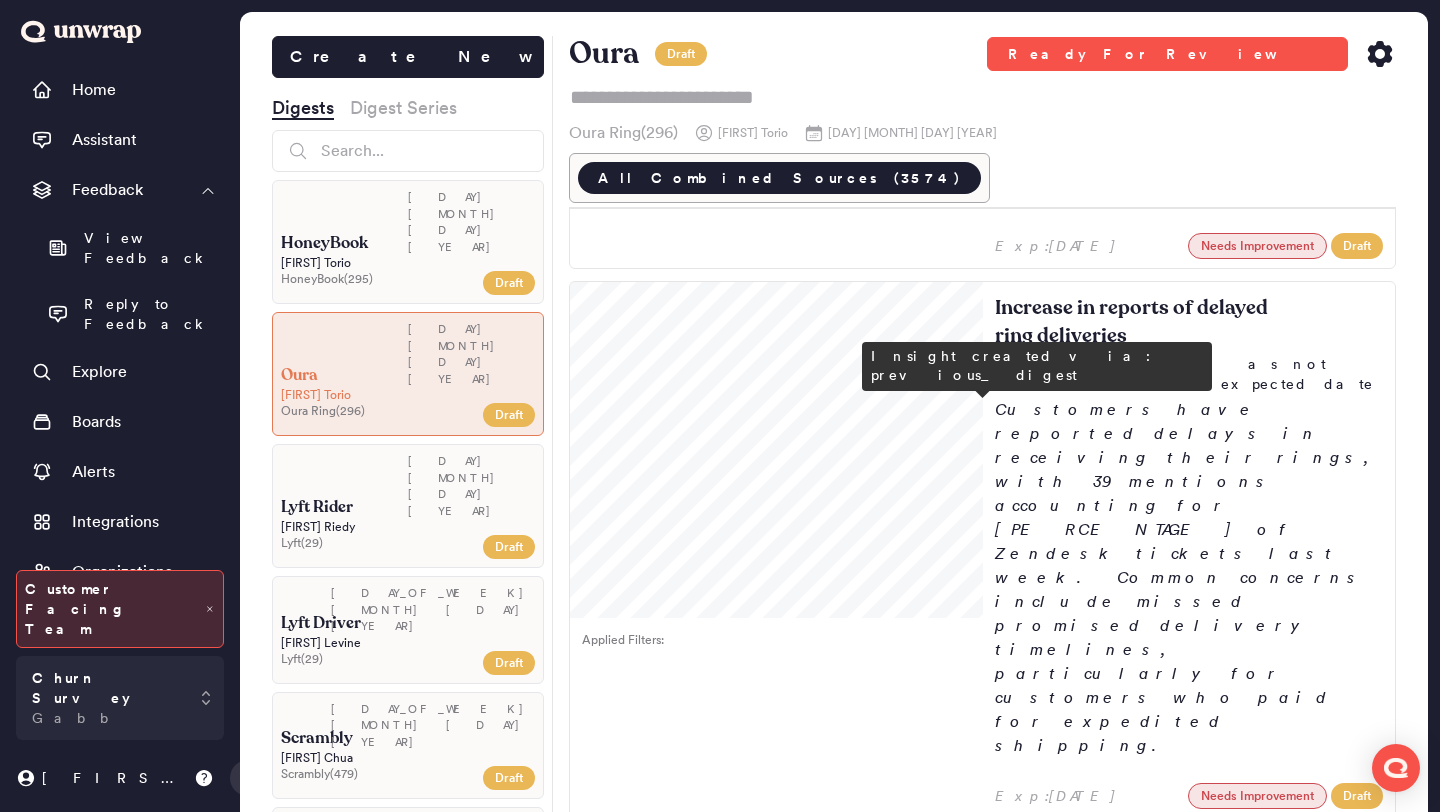 scroll, scrollTop: 1451, scrollLeft: 0, axis: vertical 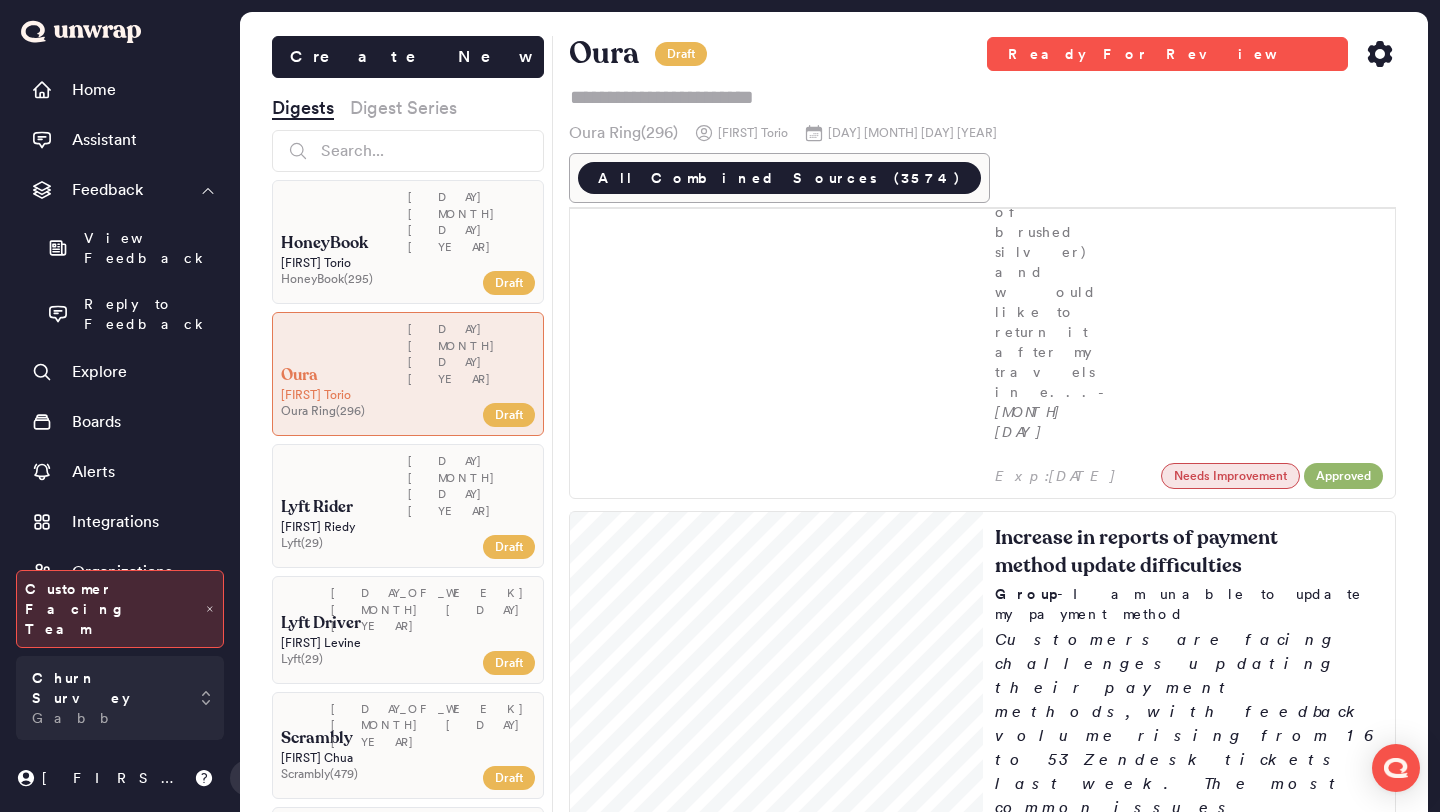 click 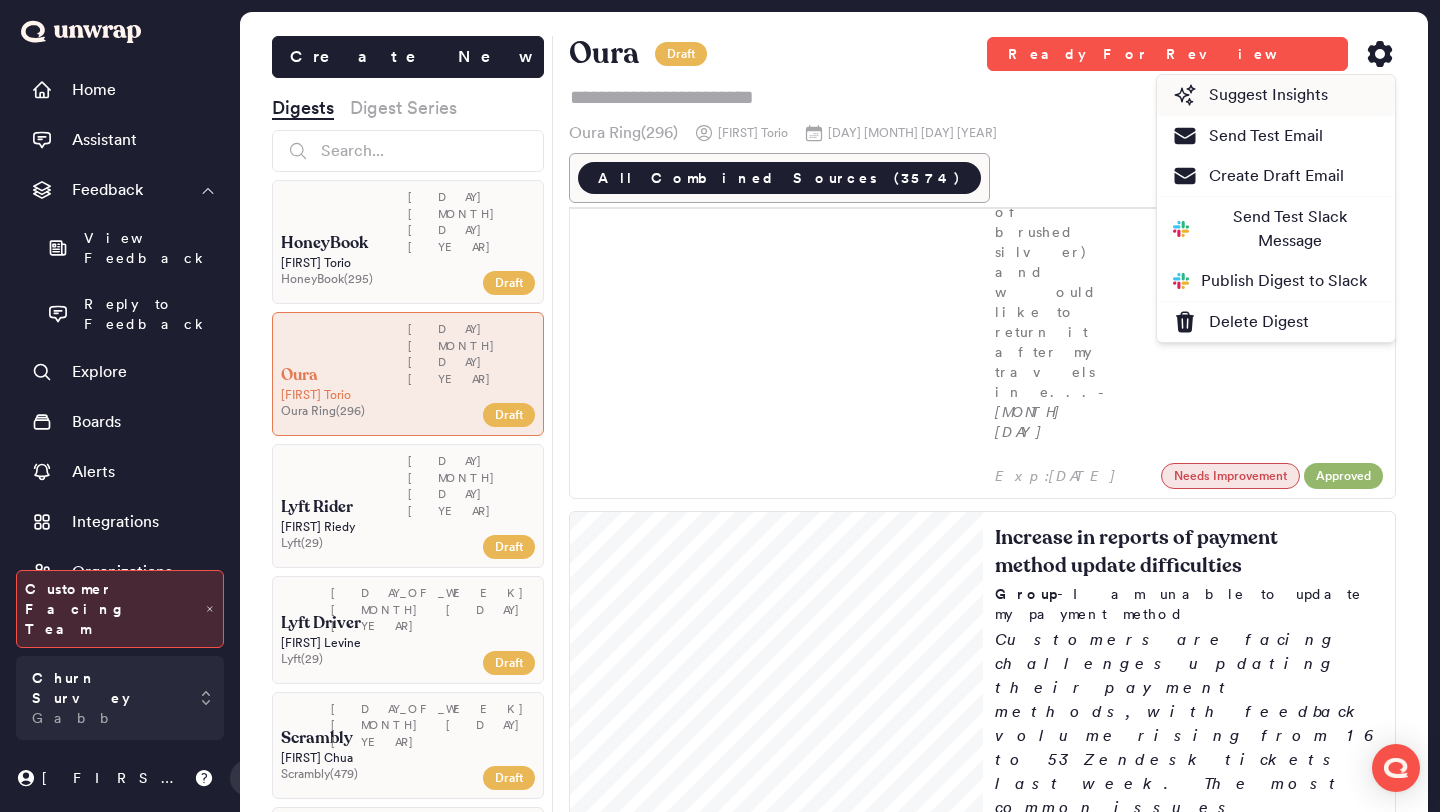 click on "Suggest Insights" at bounding box center [1250, 95] 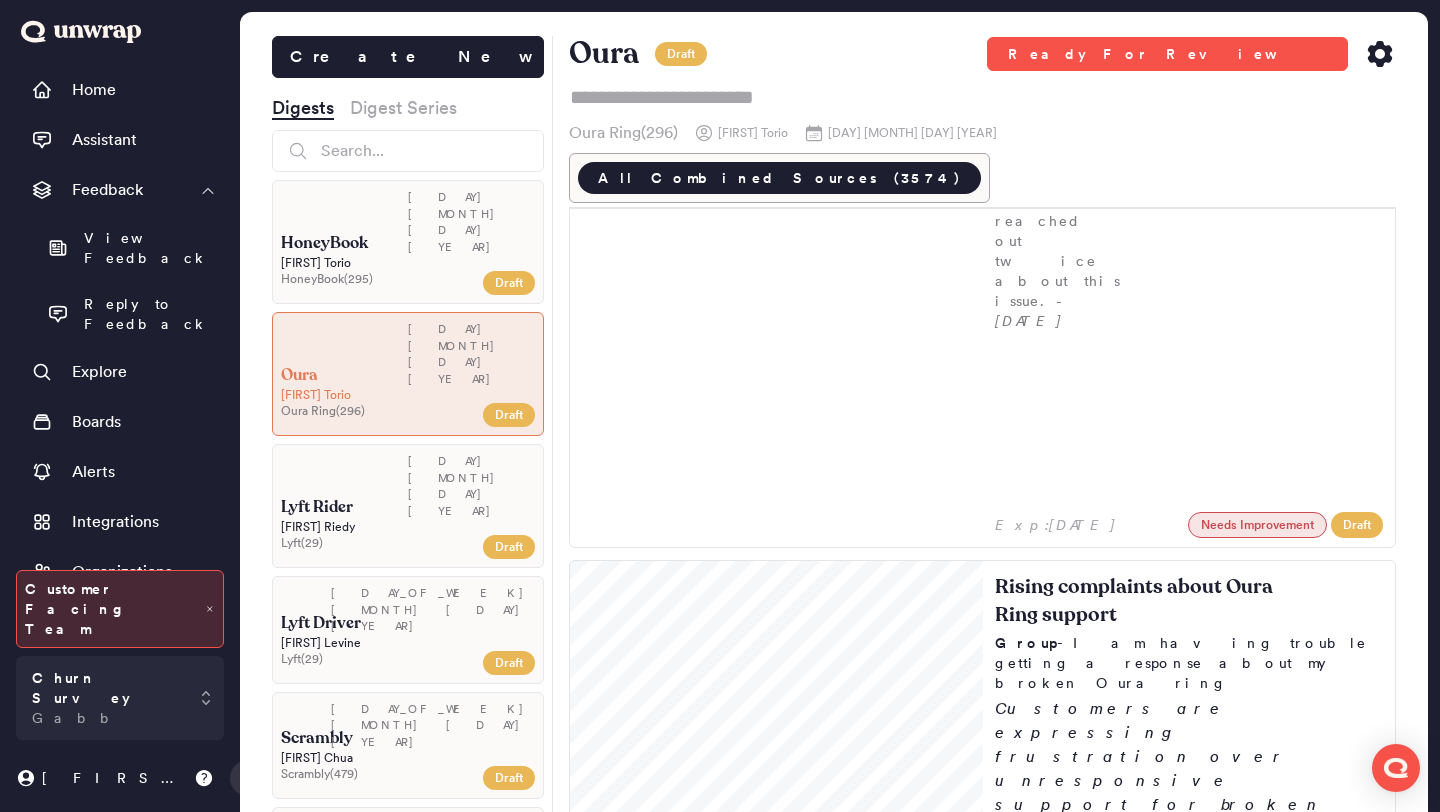 scroll, scrollTop: 18937, scrollLeft: 0, axis: vertical 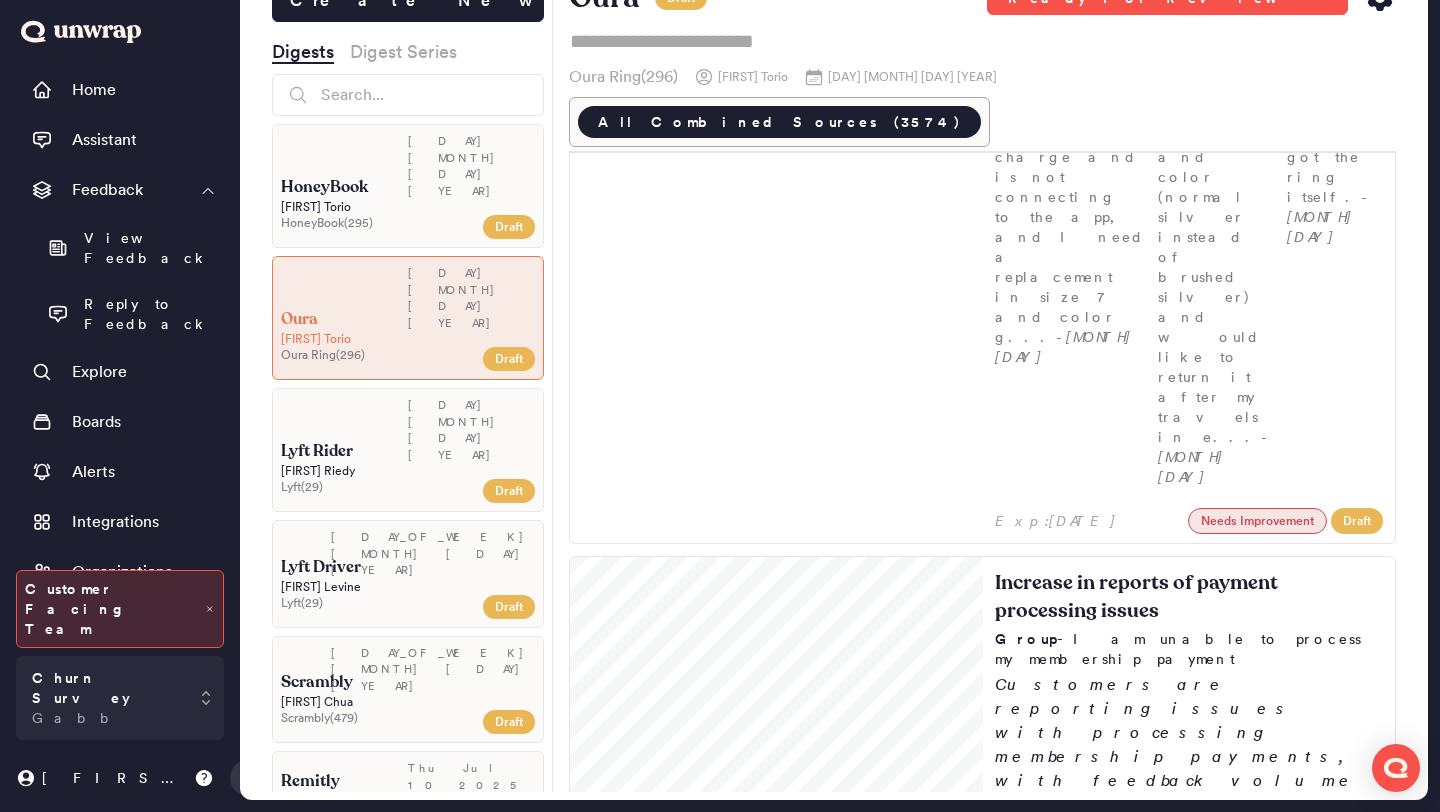 type 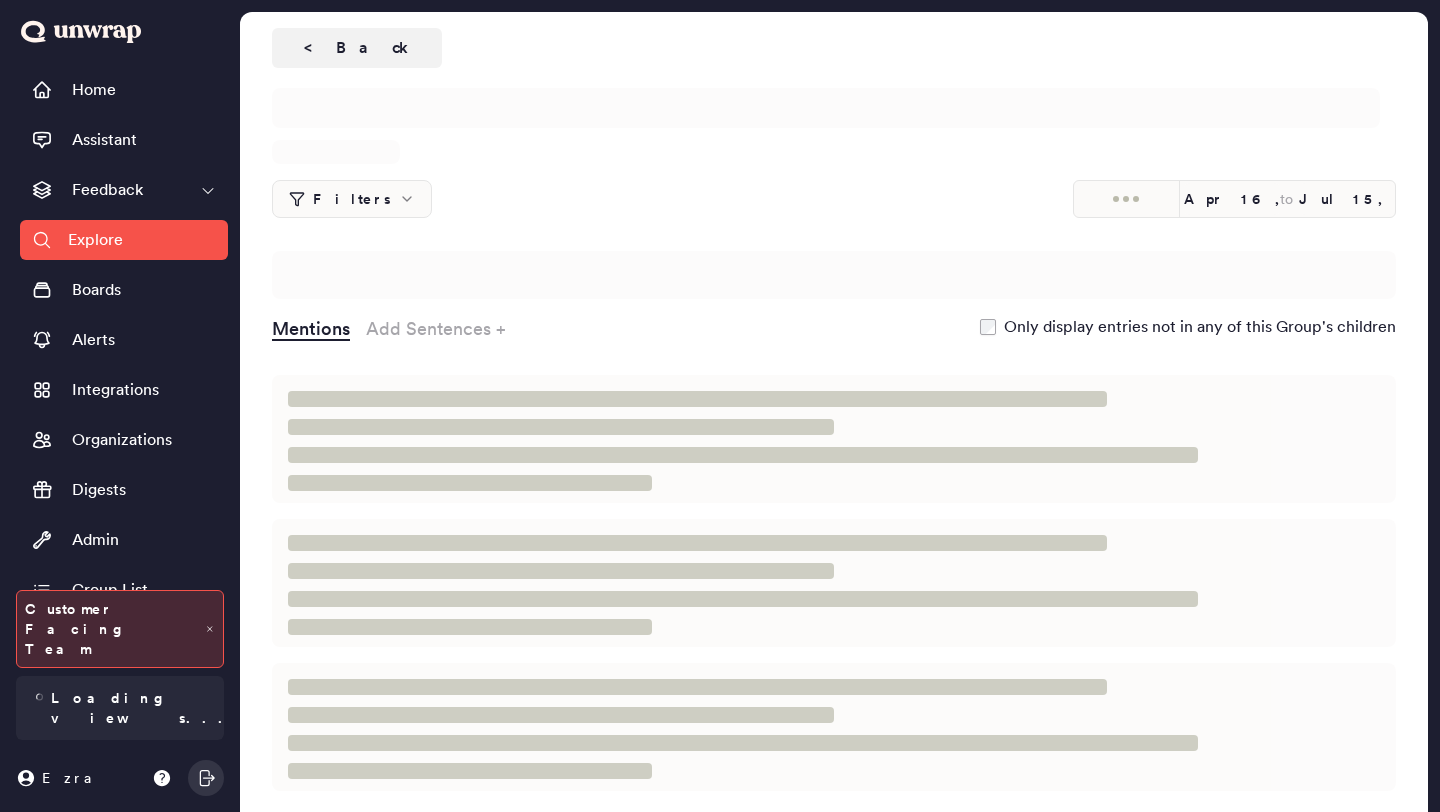 scroll, scrollTop: 0, scrollLeft: 0, axis: both 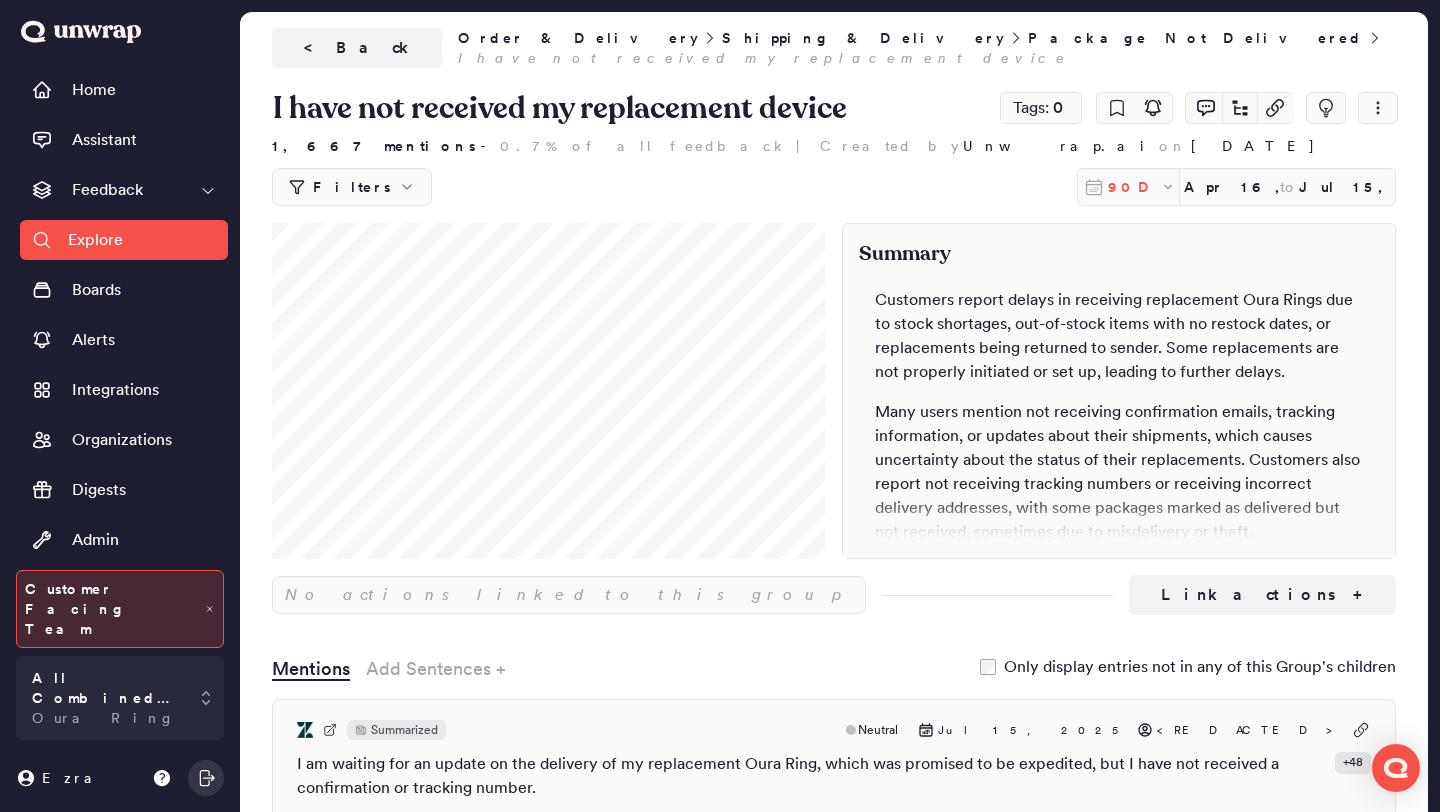 click on "90D" at bounding box center (1142, 187) 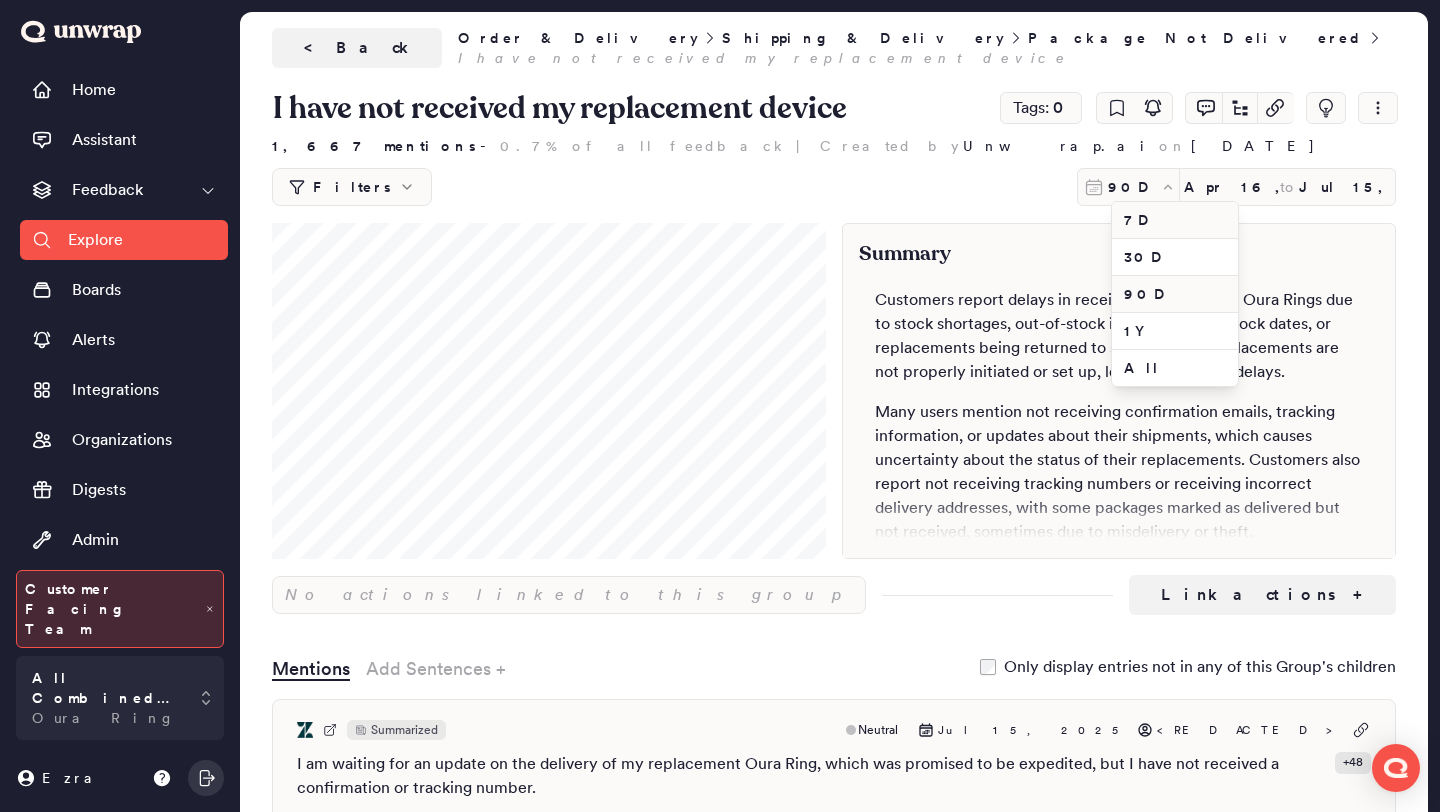 click on "7D" at bounding box center [1175, 220] 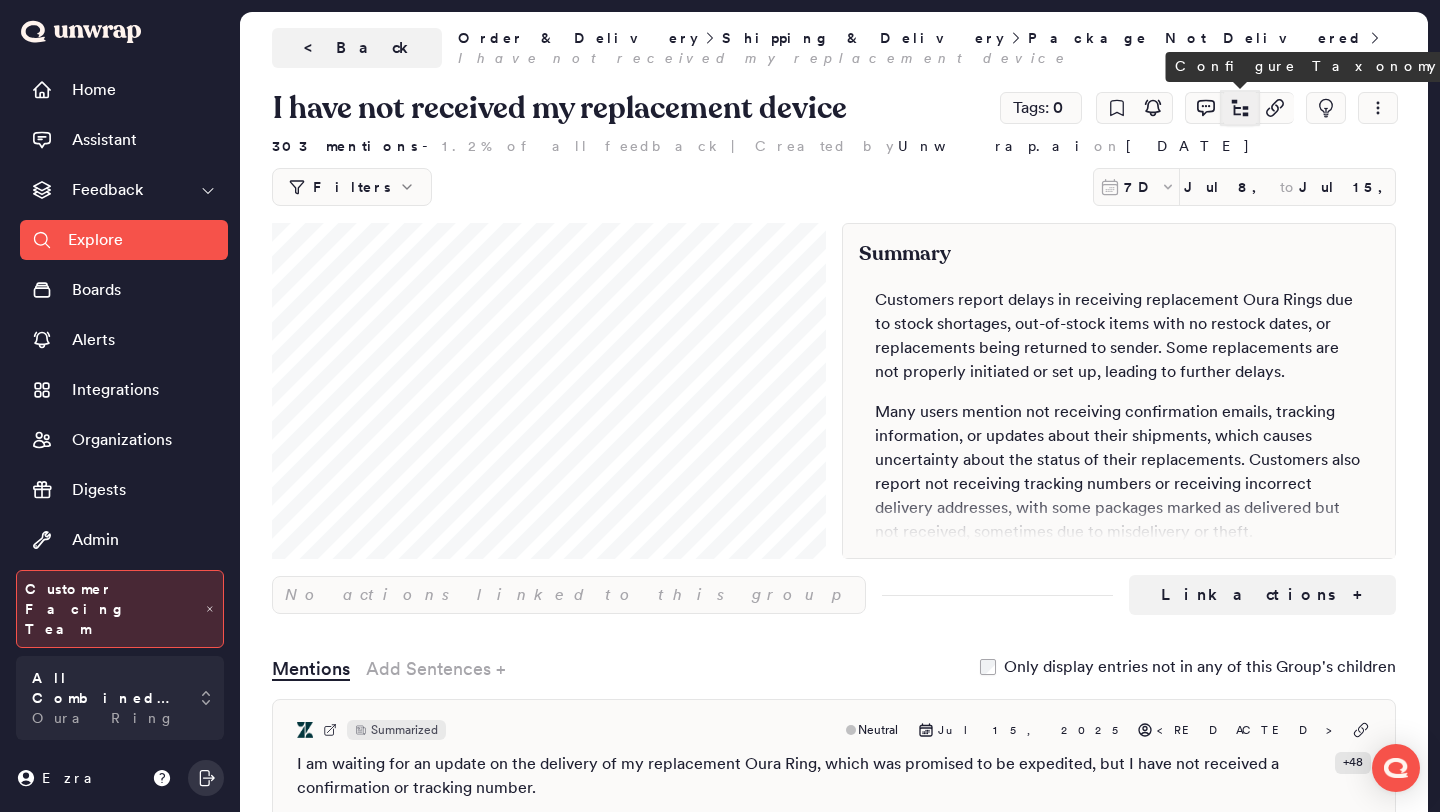 click 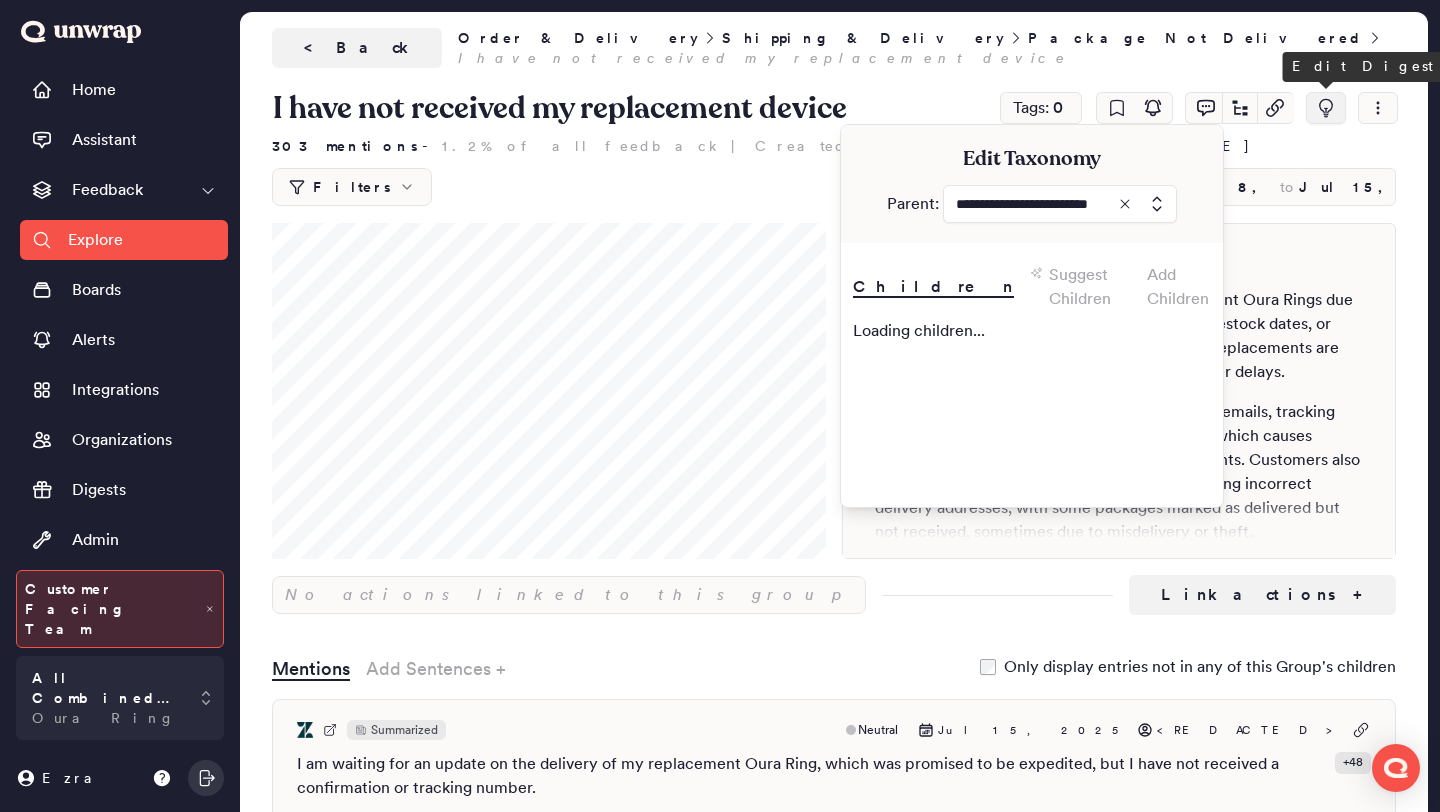 click 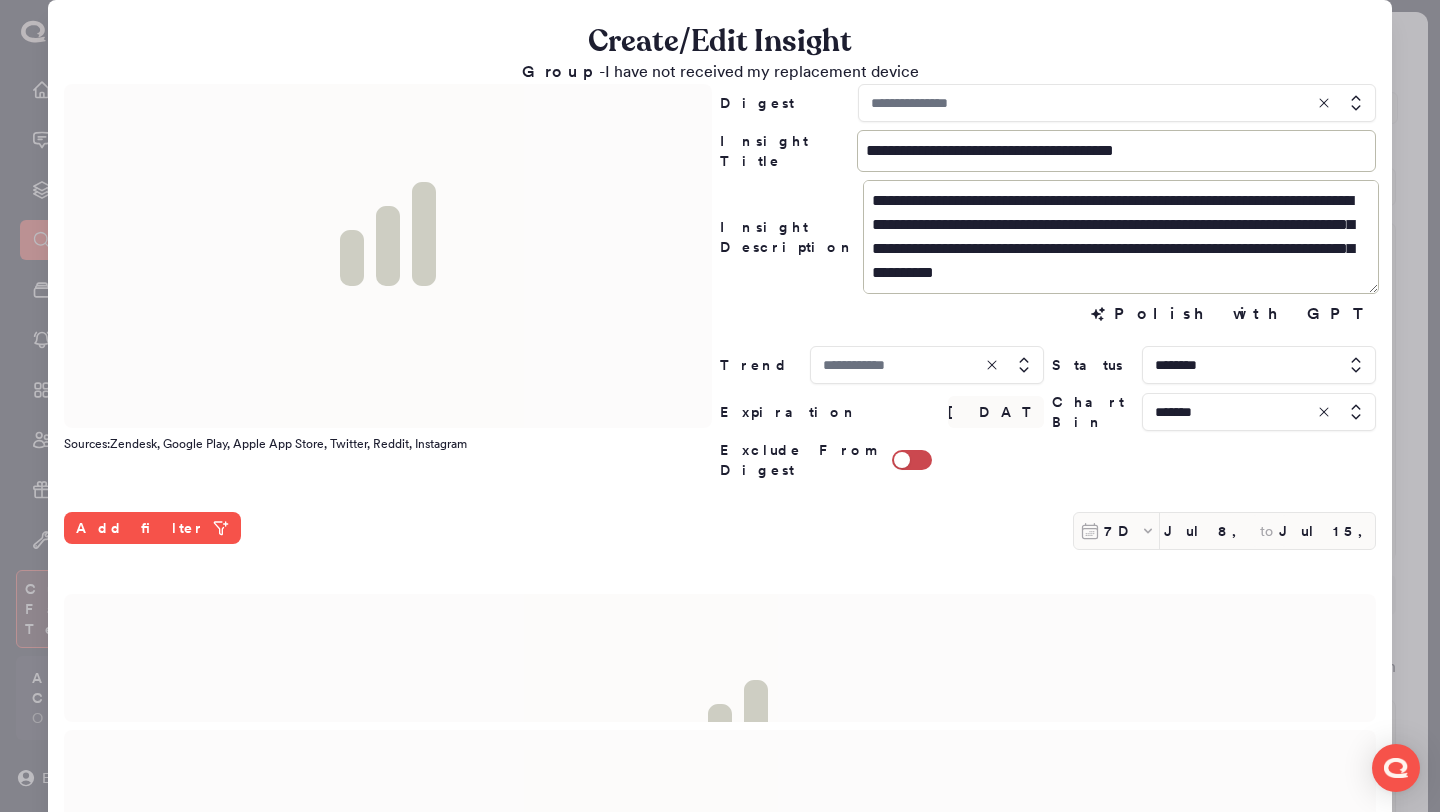 click at bounding box center [1117, 103] 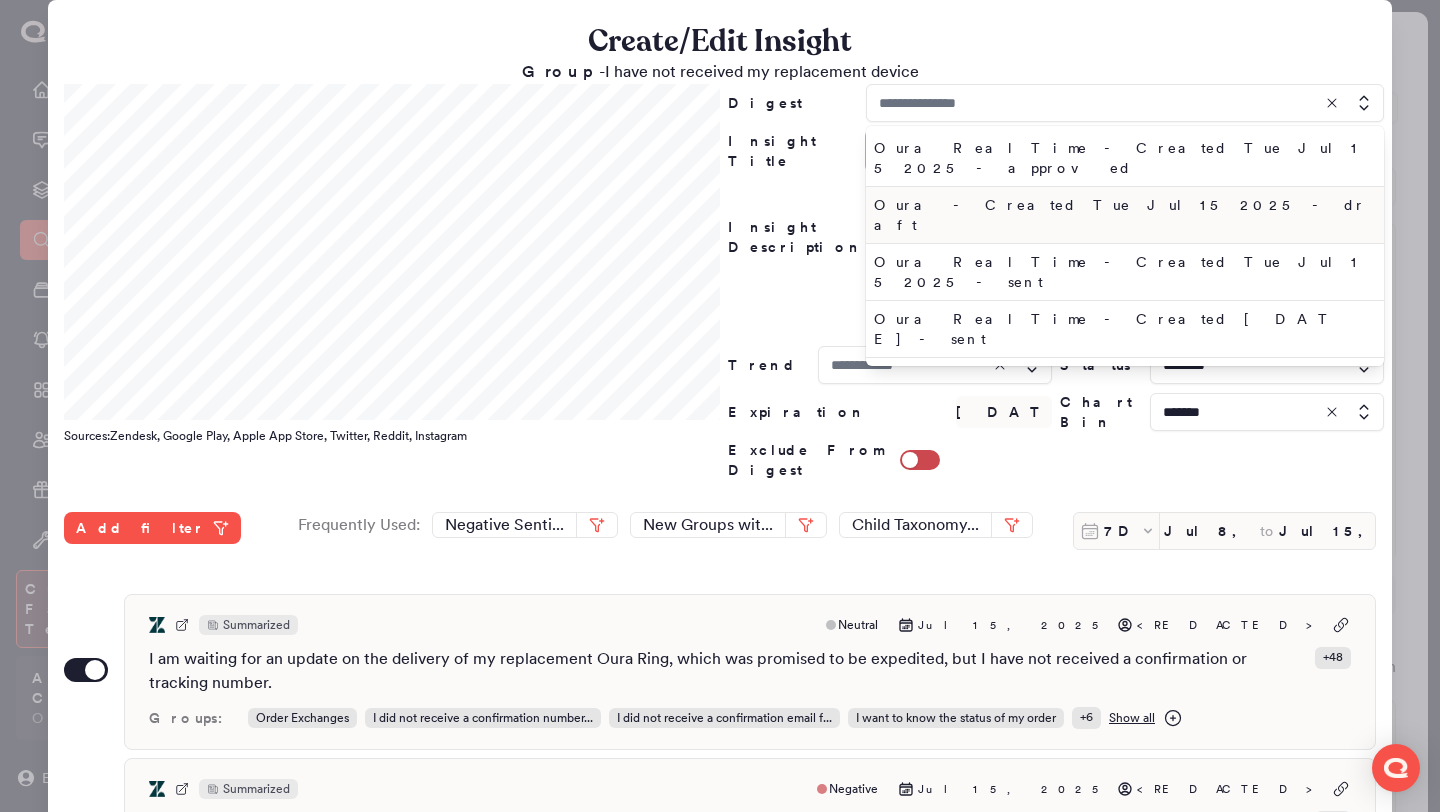 click on "Oura - Created Tue Jul 15 2025 - draft" at bounding box center (1121, 215) 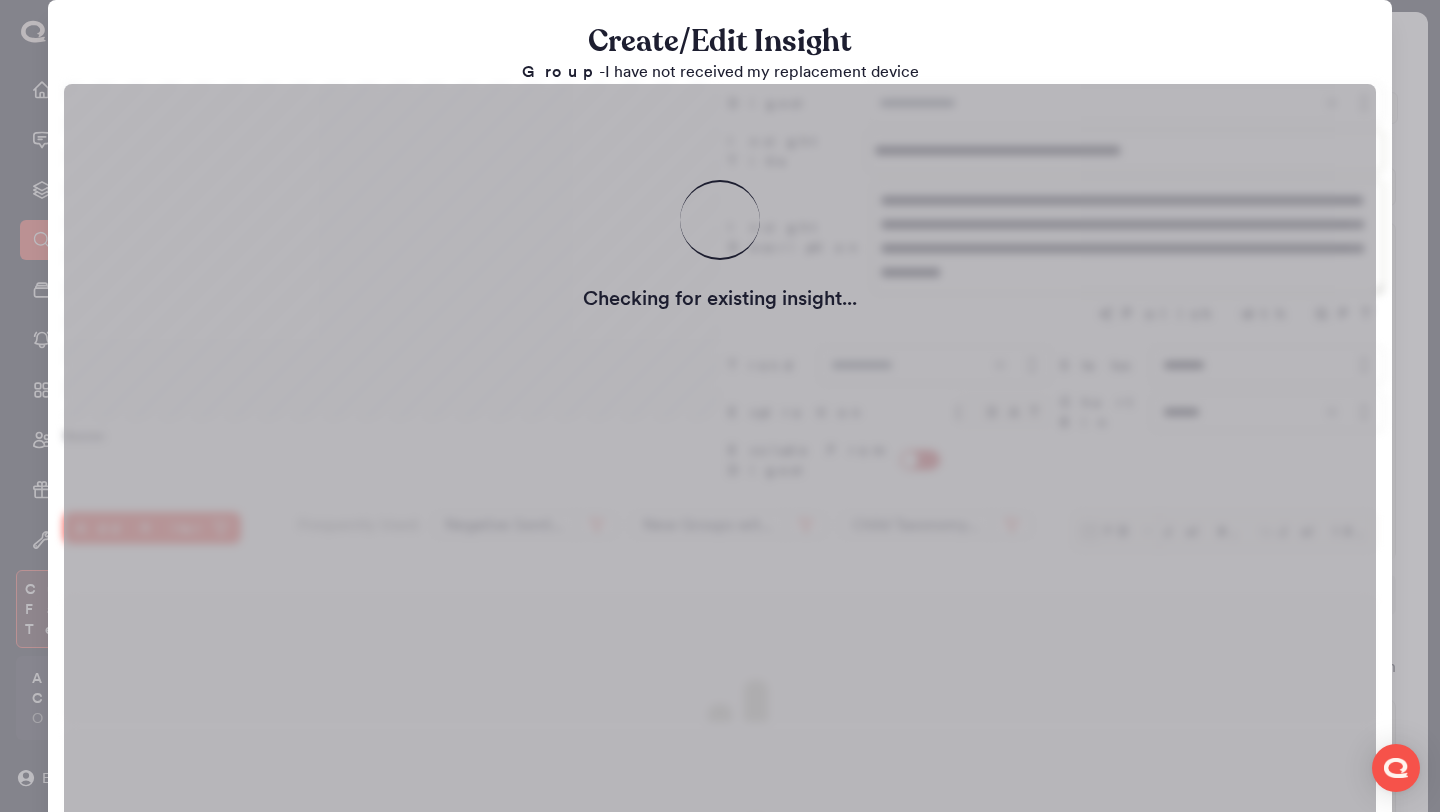 type on "**********" 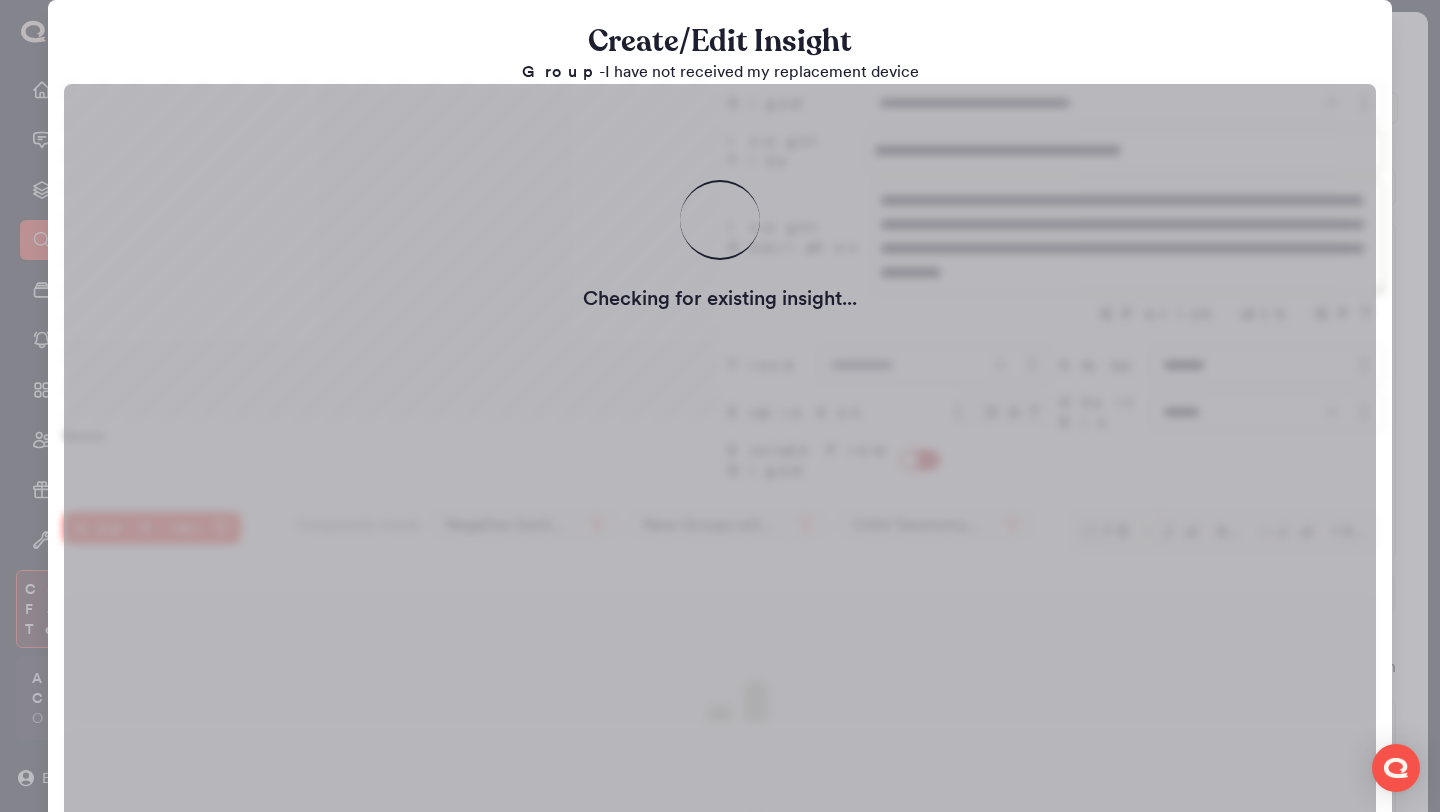 type on "**********" 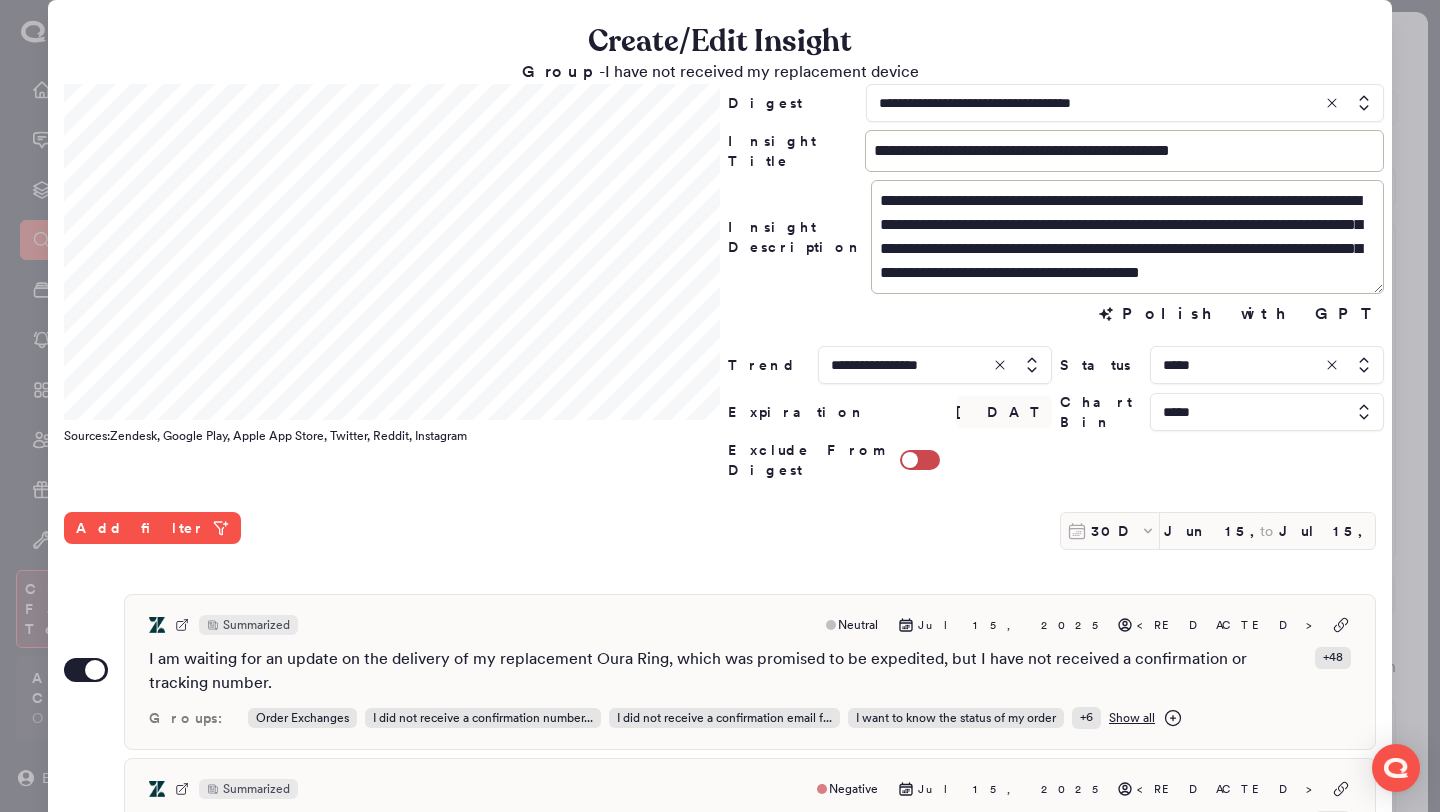 click at bounding box center [1267, 365] 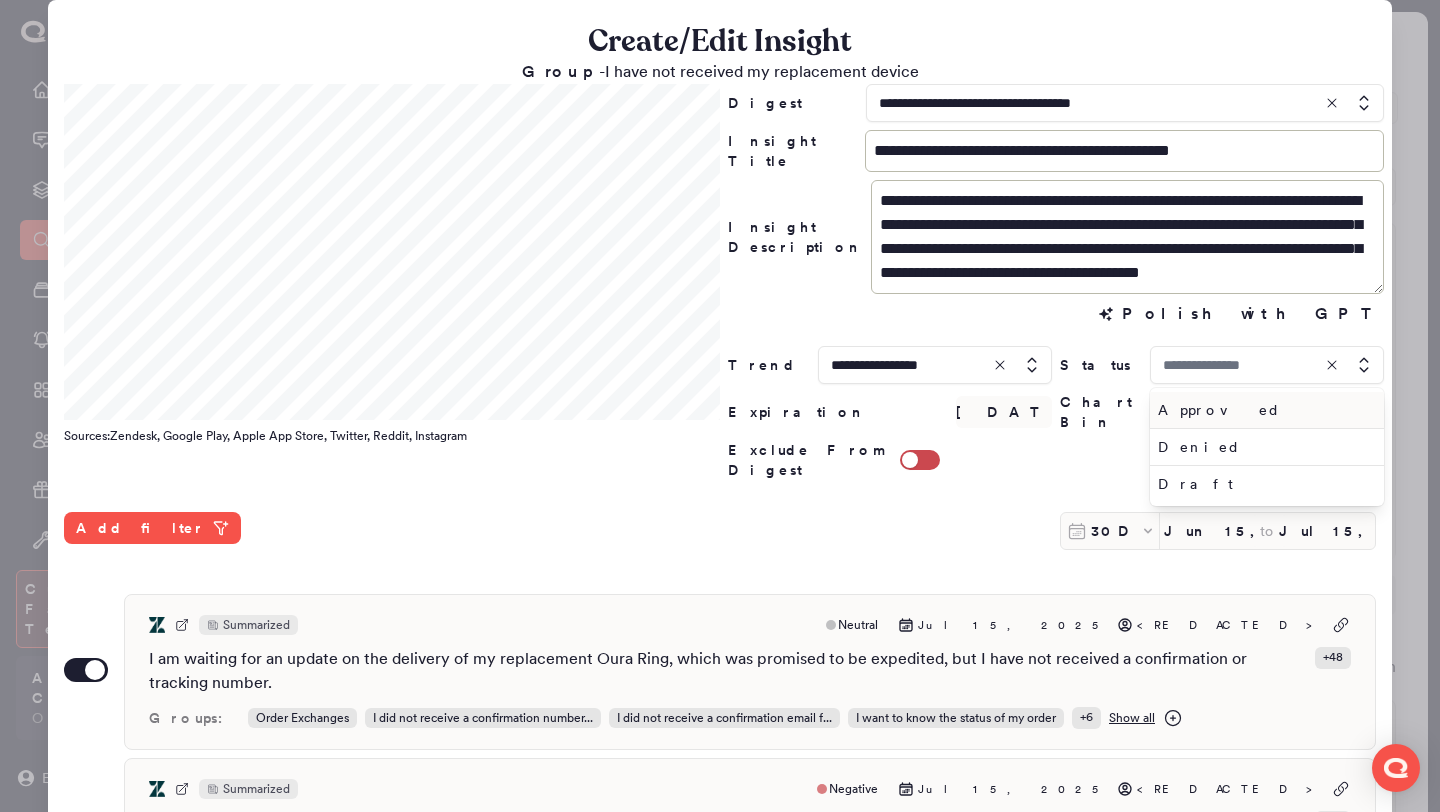 type on "*****" 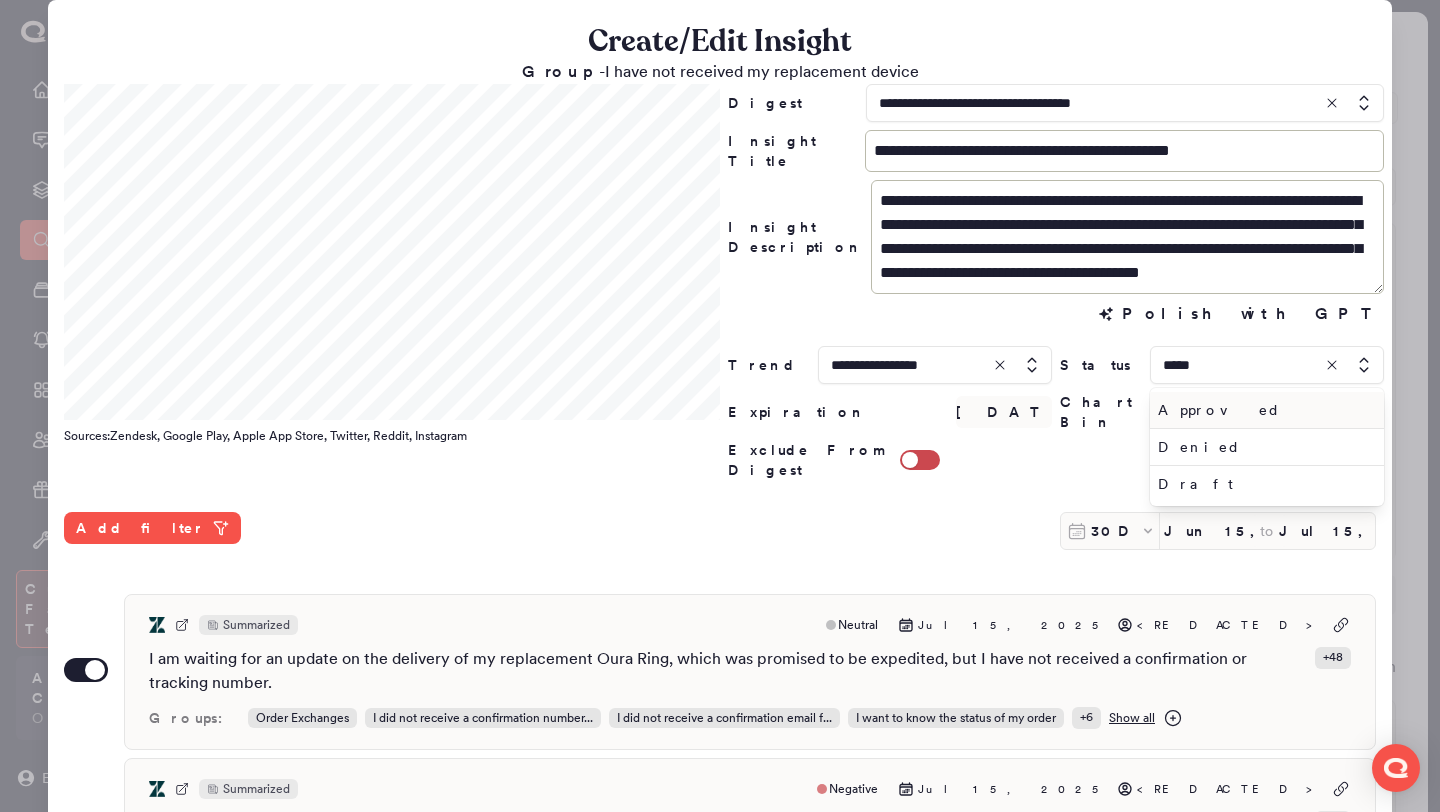 click on "**********" at bounding box center (720, 675) 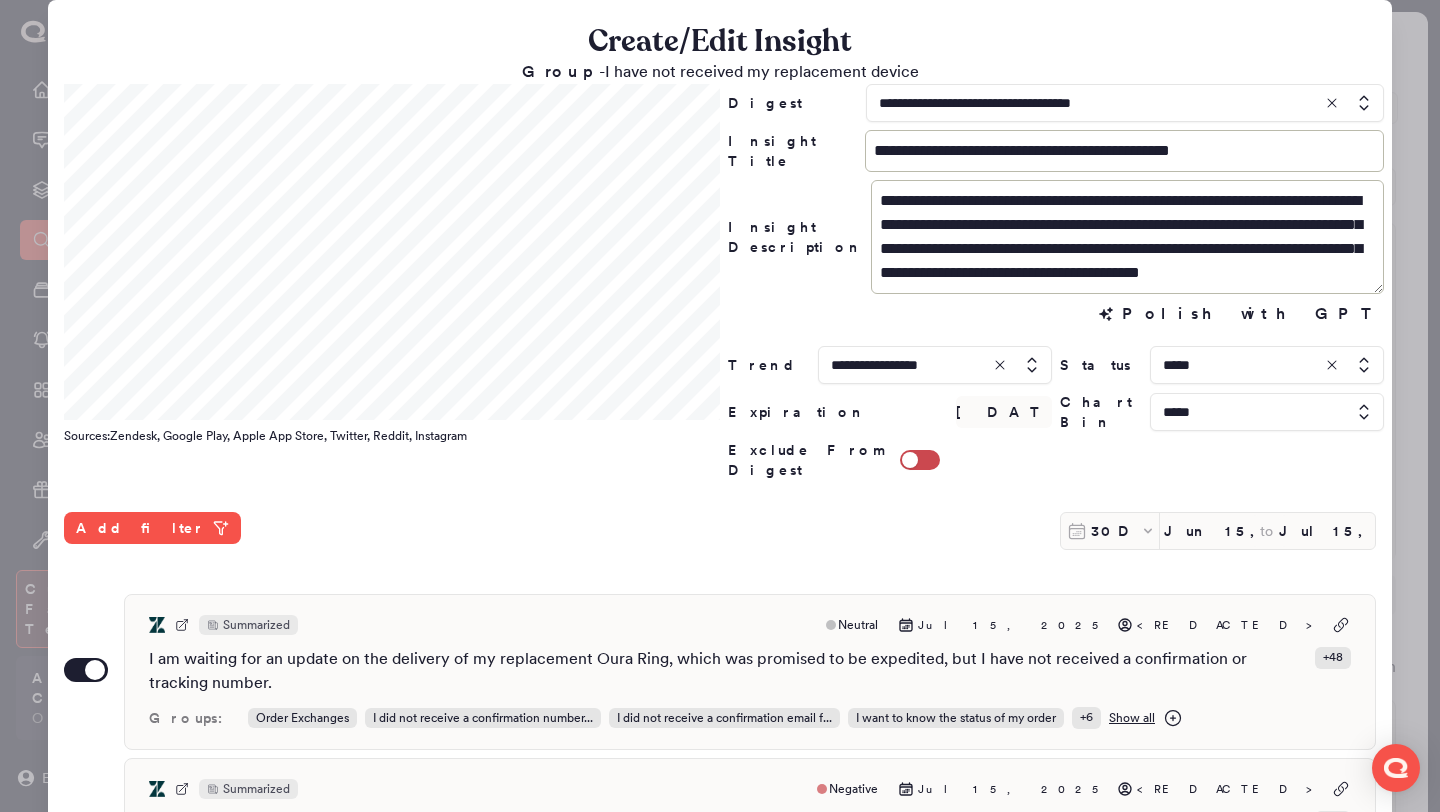 click on "30D Jun 15, 2025 to Jul 15, 2025" at bounding box center (1218, 531) 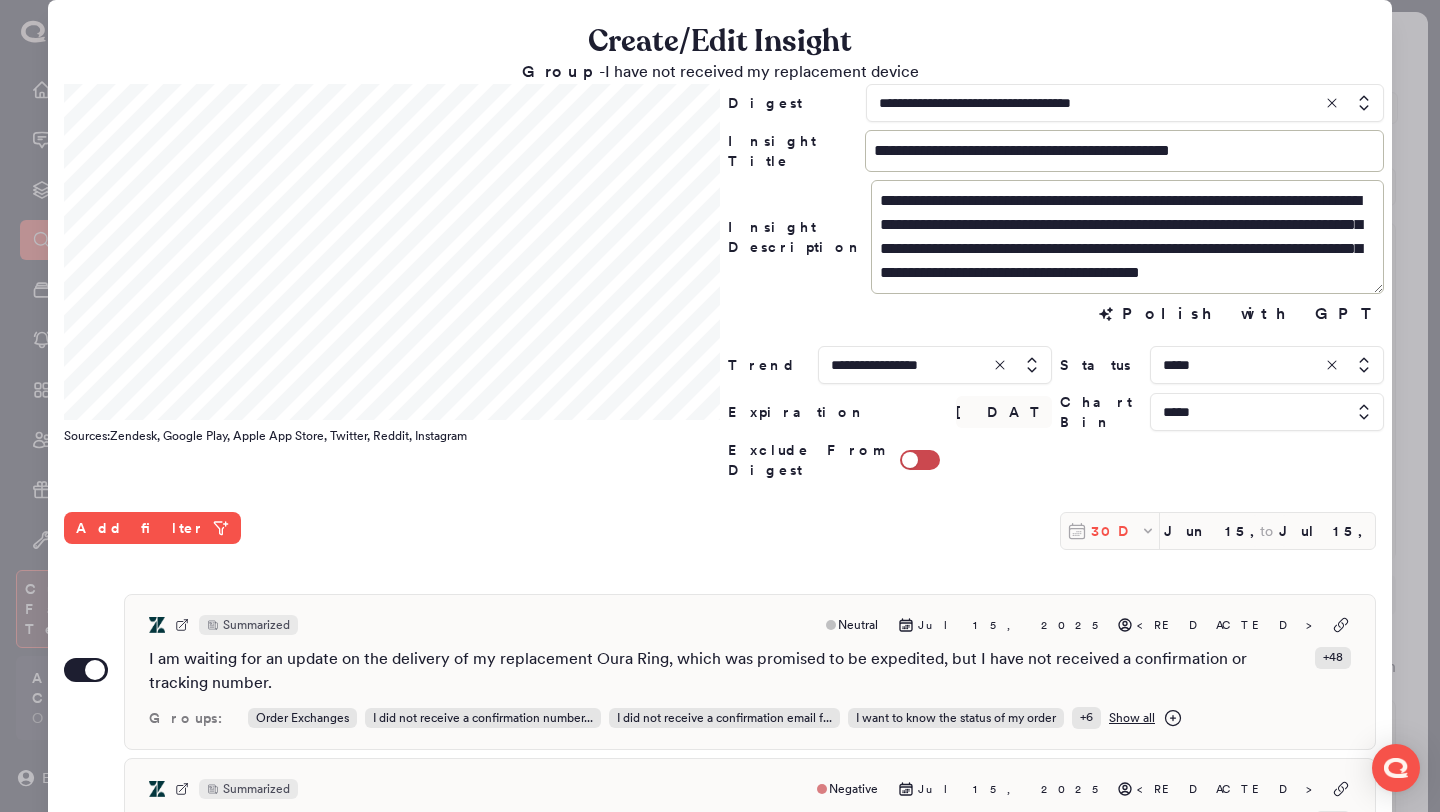 click on "30D" at bounding box center (1115, 531) 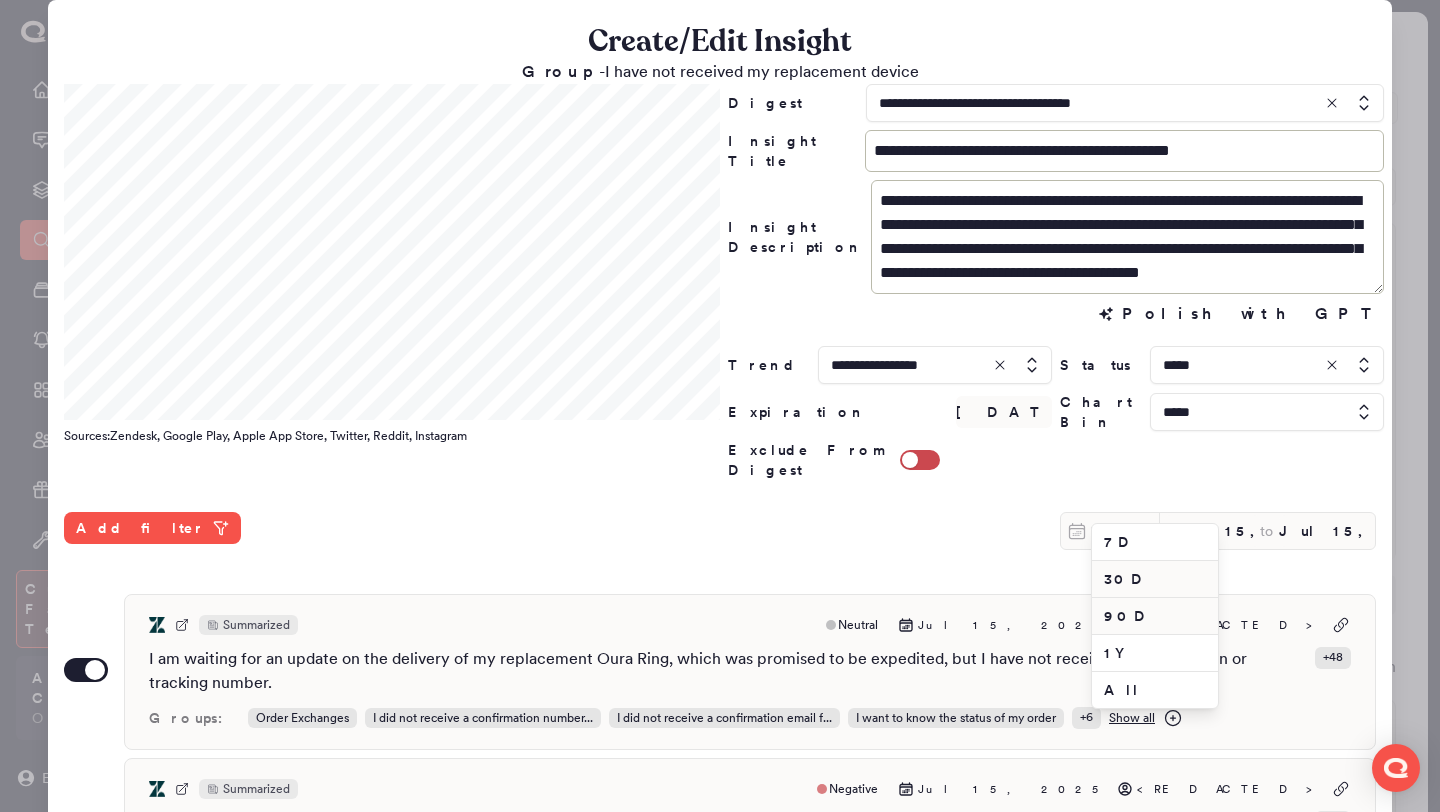 click on "90D" at bounding box center (1155, 616) 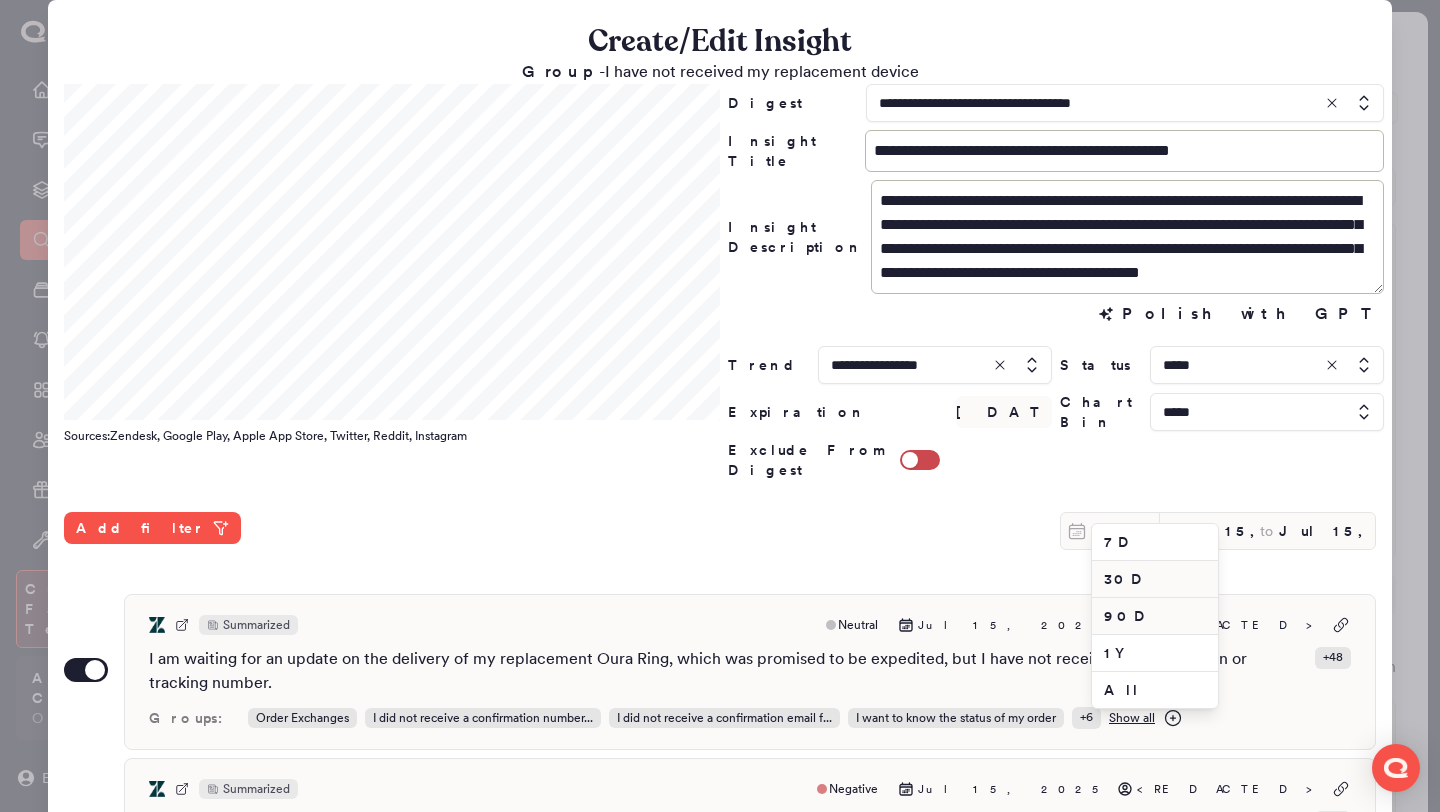 type on "Apr 16, 2025" 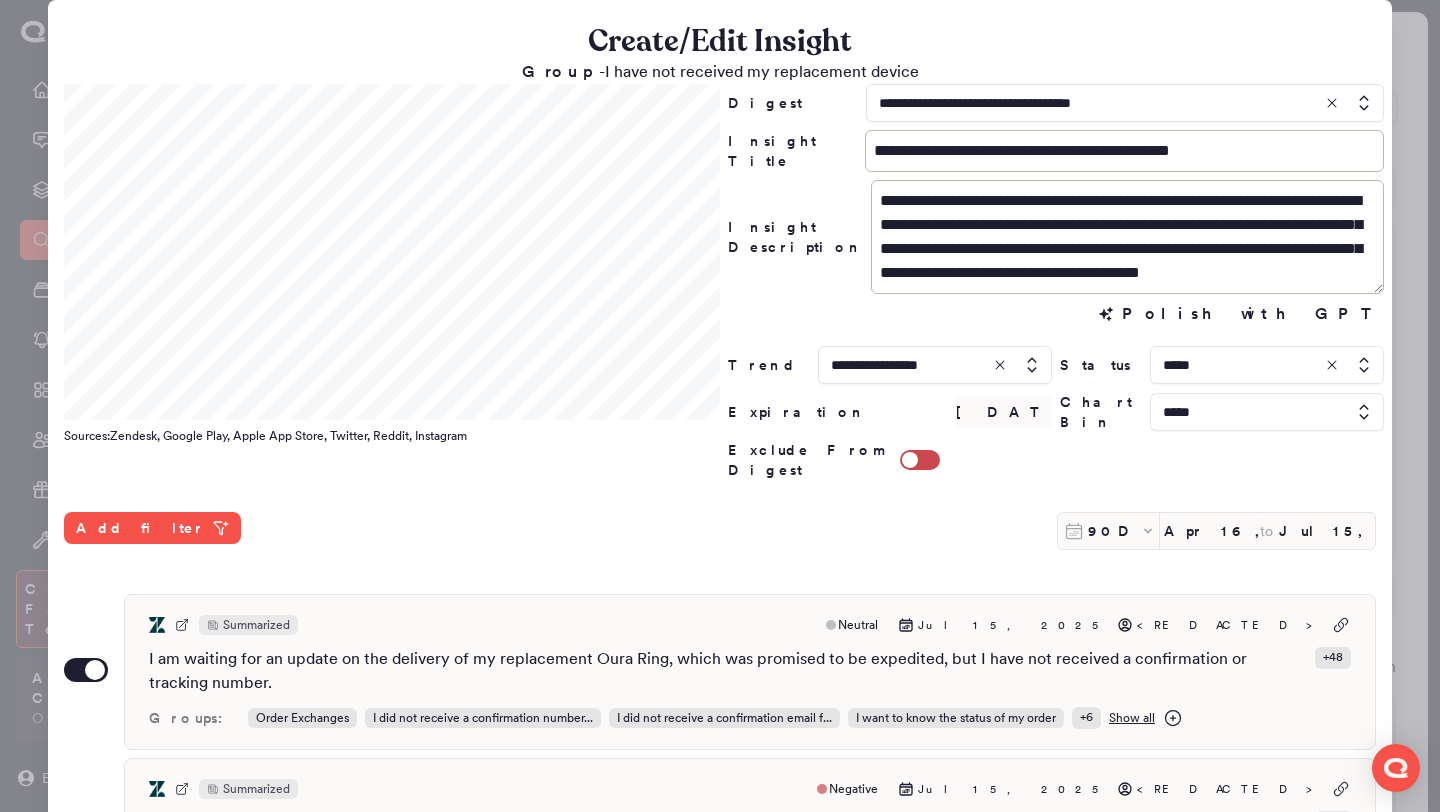 click at bounding box center (1267, 365) 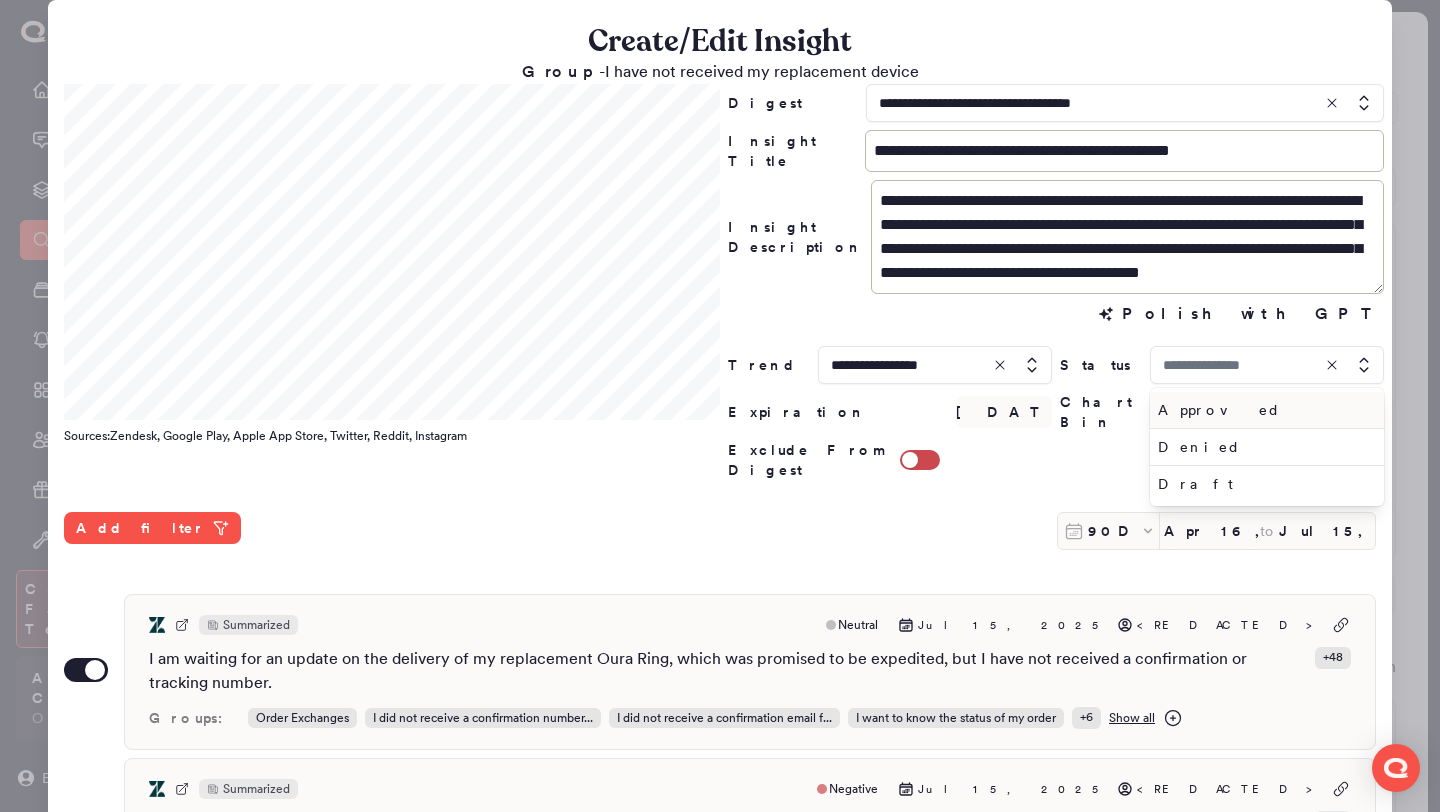 type on "*****" 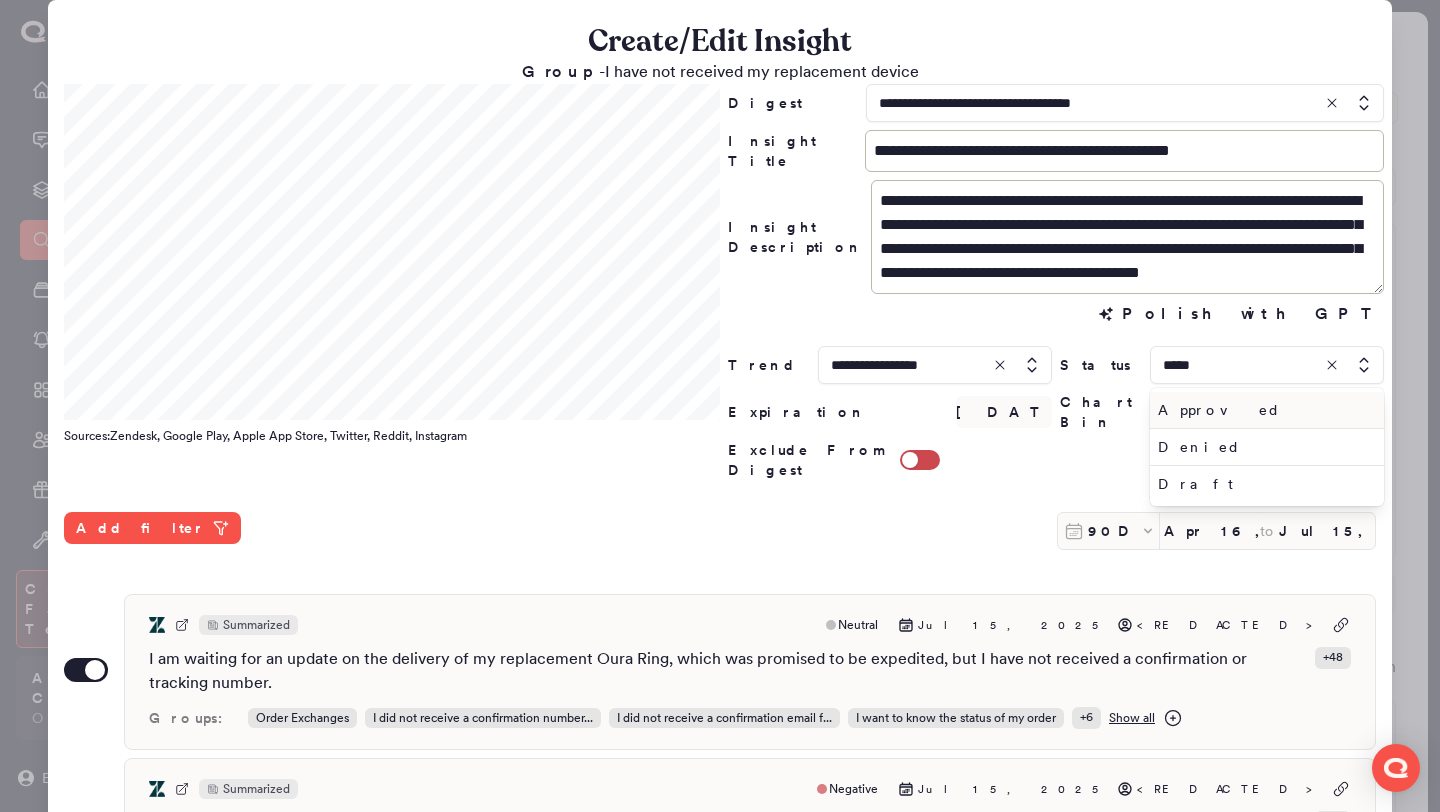 click on "Approved" at bounding box center (1263, 410) 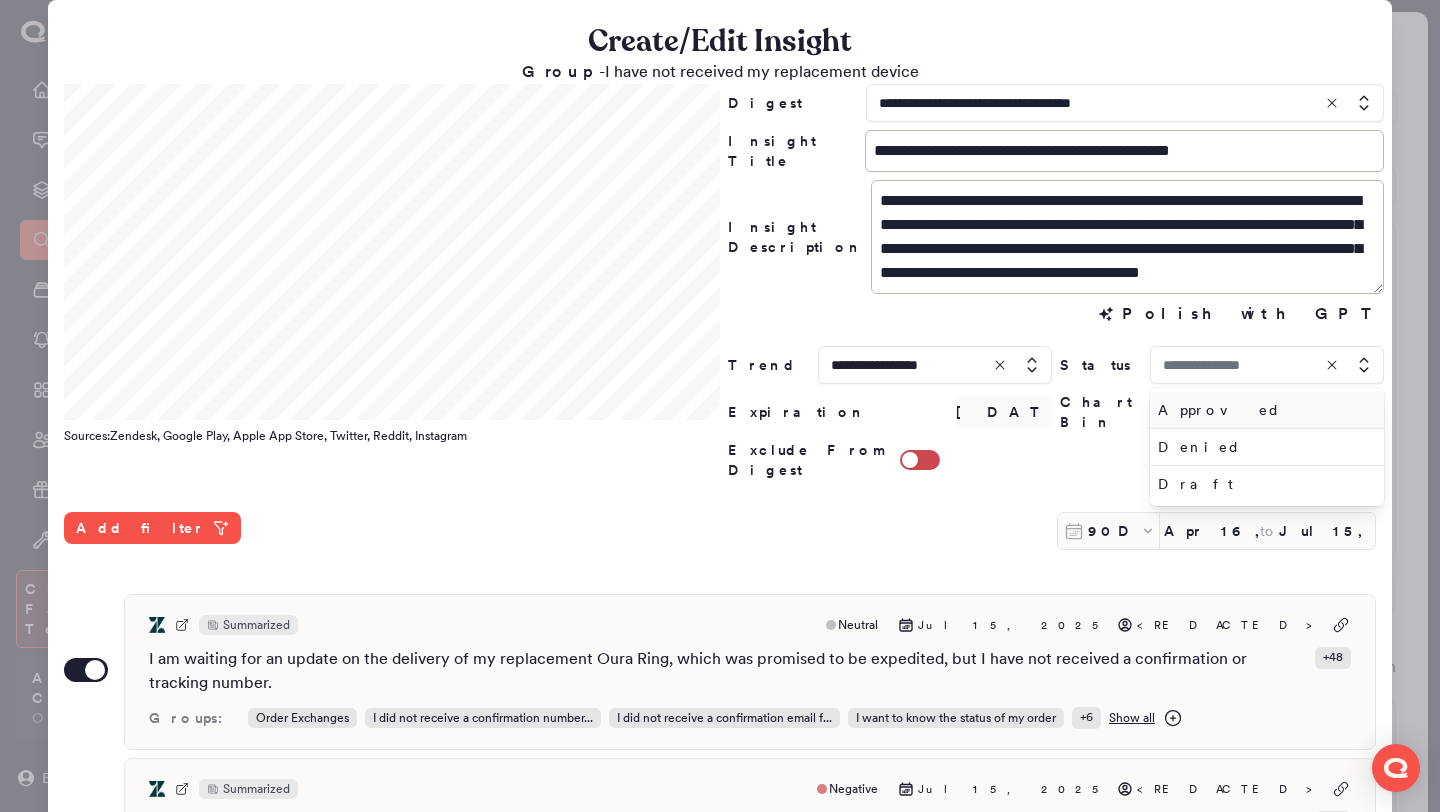 type on "********" 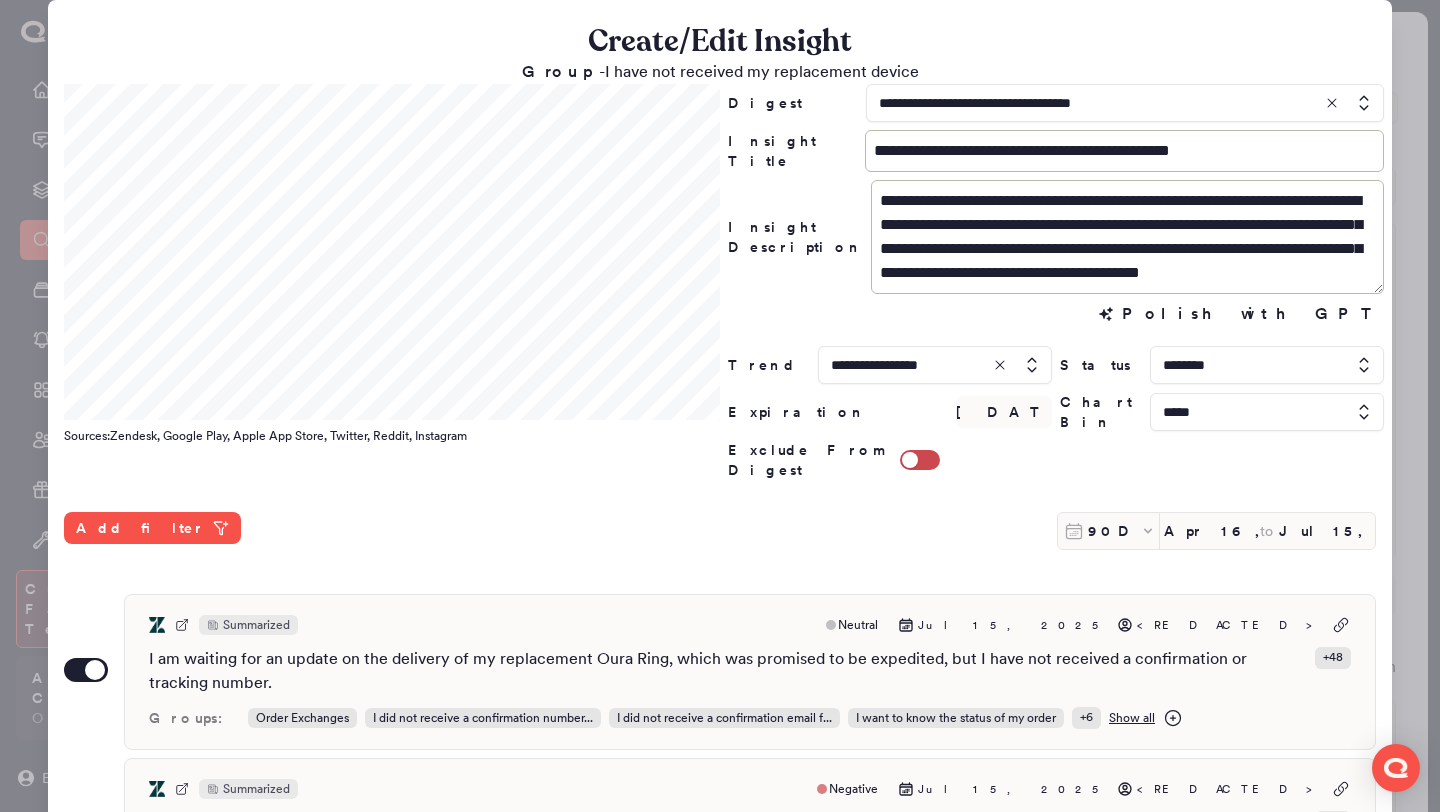 click at bounding box center [1267, 412] 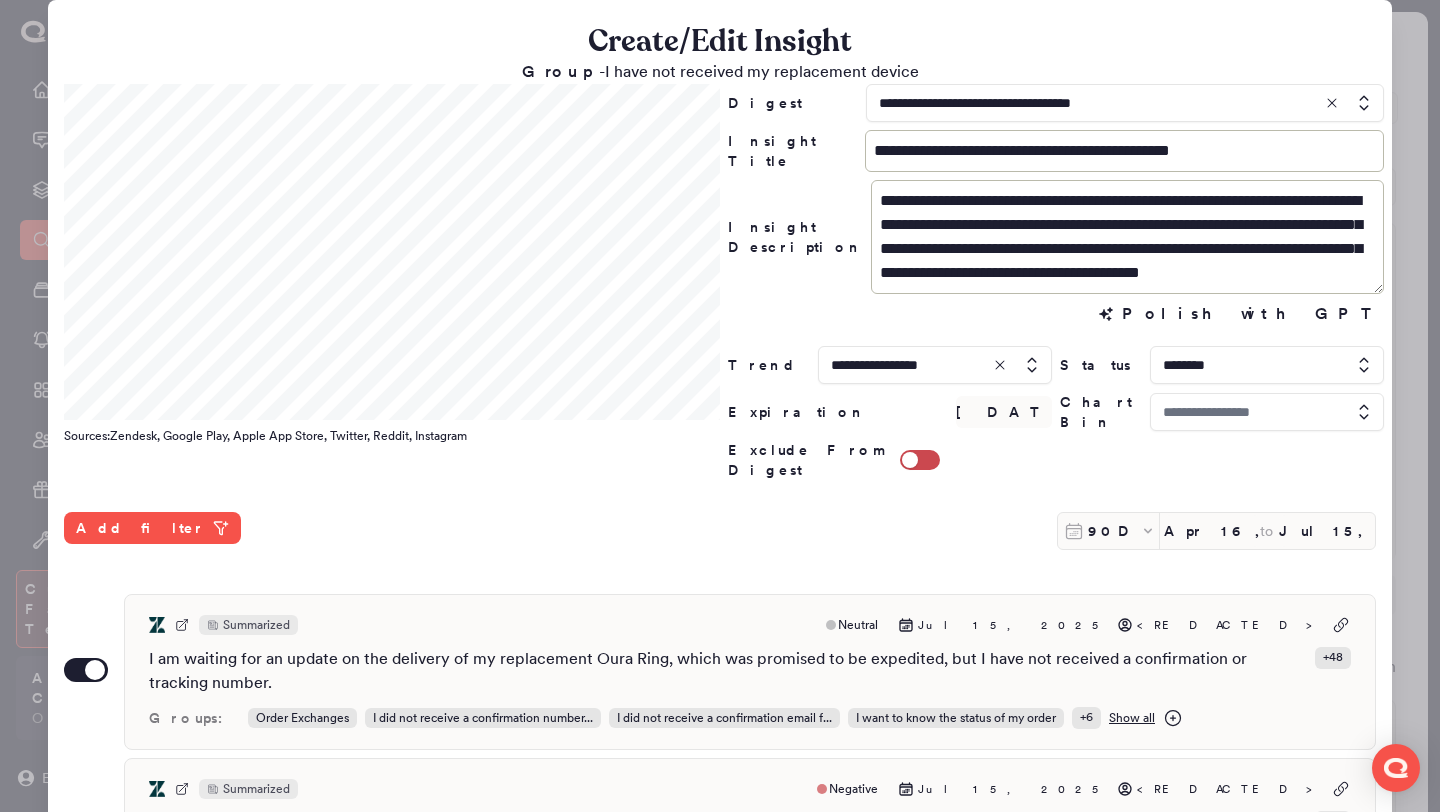 type on "*****" 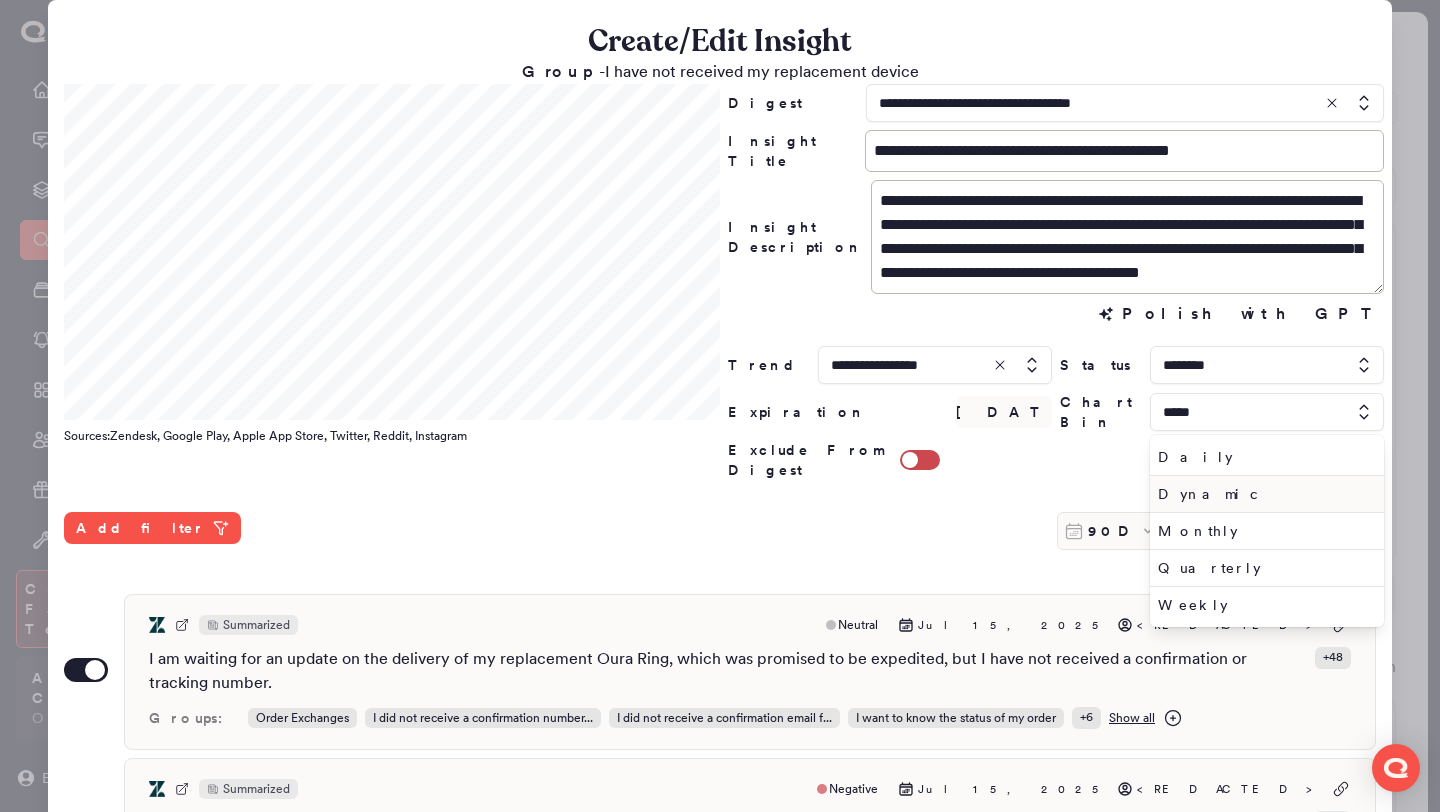 click on "Dynamic" at bounding box center (1263, 494) 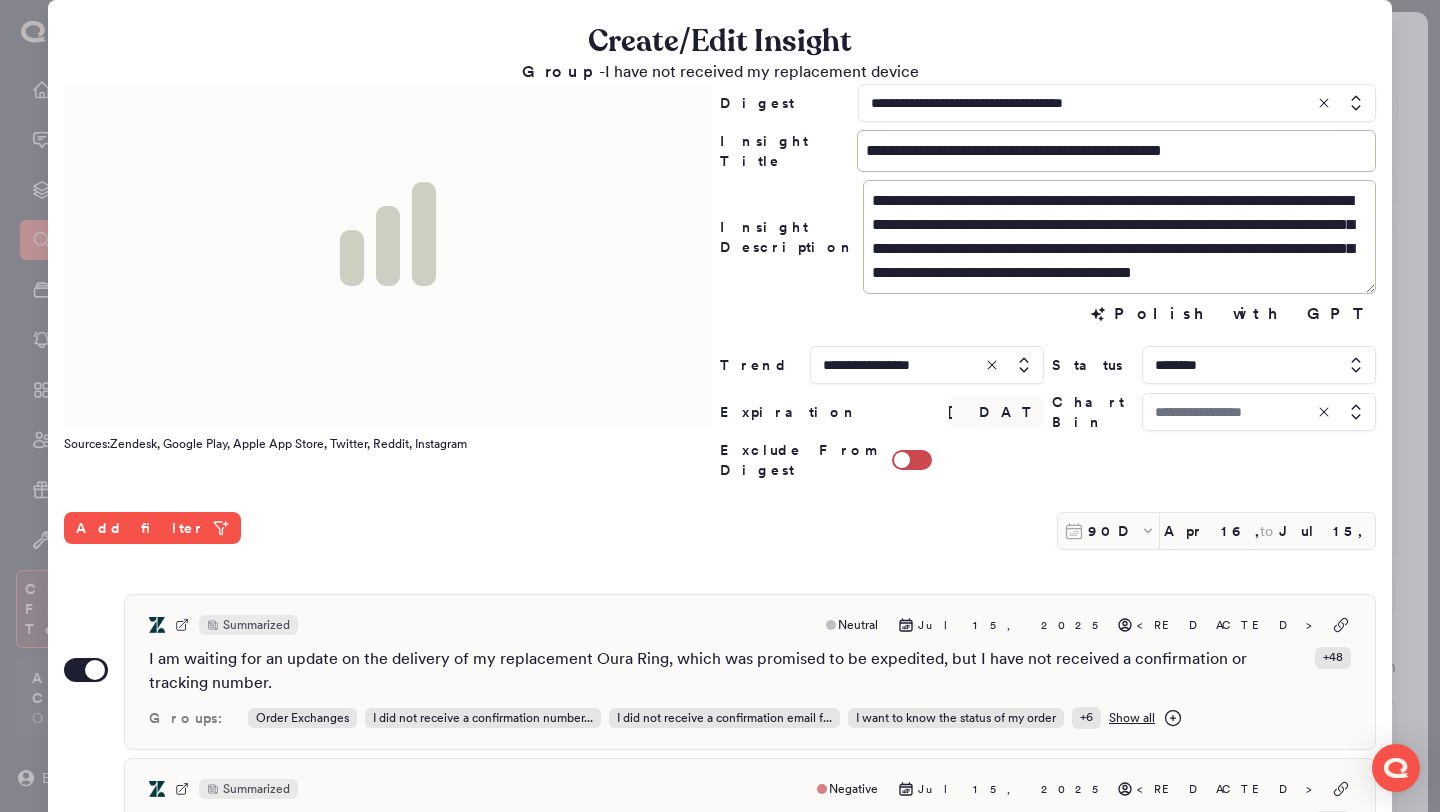 type on "*******" 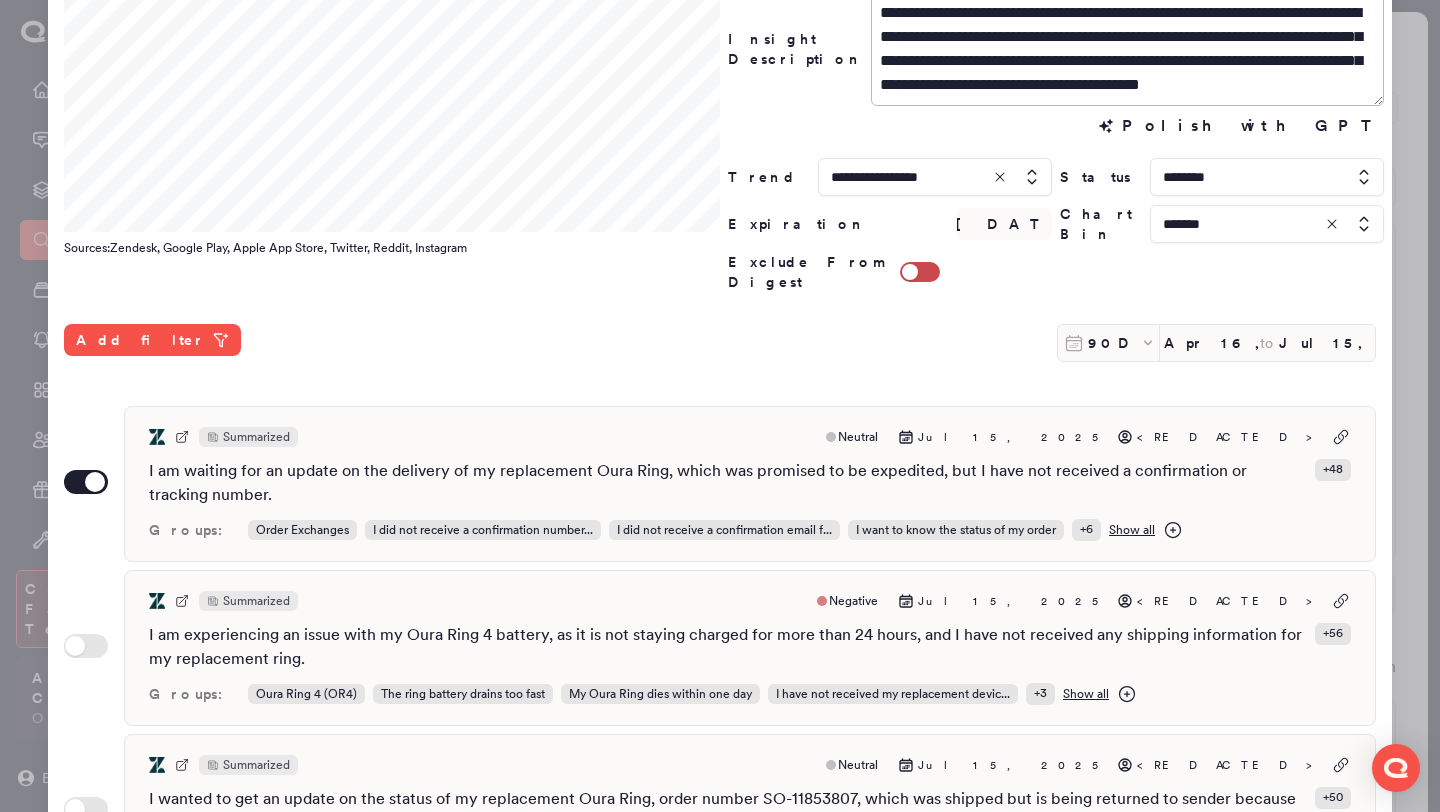 scroll, scrollTop: 530, scrollLeft: 0, axis: vertical 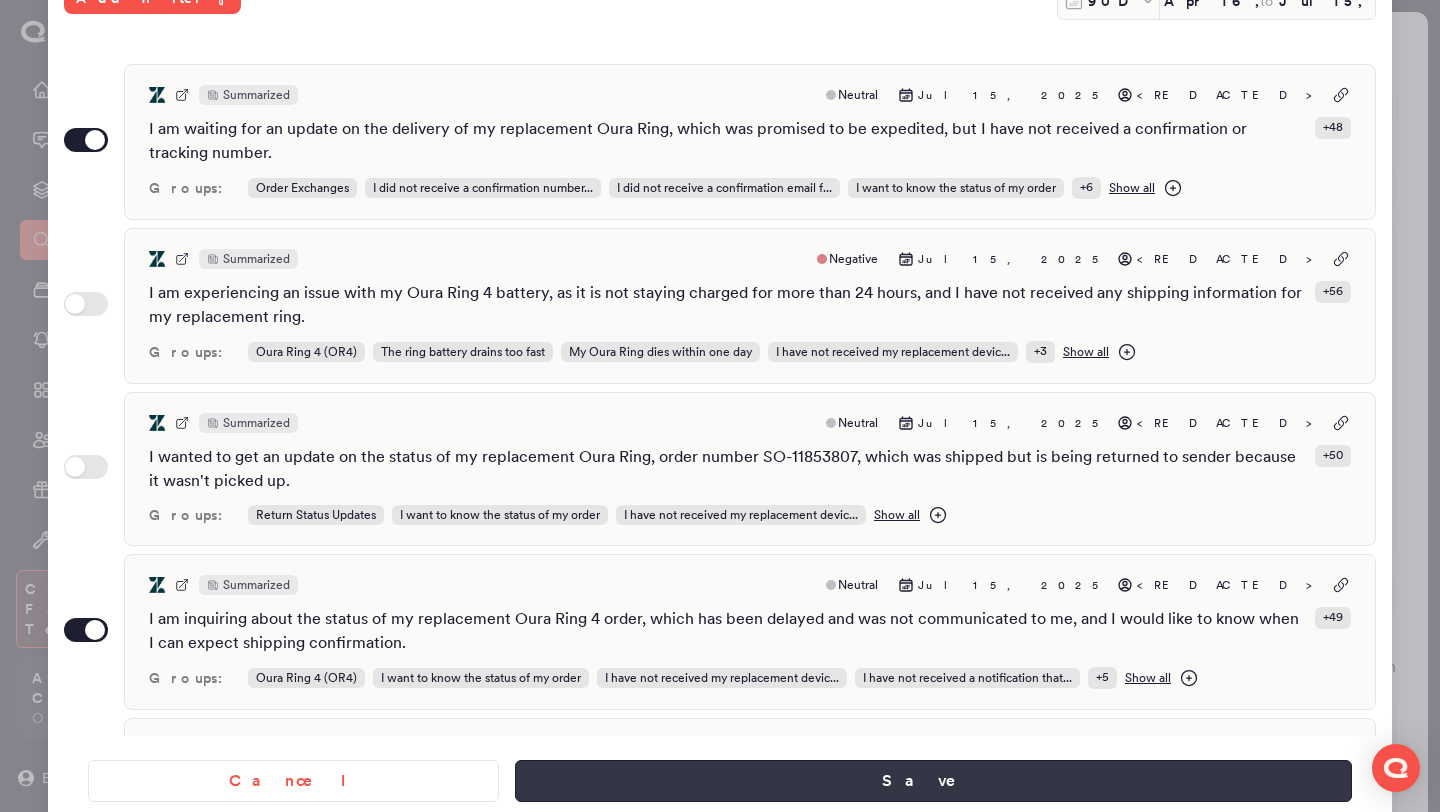 click on "Save" at bounding box center [933, 781] 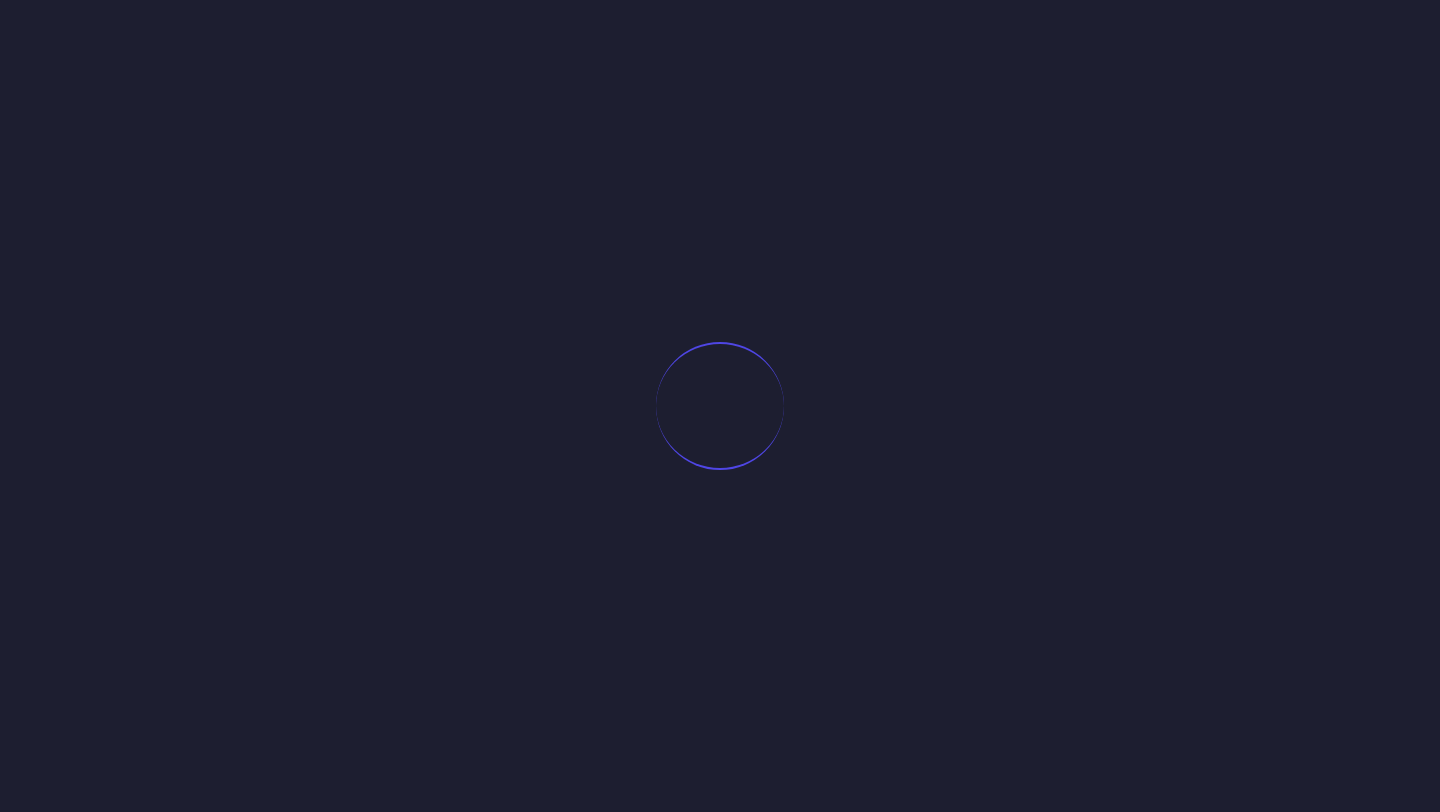 scroll, scrollTop: 0, scrollLeft: 0, axis: both 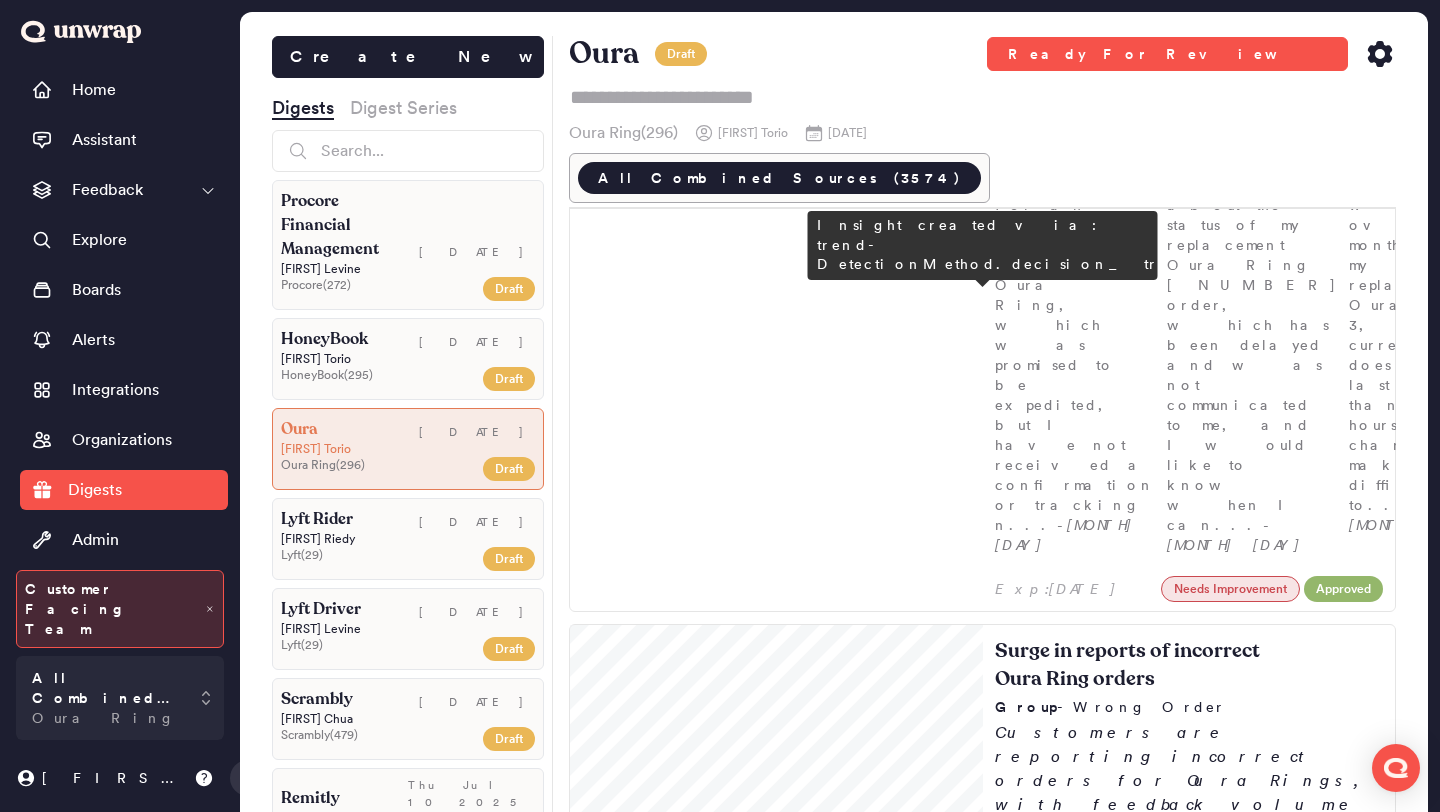 click on "Customers are reporting issues with processing membership payments, with feedback volume rising to 98 entries the week of [DATE] ([PERCENTAGE]% of feedback). Common problems include declined cards and gateway errors, with many unable to complete transactions despite multiple attempts." at bounding box center (1189, 1863) 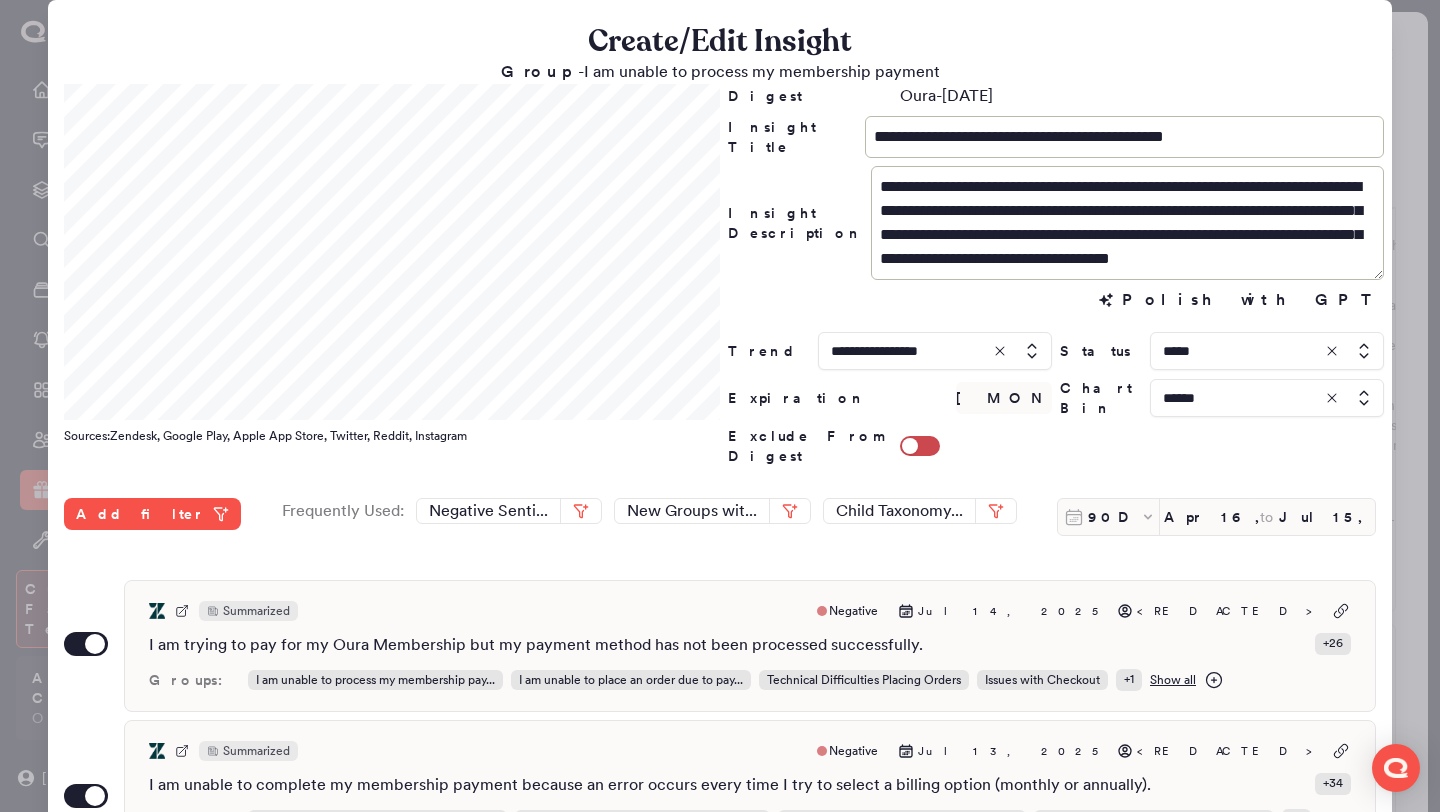 click at bounding box center (1267, 351) 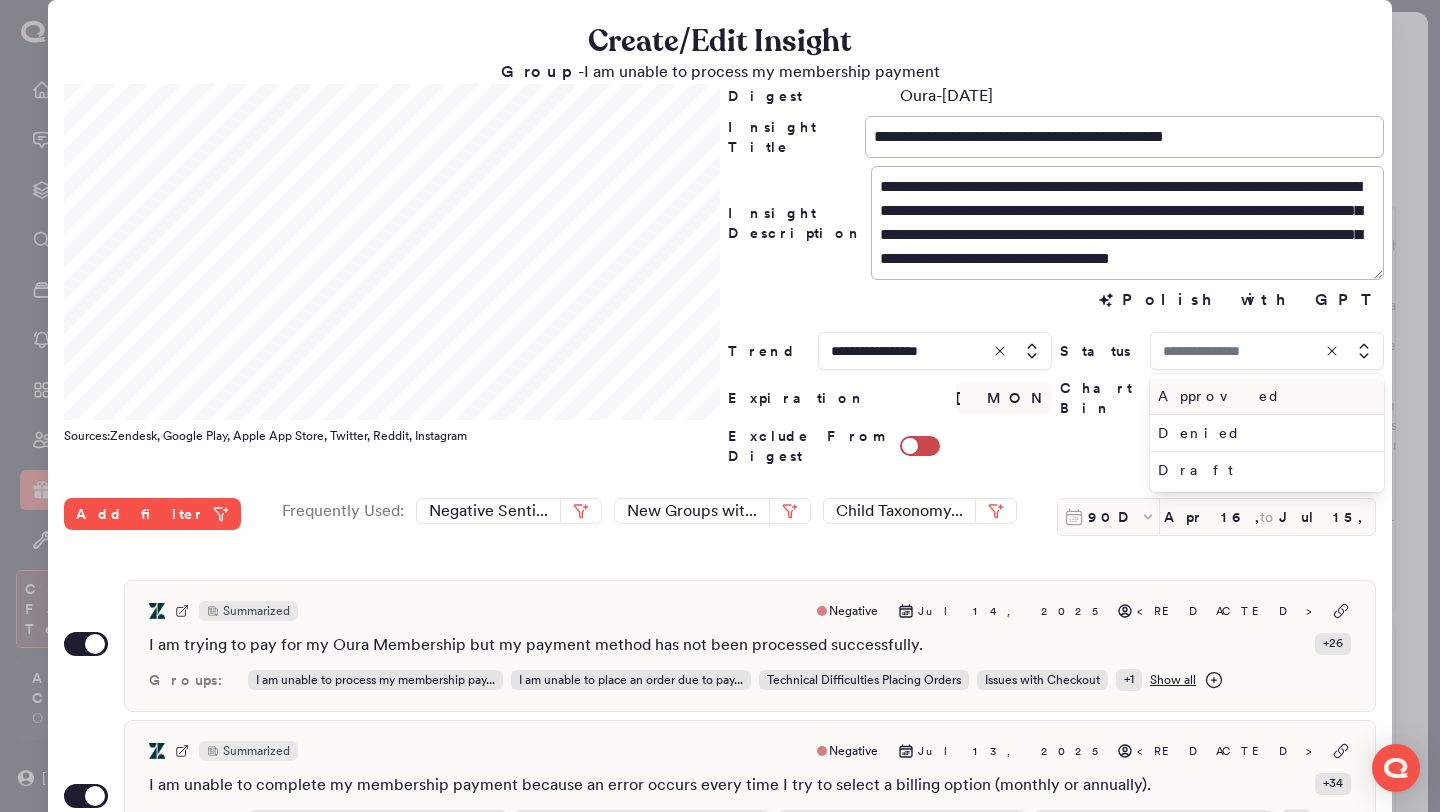 type on "*****" 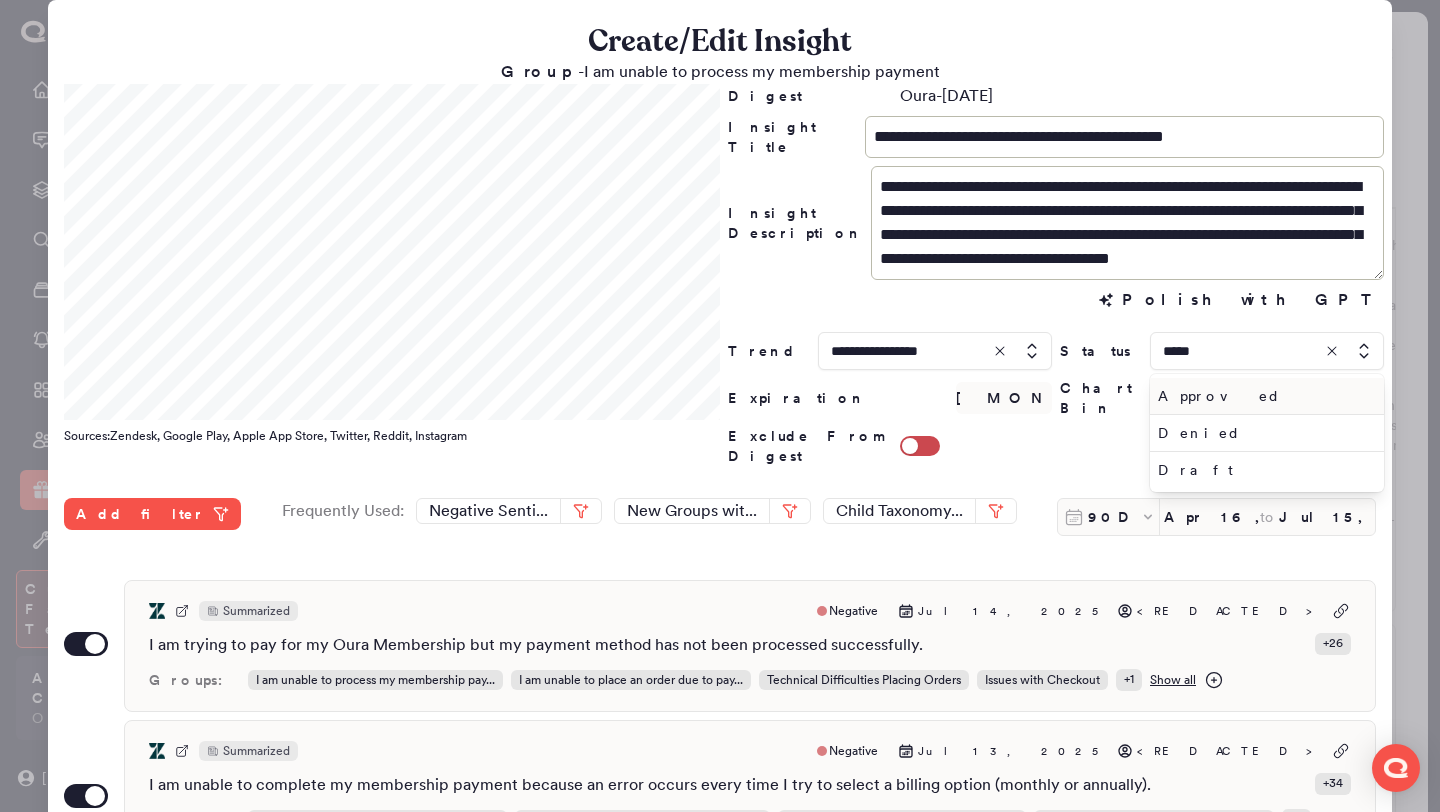 click on "Approved" at bounding box center [1263, 396] 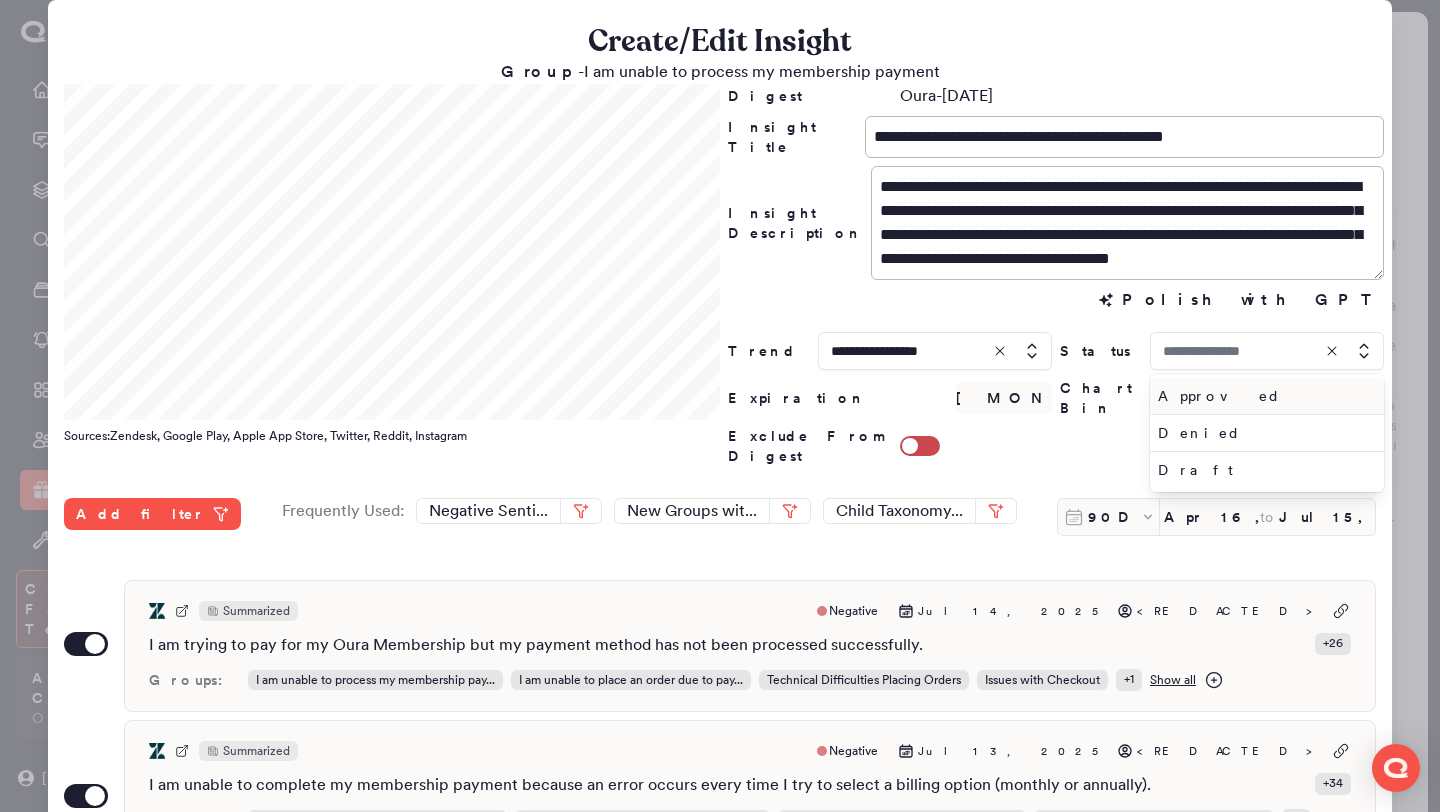 type on "********" 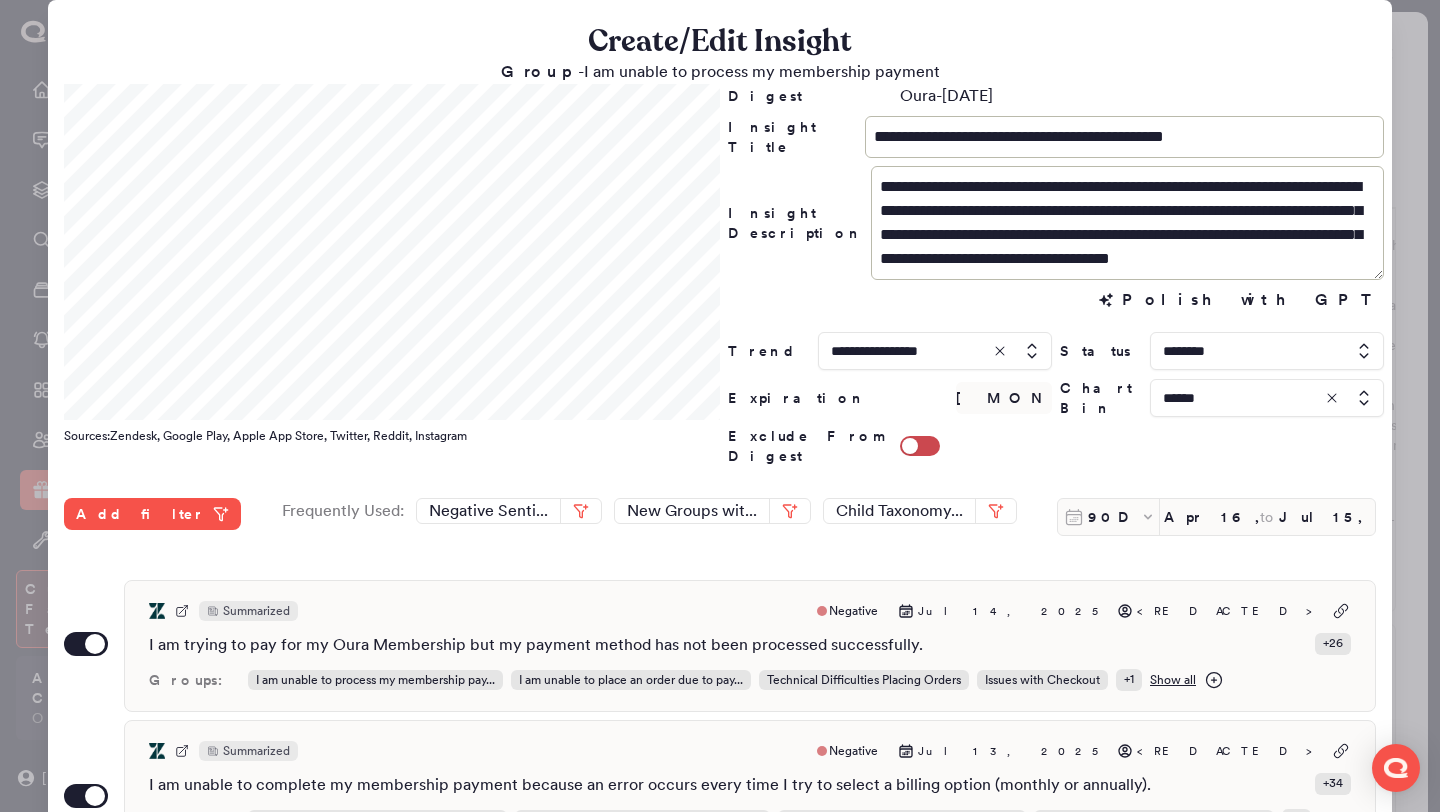 scroll, scrollTop: 516, scrollLeft: 0, axis: vertical 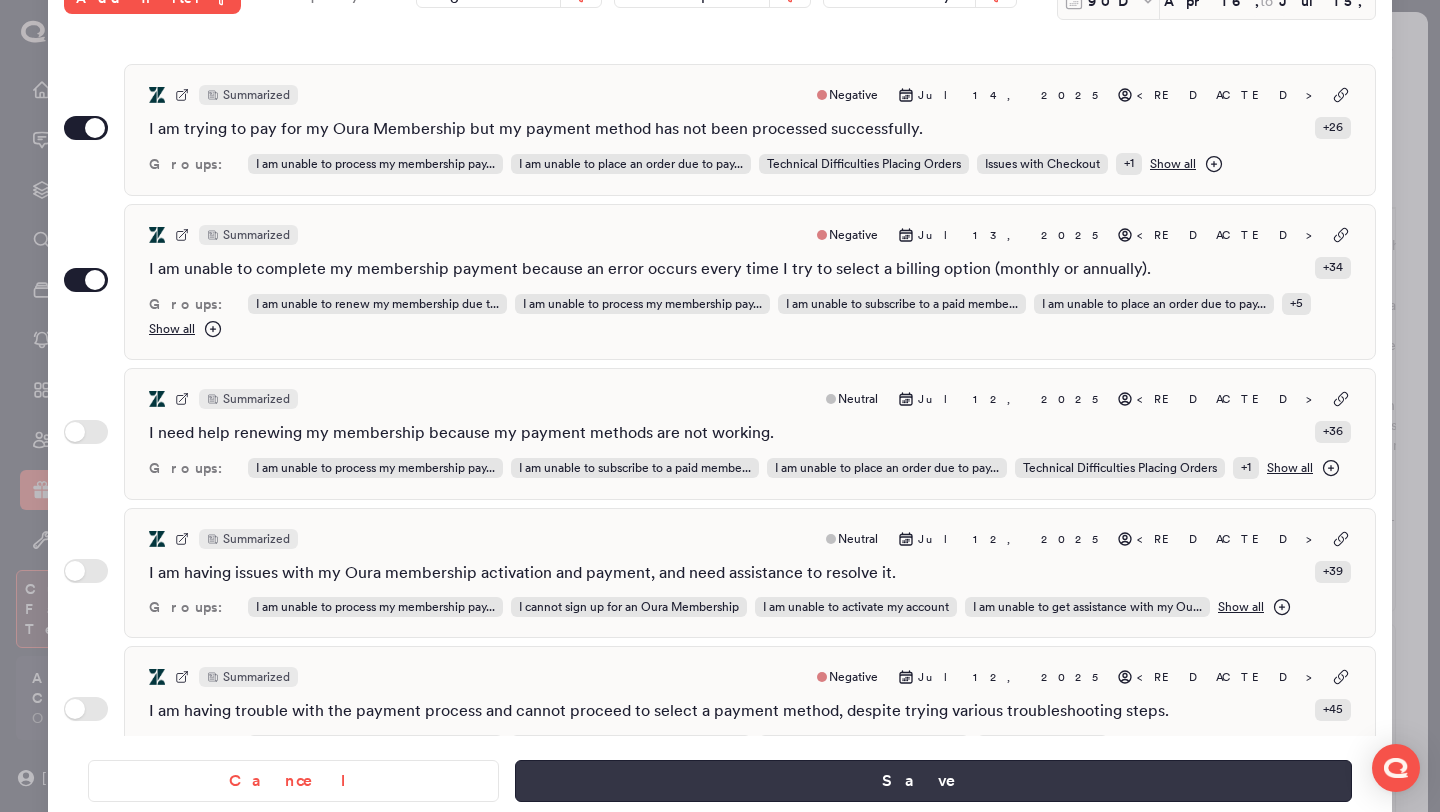 click on "Save" at bounding box center (933, 781) 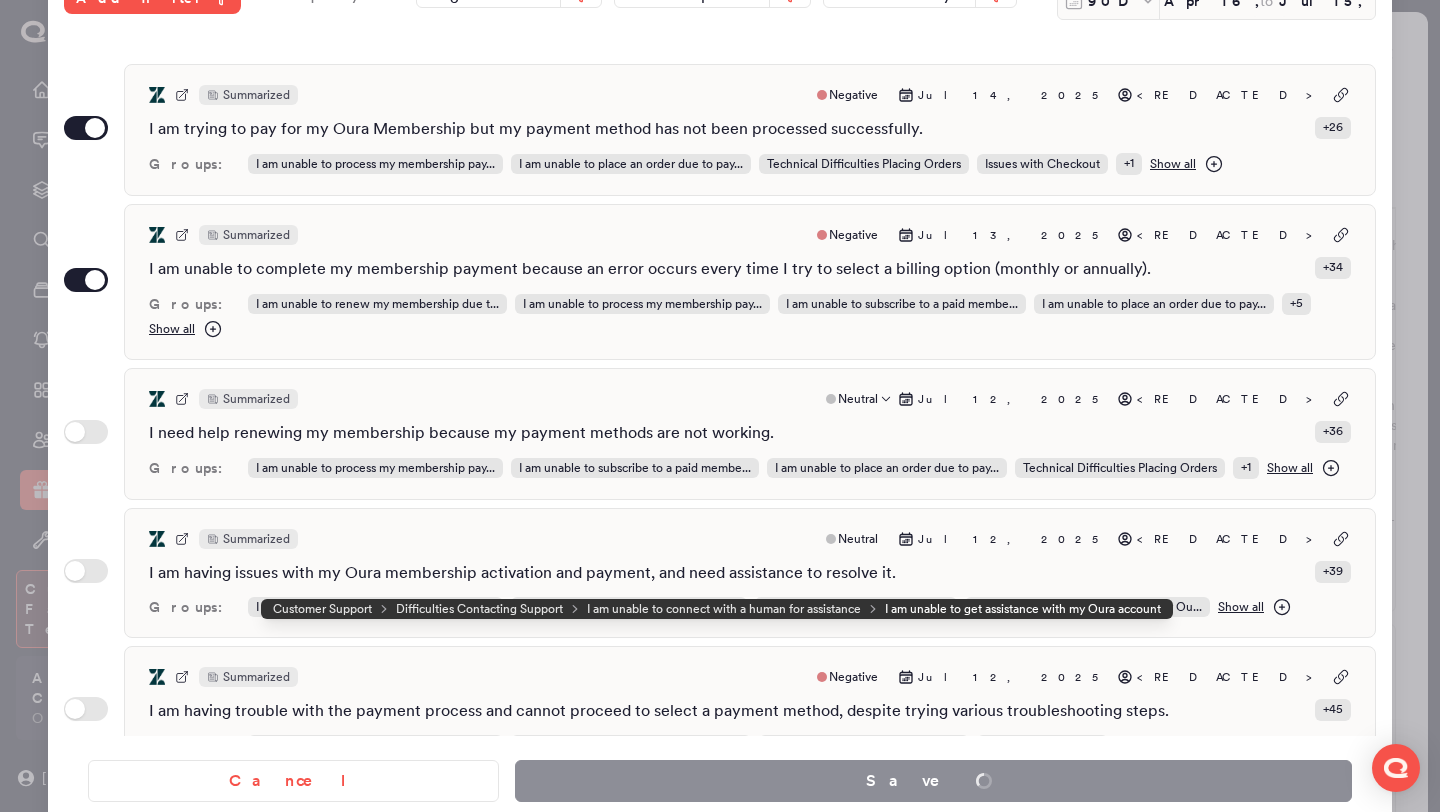 scroll, scrollTop: 2027, scrollLeft: 0, axis: vertical 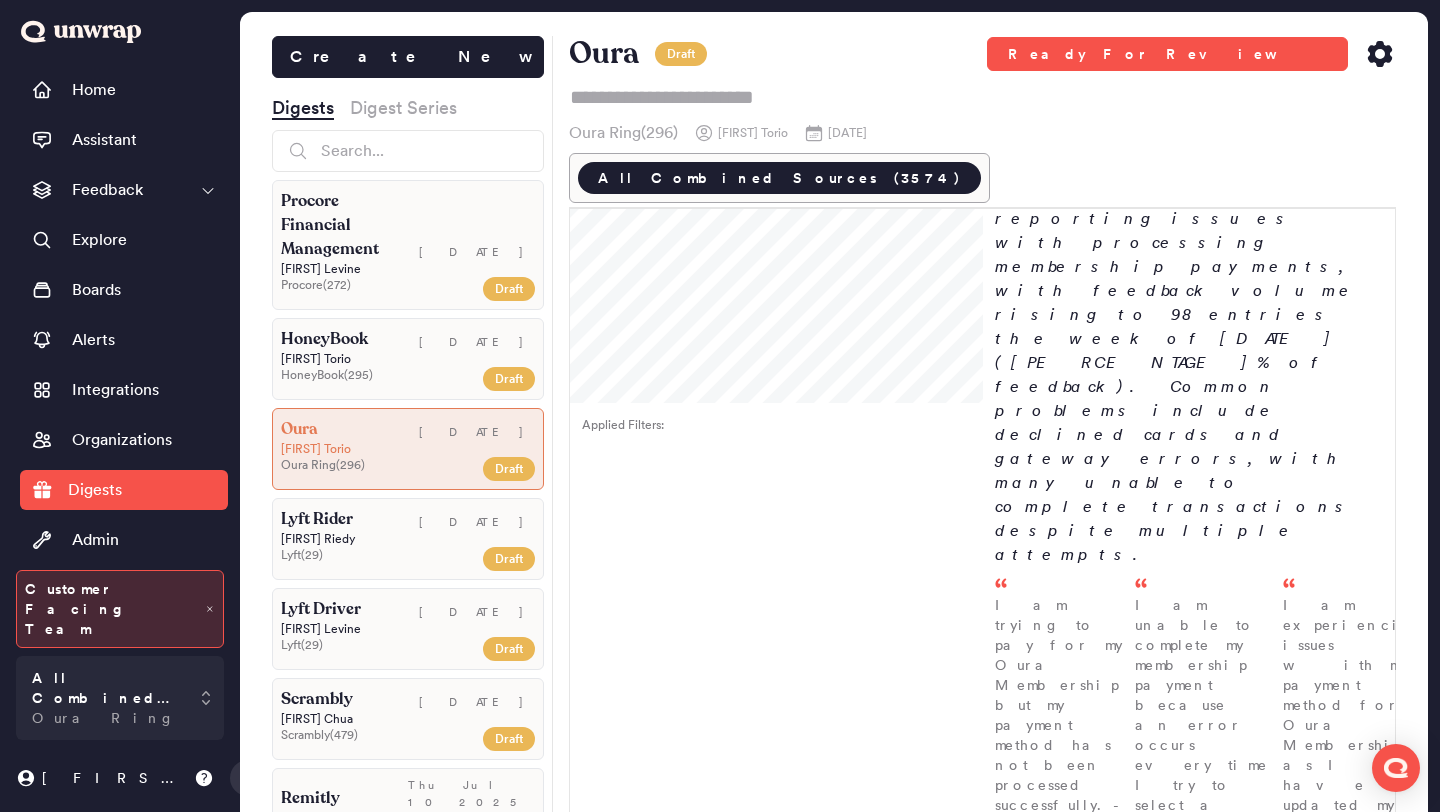 click on "HoneyBook  ( 295 )" at bounding box center [365, 375] 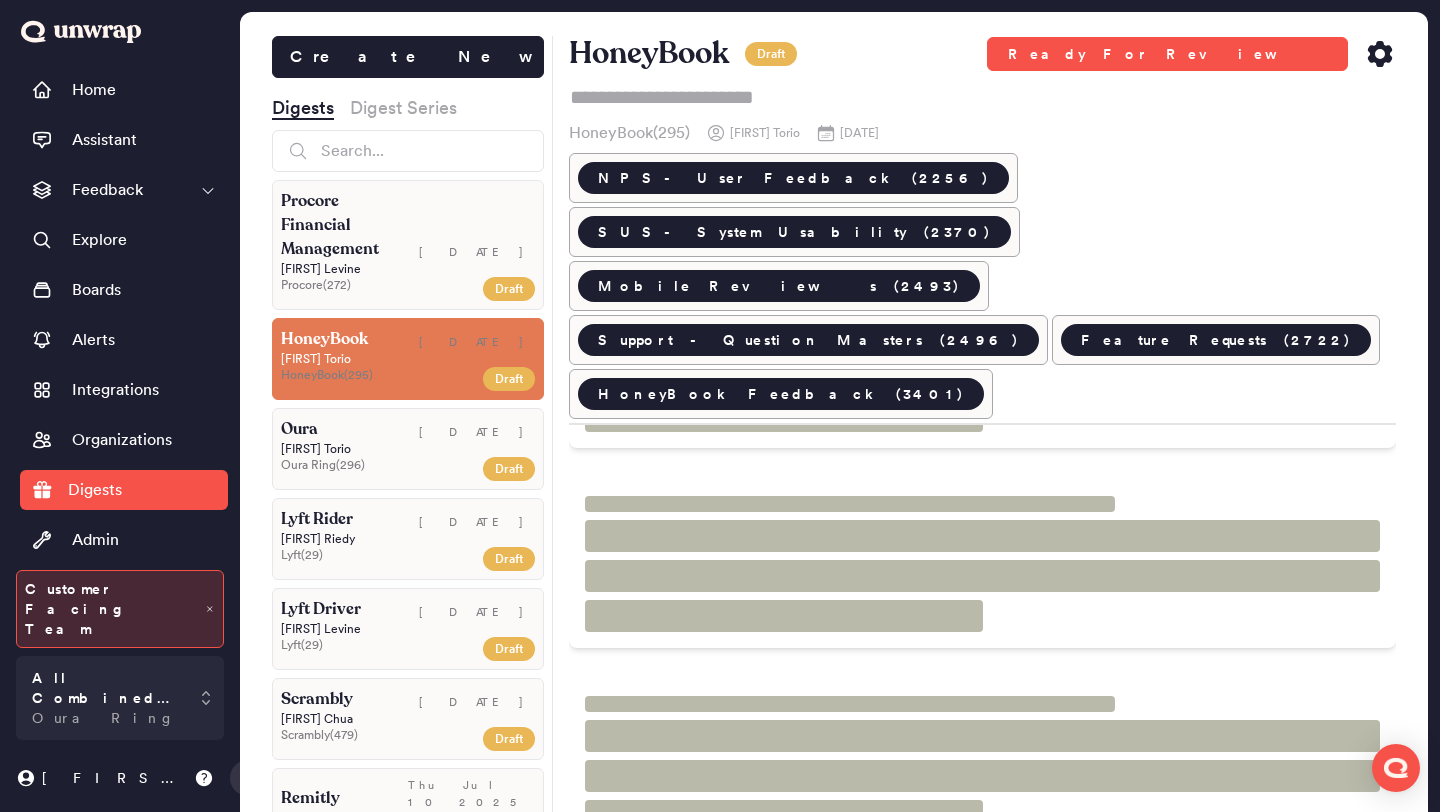 scroll, scrollTop: 423, scrollLeft: 0, axis: vertical 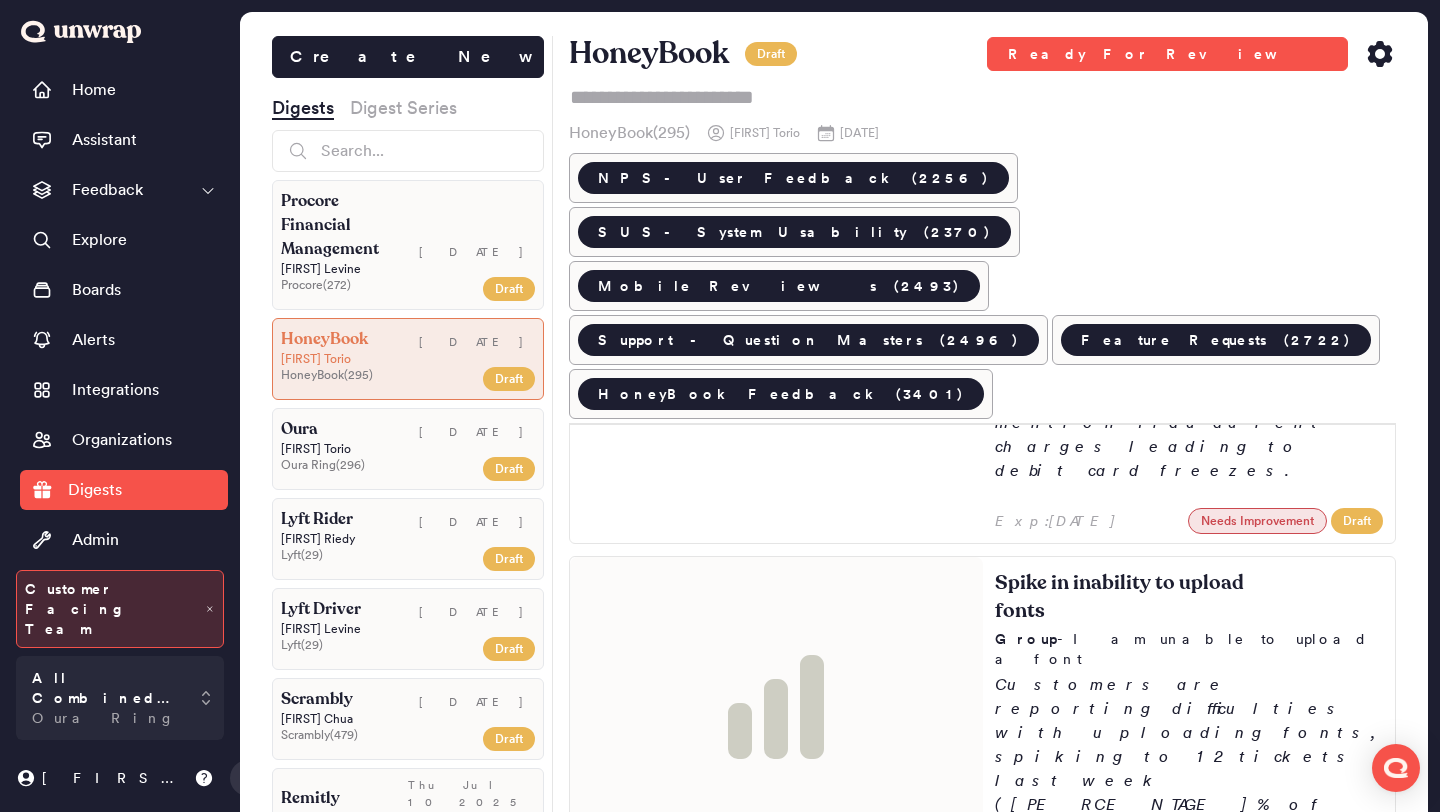 click 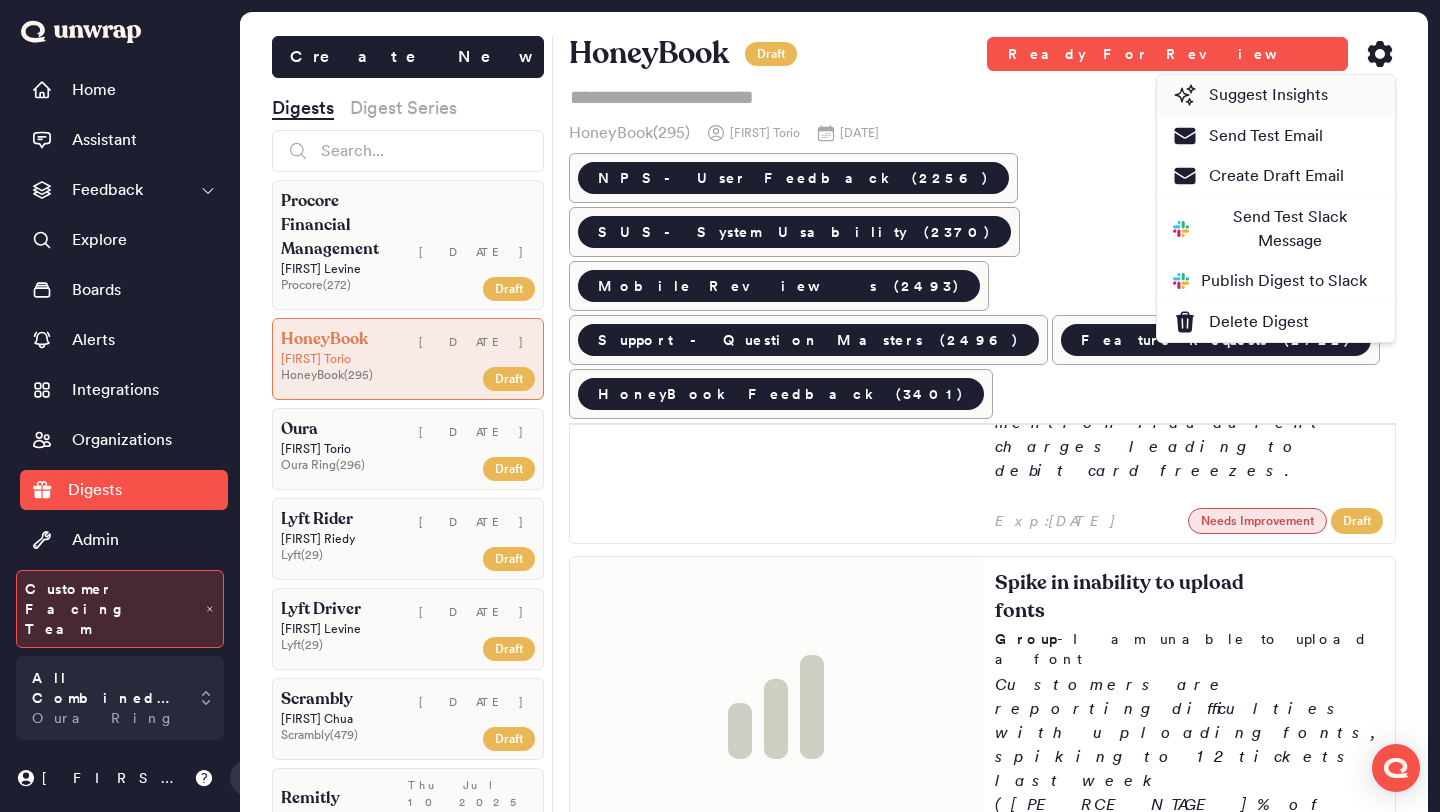 click on "Suggest Insights" at bounding box center (1276, 95) 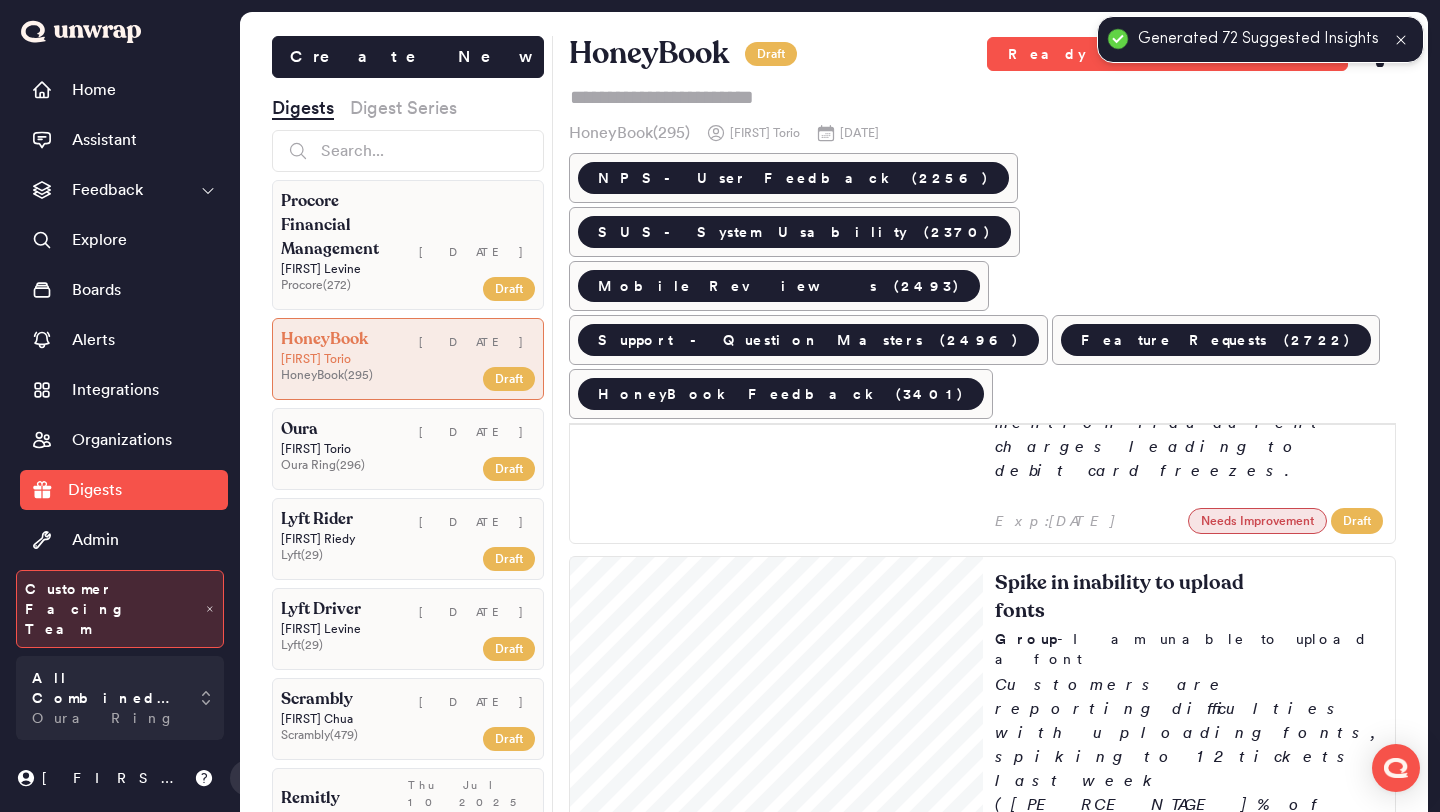 click on "Ezra   Torio" at bounding box center (408, 449) 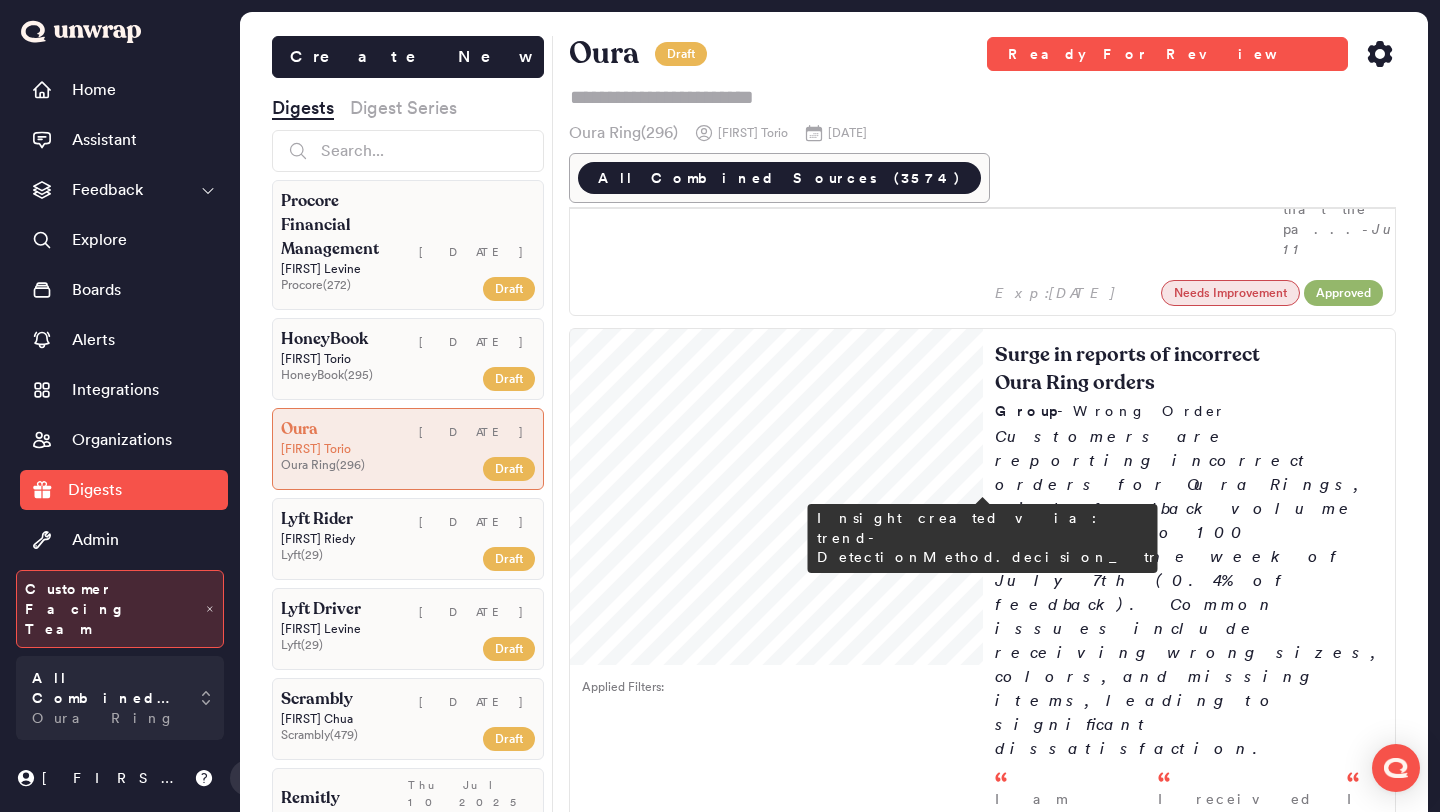 scroll, scrollTop: 3090, scrollLeft: 0, axis: vertical 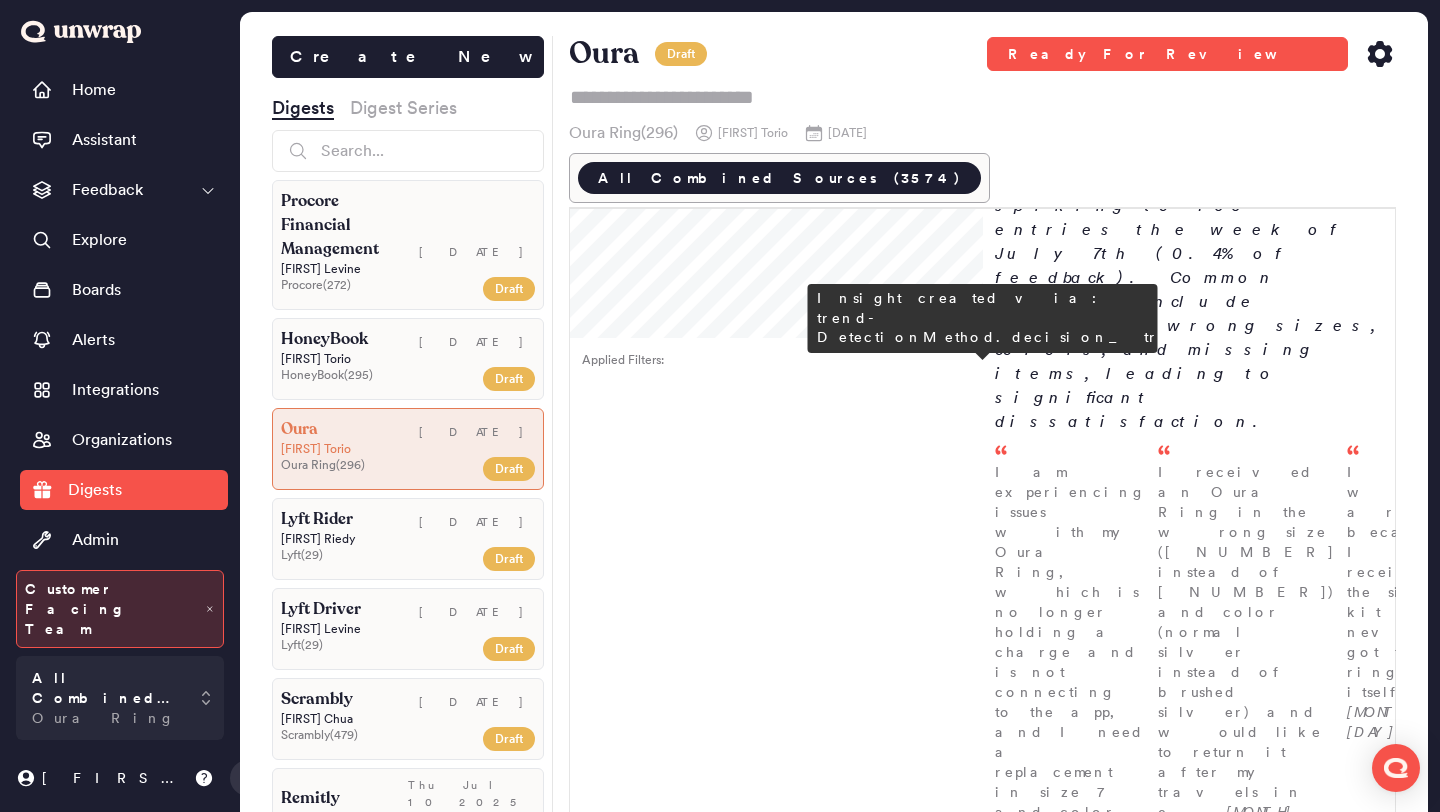 click on "Customers are reporting issues with discounts not being applied during checkout, with feedback volume rising to 336 entries the week of July 7th (1.2% of feedback). Common concerns include unprocessed promotional codes and requests for post-order discounts, often requiring agent intervention for resolution." at bounding box center (1189, 3264) 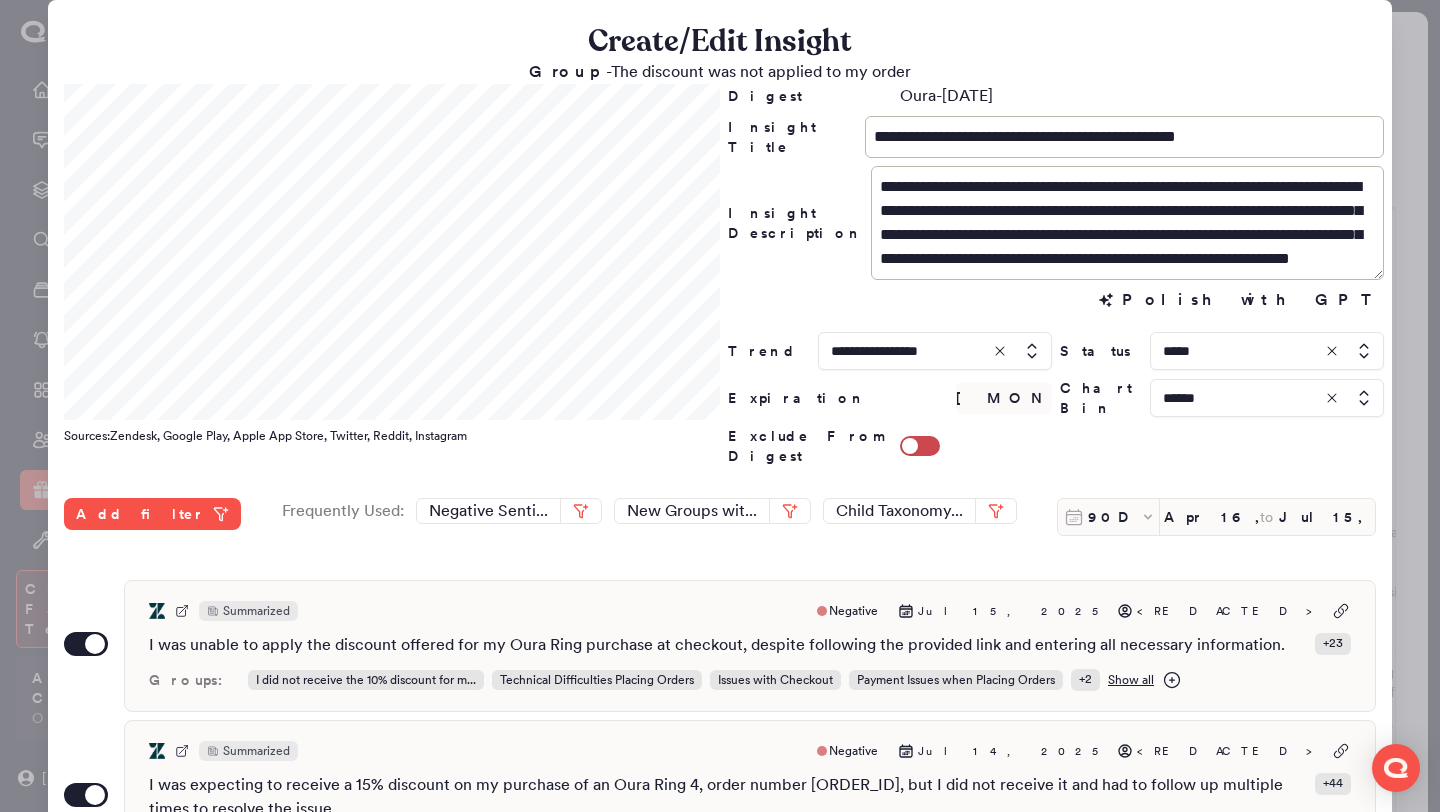 click at bounding box center [1267, 351] 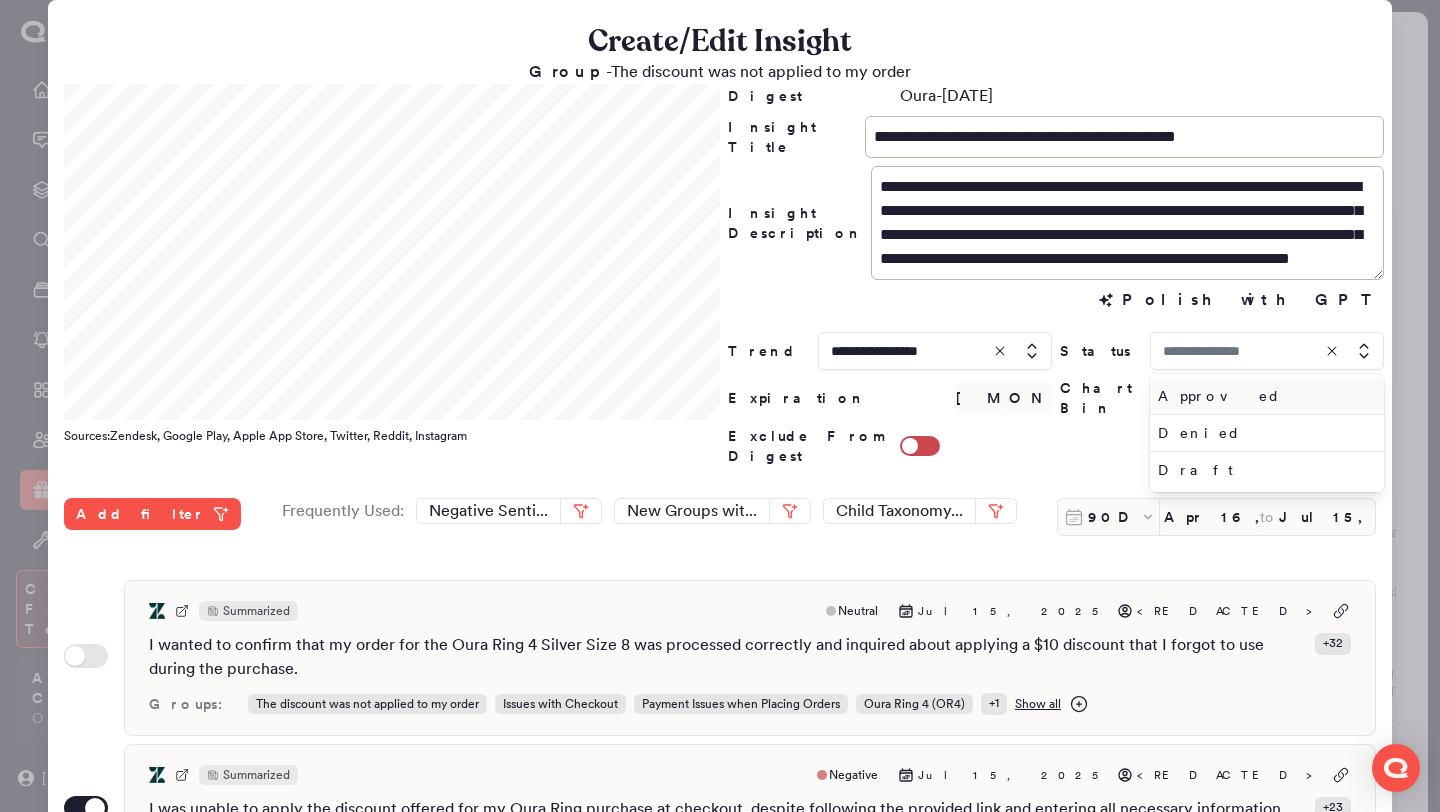 type on "*****" 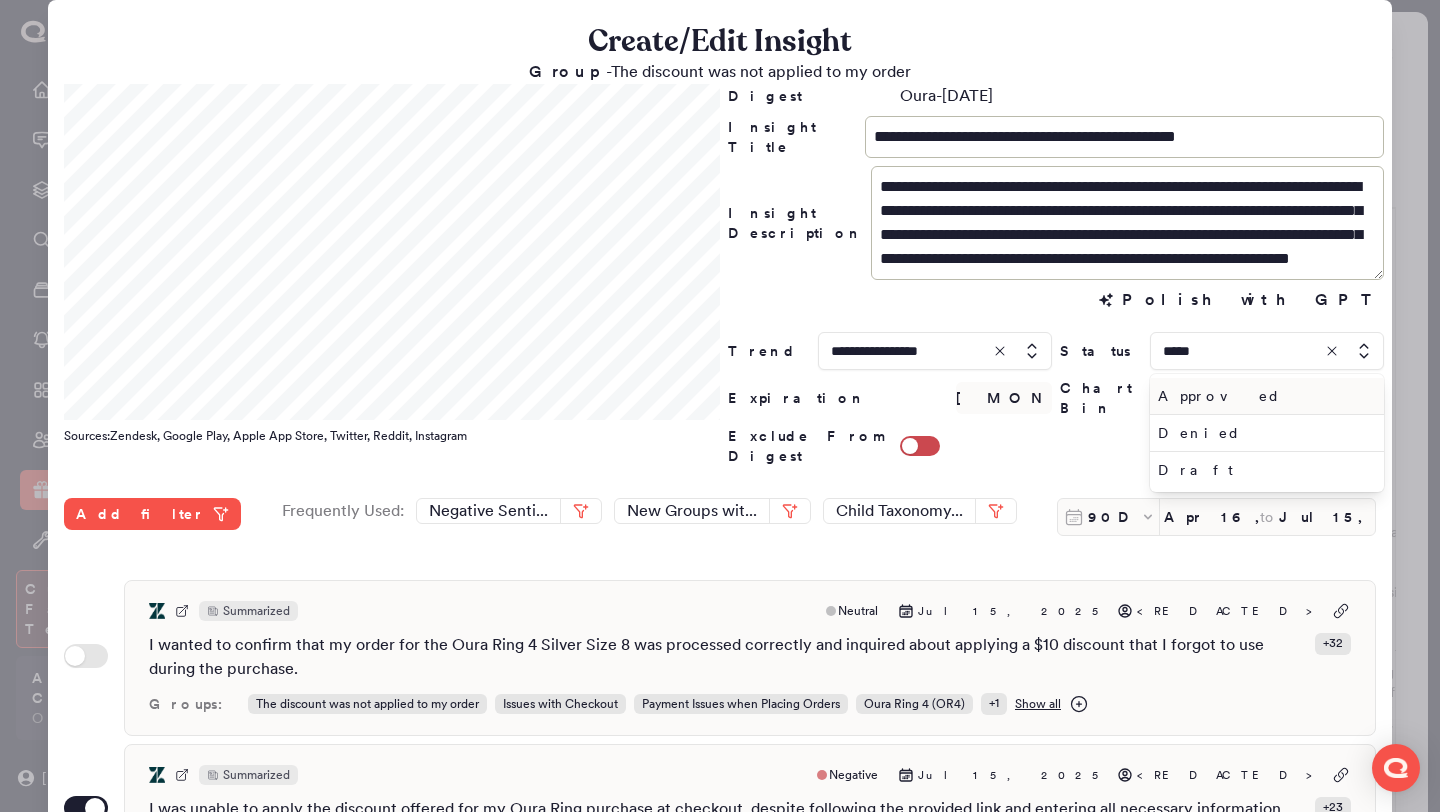 click on "Approved" at bounding box center [1267, 396] 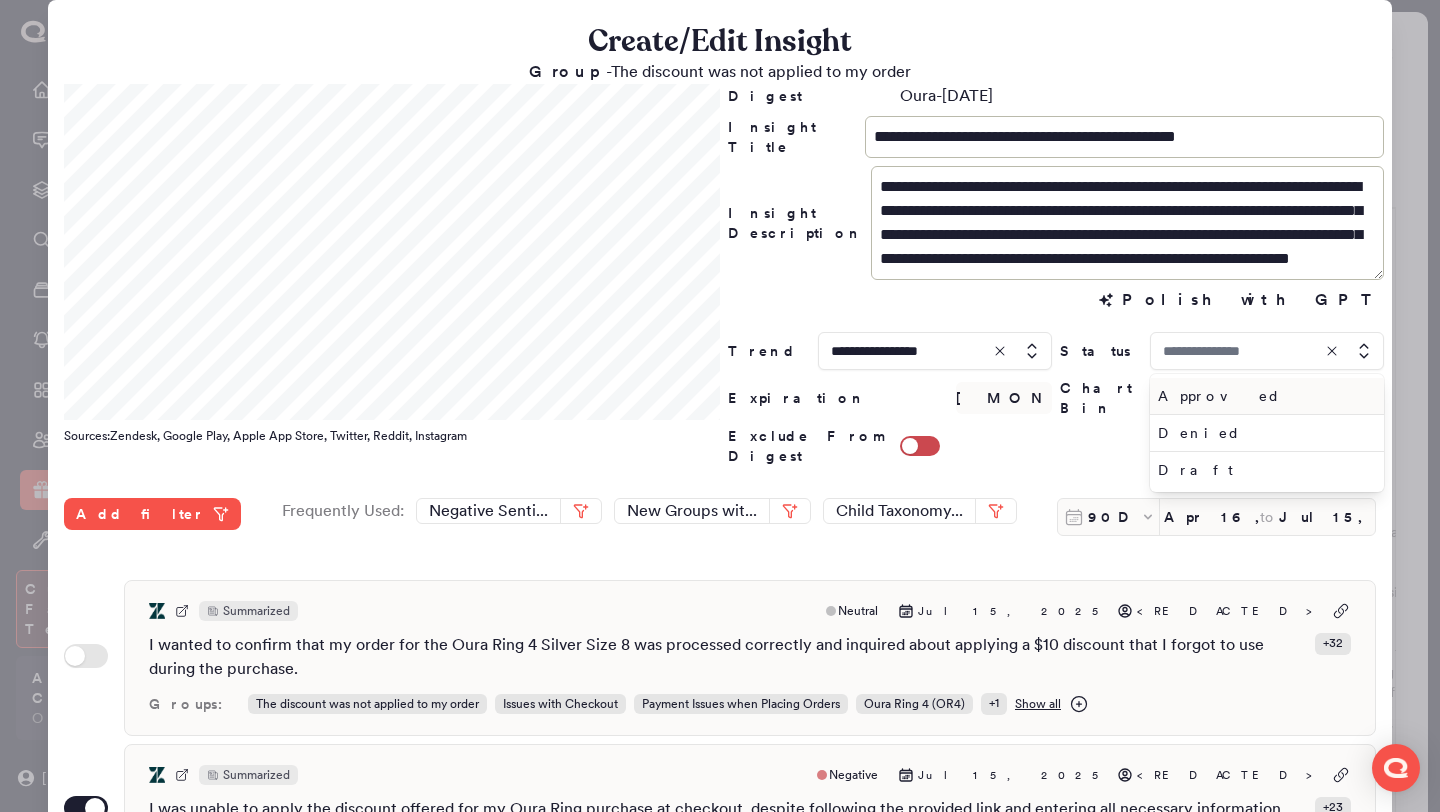 type on "********" 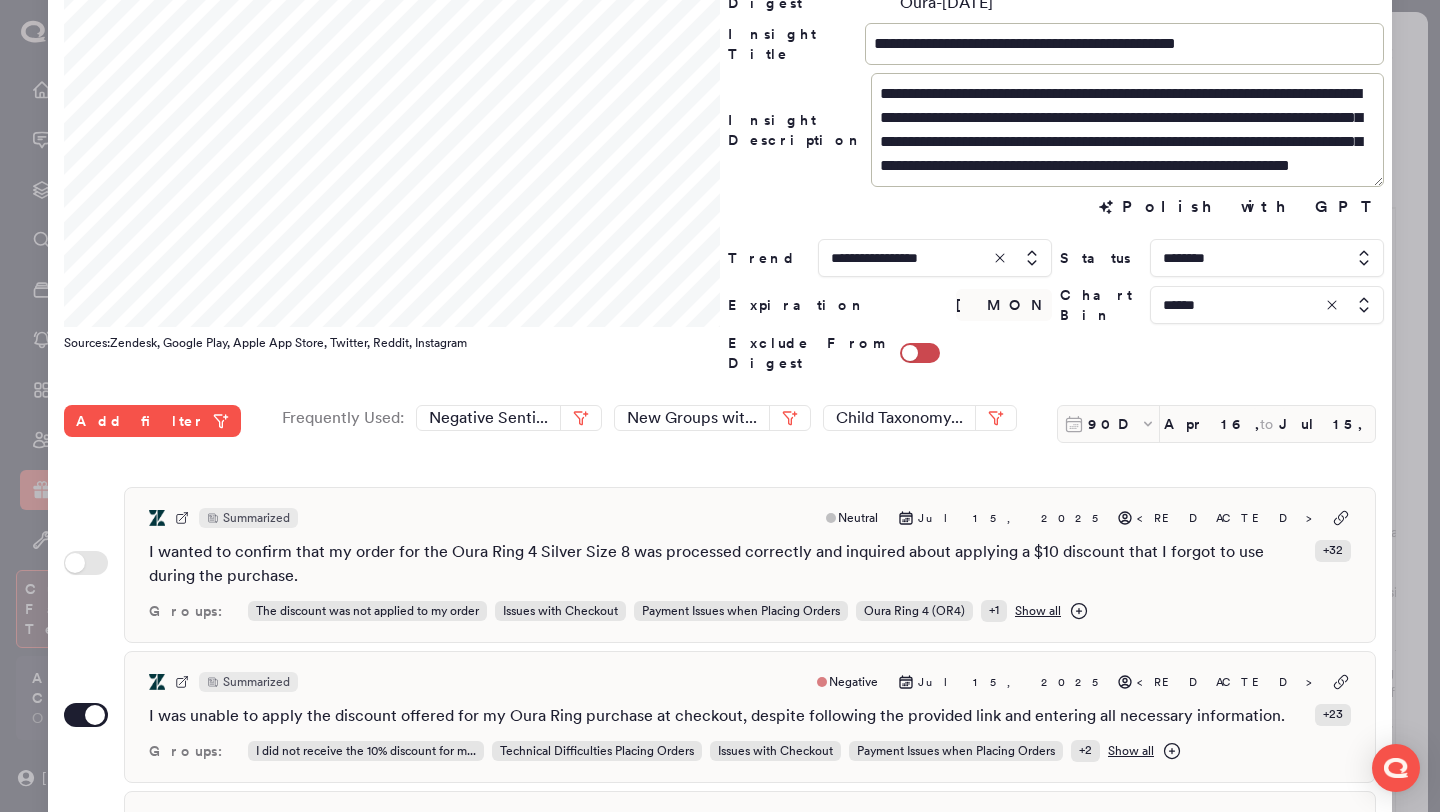 scroll, scrollTop: 516, scrollLeft: 0, axis: vertical 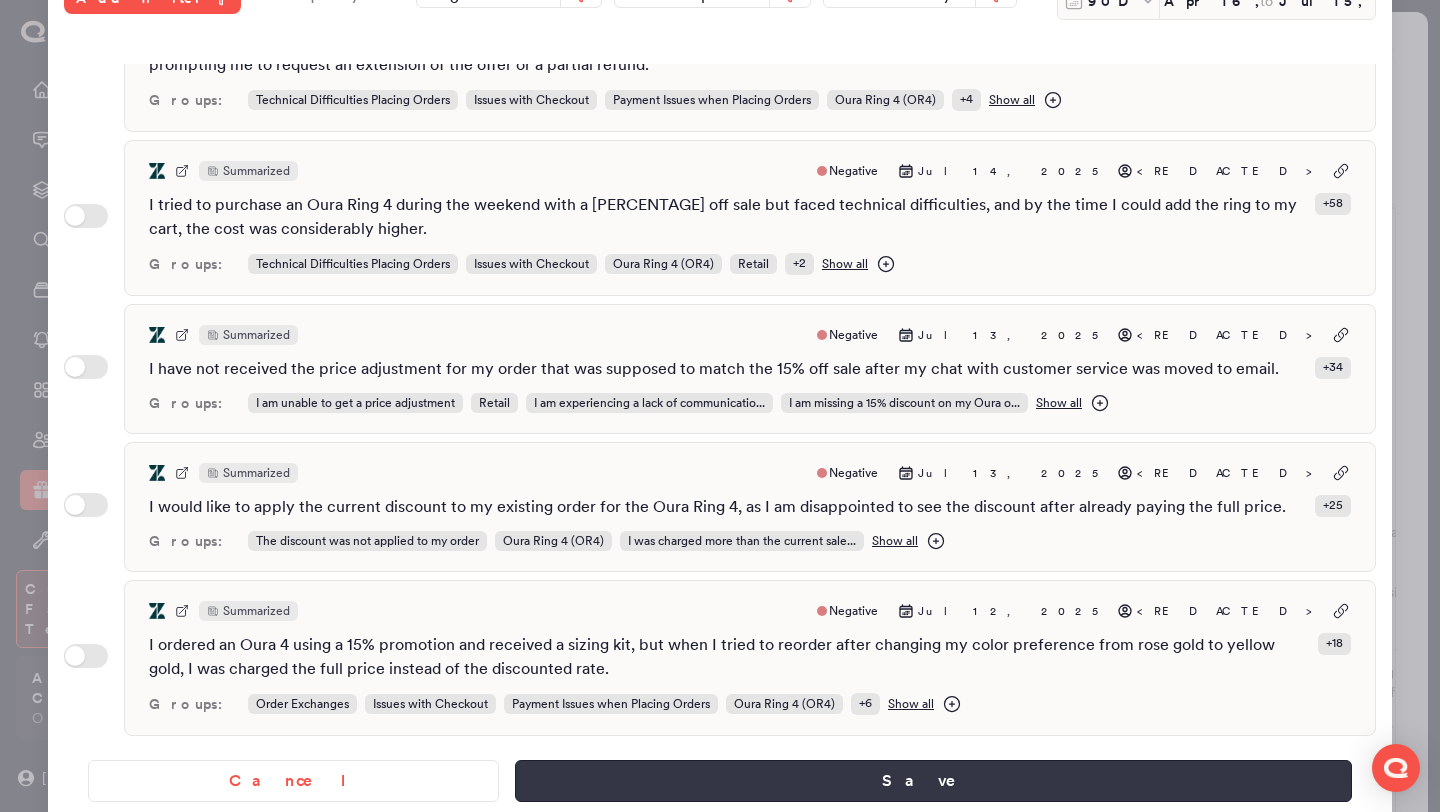click on "Save" at bounding box center (933, 781) 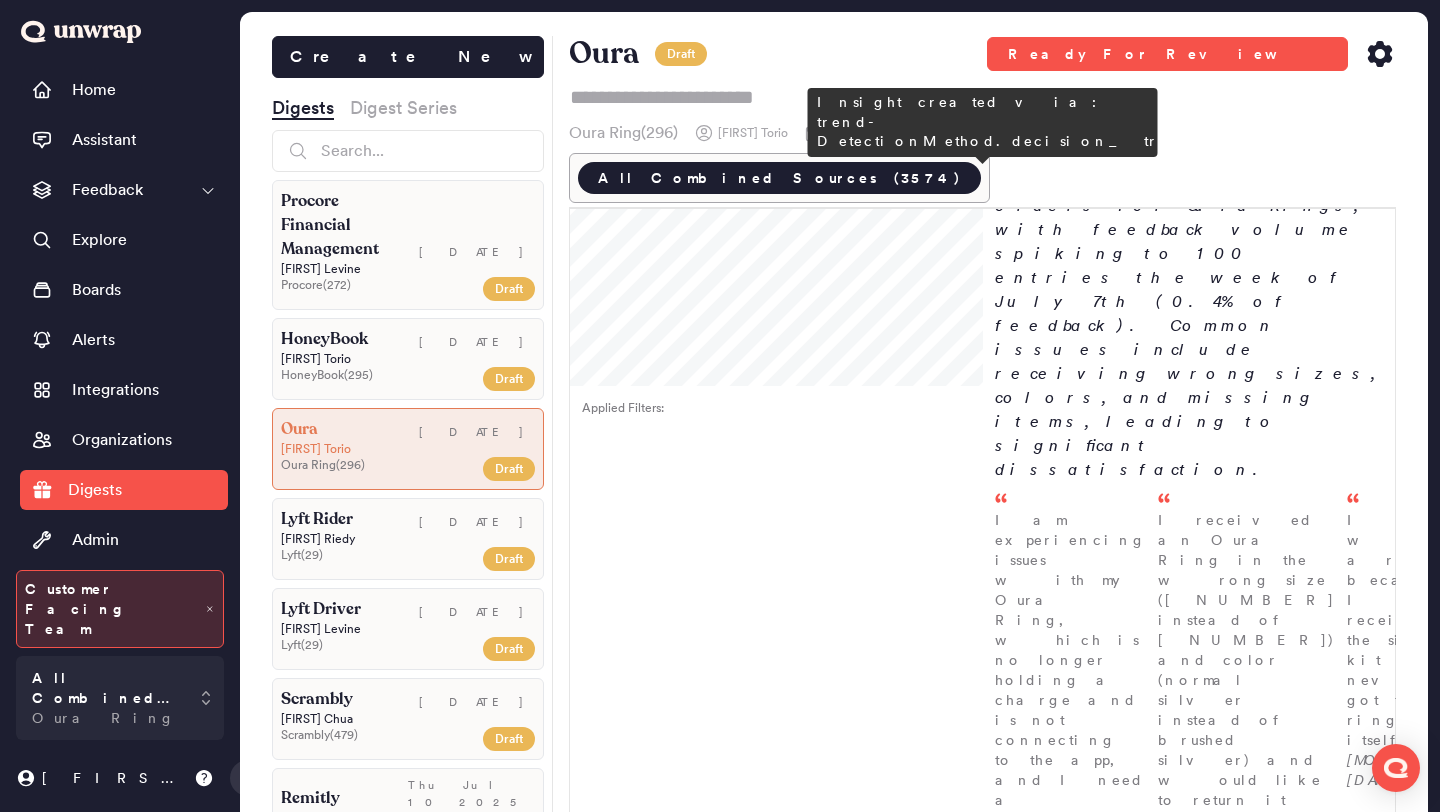 scroll, scrollTop: 4227, scrollLeft: 0, axis: vertical 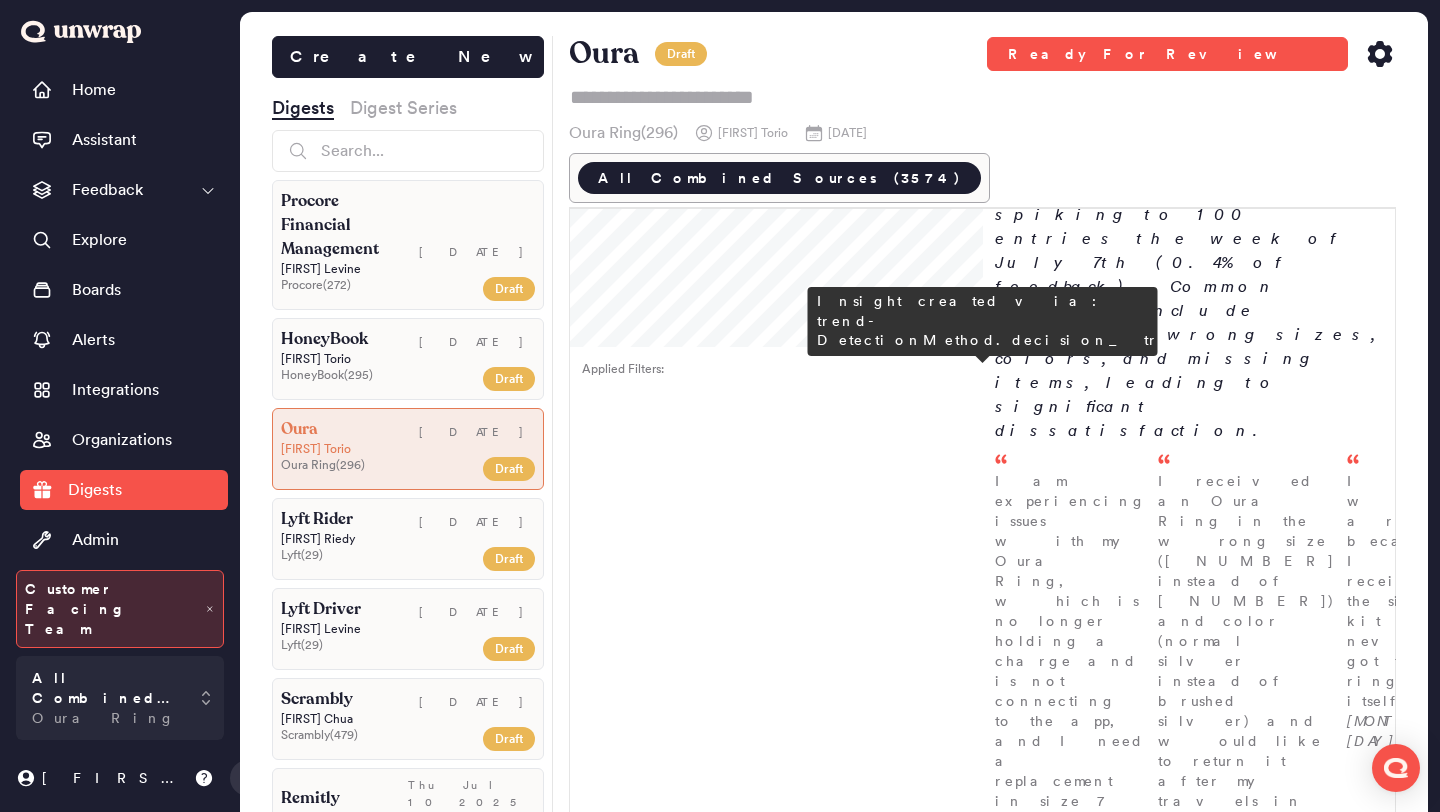 click on "Customers are reporting issues with receiving one-time passcodes (OTPs) via email, with feedback volume rising to 139 entries the week of July 7th (0.5% of feedback). Many are unable to complete account access or order processing due to missing OTPs, despite following instructions." at bounding box center (1189, 4367) 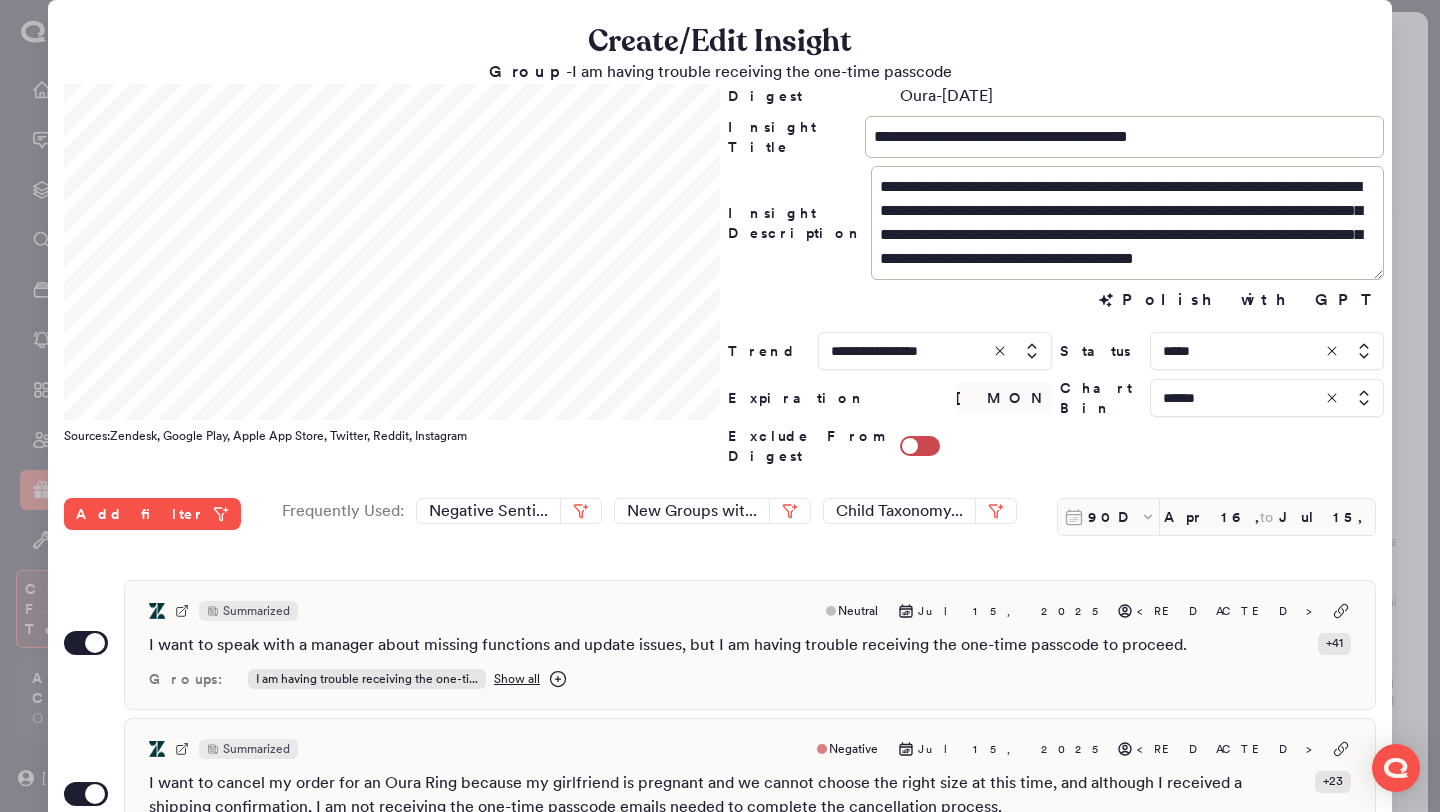 click at bounding box center [1267, 351] 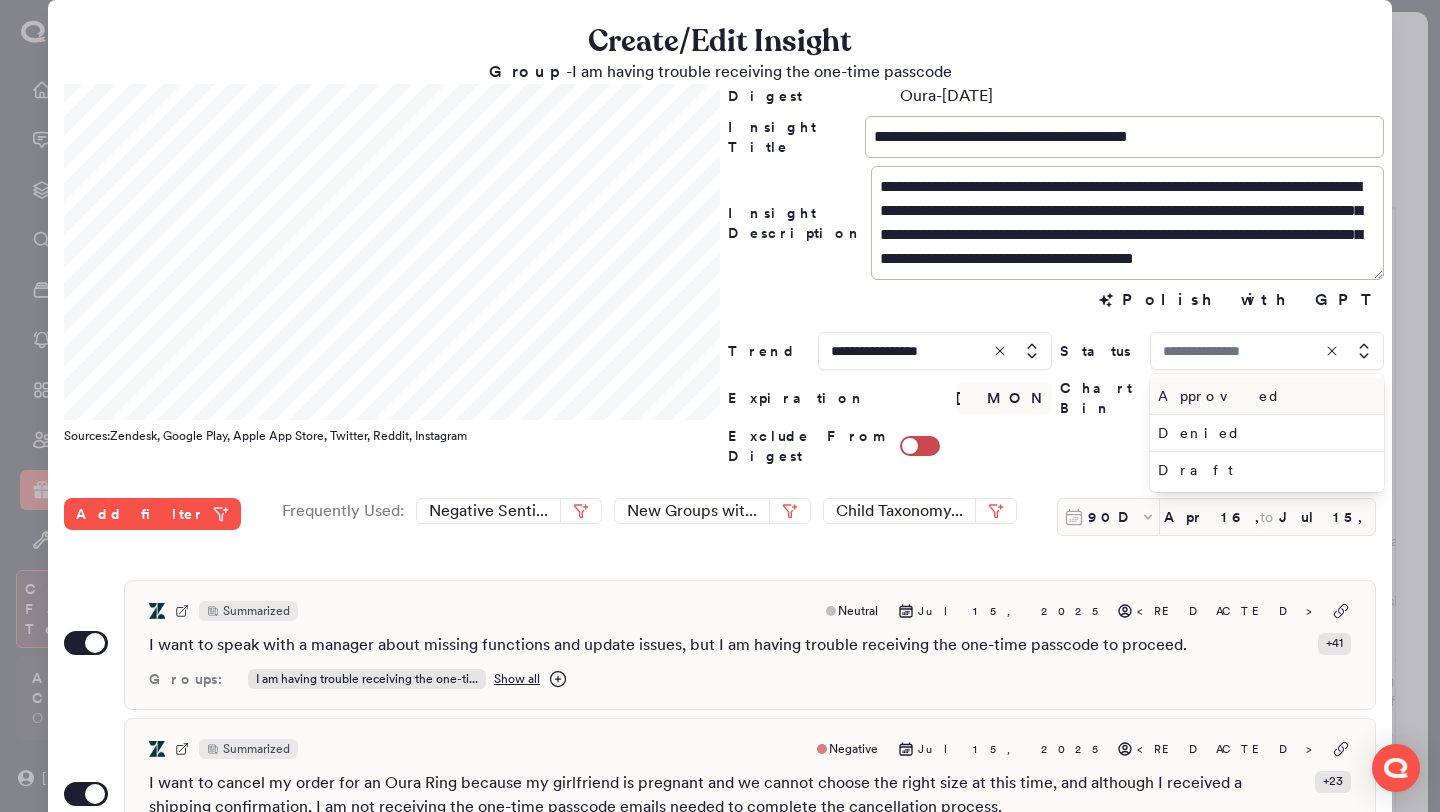 type on "*****" 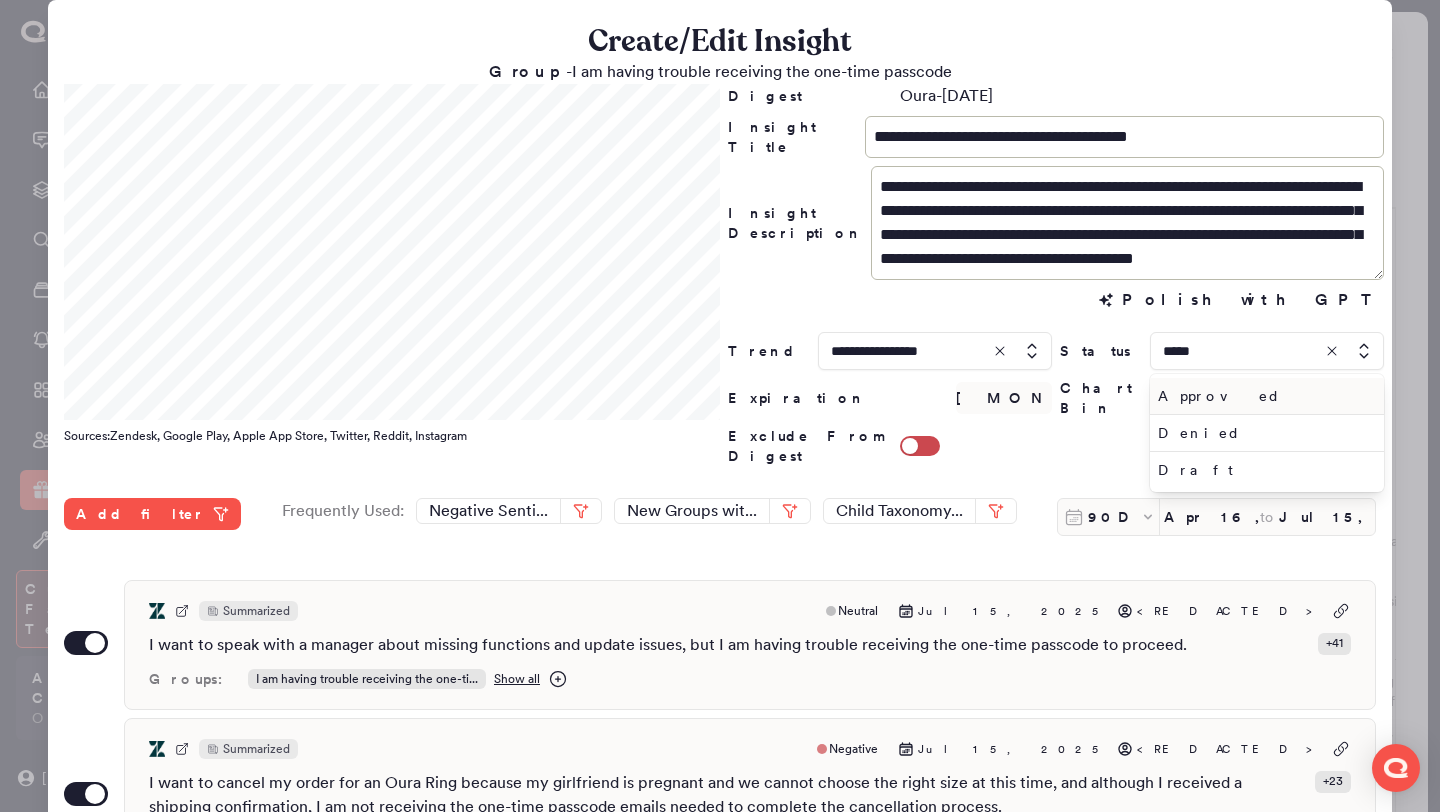 click on "Approved" at bounding box center [1263, 396] 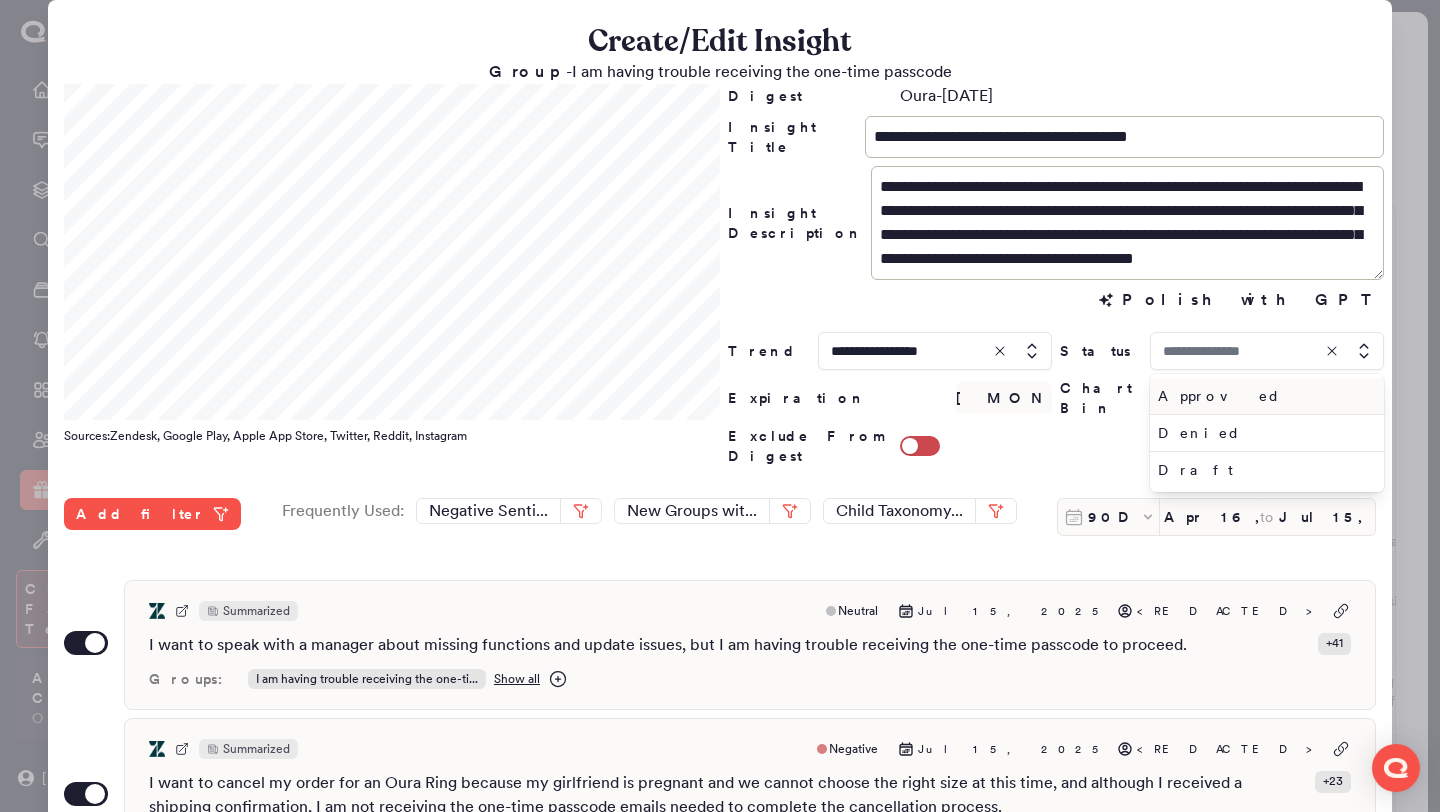 type on "********" 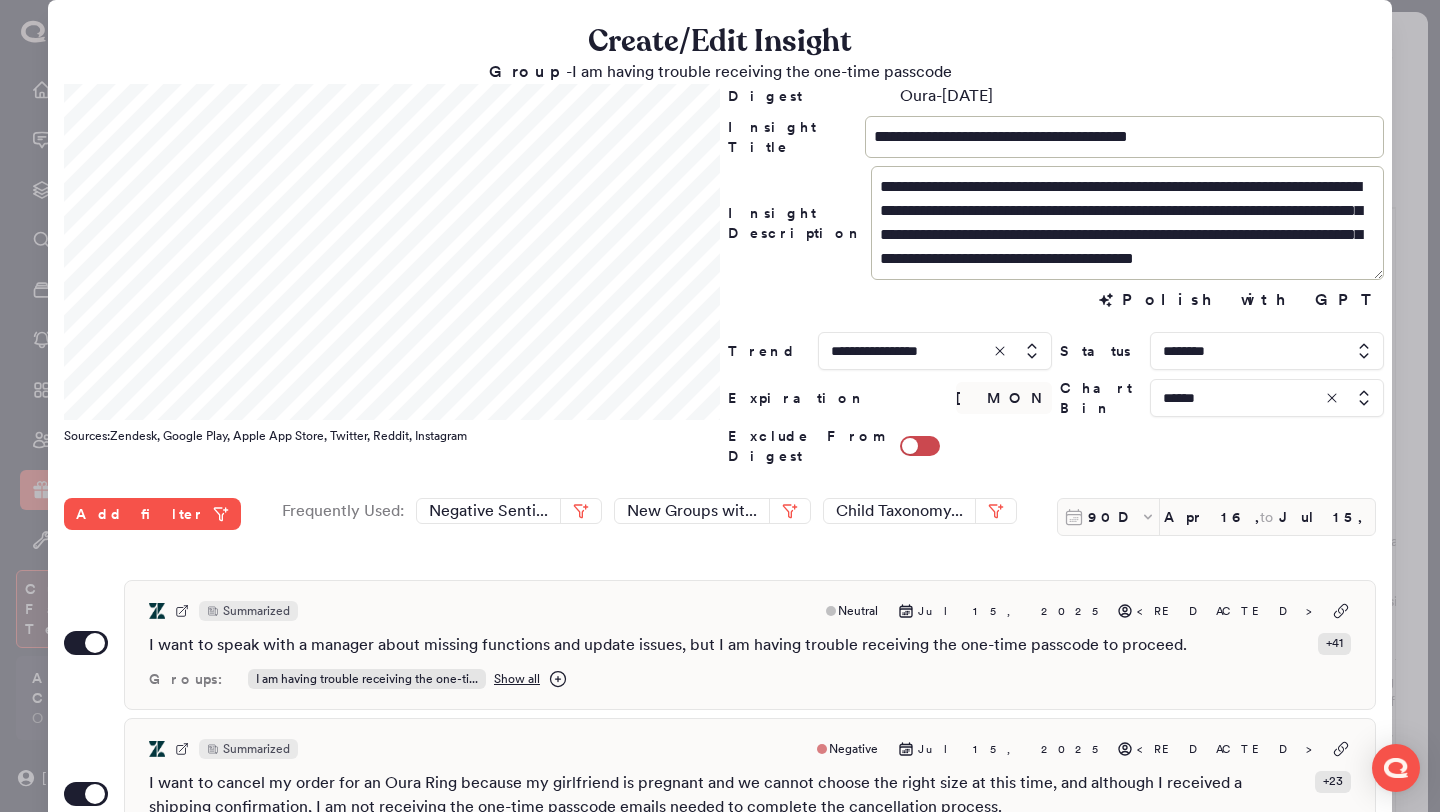 scroll, scrollTop: 516, scrollLeft: 0, axis: vertical 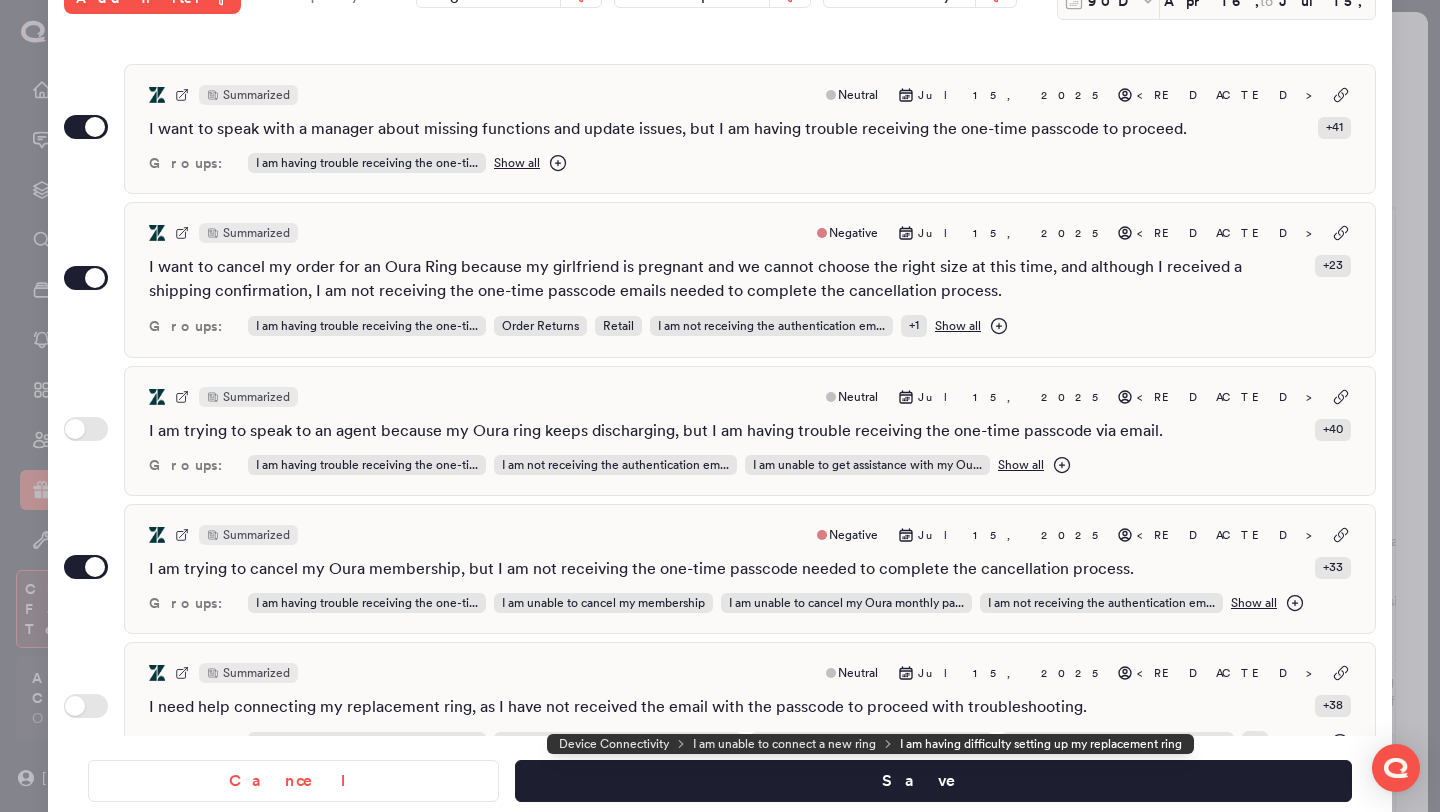 click on "Device Connectivity I am unable to connect a new ring I am having difficulty setting up my replacement ring" at bounding box center (870, 744) 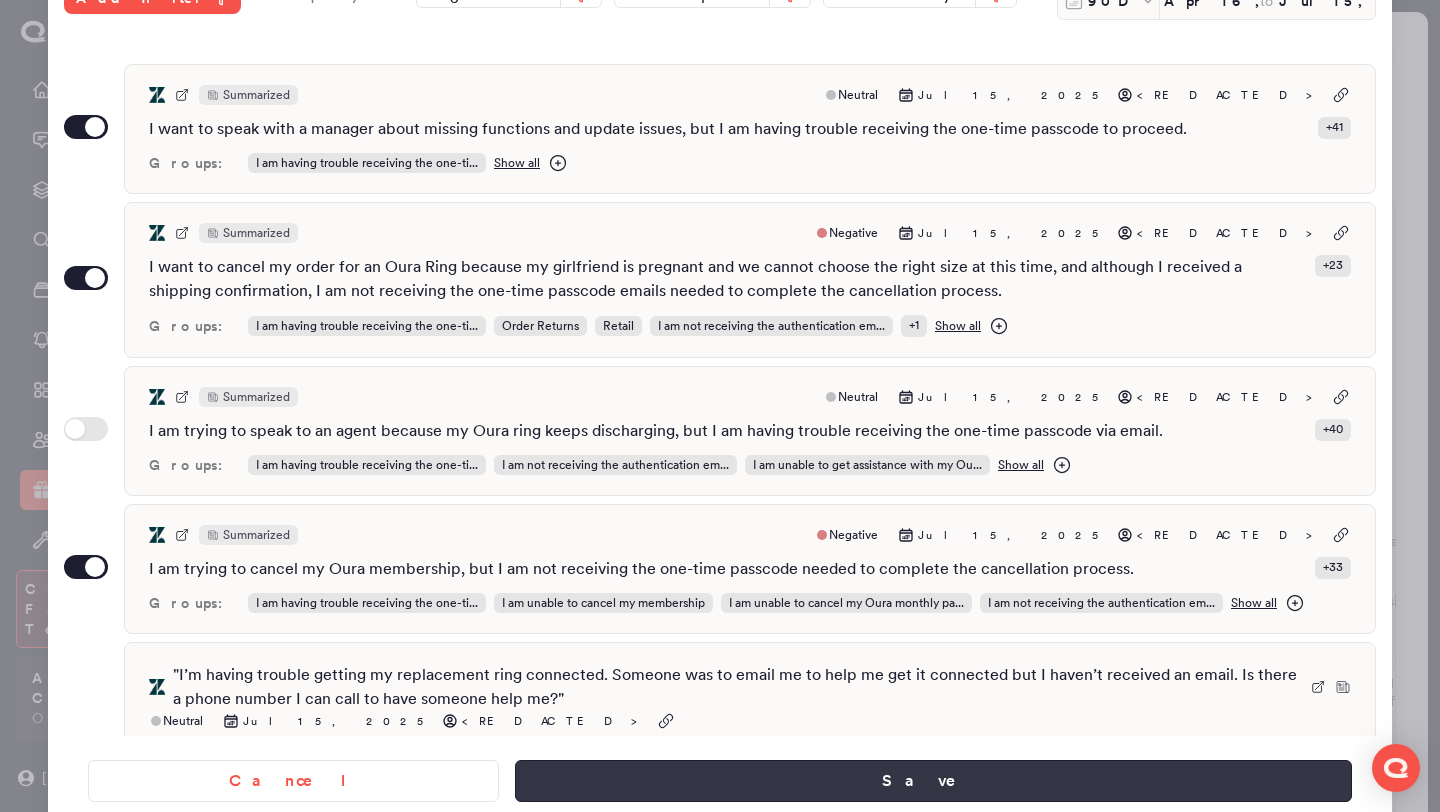 click on "Save" at bounding box center (933, 781) 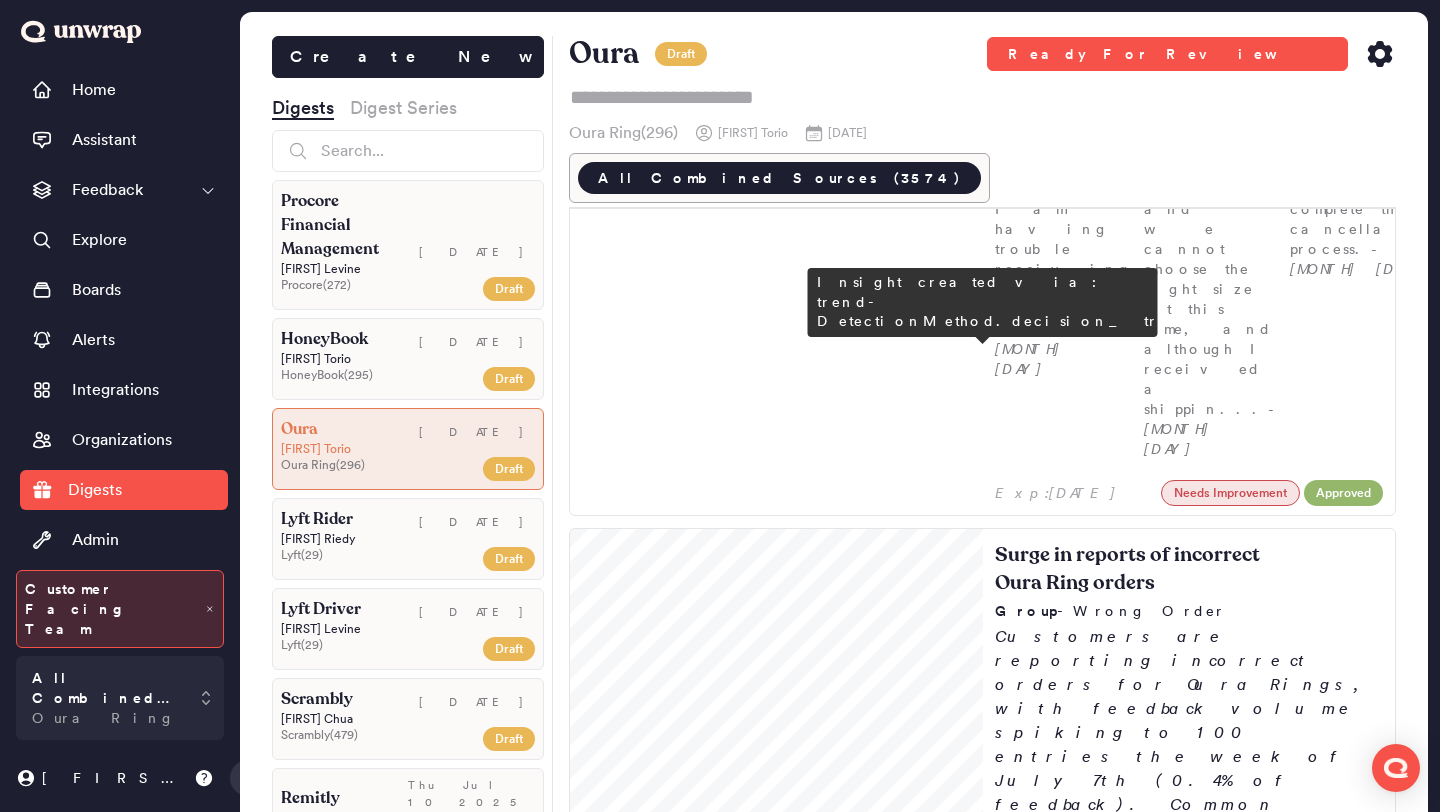 scroll, scrollTop: 4789, scrollLeft: 0, axis: vertical 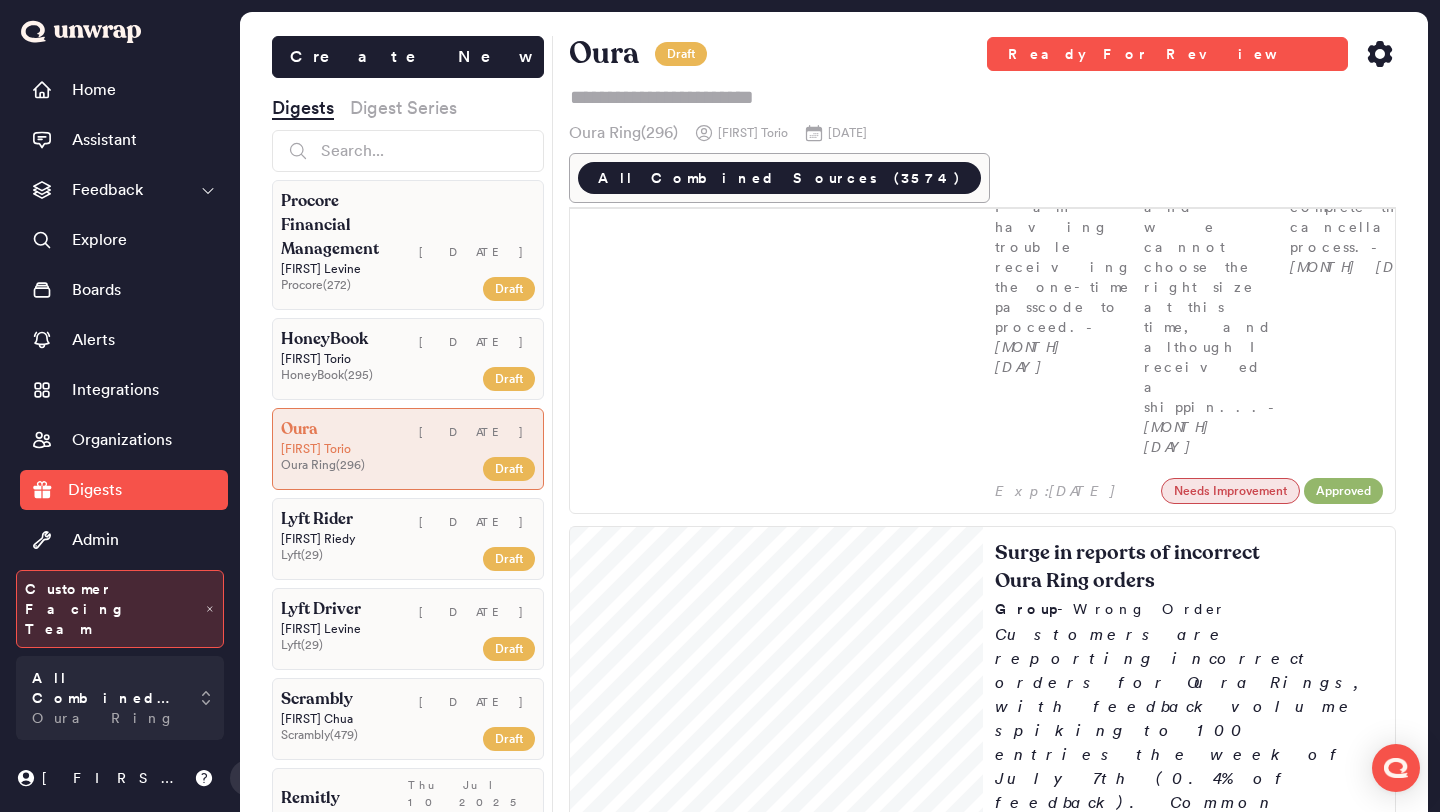 click on "Customers are reporting issues entering credit card information, with feedback volume spiking to 39 entries the week of July 7th (0.1% of feedback). Commonly mentioned errors include 'payment unsuccessful' and 'verification details were not entered correctly,' with many attempting various troubleshooting steps without success." at bounding box center (1189, 4919) 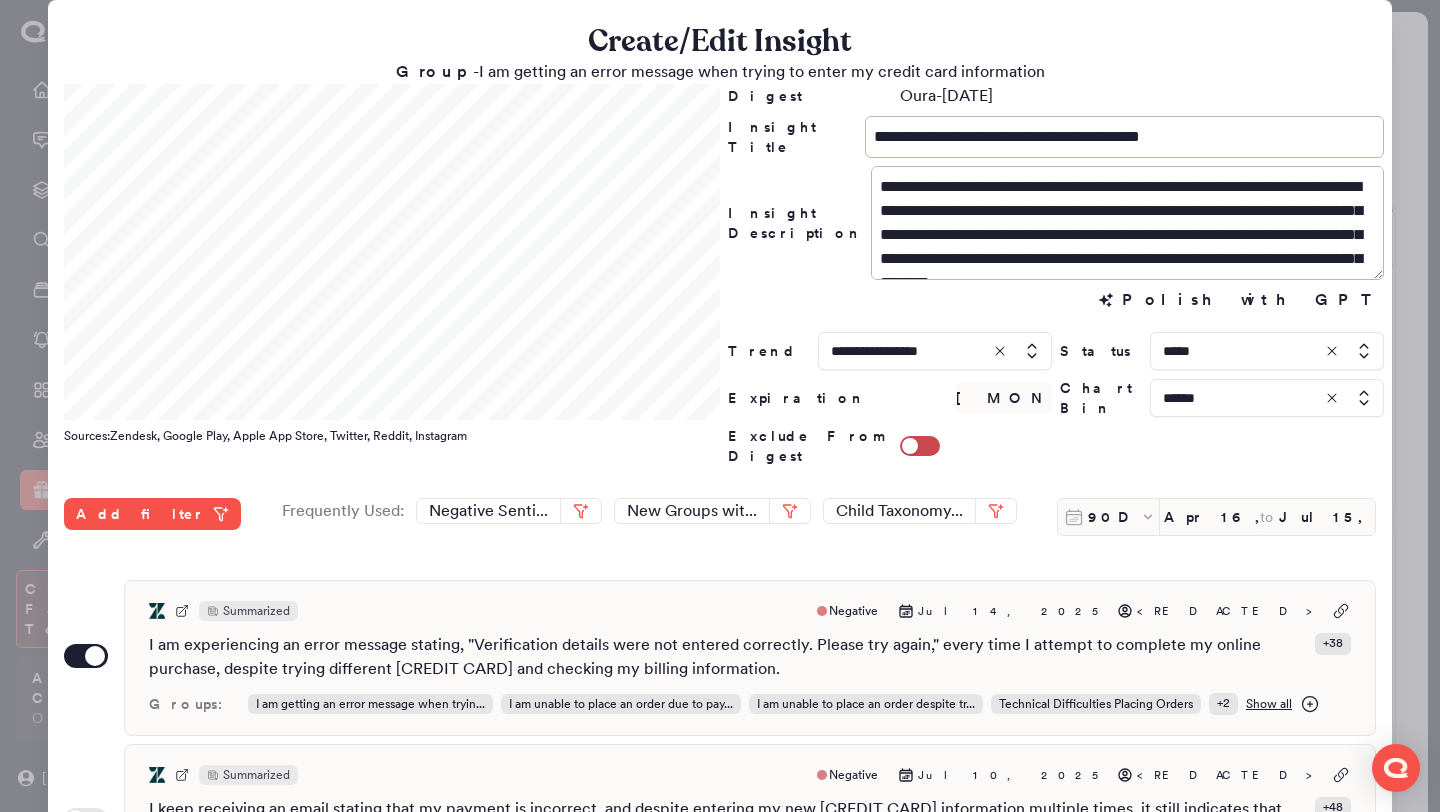 click at bounding box center (1267, 351) 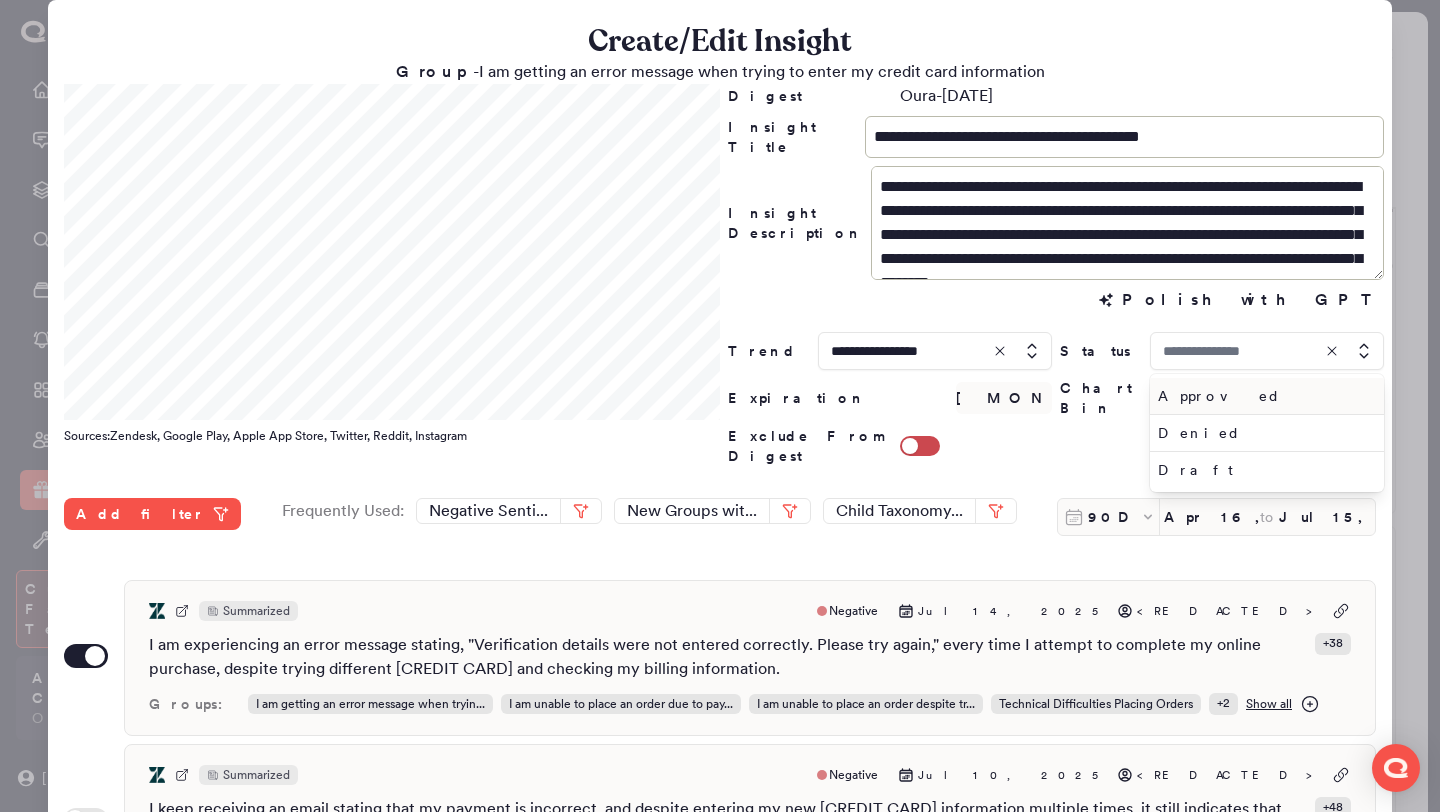 type on "*****" 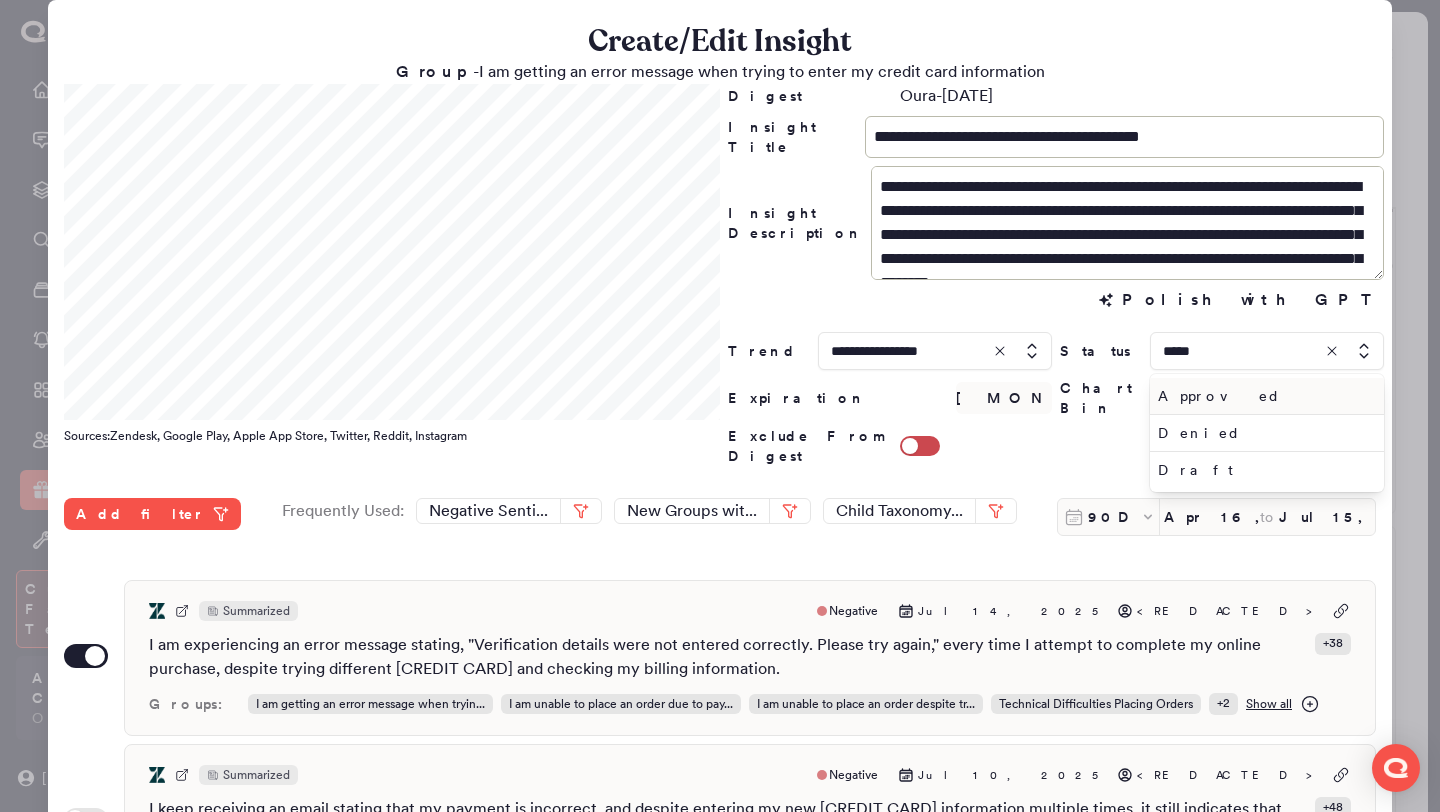 click on "Approved" at bounding box center [1263, 396] 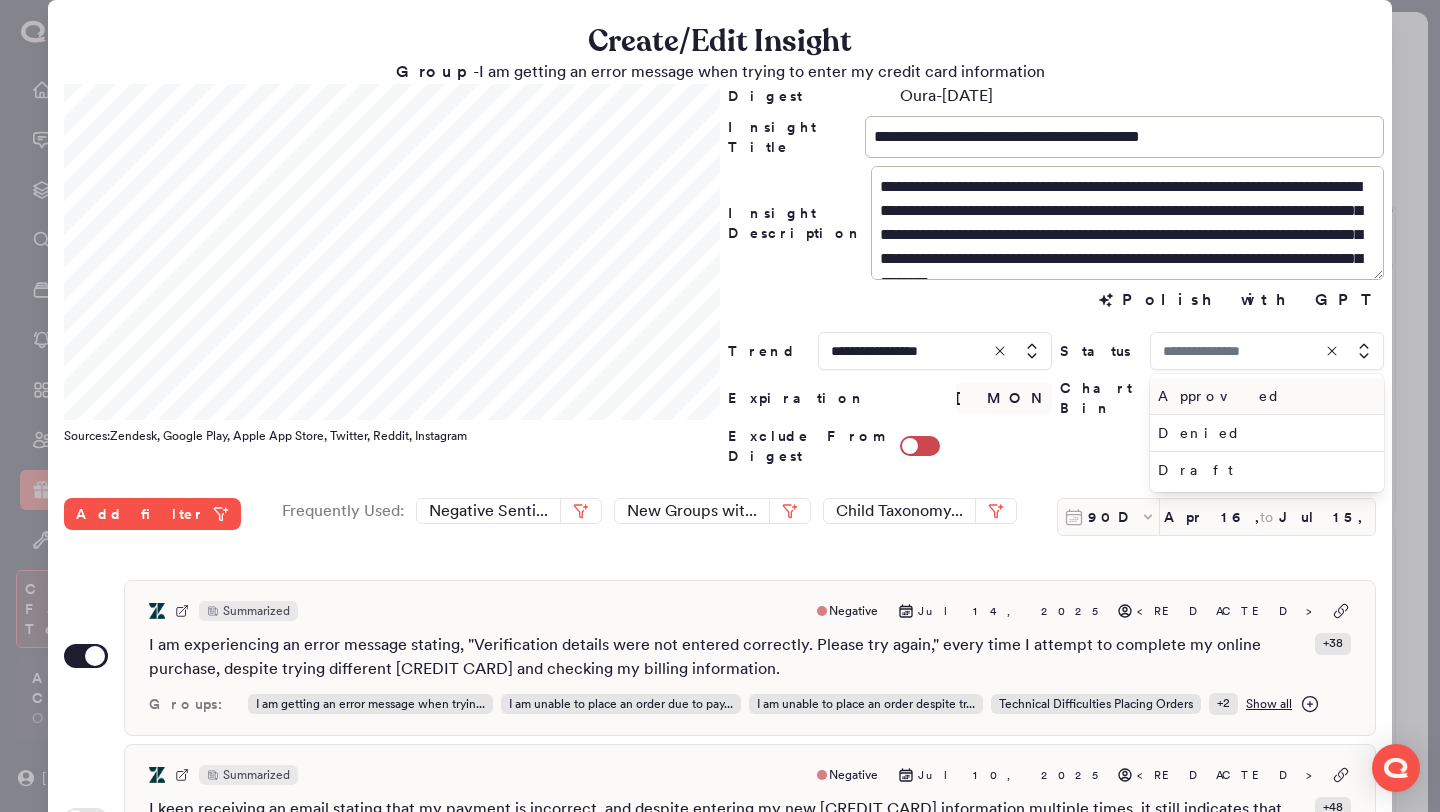type on "********" 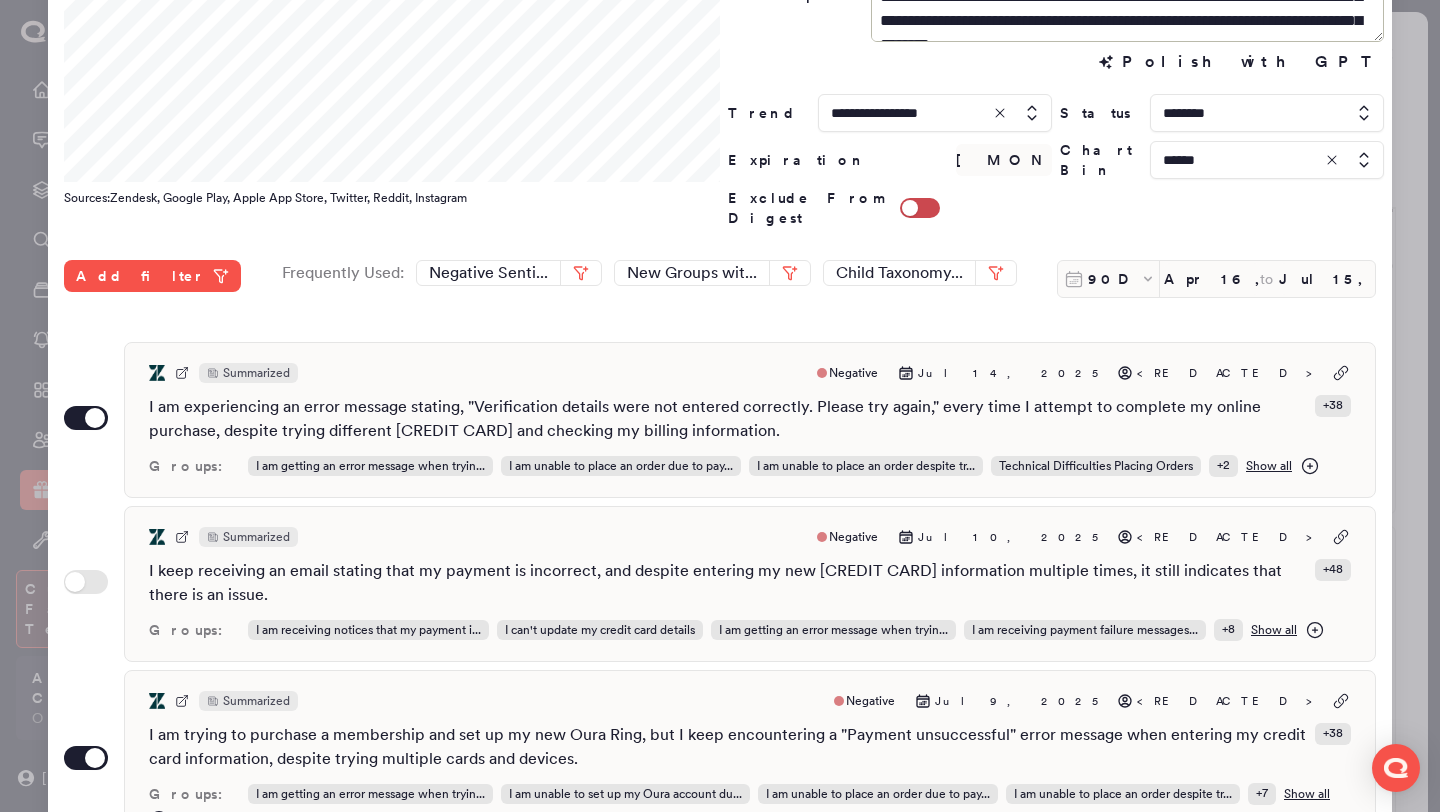 scroll, scrollTop: 516, scrollLeft: 0, axis: vertical 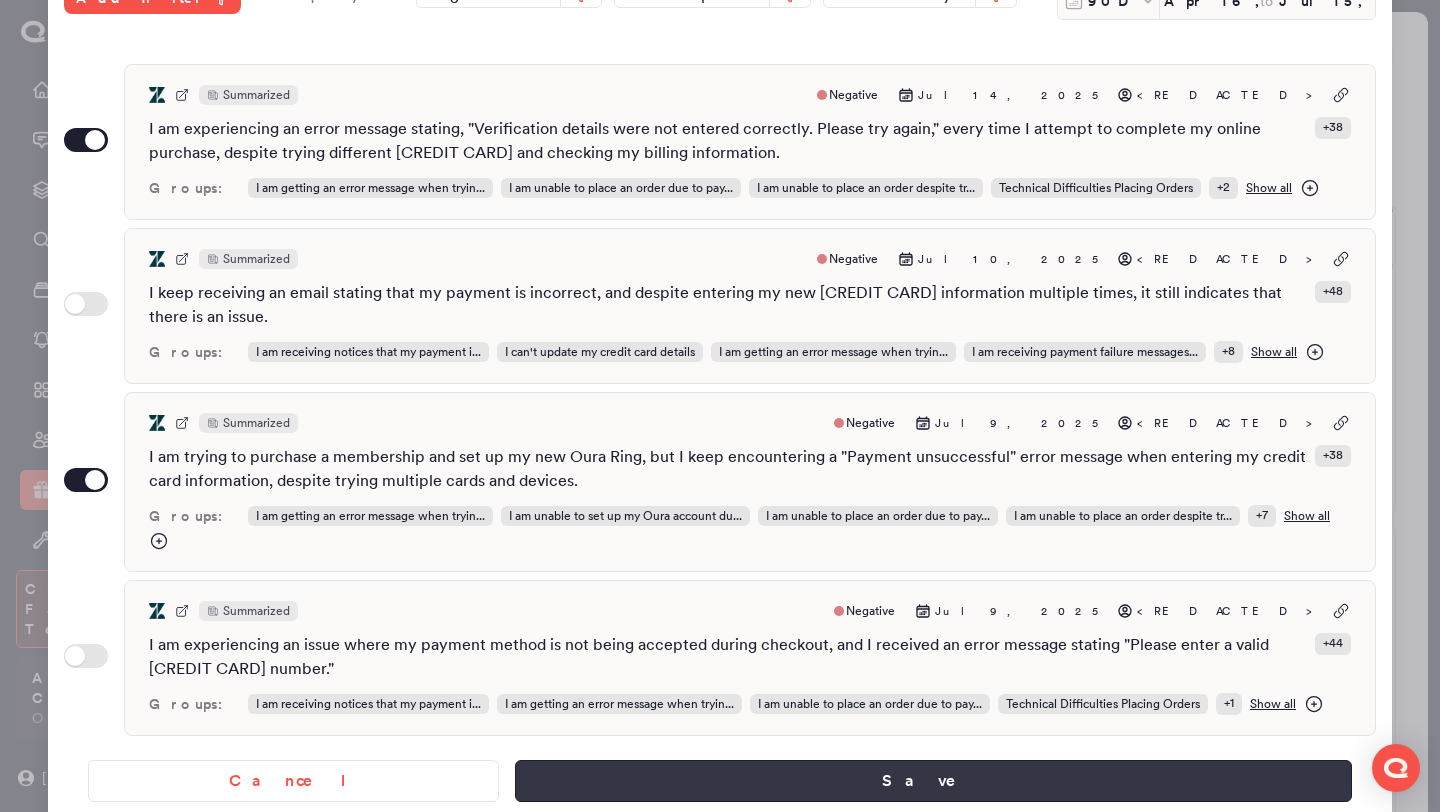 click on "Save" at bounding box center [933, 781] 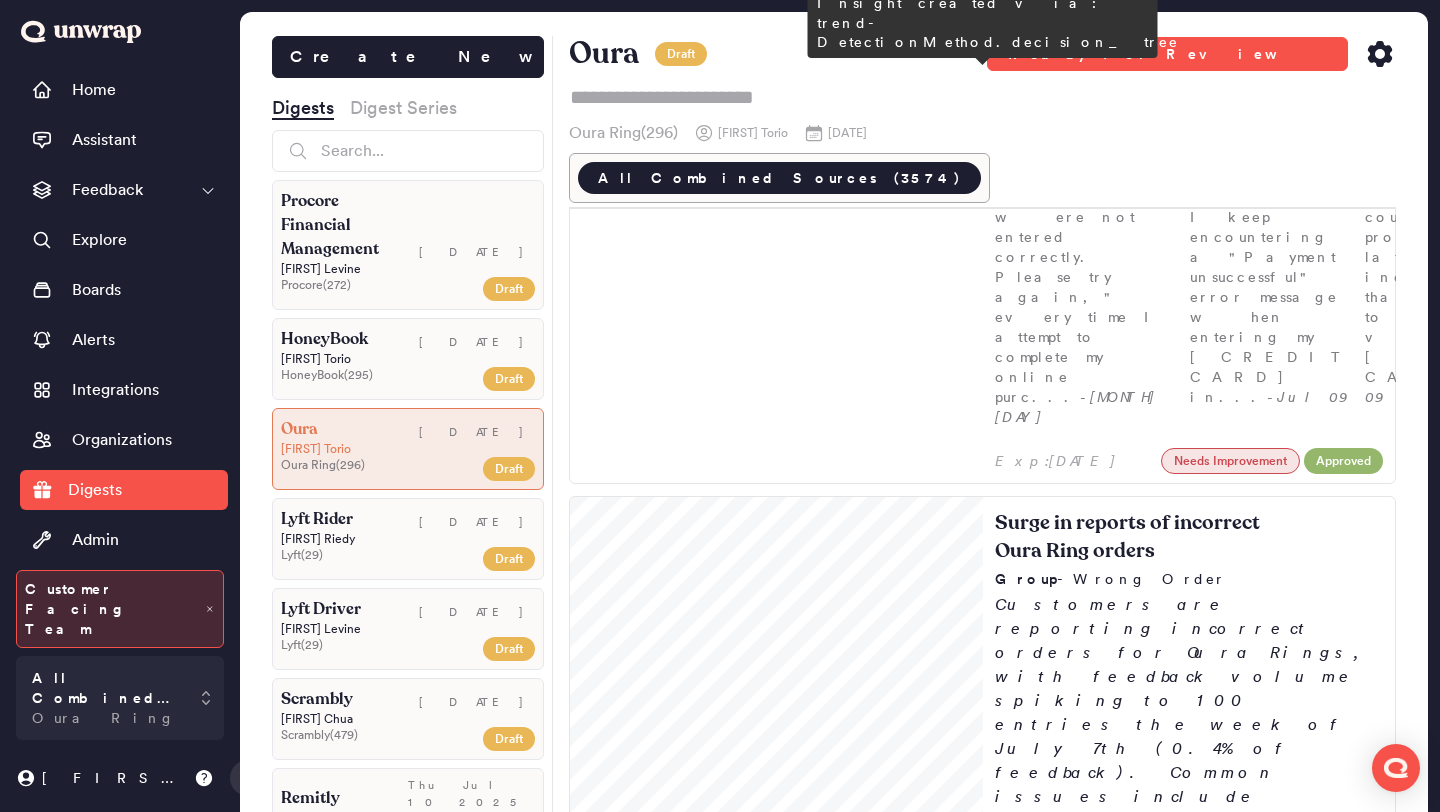 scroll, scrollTop: 6094, scrollLeft: 0, axis: vertical 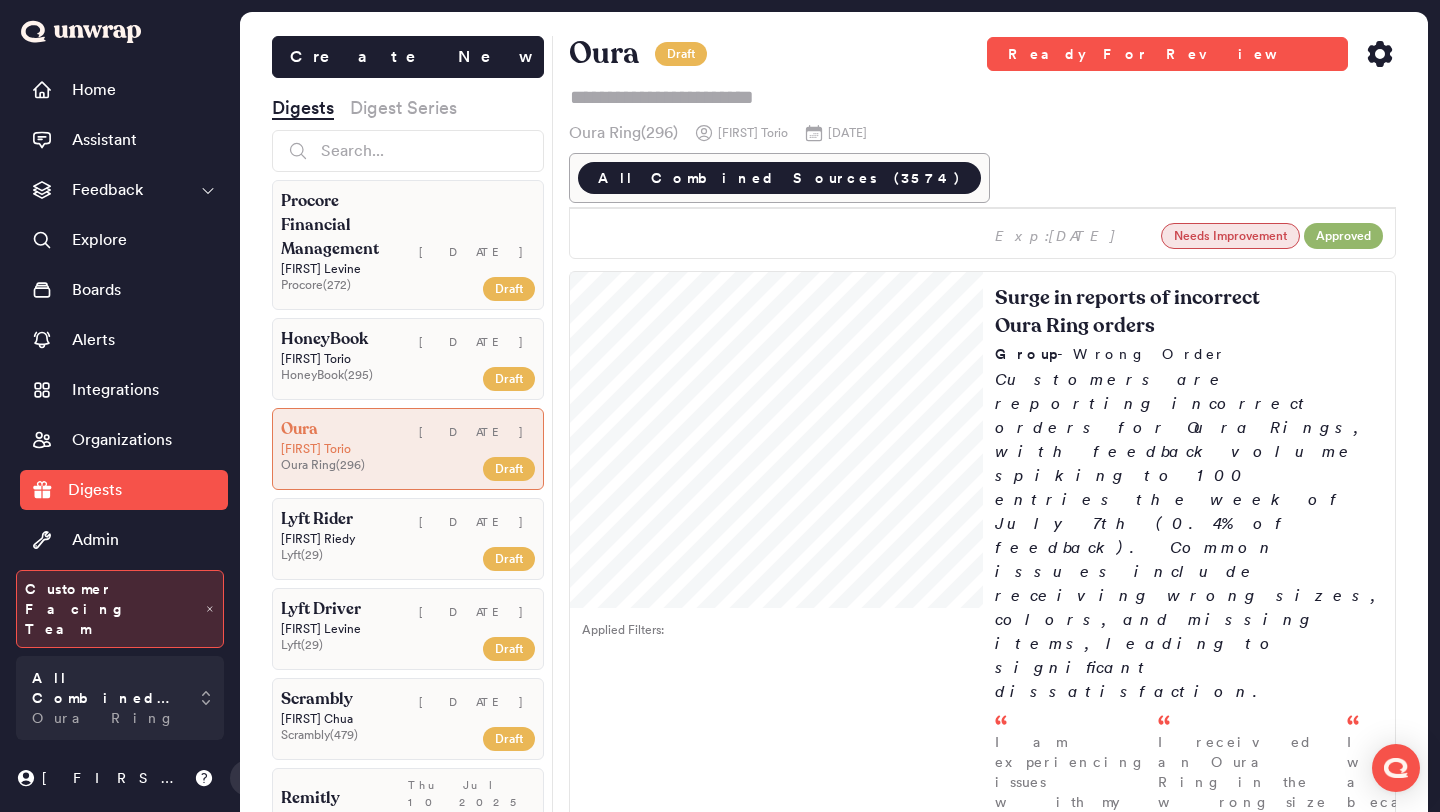 click on "Customers are reporting difficulties obtaining price adjustments for their Oura Rings, with feedback volume increasing to 167 entries the week of July 7th (0.6% of feedback). Common issues include system outages and restrictive policies that hinder retroactive discounts, leaving many requests unresolved." at bounding box center [1189, 5698] 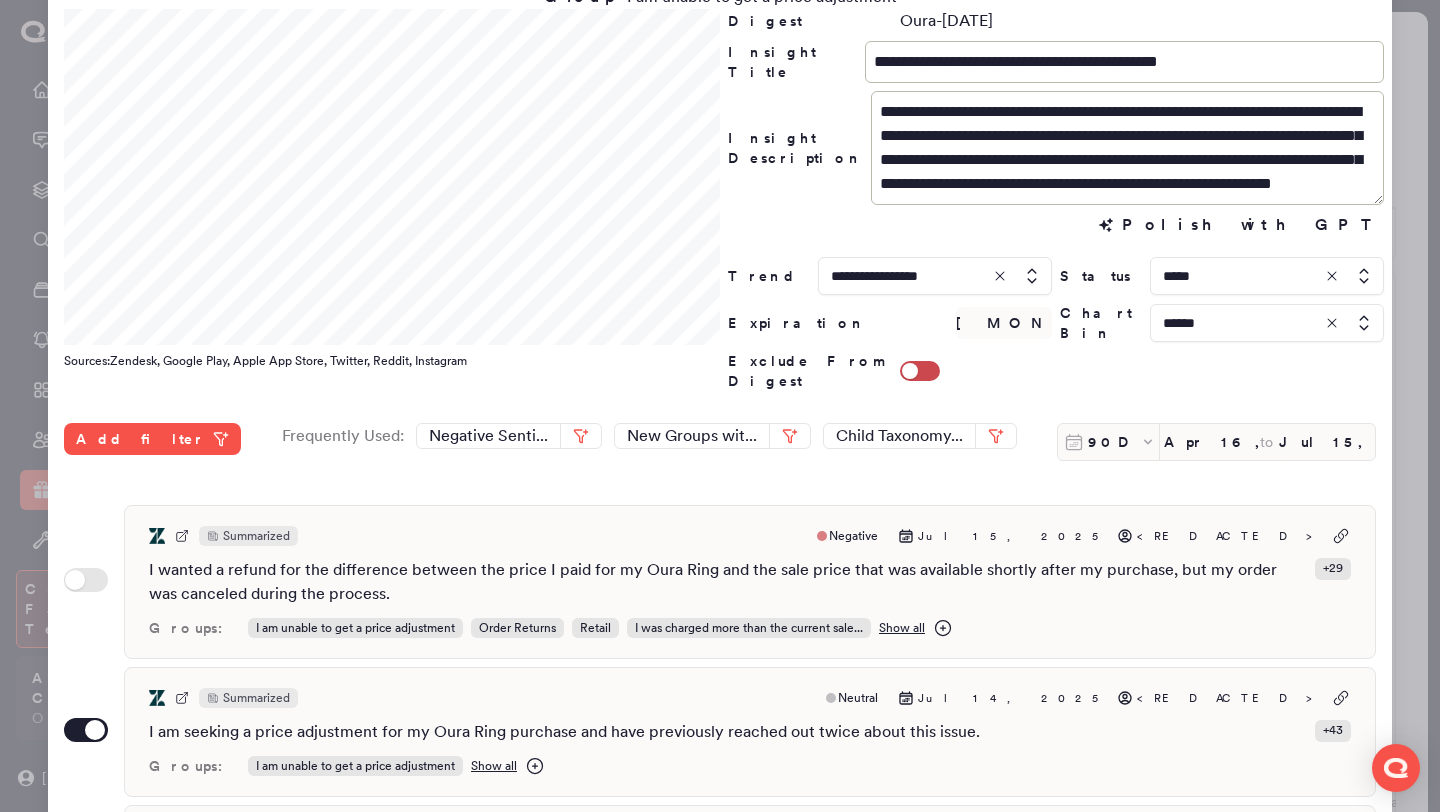 scroll, scrollTop: 516, scrollLeft: 0, axis: vertical 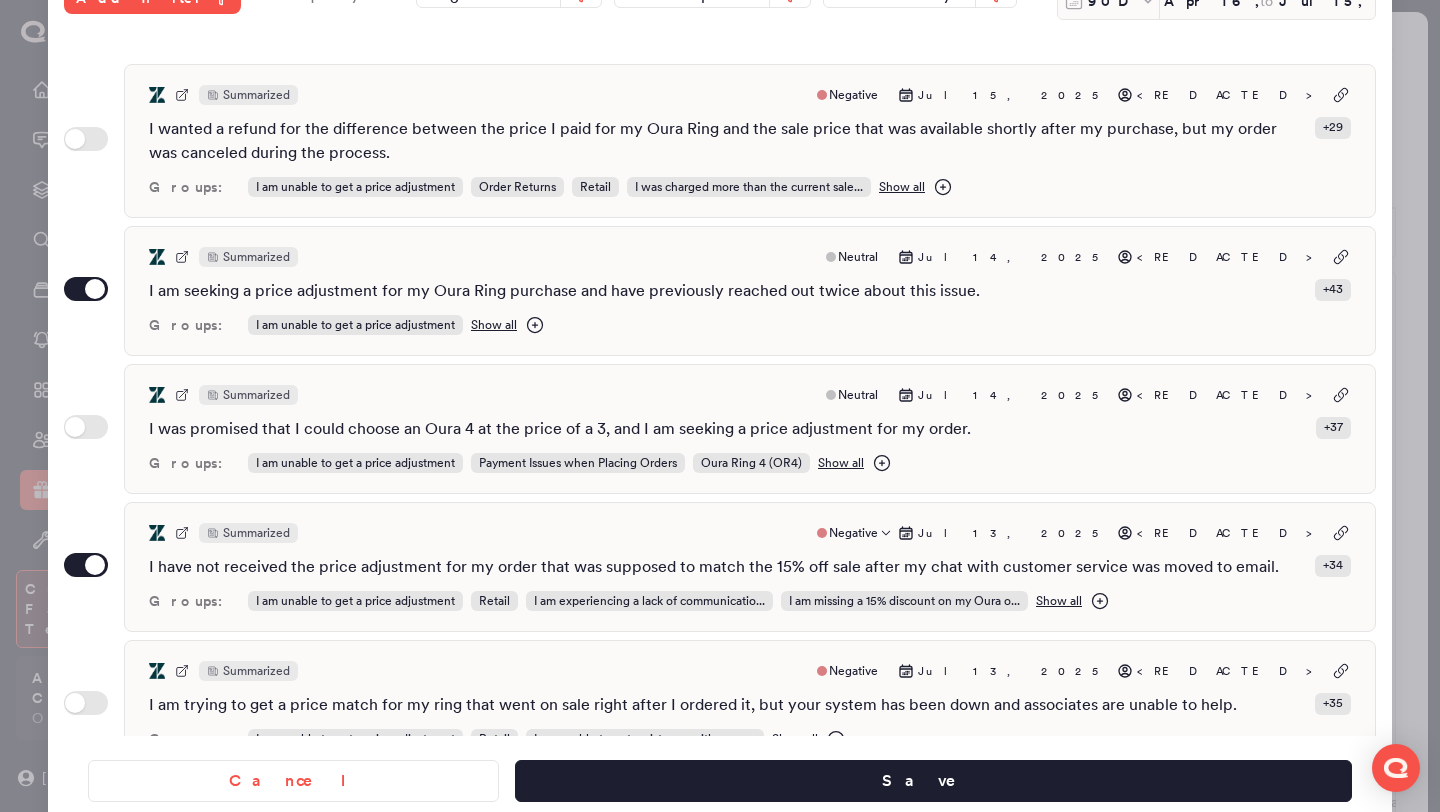 click on "I have not received the price adjustment for my order that was supposed to match the 15% off sale after my chat with customer service was moved to email." at bounding box center [714, 567] 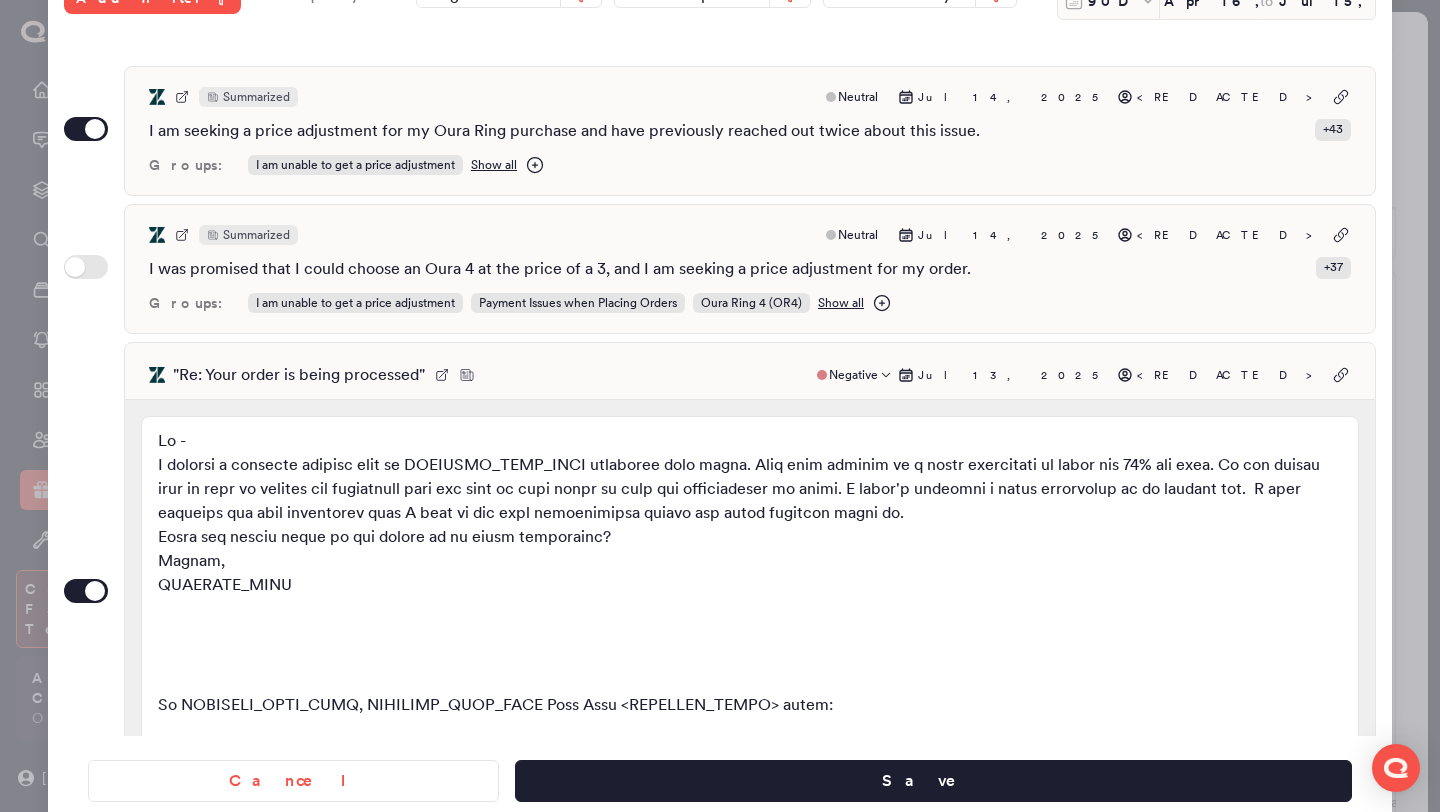 scroll, scrollTop: 164, scrollLeft: 0, axis: vertical 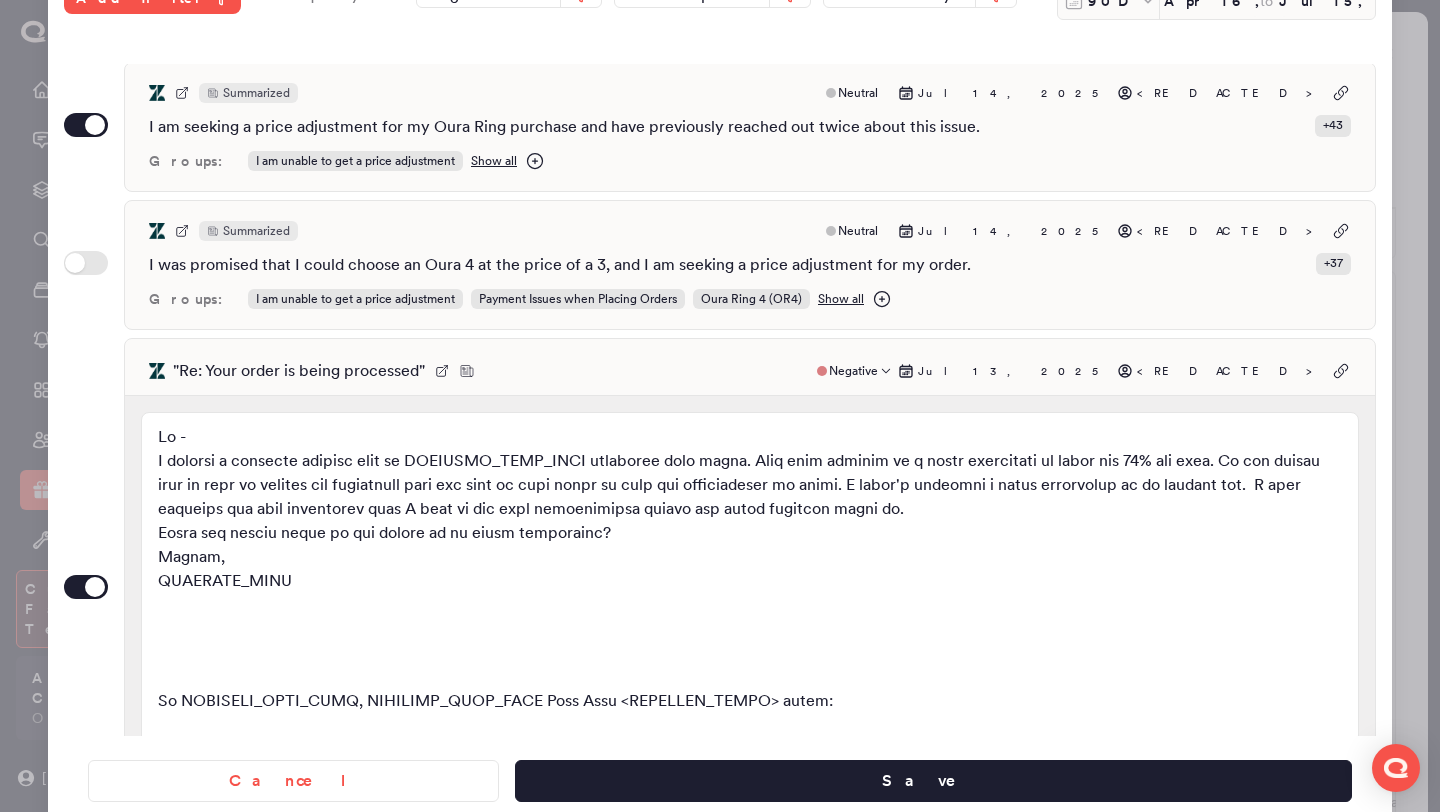 click on "" Re: Your order is being processed " Negative Jul 13, 2025 <REDACTED> Hi  Sophia,
Thank you for getting in touch with us. This email address is no longer monitored as we move to a more personalized support experience.
Do you need help with your order? Visit our Help Center and begin a conversation with our virtual assistant, Finn. You can also speak with a live agent or leave us a message.
For questions regarding shipment of an Oura Ring 4, please refer to this article.
We appreciate your understanding and look forward to assisting you.
In good health,
The Oura Team
Oura Ring | Oura Member Care Groups: I am unable to get a price adjustment Retail I am experiencing a lack of communicatio... I am missing a 15% discount on my Oura o... Show all App Version :  35 CSAT Resolution :  False  + 32" at bounding box center (750, 589) 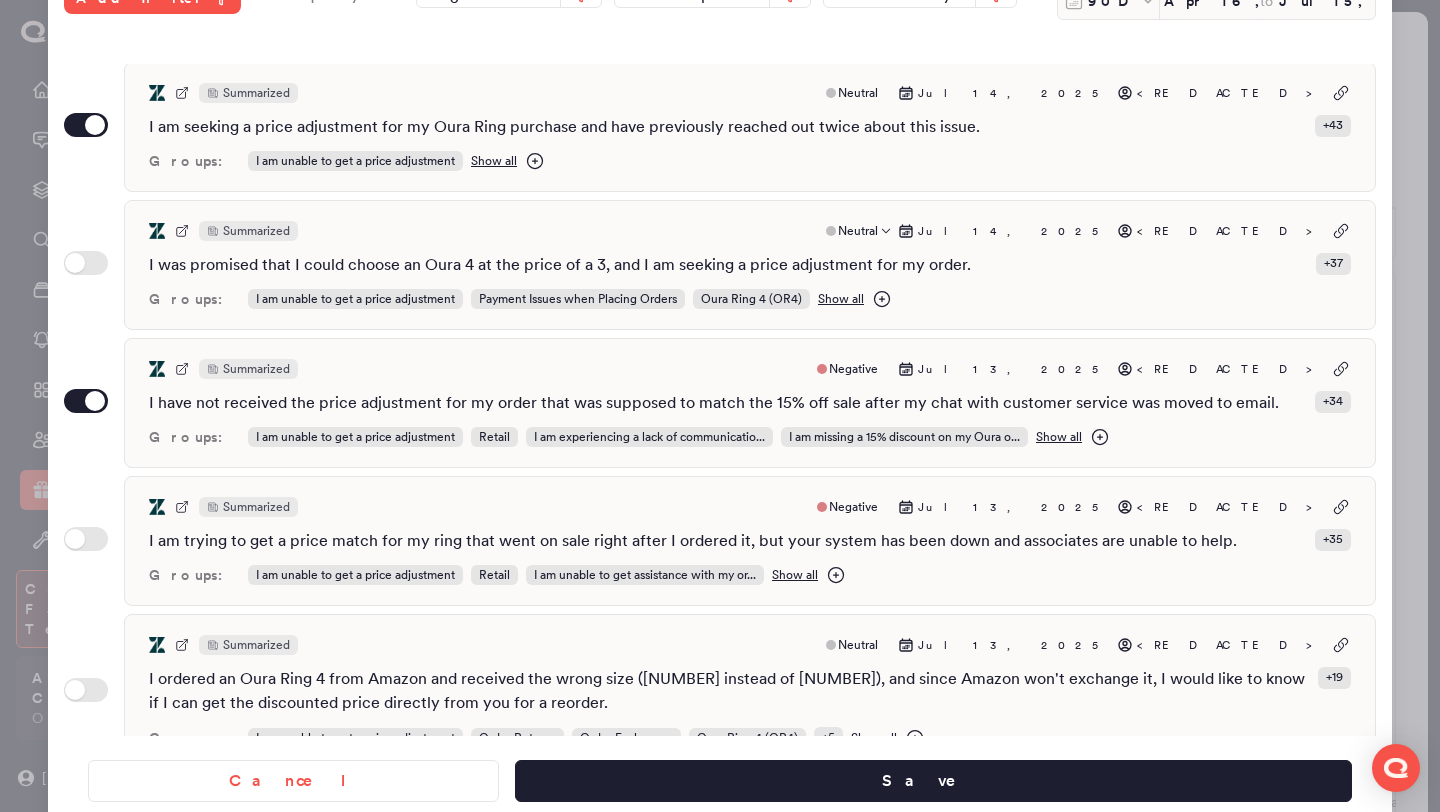 click on "Summarized Neutral Jul 14, 2025 <REDACTED> I was promised that I could choose an Oura 4 at the price of a 3, and I am seeking a price adjustment for my order.    + 37 Groups: I am unable to get a price adjustment Payment Issues when Placing Orders Oura Ring 4 (OR4) Show all" at bounding box center (750, 265) 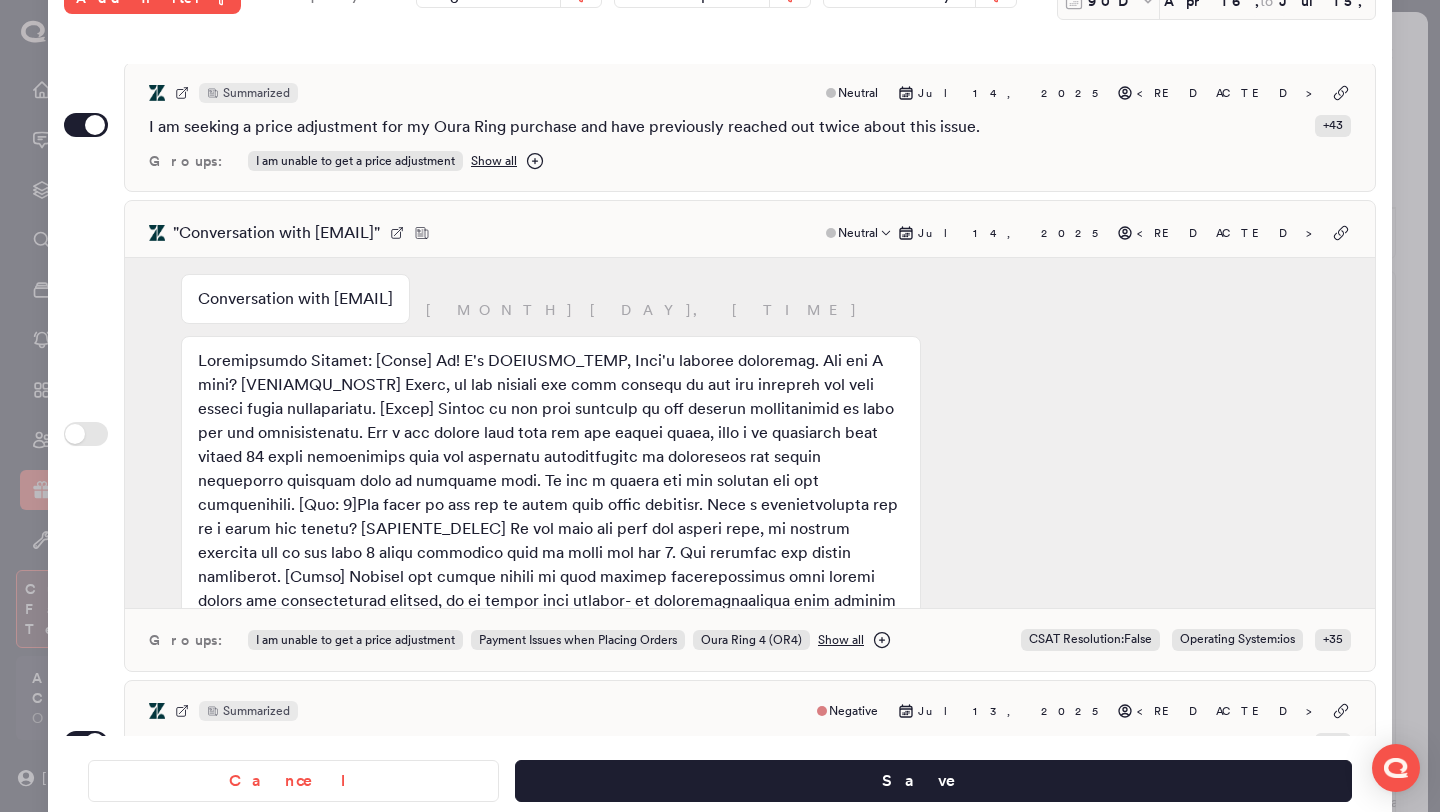 click on "" Conversation with carmen10@live.nl " Neutral Jul 14, 2025 <REDACTED> Conversation with carmen10@live.nl July 14, 8:25am July 14, 8:25am July 14, 8:25am The Member has joined from the Oura mobile app.  Hi, thank you for contacting the Oura Member Care Team, my name is REDACTED_NAME, how are you today? Please allow me a moment to review your conversation with REDACTED_NAME, and I'll be happy to help you. July 14, 8:27am Thank you for bearing with me Carmen, I understand that you are contacting to price adjust one an order placed with us. So we can assist you best, could you please provide the order number? It will be on the order confirmation email and looks like SO-xxx July 14, 8:30am Hi, REDACTED_NAME. Are you still there? Please let us know if we can continue to help you, otherwise, this chat will close shortly. July 14, 8:35am July 14, 8:37am July 14, 8:37am July 14, 8:42am Groups: I am unable to get a price adjustment Payment Issues when Placing Orders Oura Ring 4 (OR4) Show all CSAT Resolution :  False" at bounding box center (750, 436) 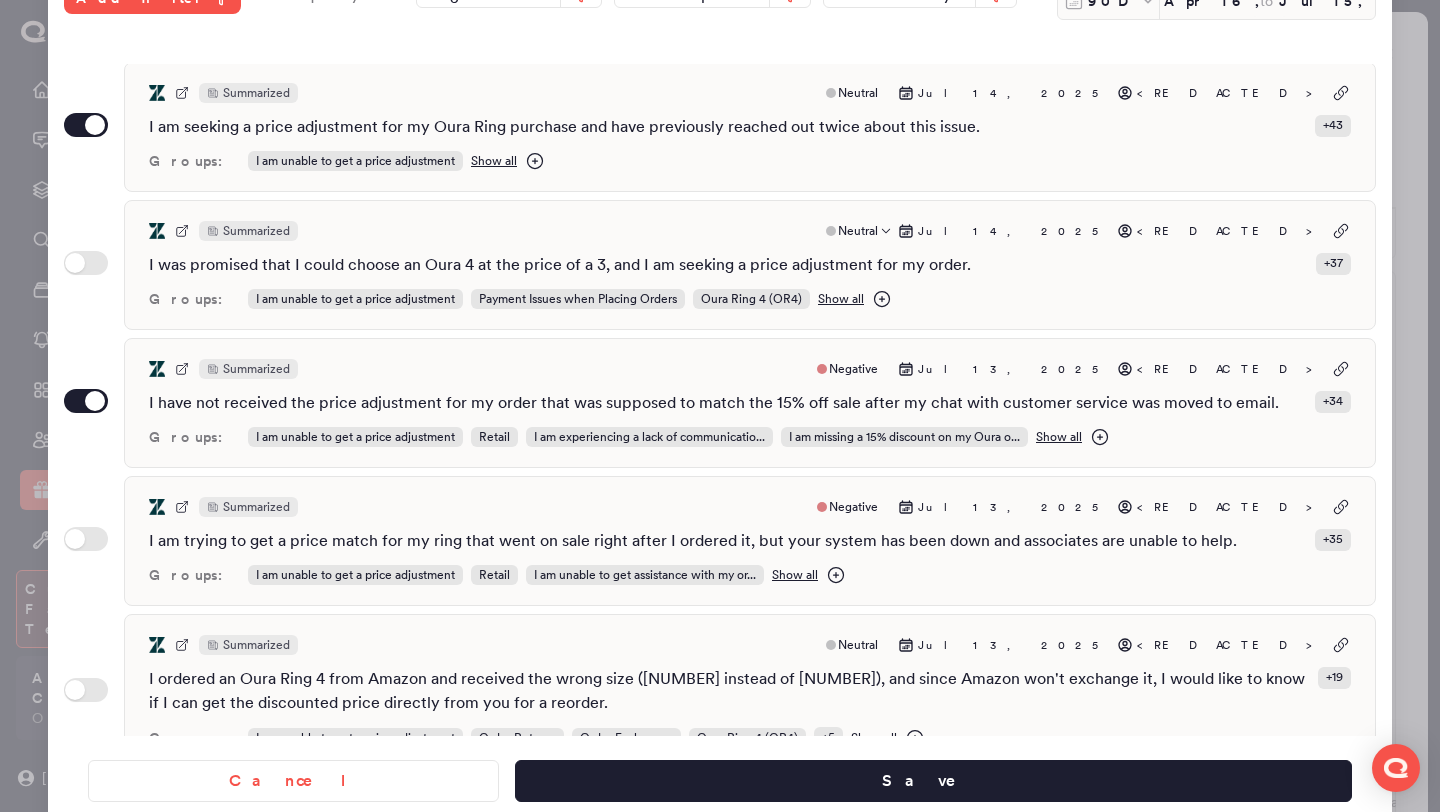 scroll, scrollTop: 0, scrollLeft: 0, axis: both 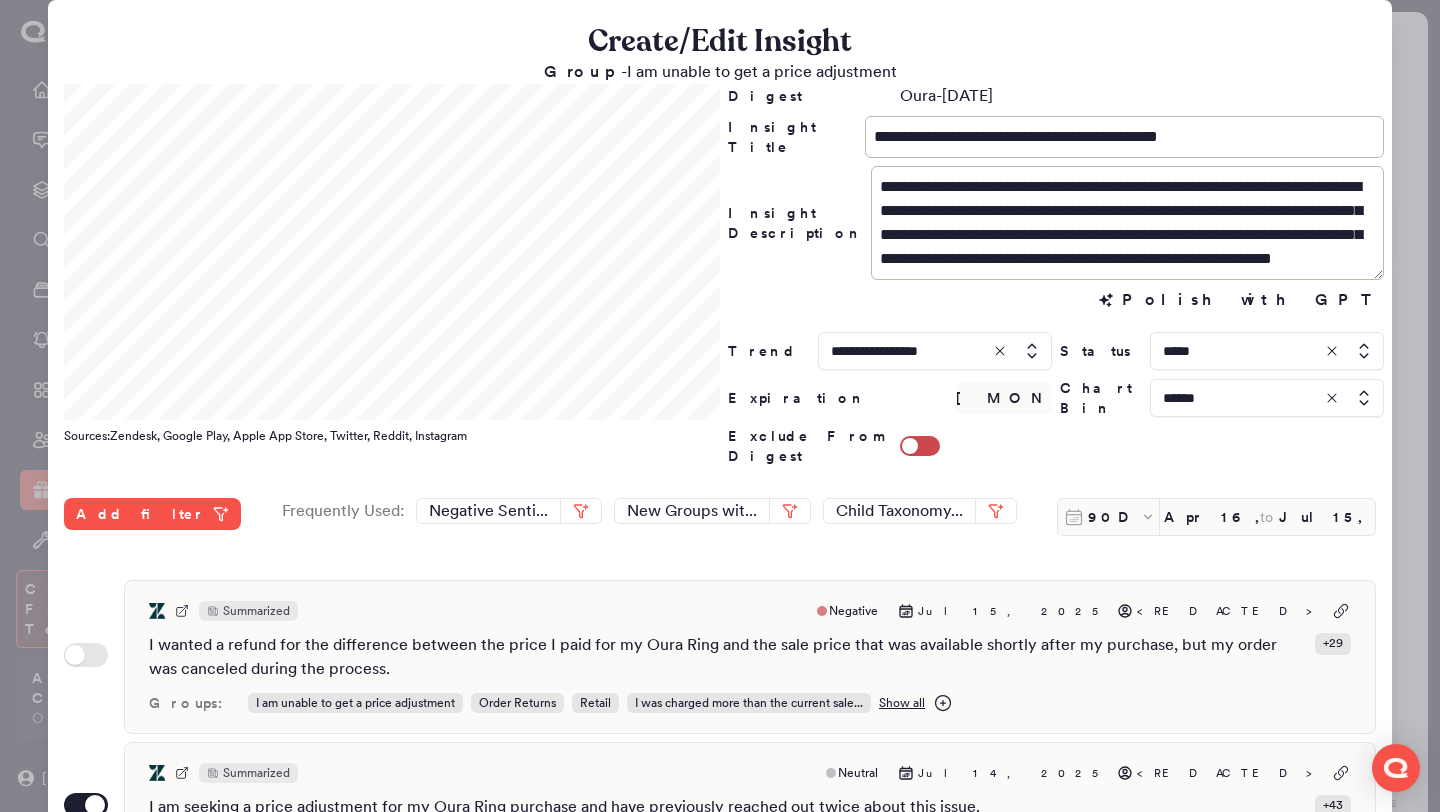 click at bounding box center (1267, 351) 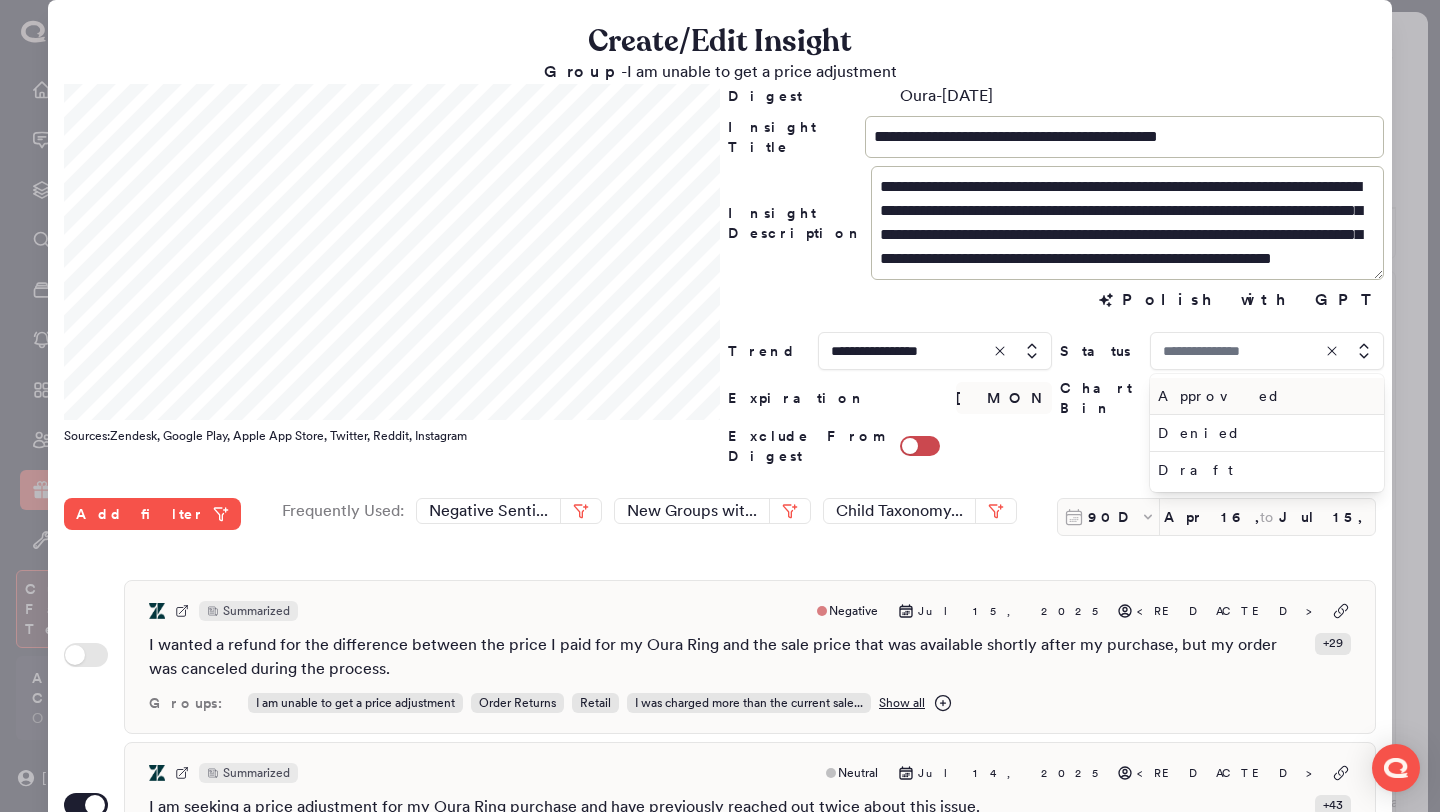 type on "*****" 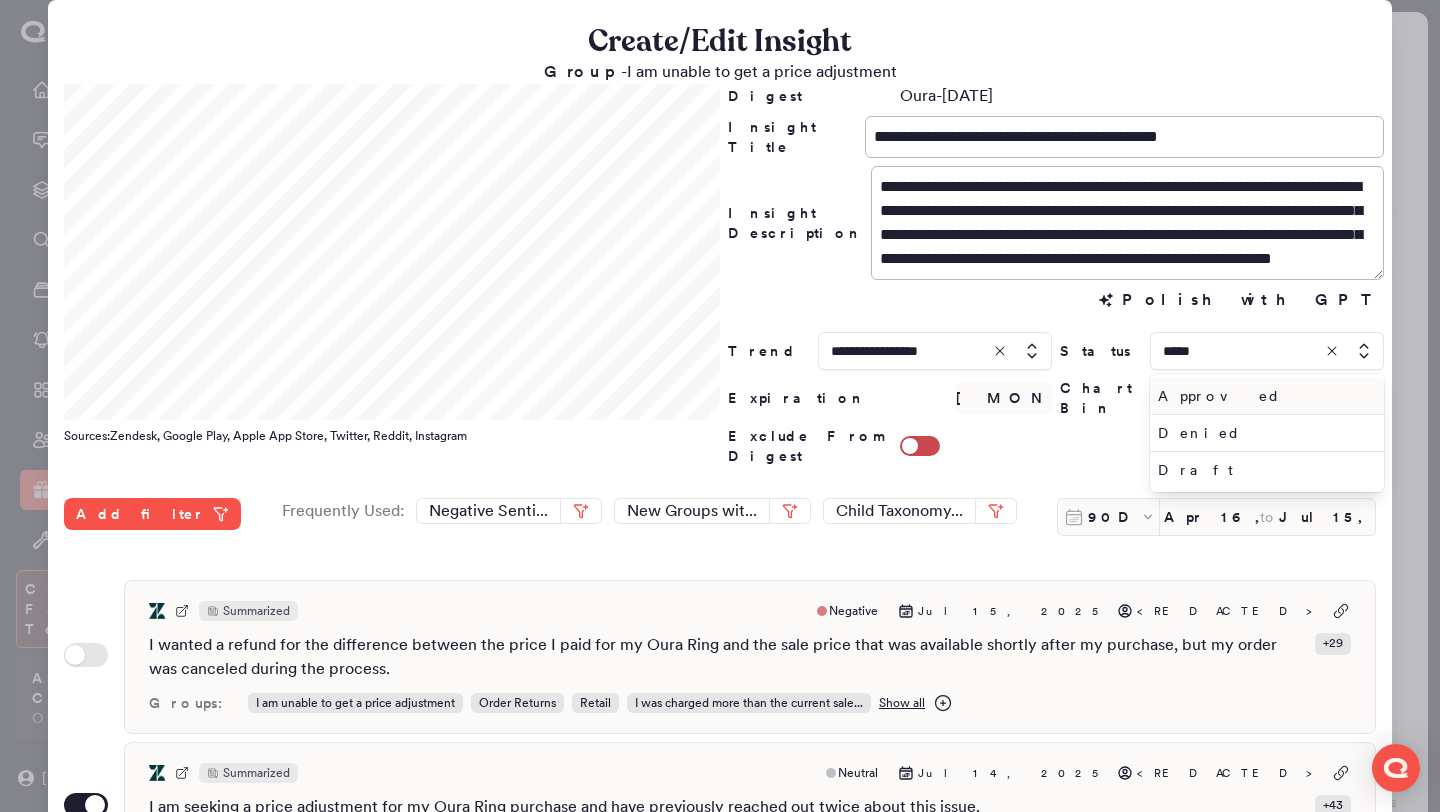 click on "Approved" at bounding box center [1263, 396] 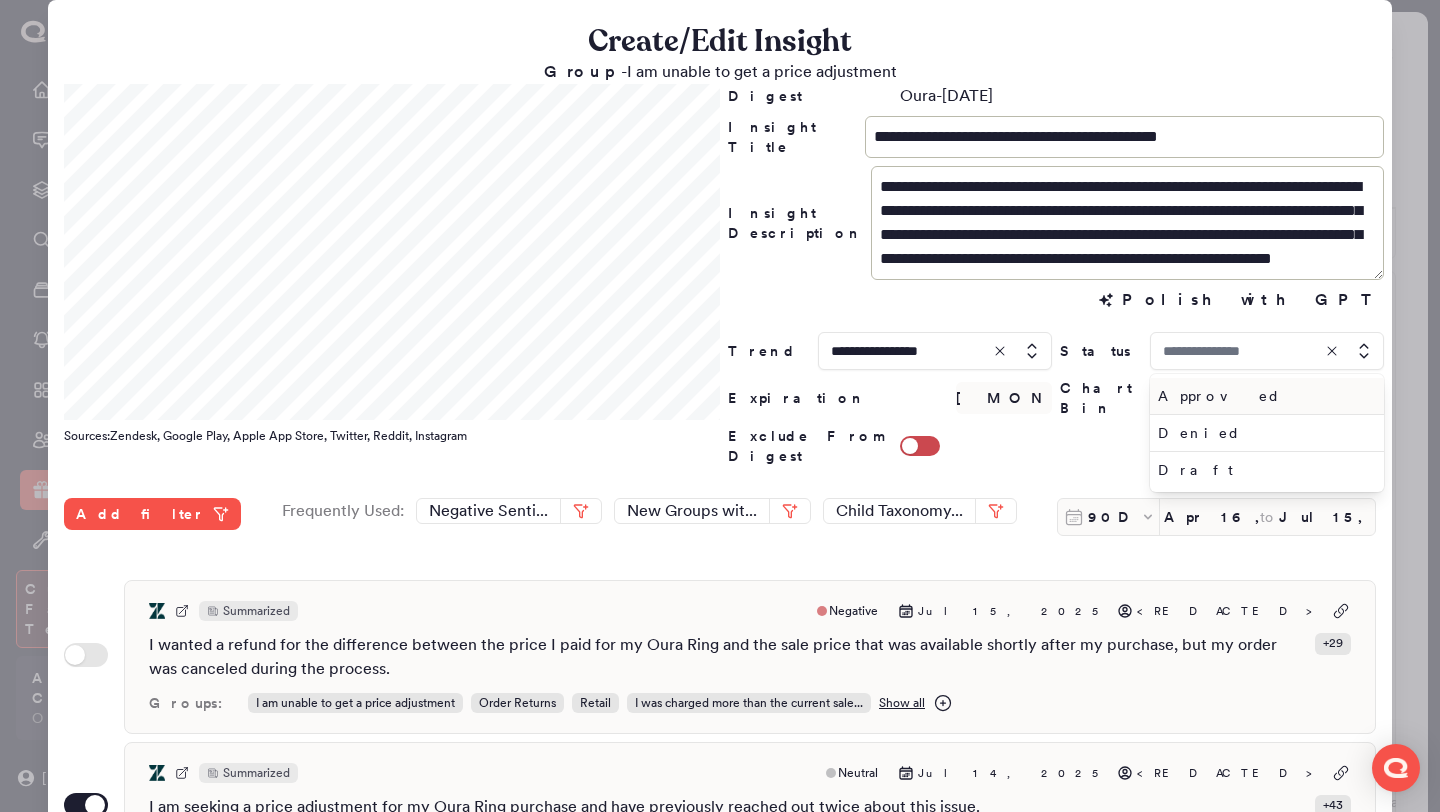 type on "********" 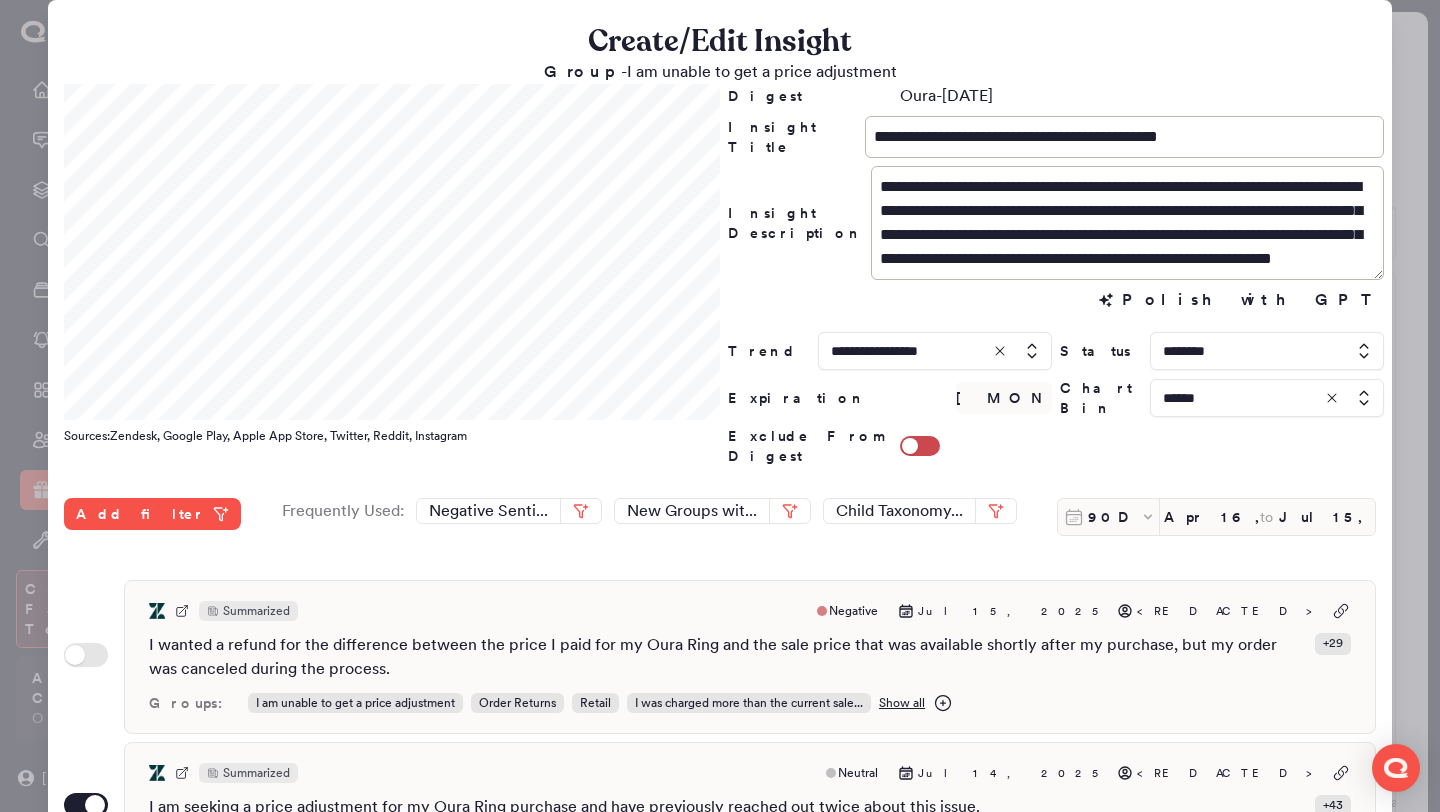 scroll, scrollTop: 516, scrollLeft: 0, axis: vertical 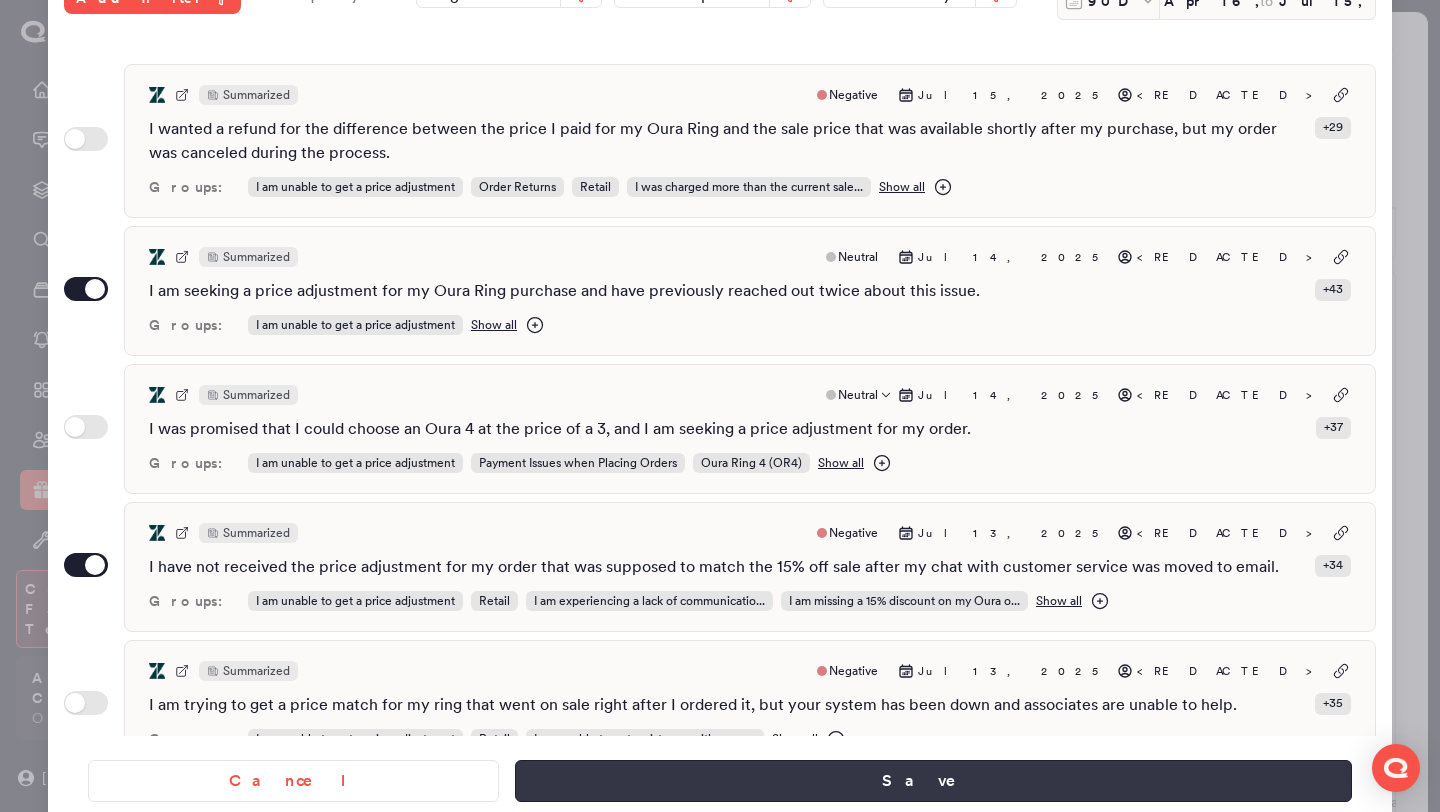 click on "Save" at bounding box center (933, 781) 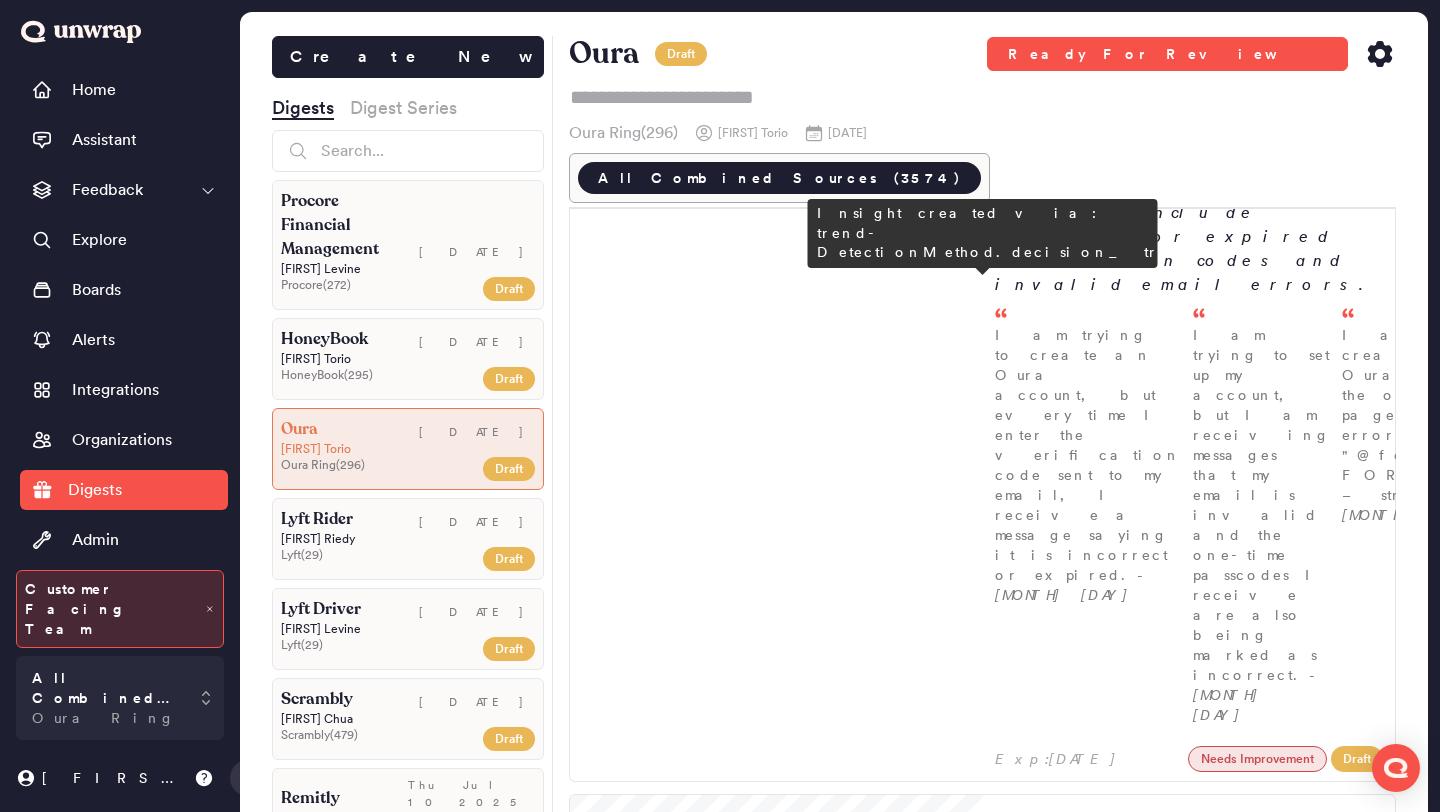 scroll, scrollTop: 21247, scrollLeft: 0, axis: vertical 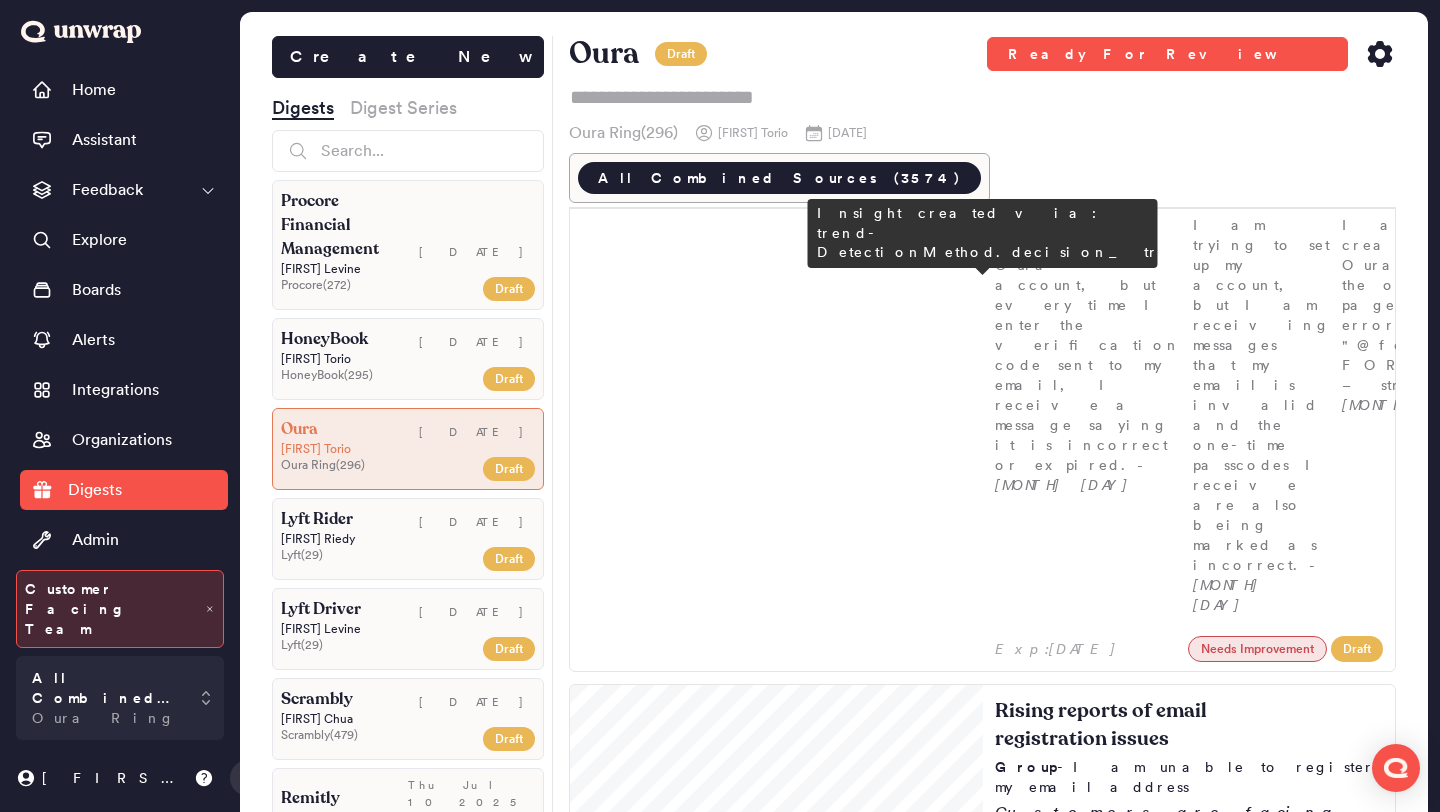 click on "Customers are reporting difficulties receiving orders due to stock shortages, with feedback volume increasing from 61 to 203 entries over three weeks. Many express frustration over lack of communication regarding item availability and experience delays exceeding two weeks." at bounding box center (1189, 18251) 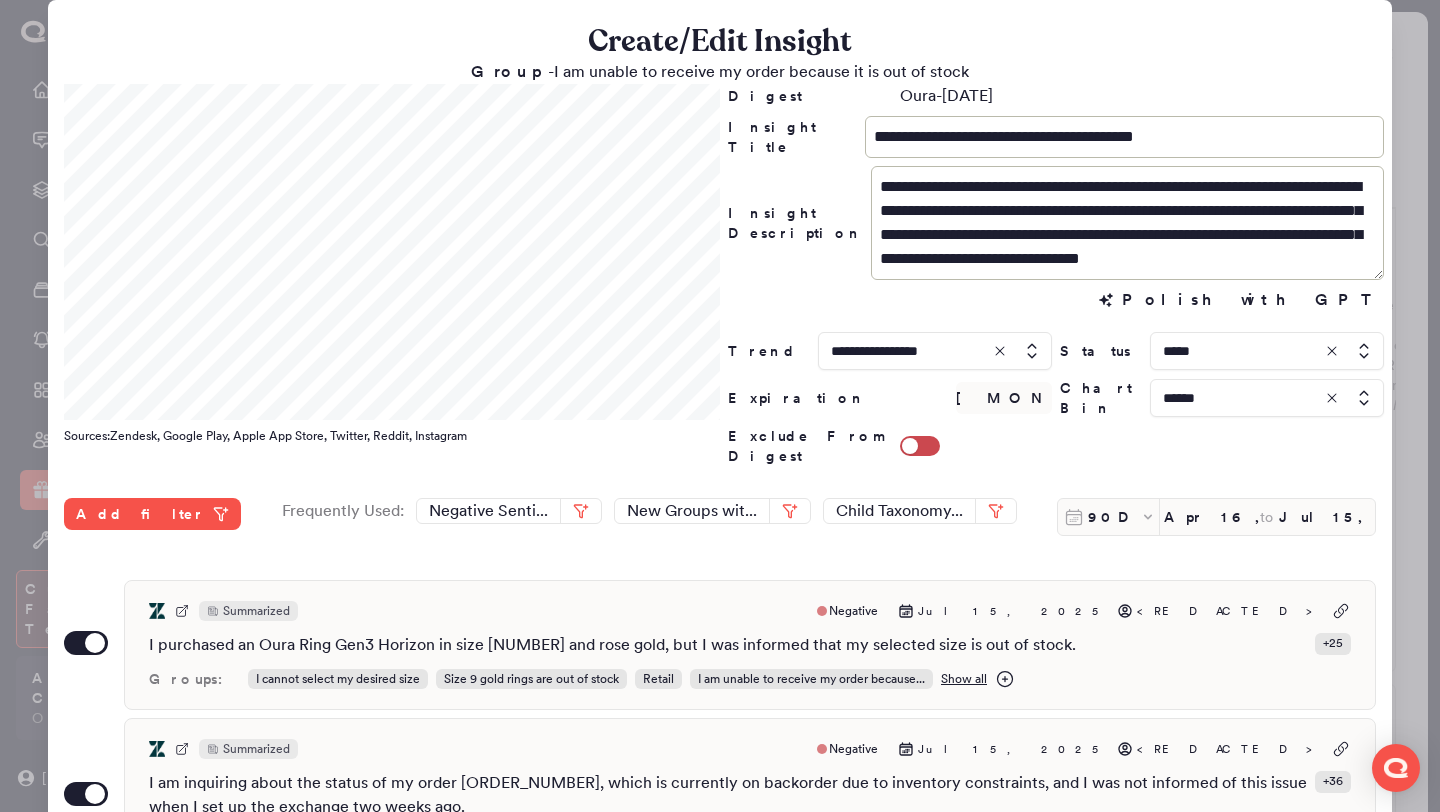 click at bounding box center (1267, 351) 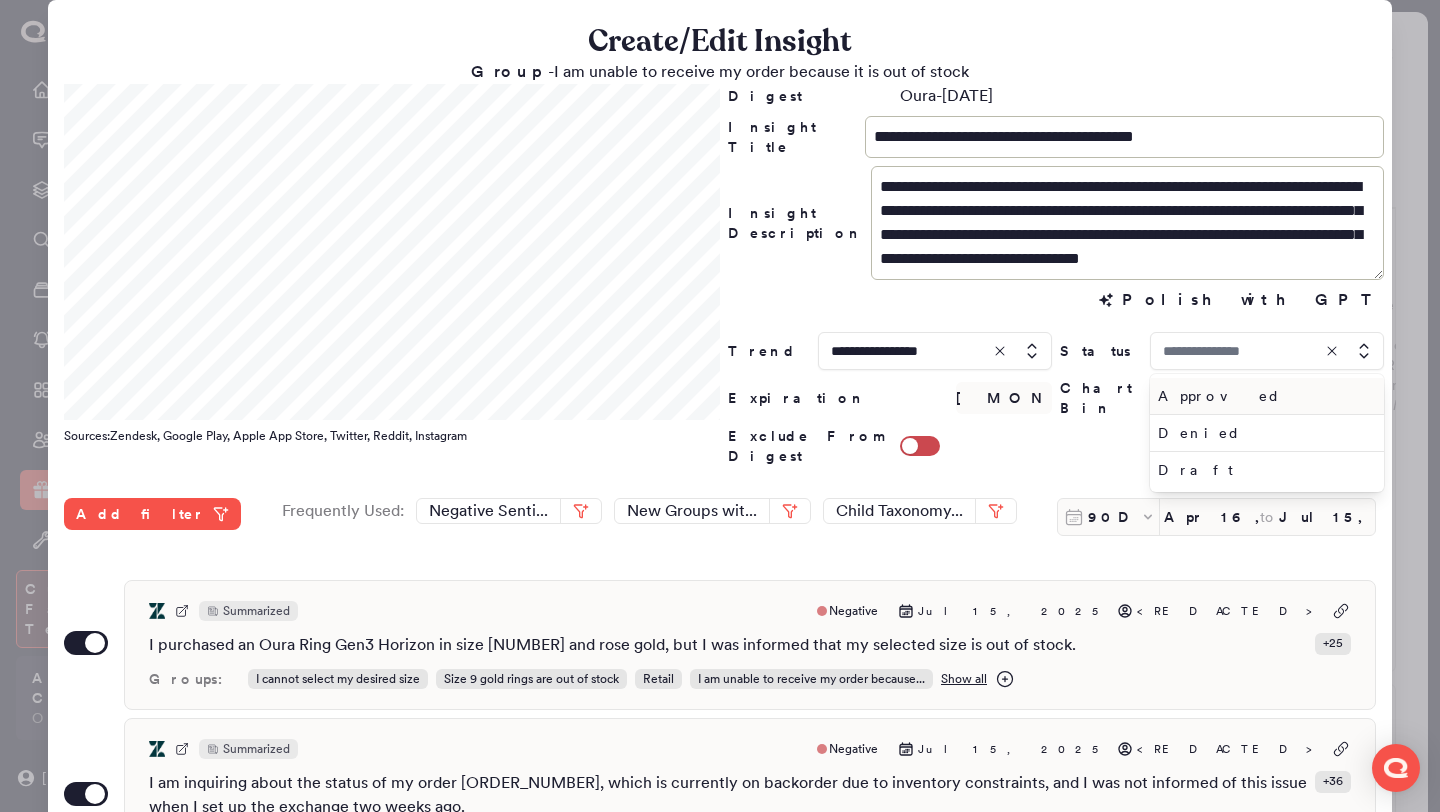 type on "*****" 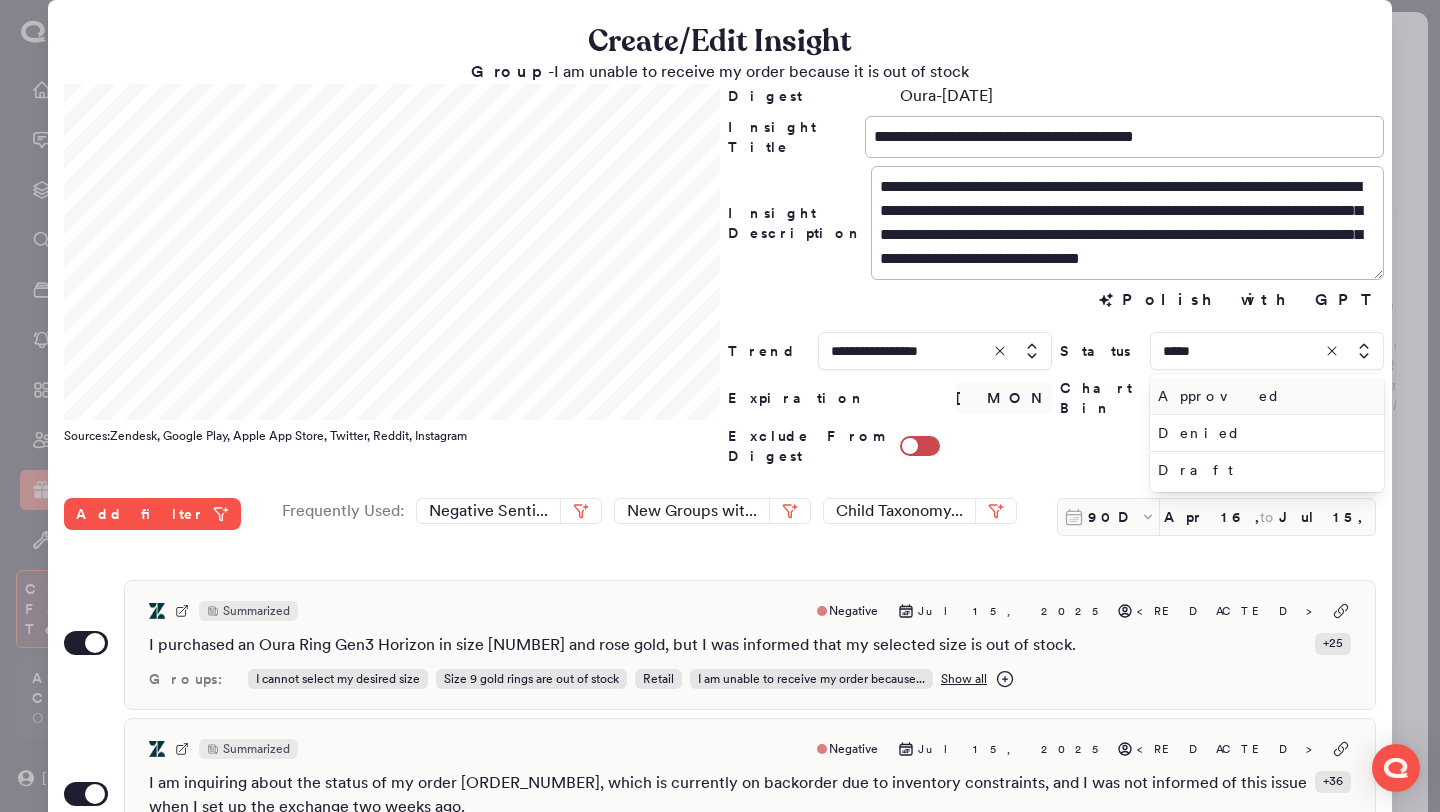 click on "Approved" at bounding box center (1263, 396) 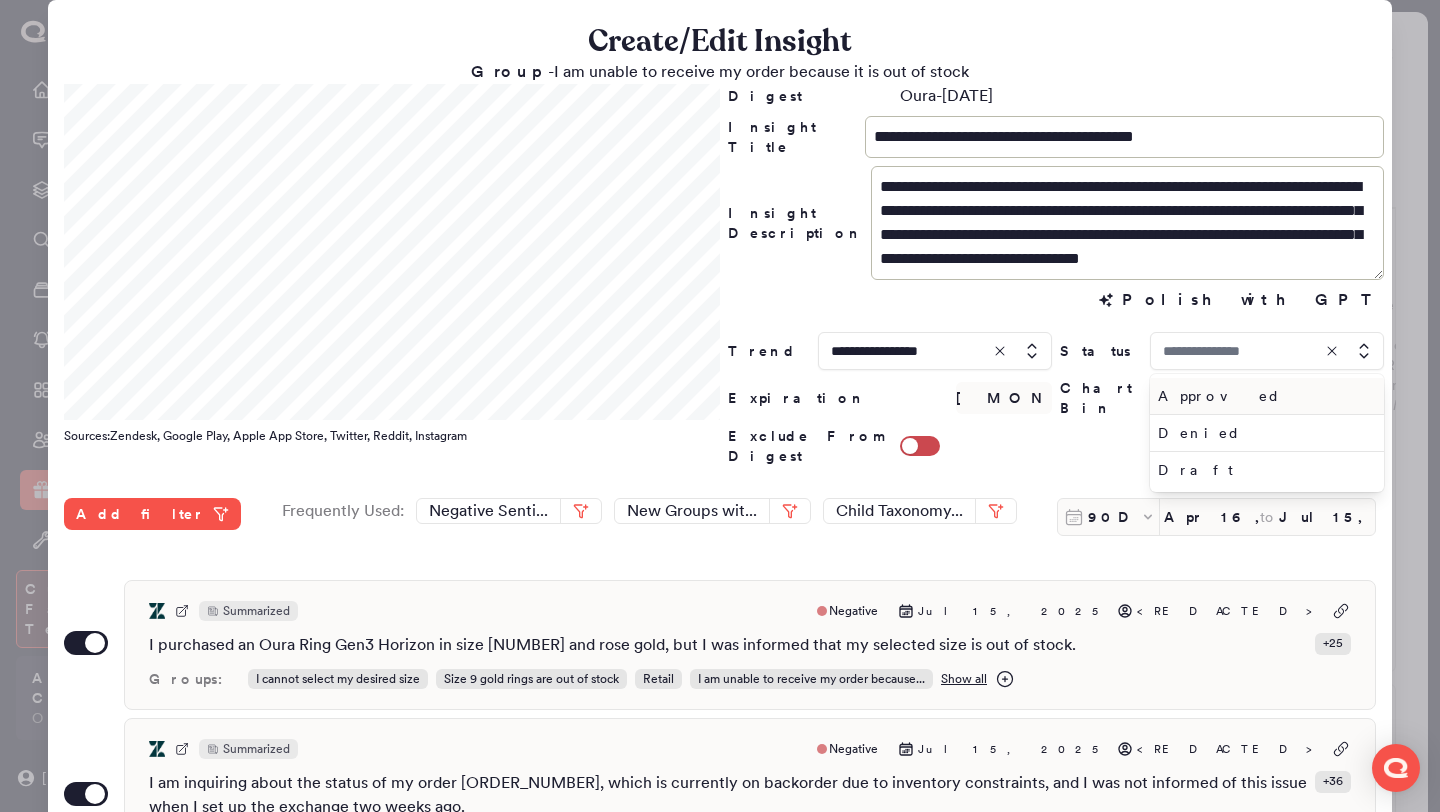 type on "********" 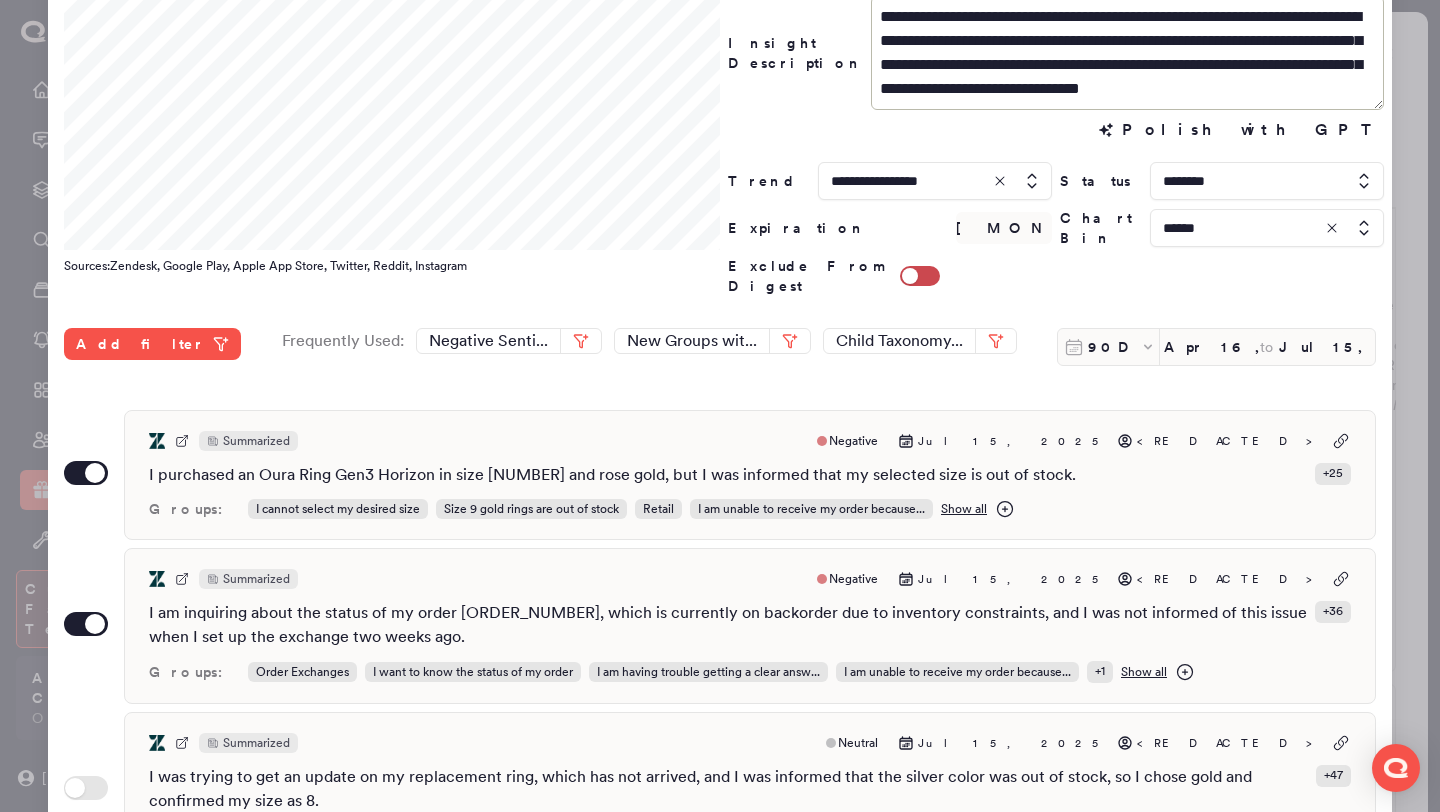 scroll, scrollTop: 516, scrollLeft: 0, axis: vertical 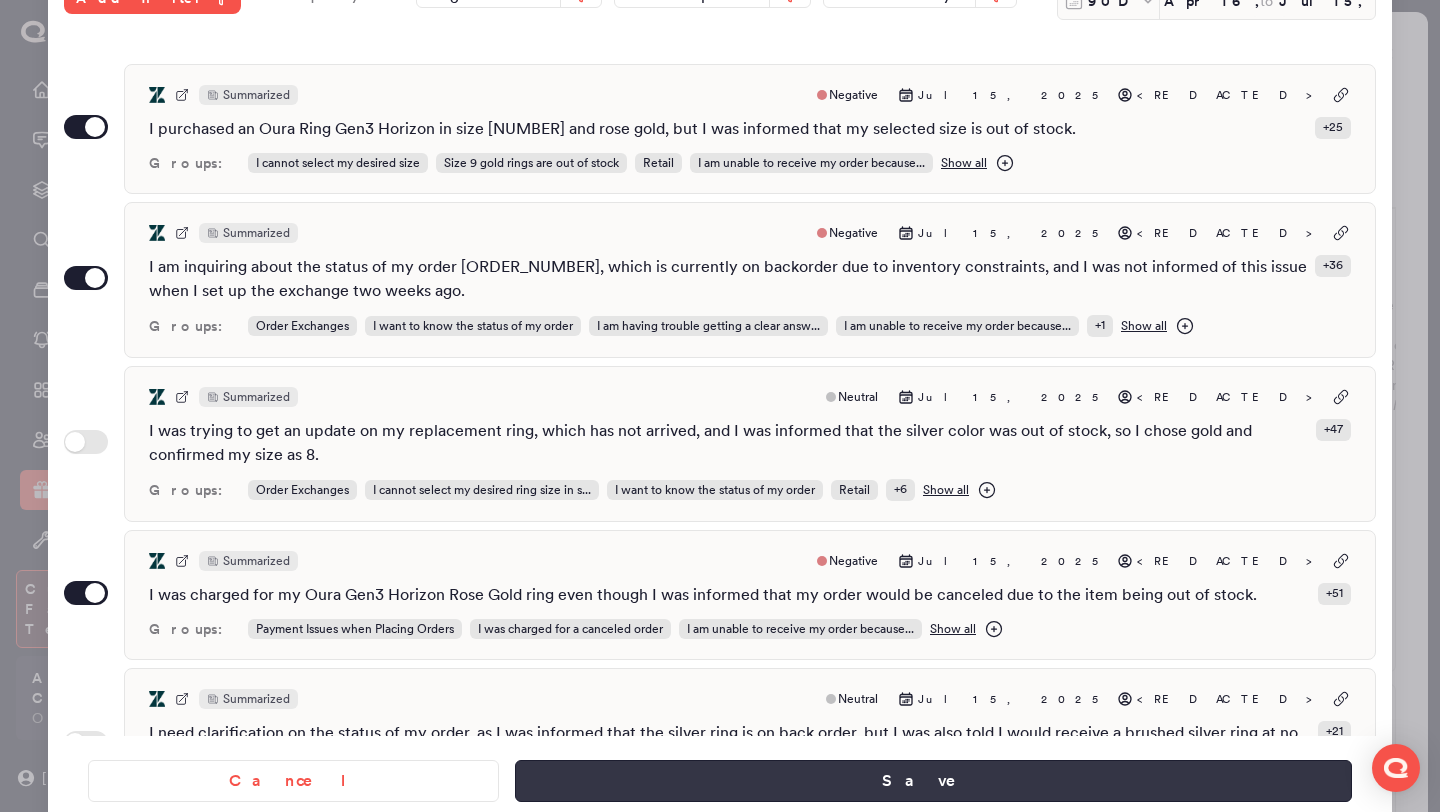 click on "Save" at bounding box center (933, 781) 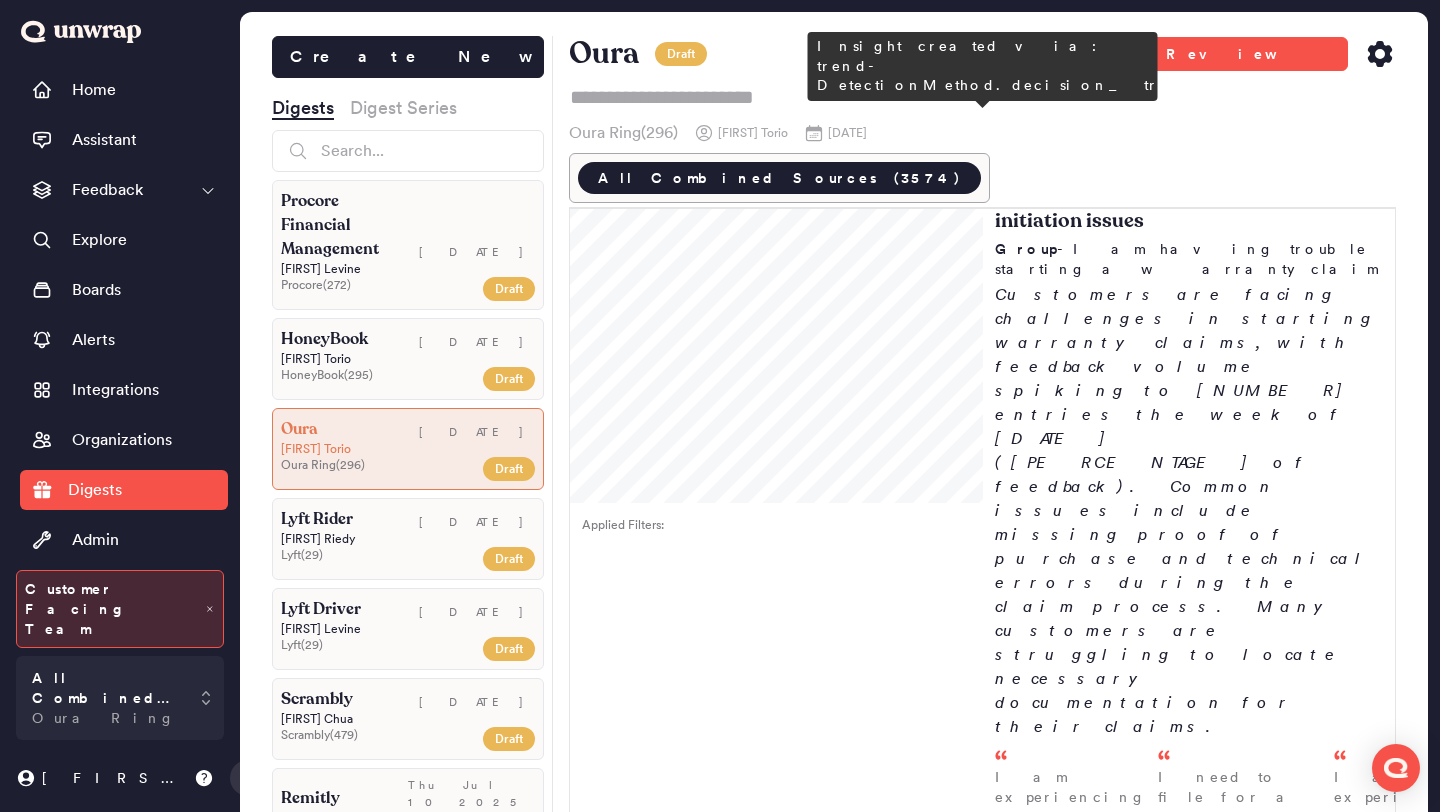 scroll, scrollTop: 26931, scrollLeft: 0, axis: vertical 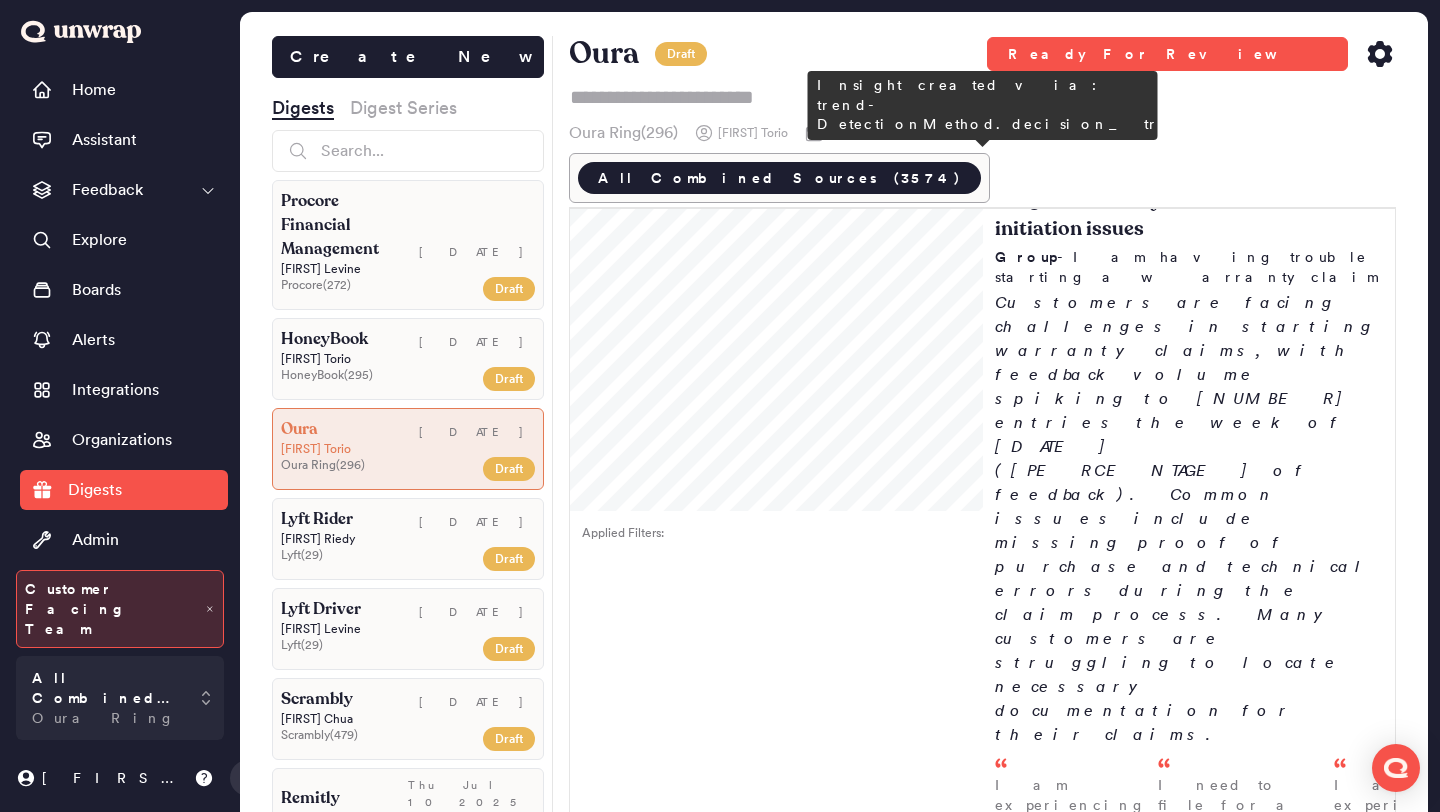 click on "I am unable to make the payment for my Oura subscription despite trying multiple credit cards and having previously made a payment for the ring I purchased in M...  -  Jul 12" at bounding box center [1062, 23661] 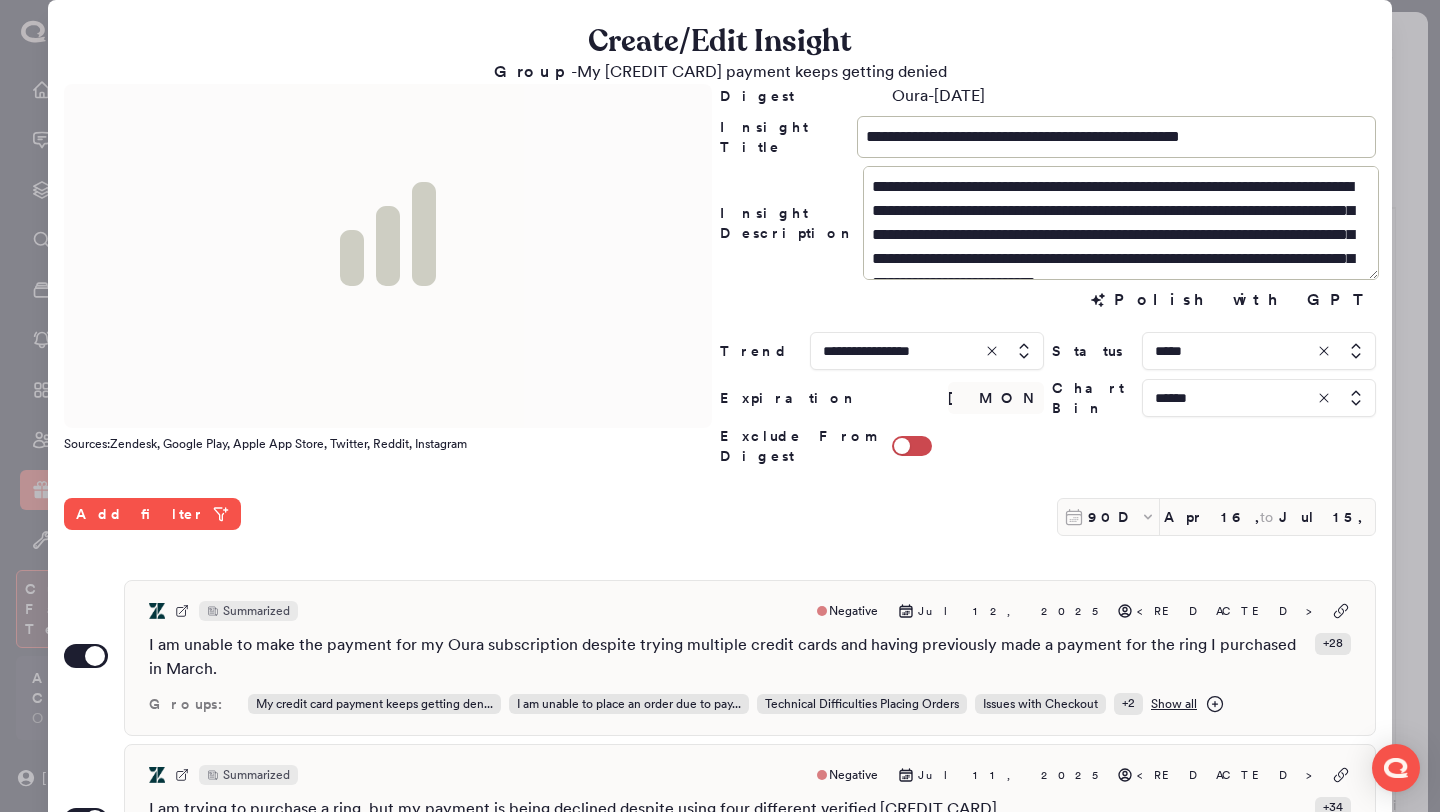 click at bounding box center [1259, 351] 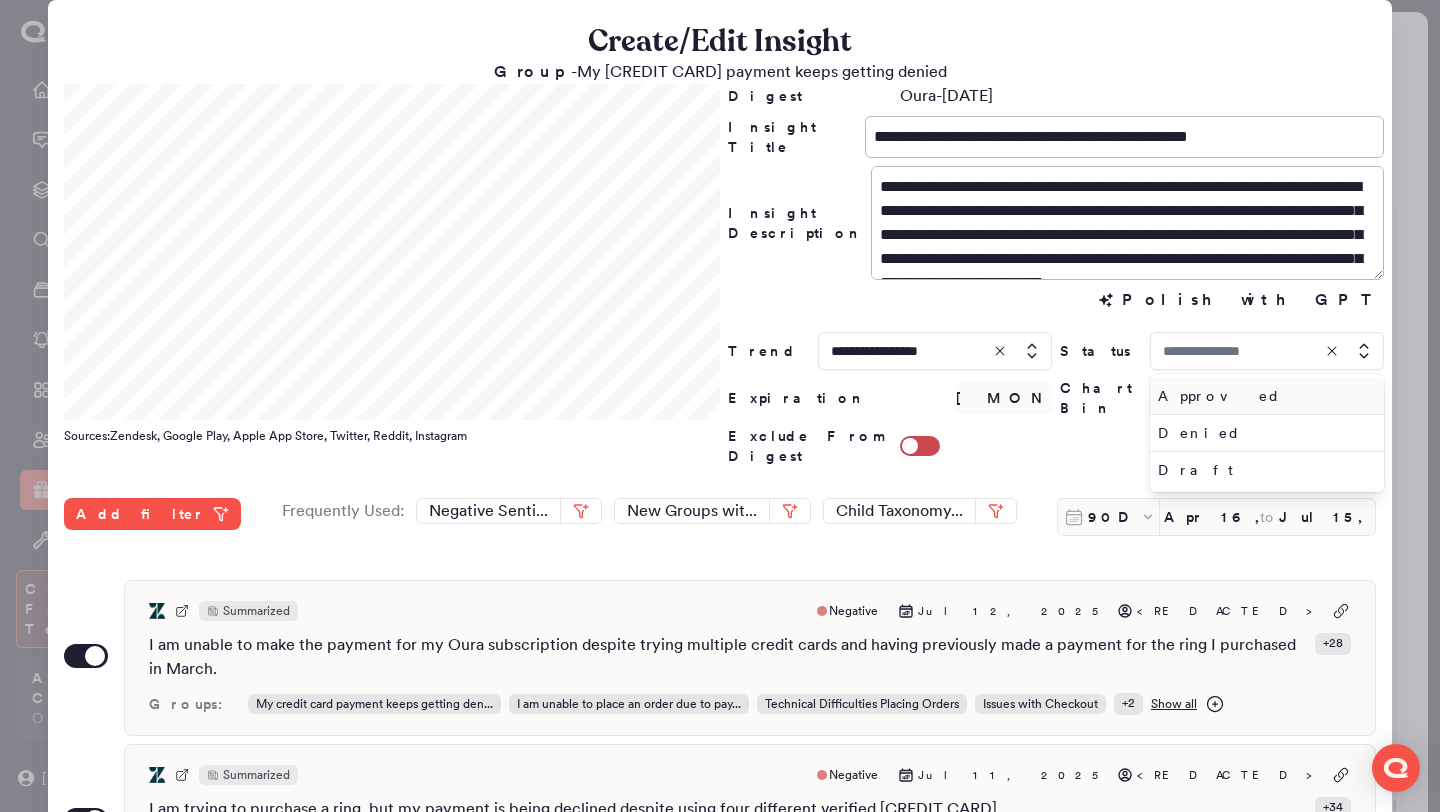 click on "Approved" at bounding box center (1263, 396) 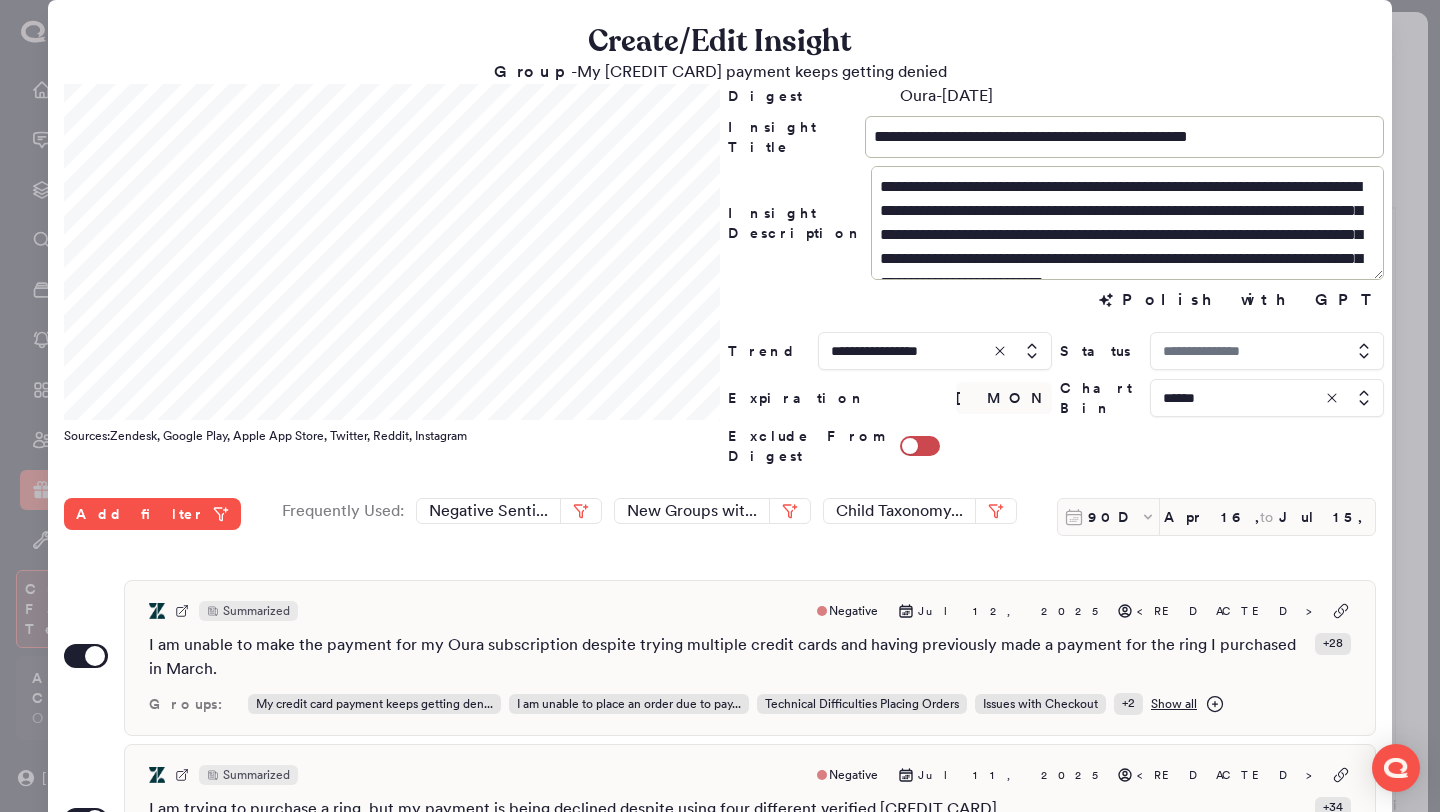 type on "********" 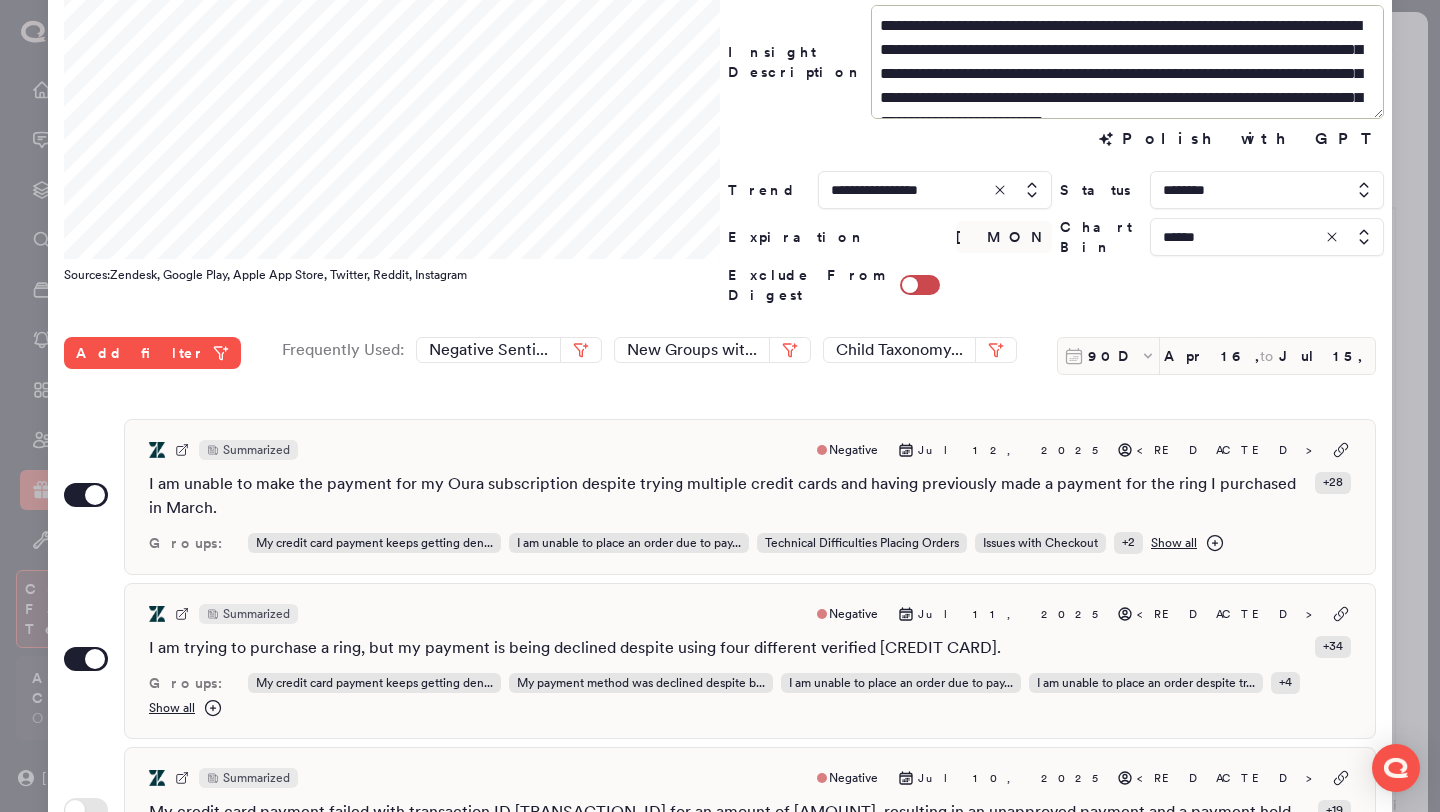 scroll, scrollTop: 516, scrollLeft: 0, axis: vertical 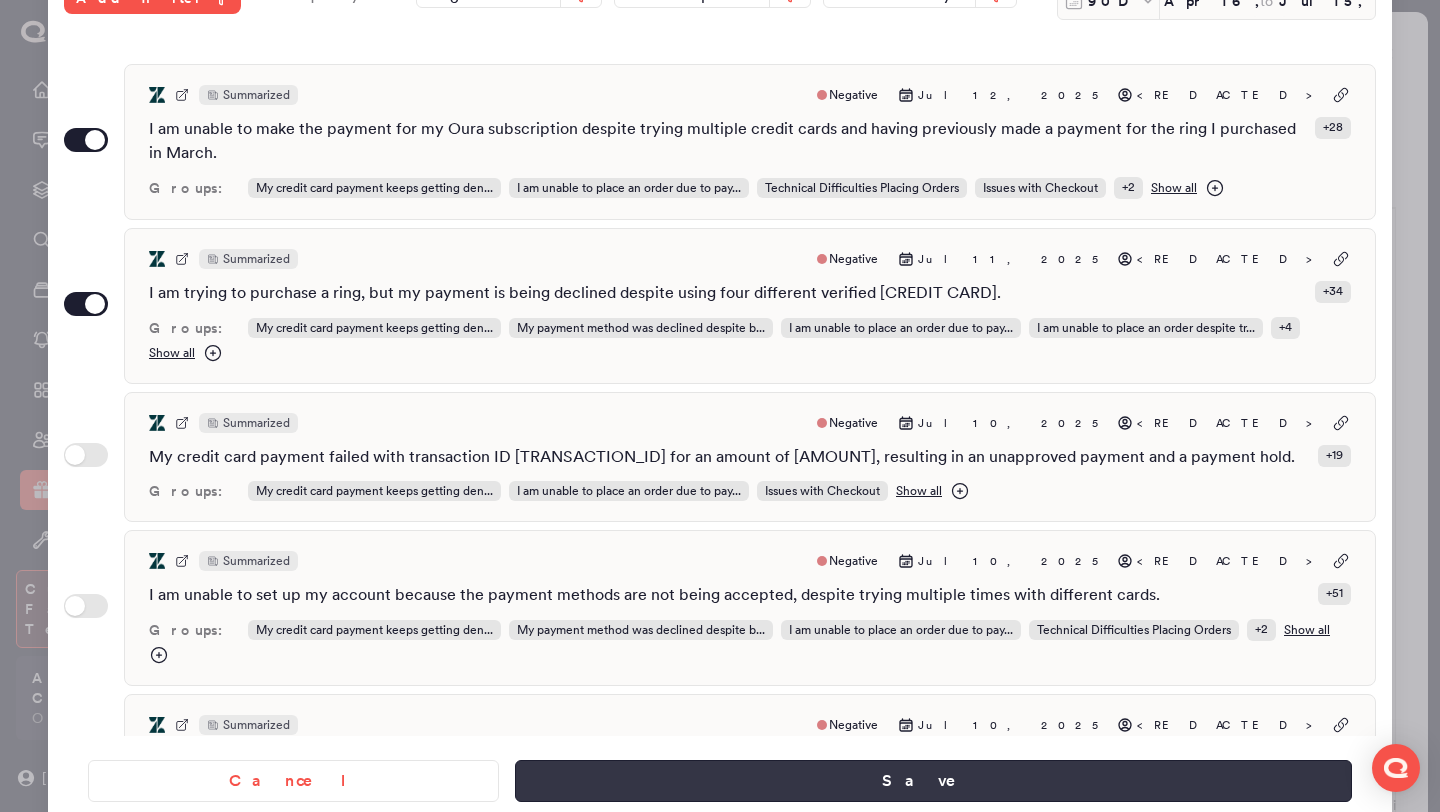 click on "Save" at bounding box center [933, 781] 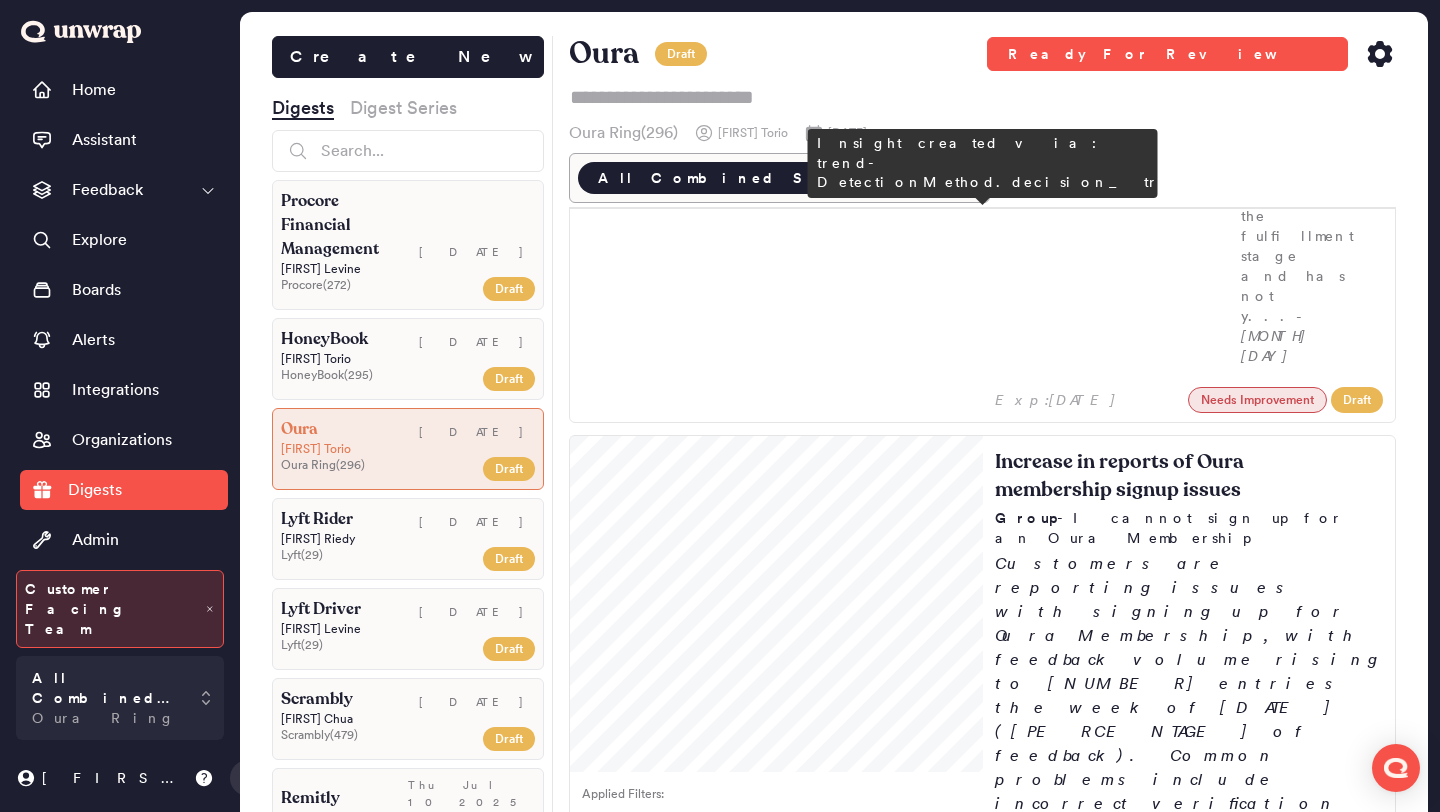 scroll, scrollTop: 31225, scrollLeft: 0, axis: vertical 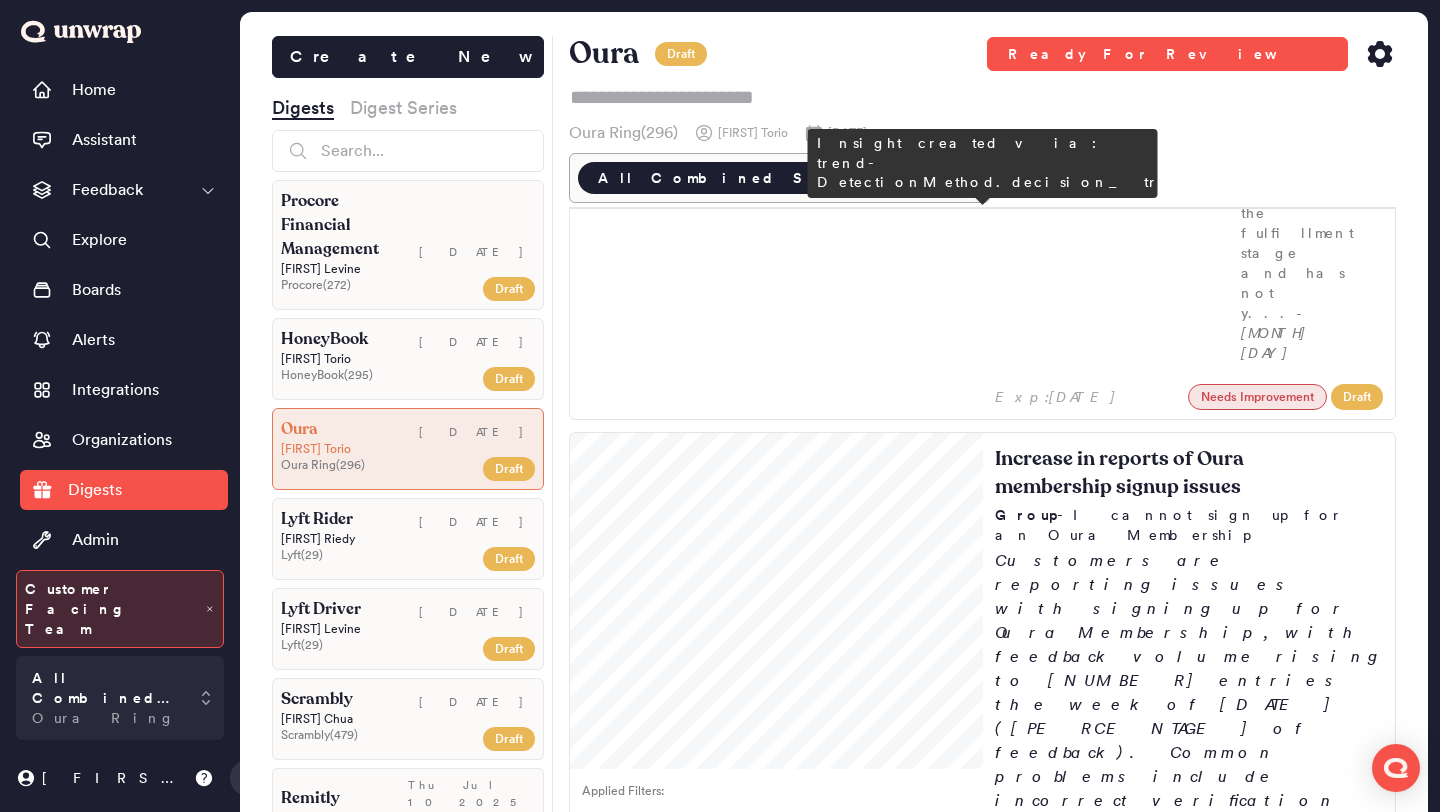 click on "Customers are reporting errors during Oura account setup, with feedback volume spiking to 124 entries the week of July 7th (0.4% of feedback). Common issues include incorrect verification codes and system errors, preventing successful account activation." at bounding box center [1189, 27033] 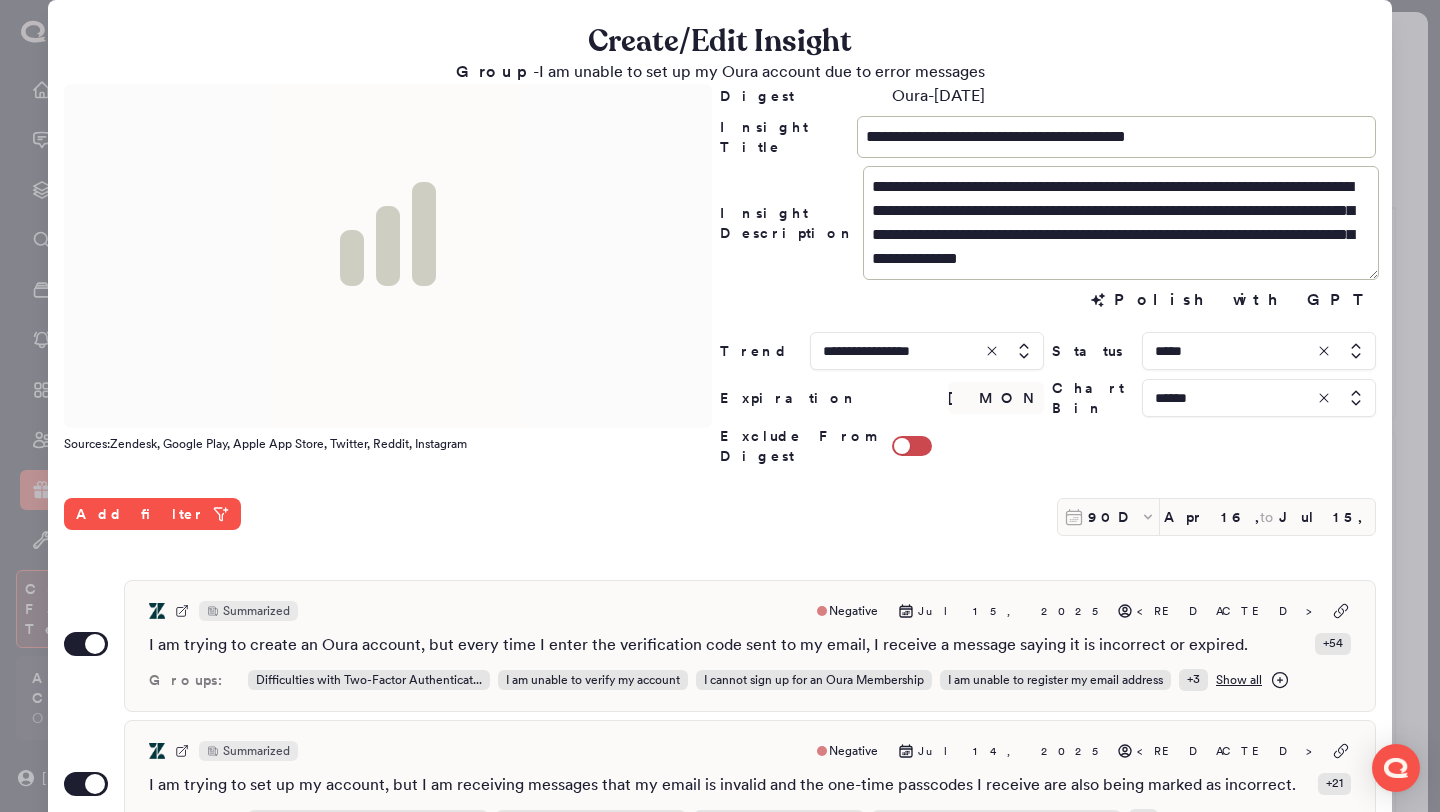 click at bounding box center [1259, 351] 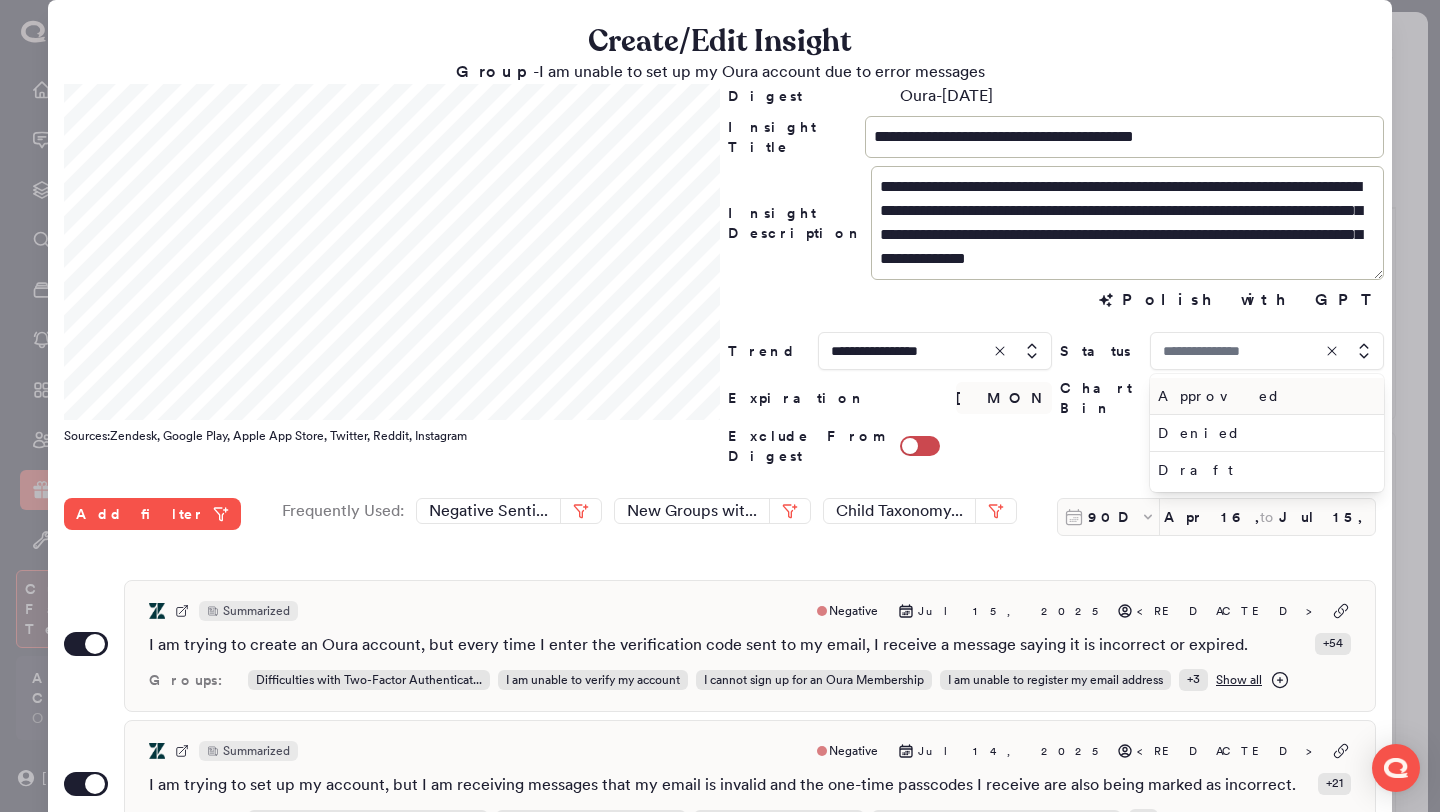 type on "*****" 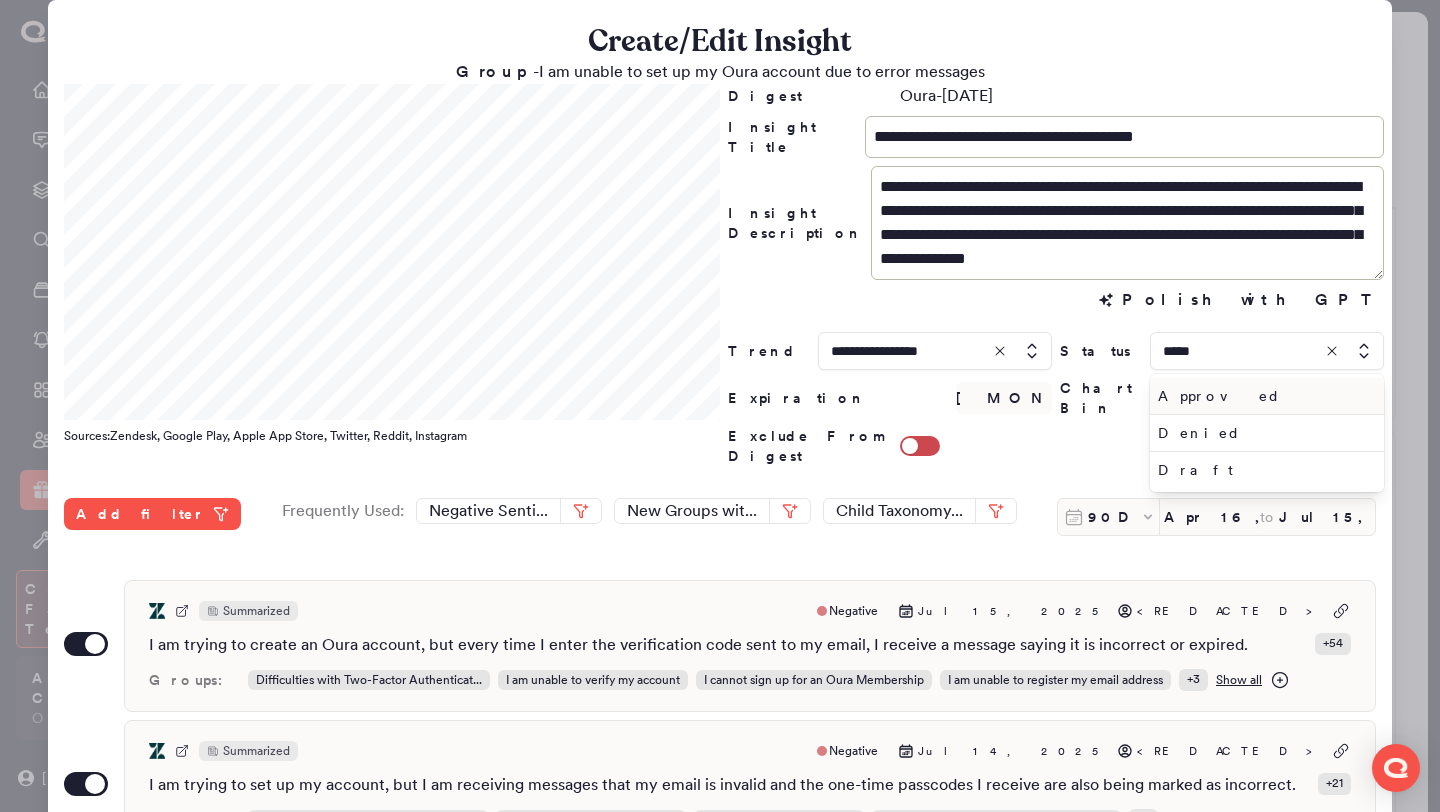 click on "Approved" at bounding box center [1263, 396] 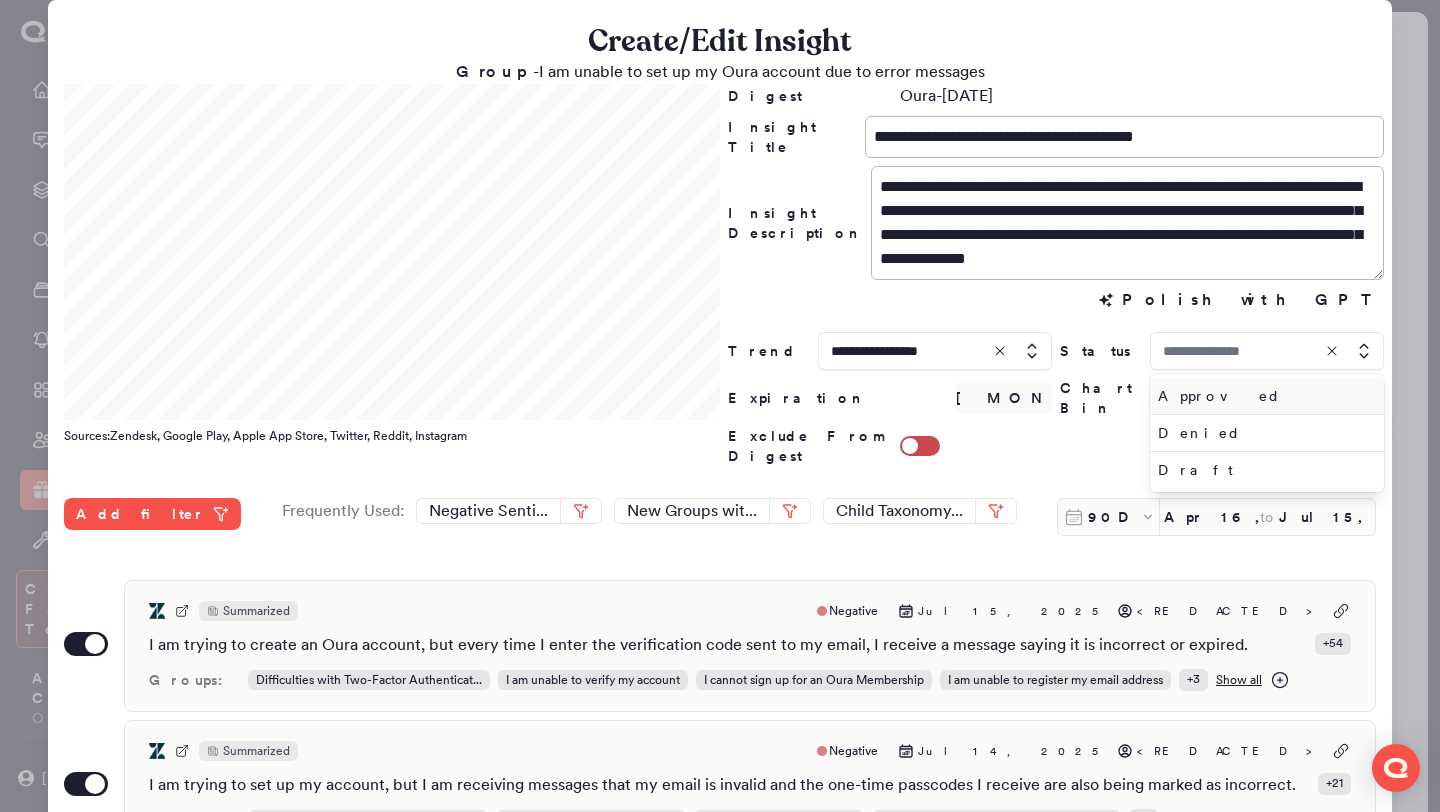 type on "********" 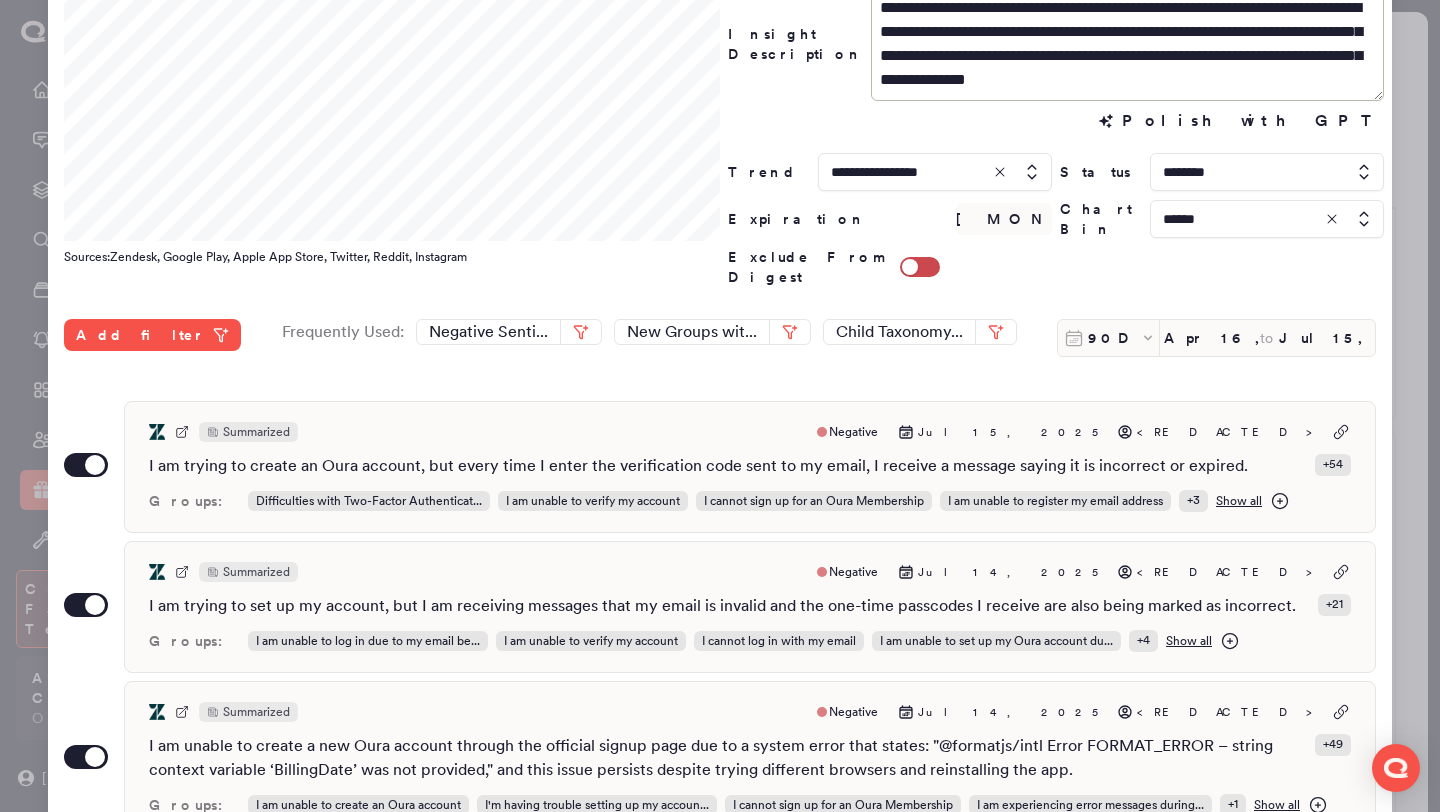 scroll, scrollTop: 516, scrollLeft: 0, axis: vertical 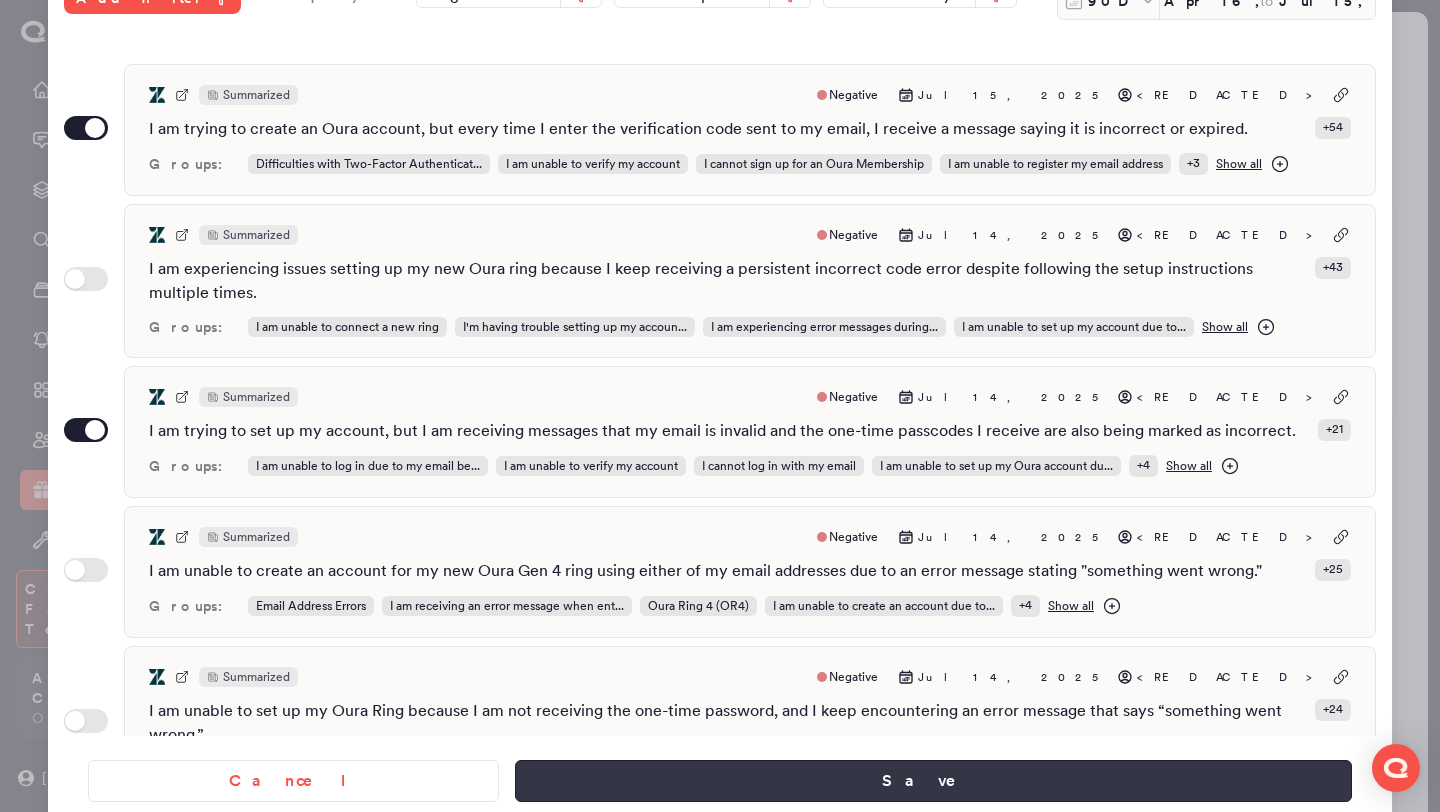 click on "Save" at bounding box center (933, 781) 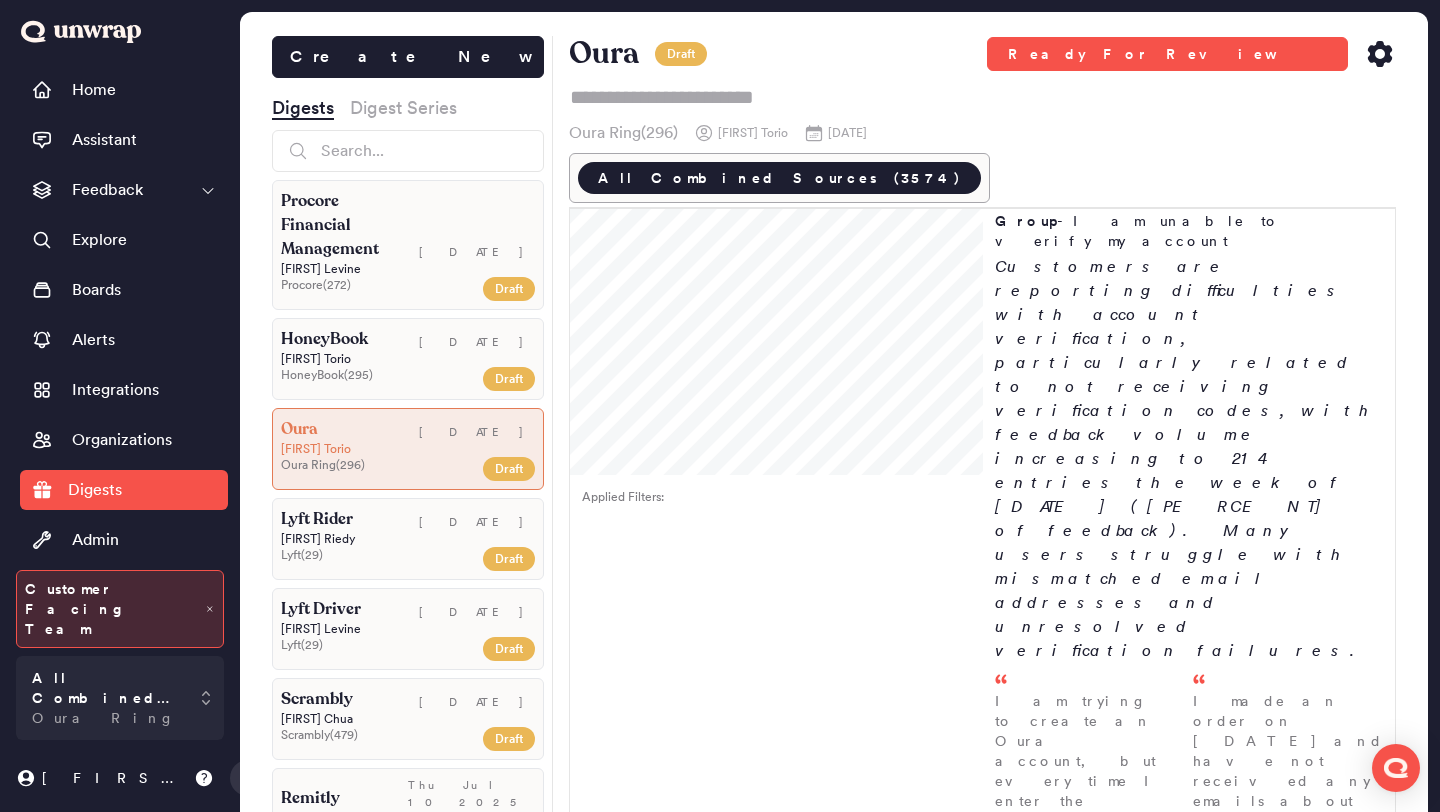 scroll, scrollTop: 41509, scrollLeft: 0, axis: vertical 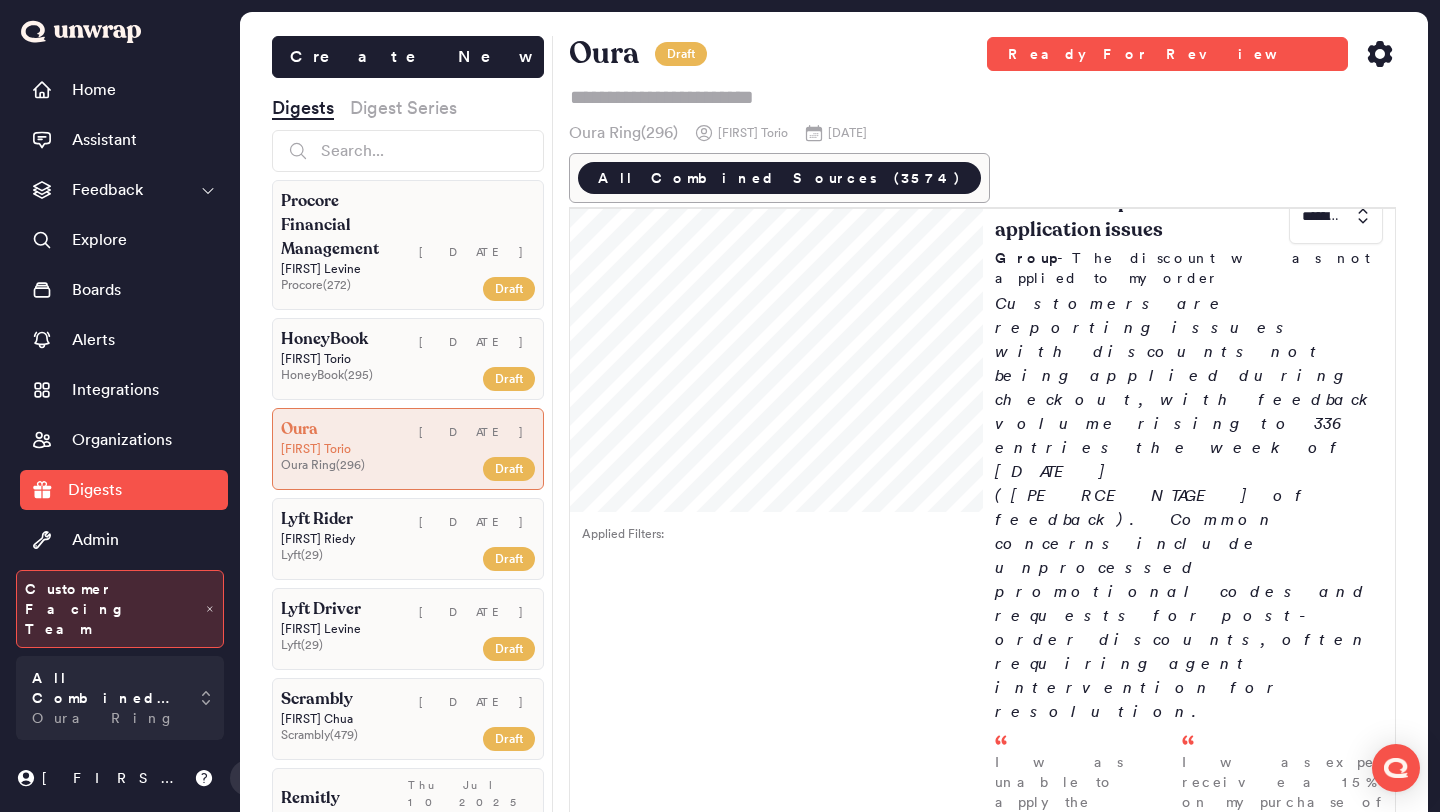 click on "HoneyBook  ( 295 )" at bounding box center [365, 375] 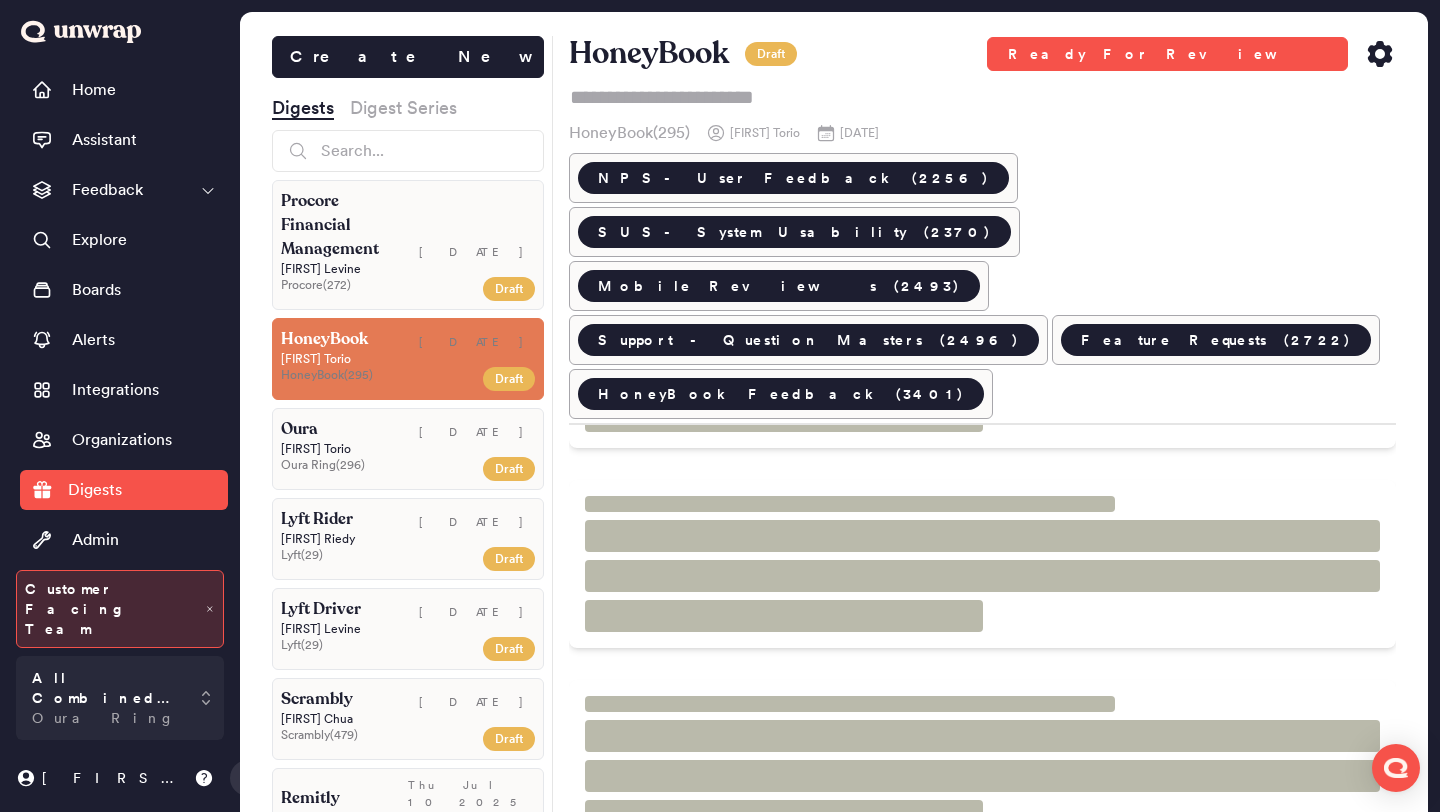 scroll, scrollTop: 423, scrollLeft: 0, axis: vertical 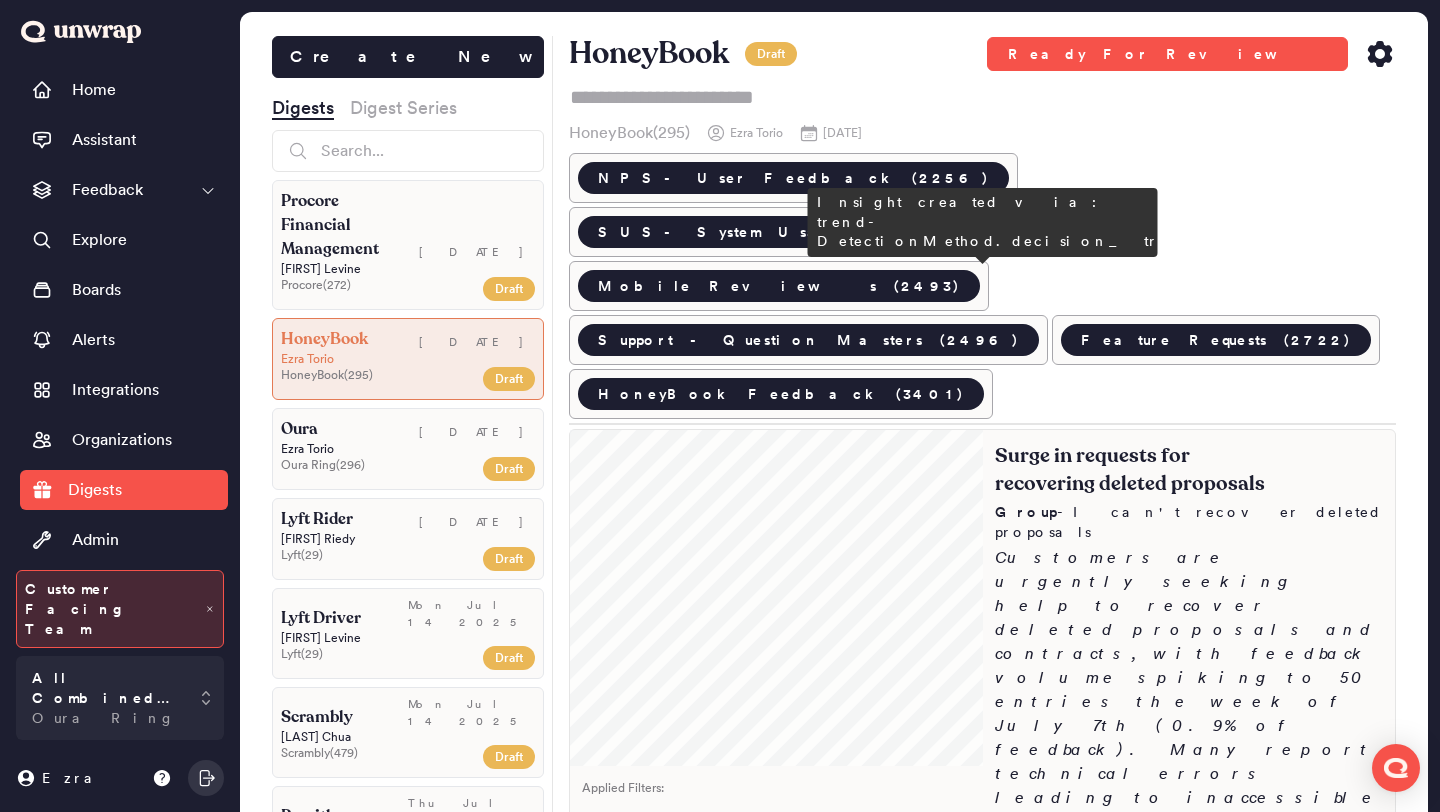 click on "Customers are urgently seeking help to recover deleted proposals and contracts, with feedback volume spiking to 50 entries the week of July 7th (0.9% of feedback). Many report technical errors leading to inaccessible files, impacting their business operations significantly." at bounding box center (1189, 714) 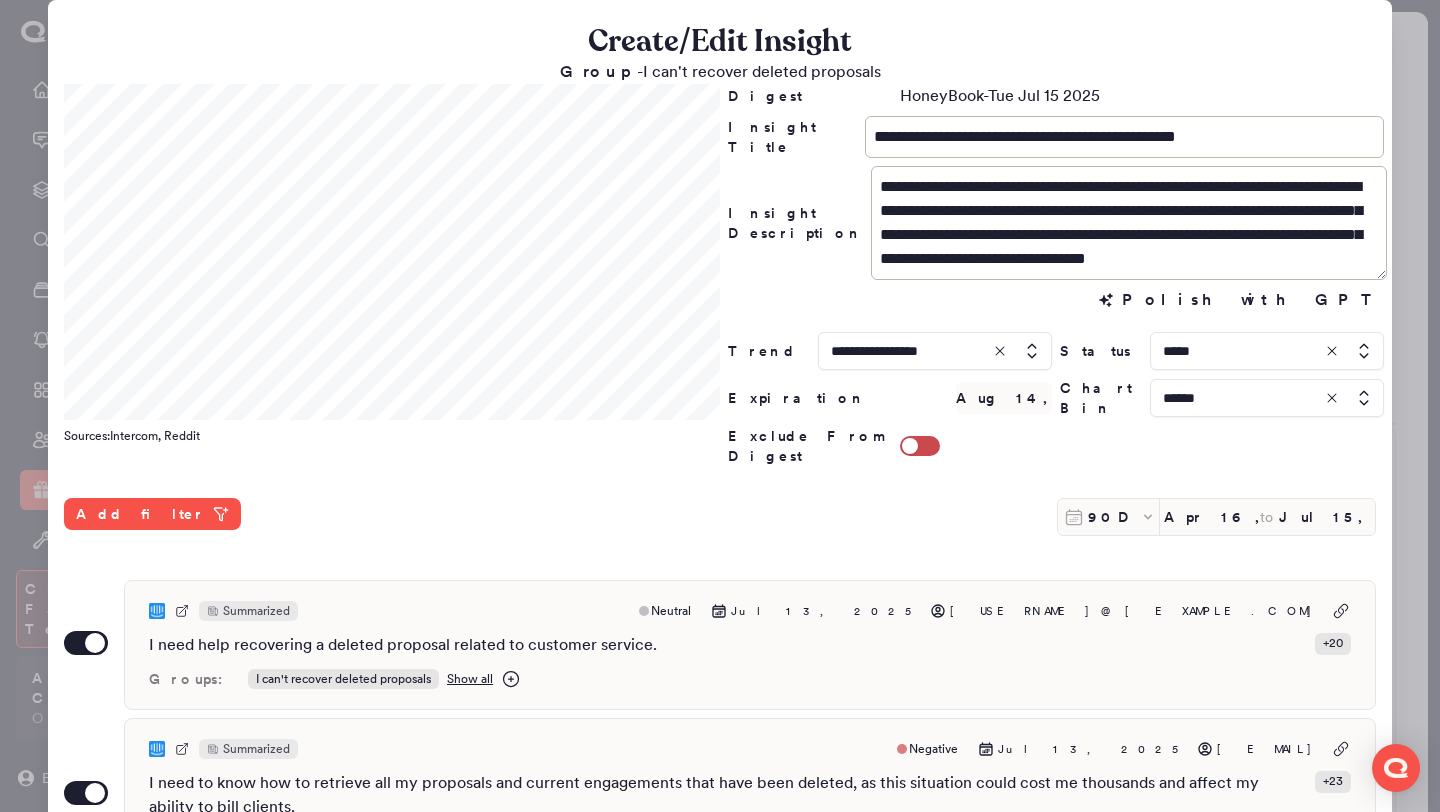 click at bounding box center [1267, 351] 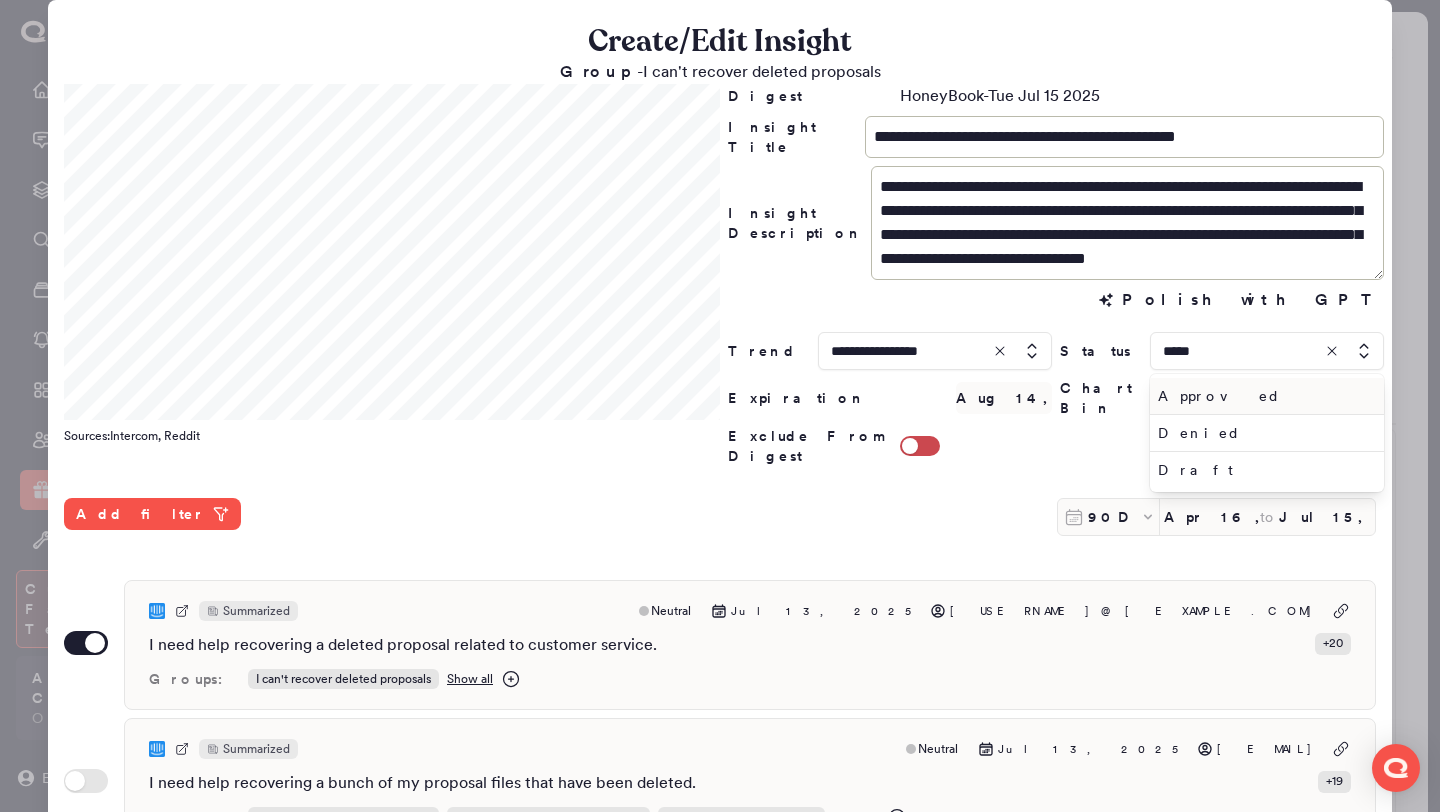 type on "*****" 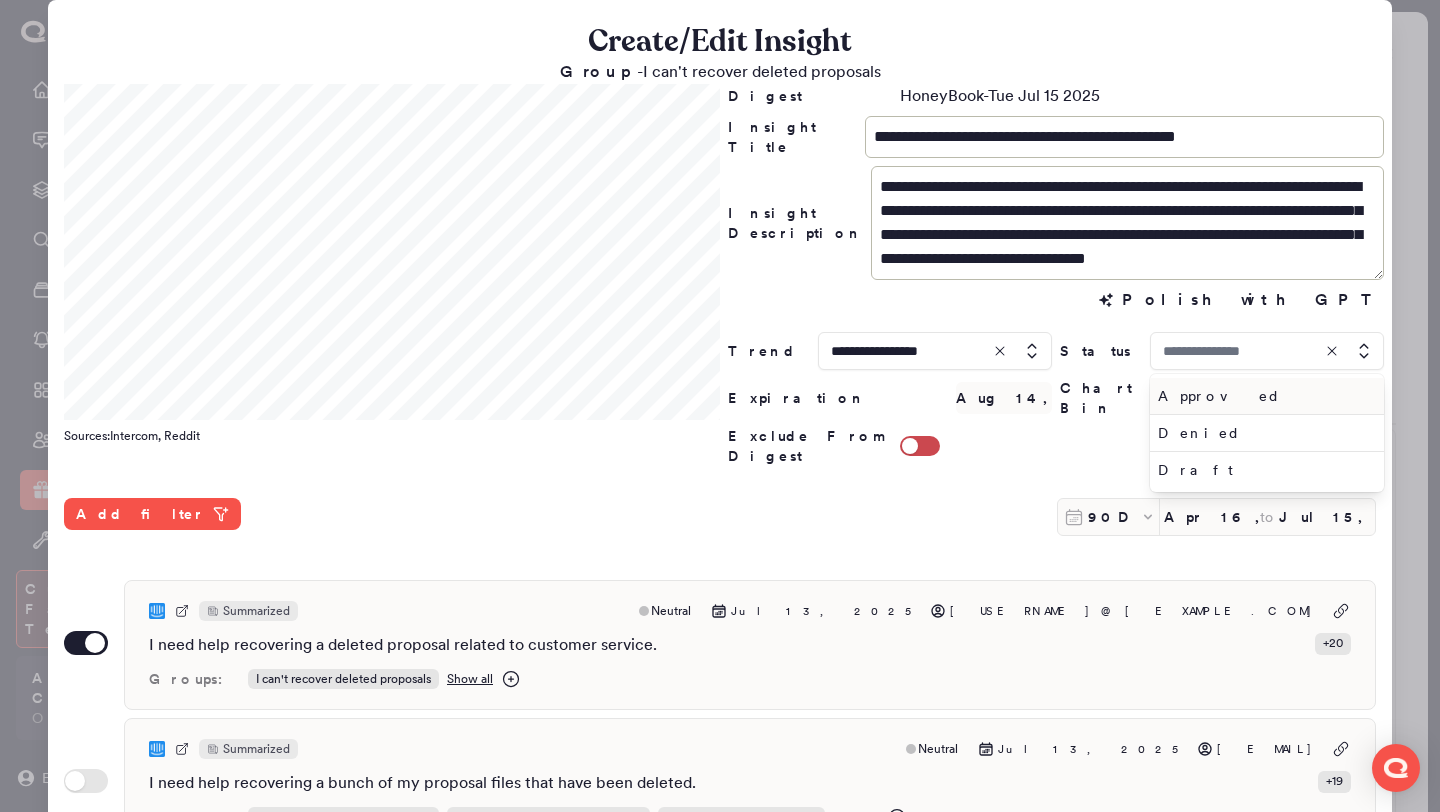 type on "*****" 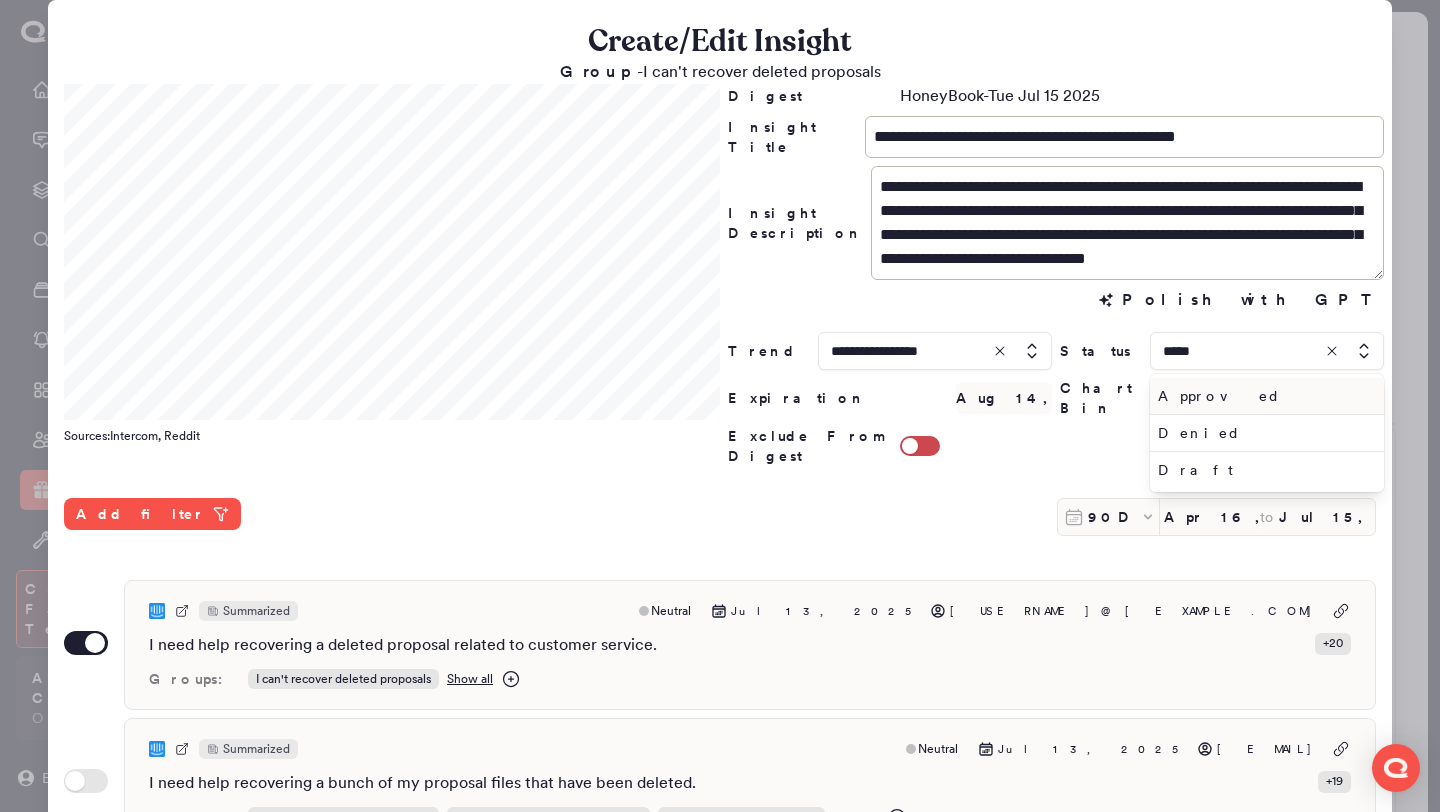 click on "Approved" at bounding box center [1263, 396] 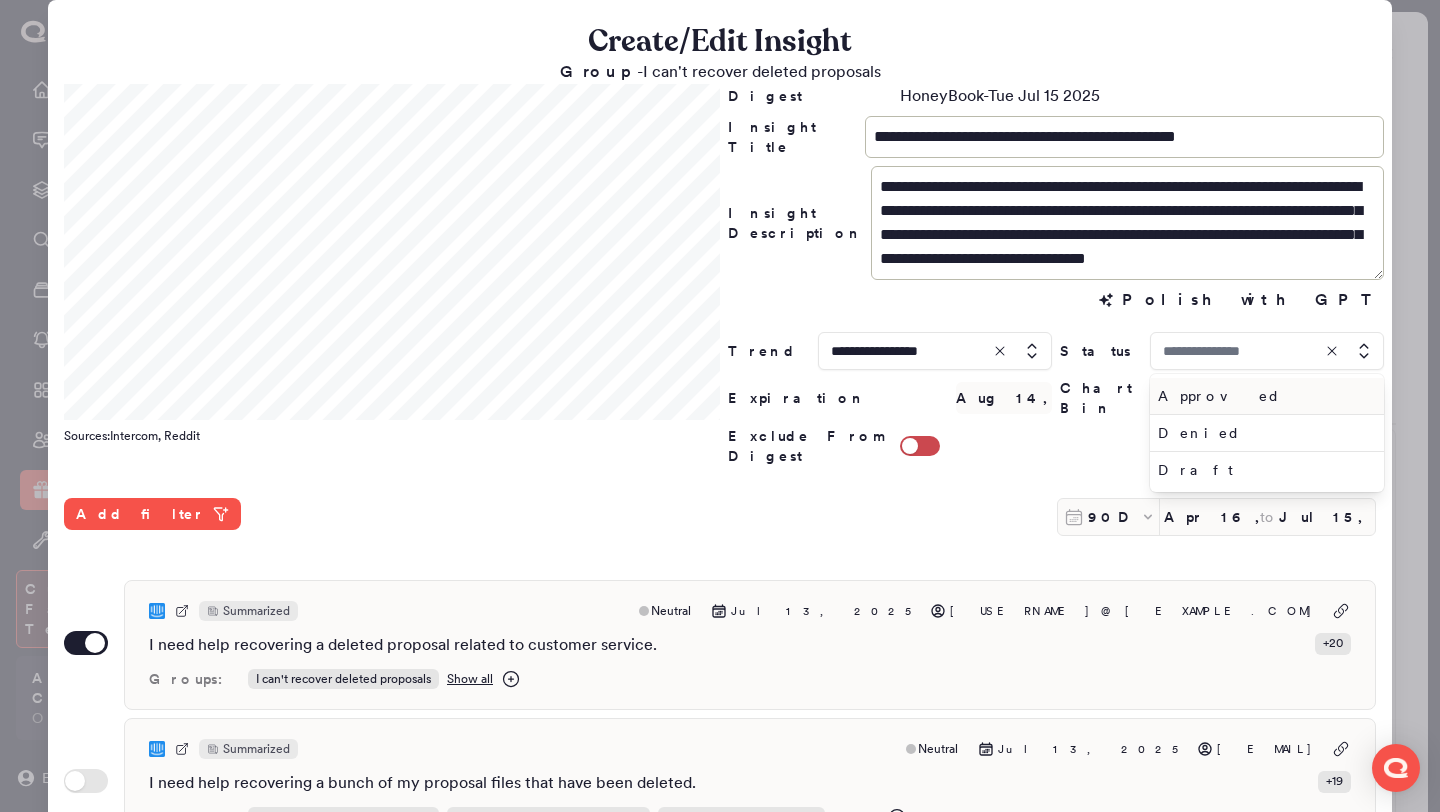 type on "********" 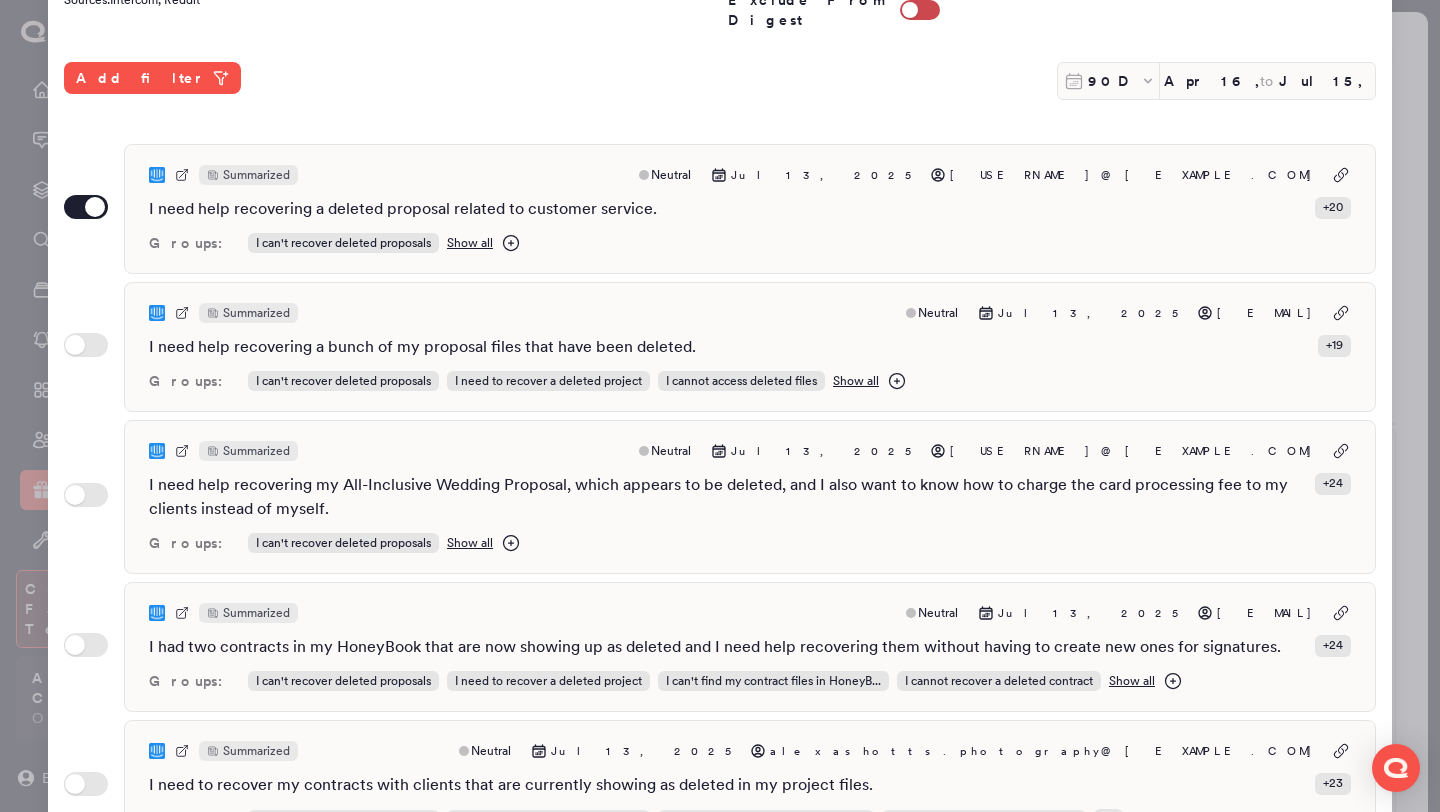 scroll, scrollTop: 516, scrollLeft: 0, axis: vertical 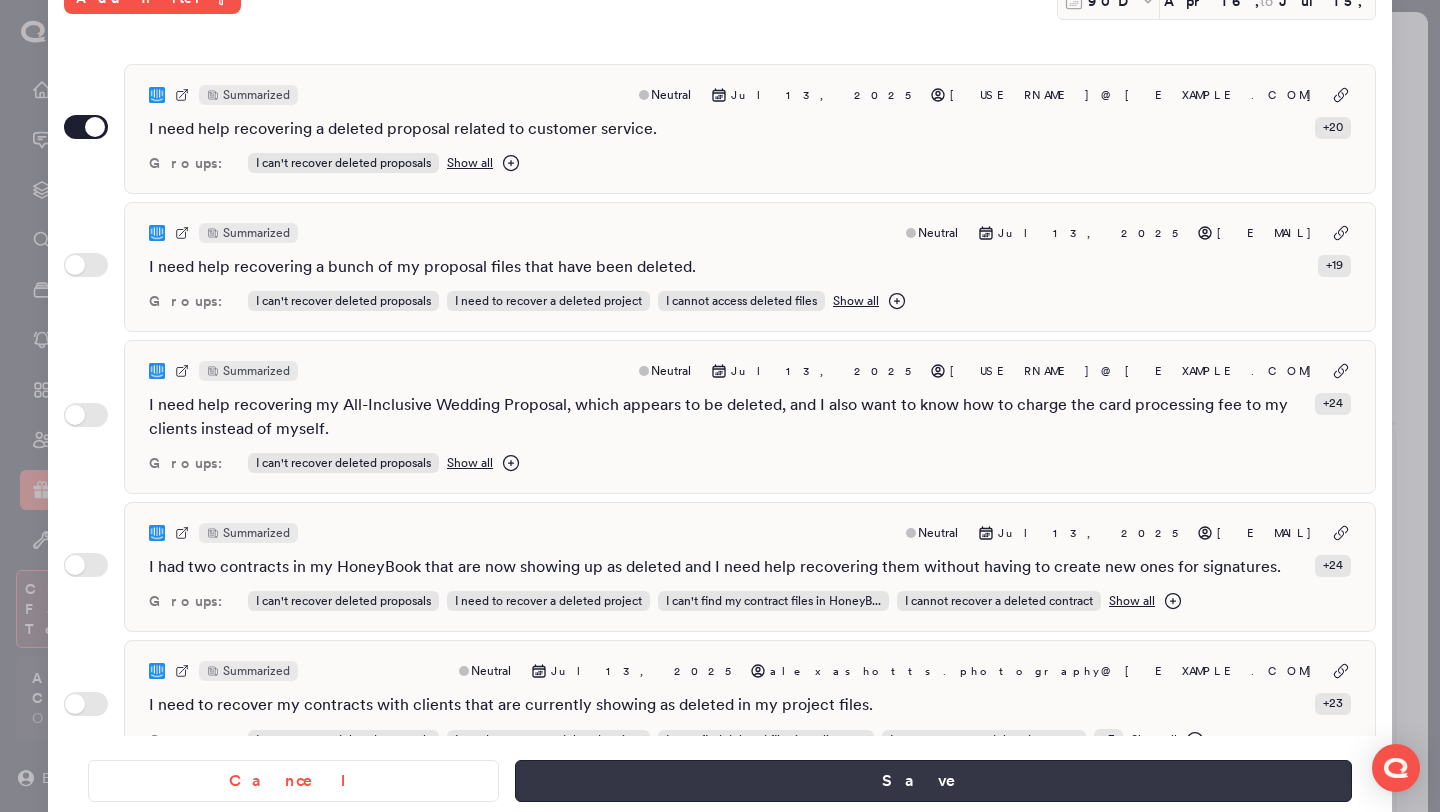 click on "Save" at bounding box center (933, 781) 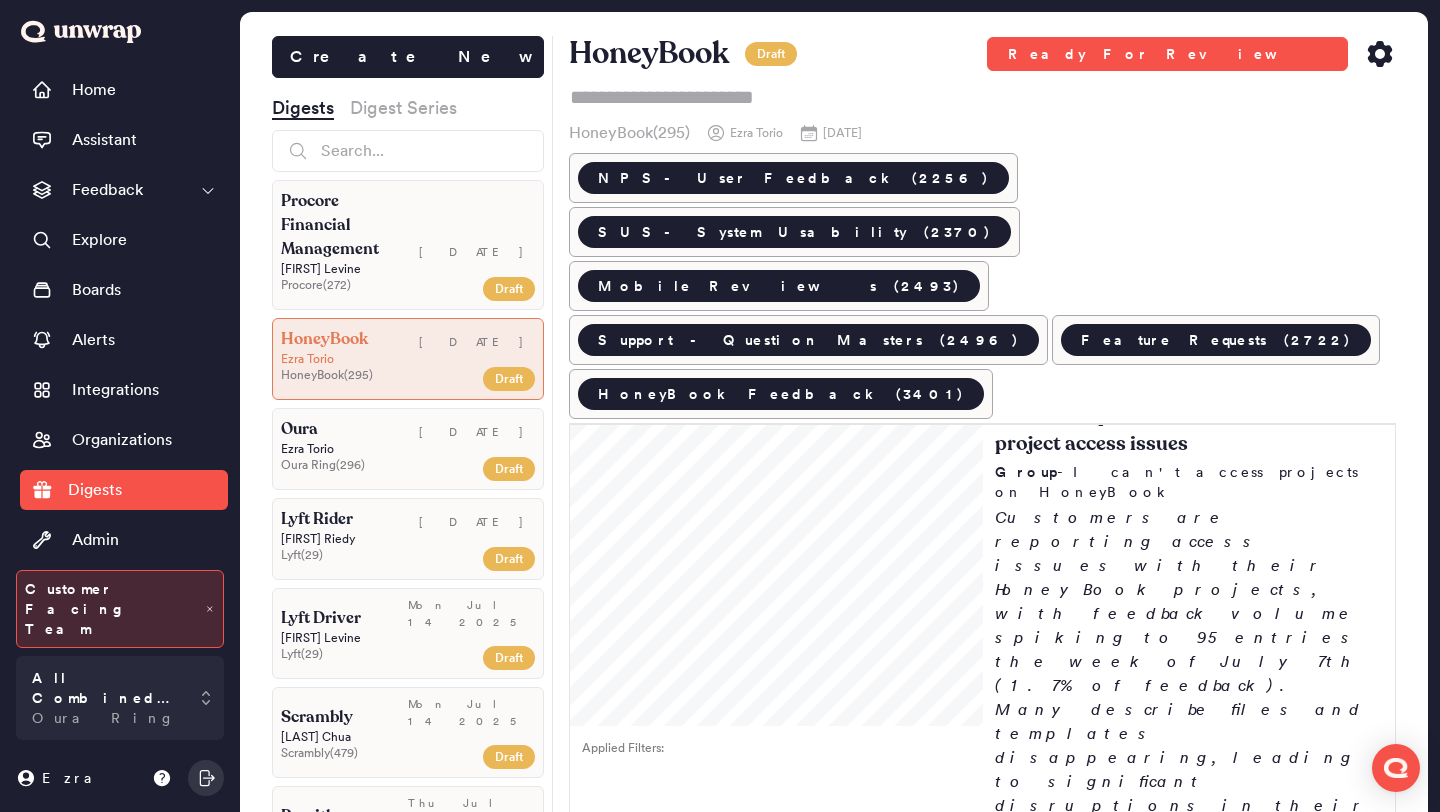 scroll, scrollTop: 3126, scrollLeft: 0, axis: vertical 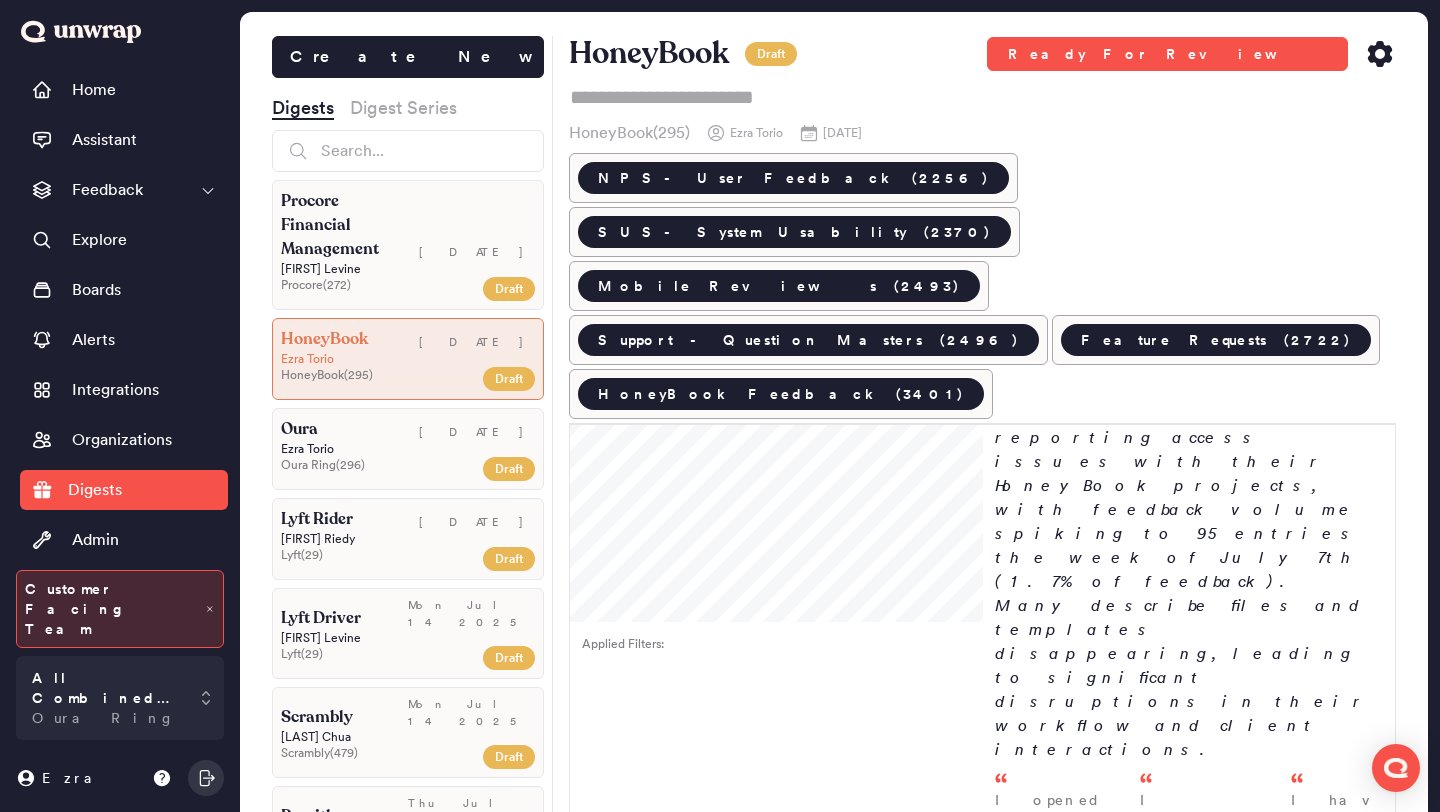 click on "I am experiencing an issue where my client cannot access their contract due to an "oops" error page, despite trying to log in from different devices and after I...  -  [MONTH] 15" at bounding box center [1070, 3818] 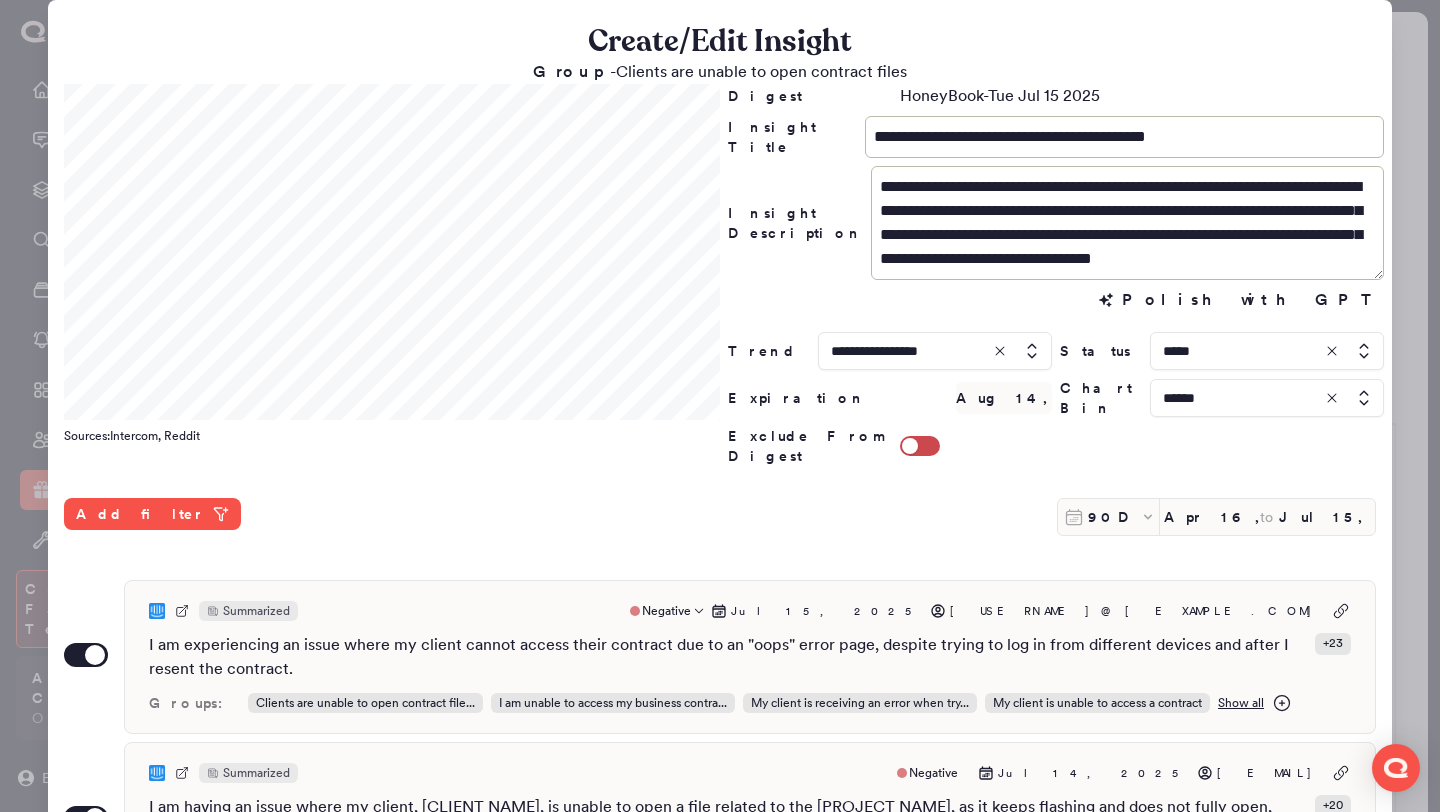 click on "I am experiencing an issue where my client cannot access their contract due to an "oops" error page, despite trying to log in from different devices and after I resent the contract." at bounding box center (728, 657) 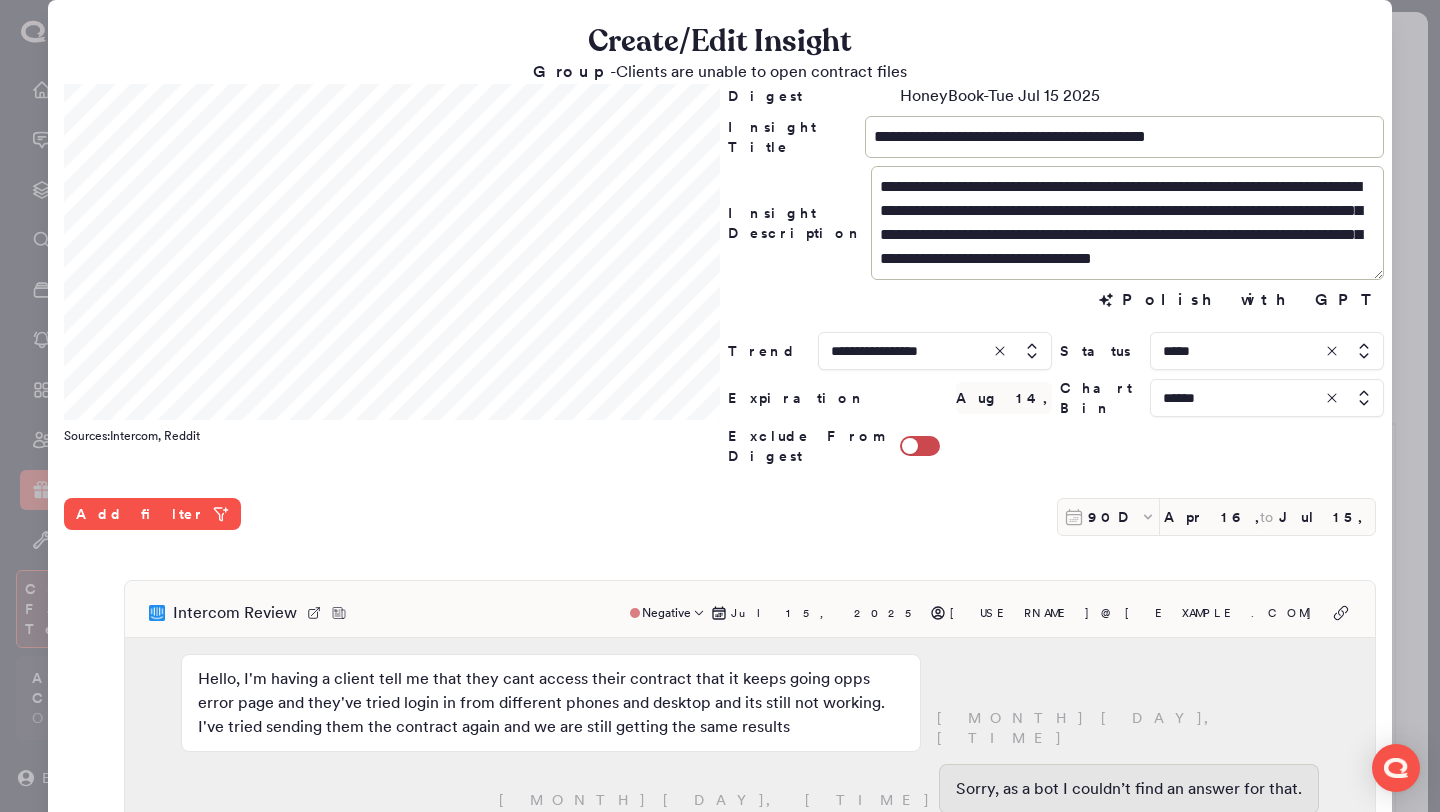 scroll, scrollTop: 207, scrollLeft: 0, axis: vertical 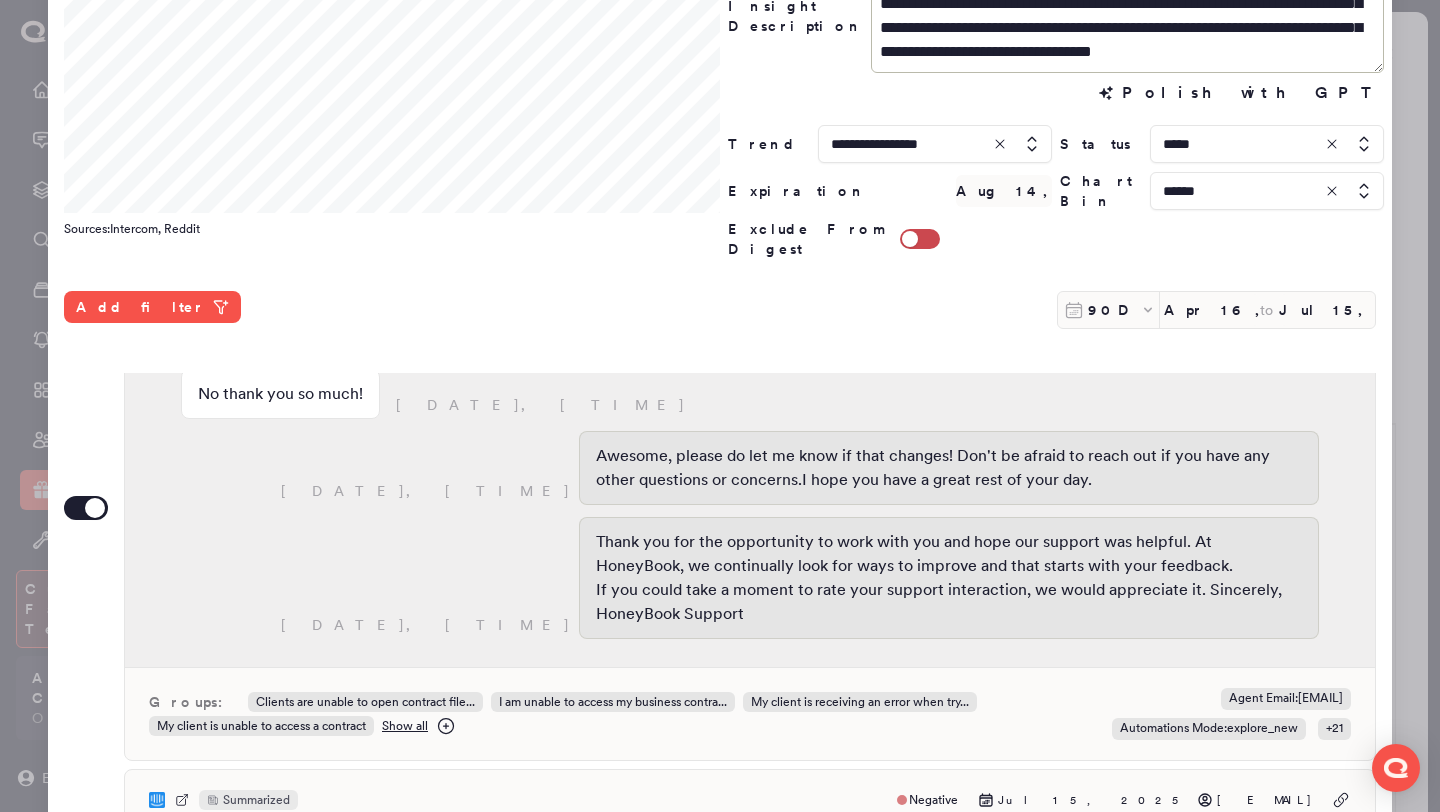 click on "No thank you so much! [MONTH] [DAY], [TIME]" at bounding box center [750, 400] 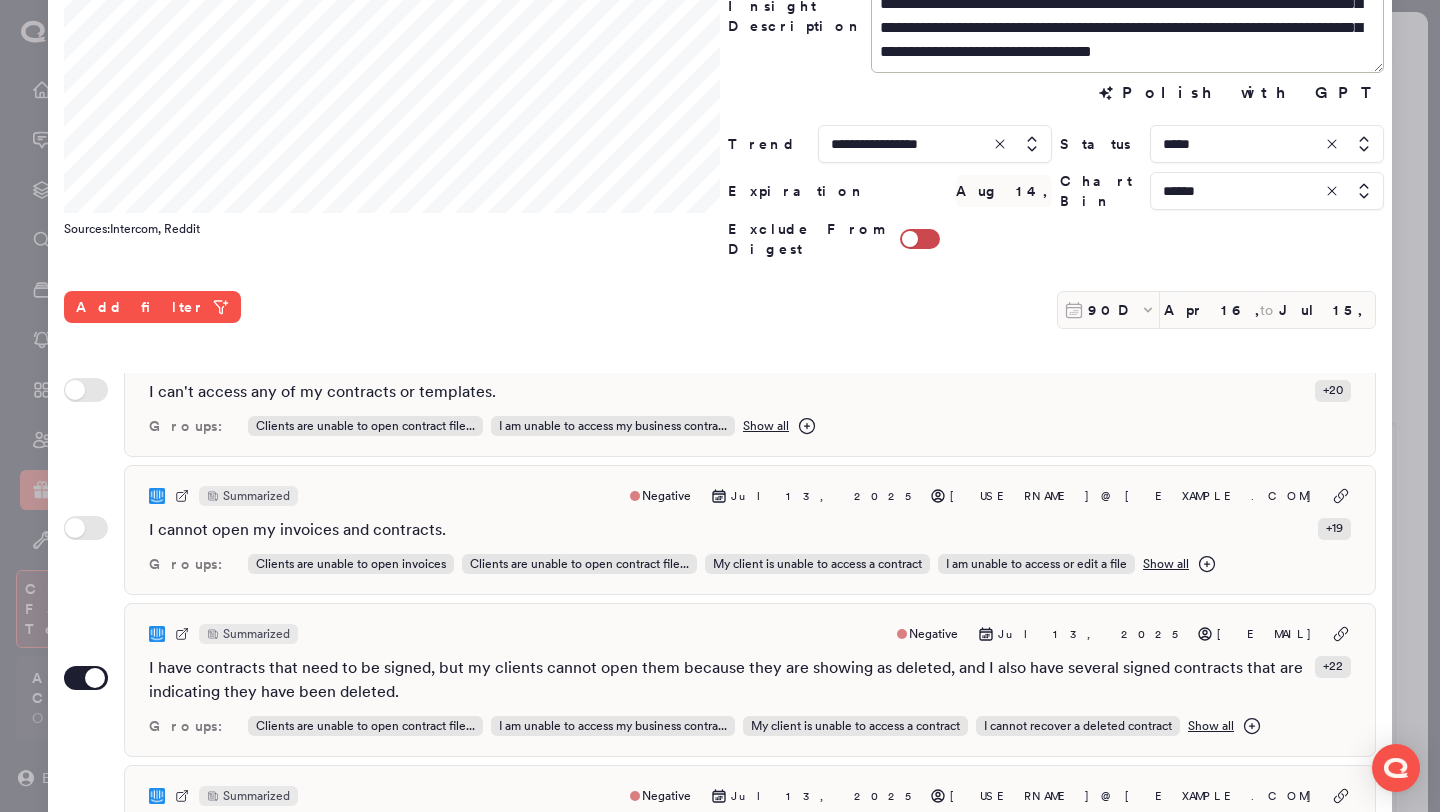 scroll, scrollTop: 621, scrollLeft: 0, axis: vertical 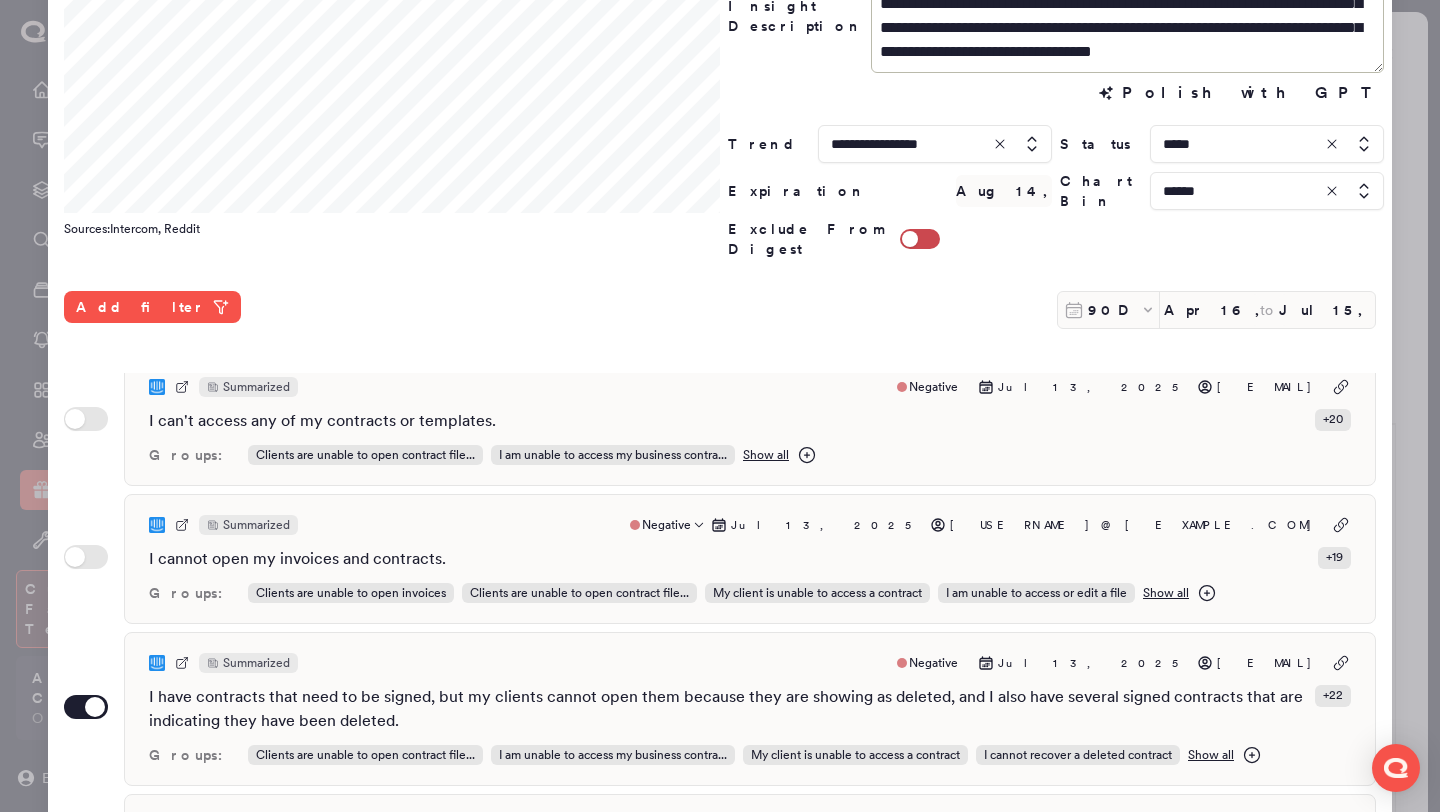 click on "Summarized Negative Jul 13, 2025 kate@marodimedia.com I cannot open my invoices and contracts.    + 19 Groups: Clients are unable to open invoices Clients are unable to open contract file... My client is unable to access a contract I am unable to access or edit a file Show all" at bounding box center [750, 559] 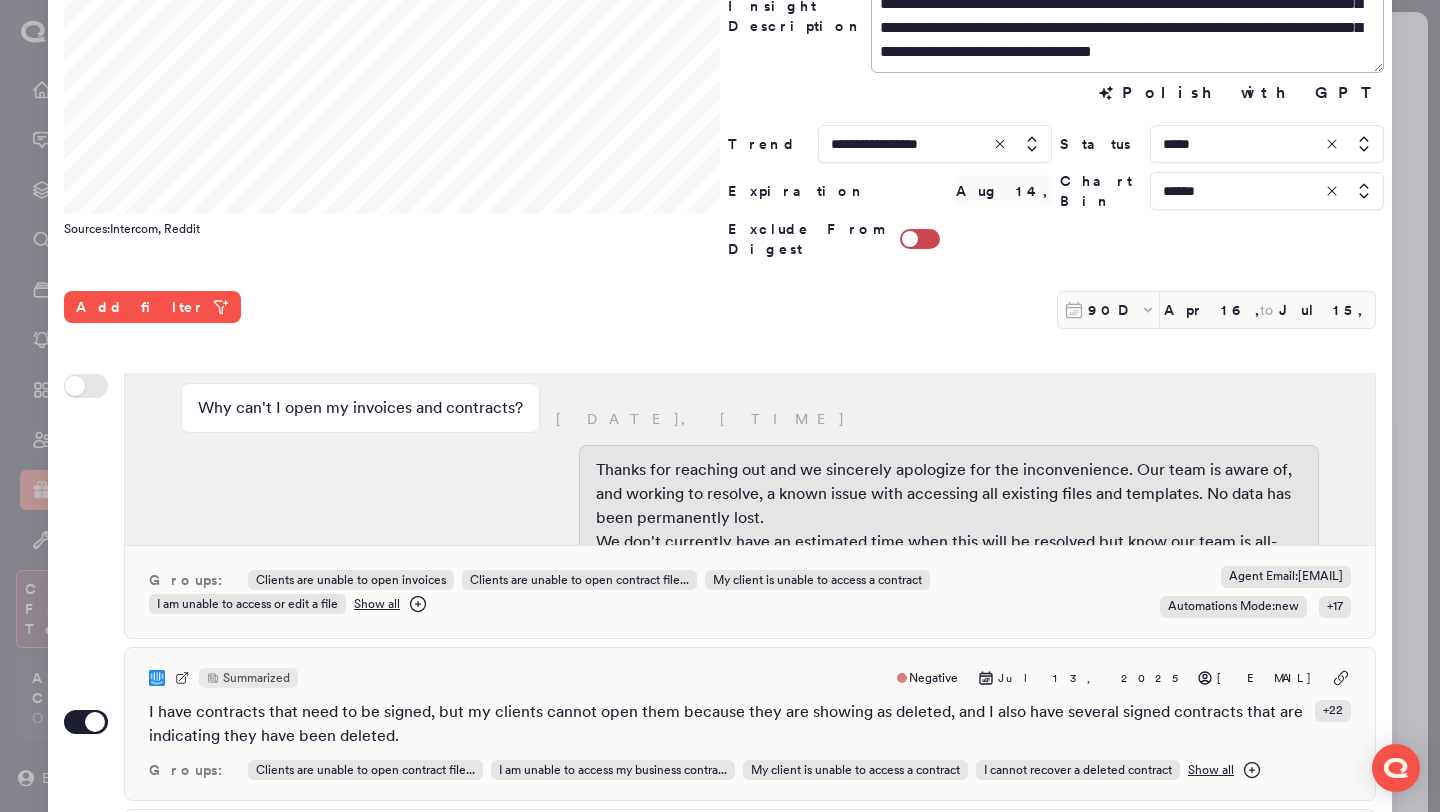 scroll, scrollTop: 952, scrollLeft: 0, axis: vertical 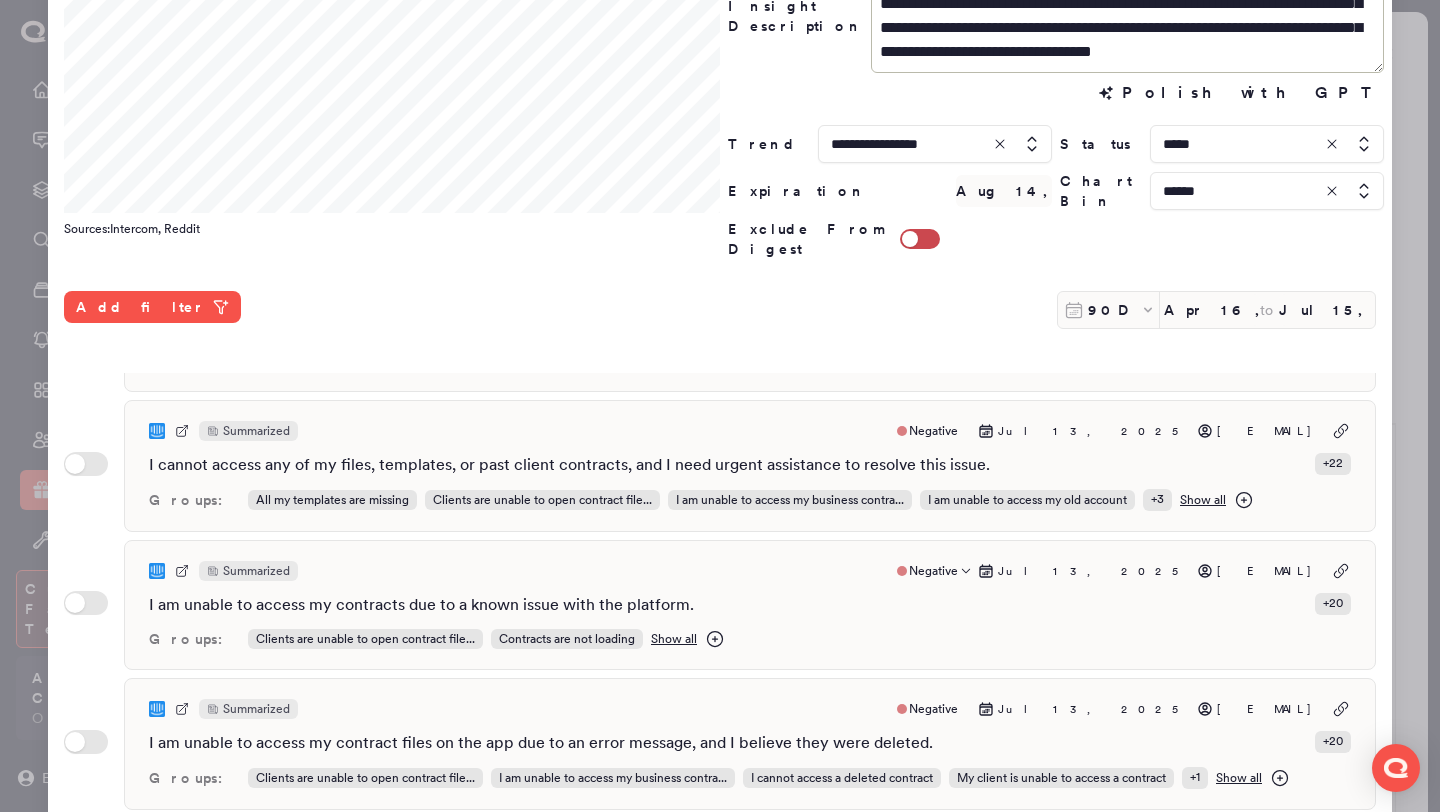 click on "Summarized Negative Jul 13, 2025 sarah@sarahwestmorelandphotography.com" at bounding box center (750, 571) 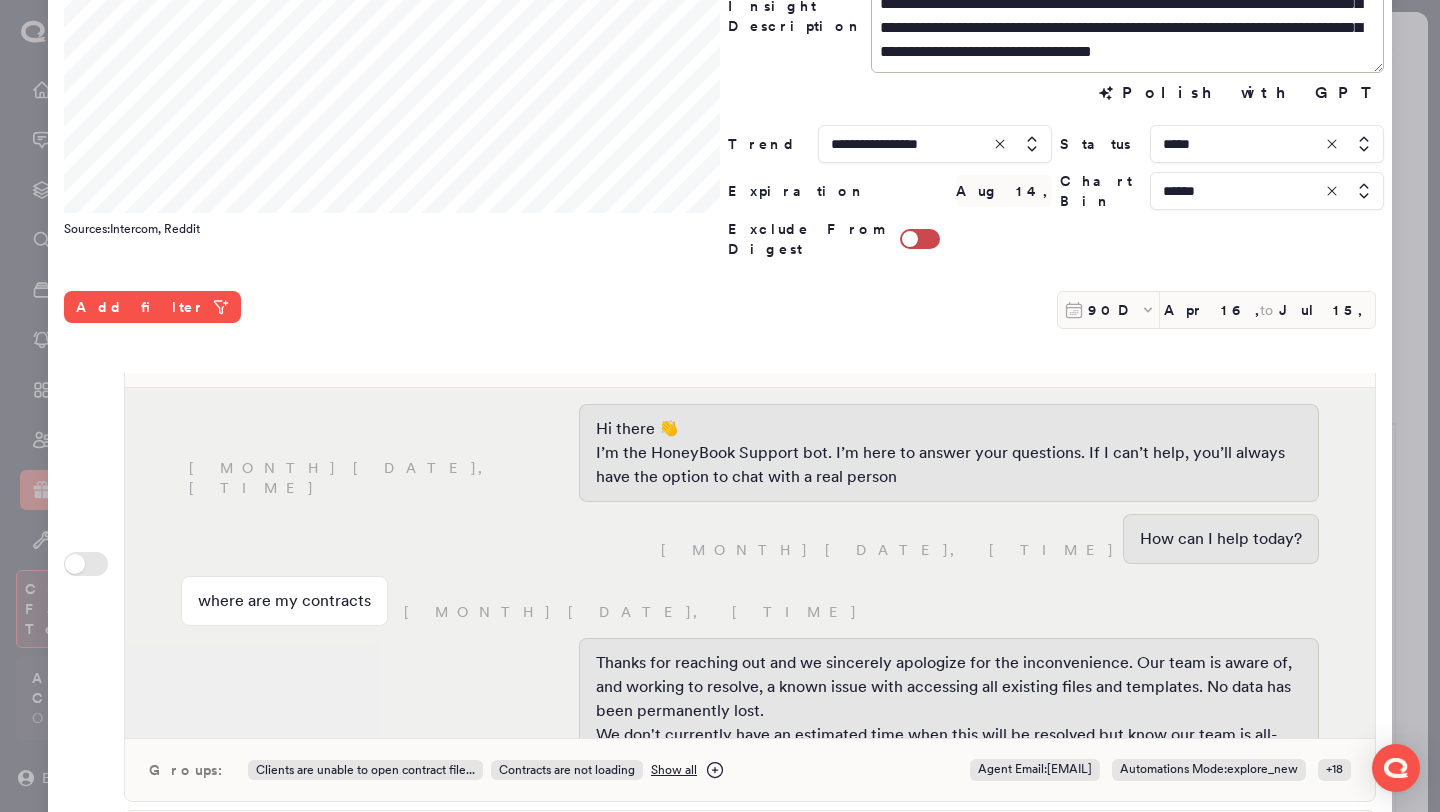 scroll, scrollTop: 1907, scrollLeft: 0, axis: vertical 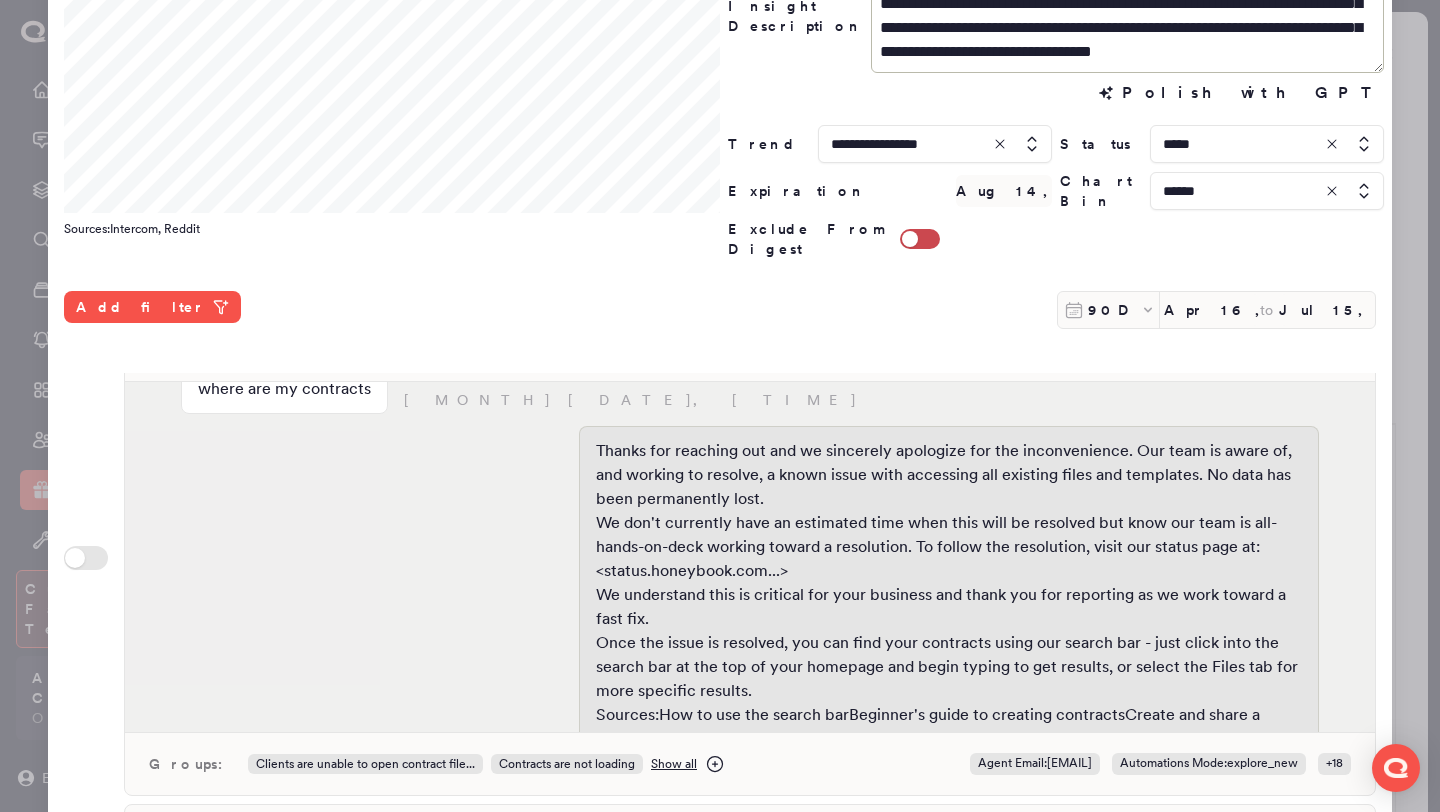 click at bounding box center (1267, 144) 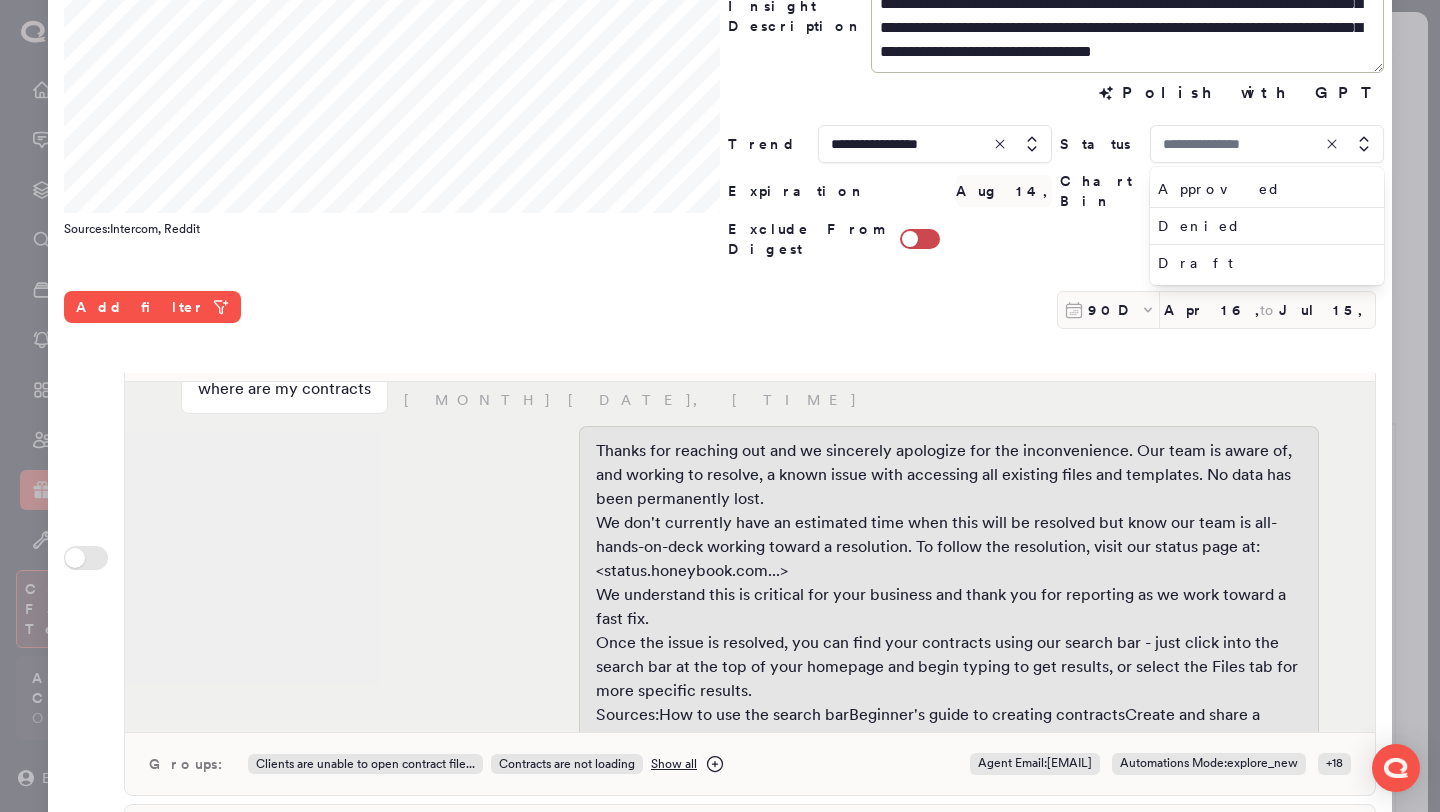 type on "*****" 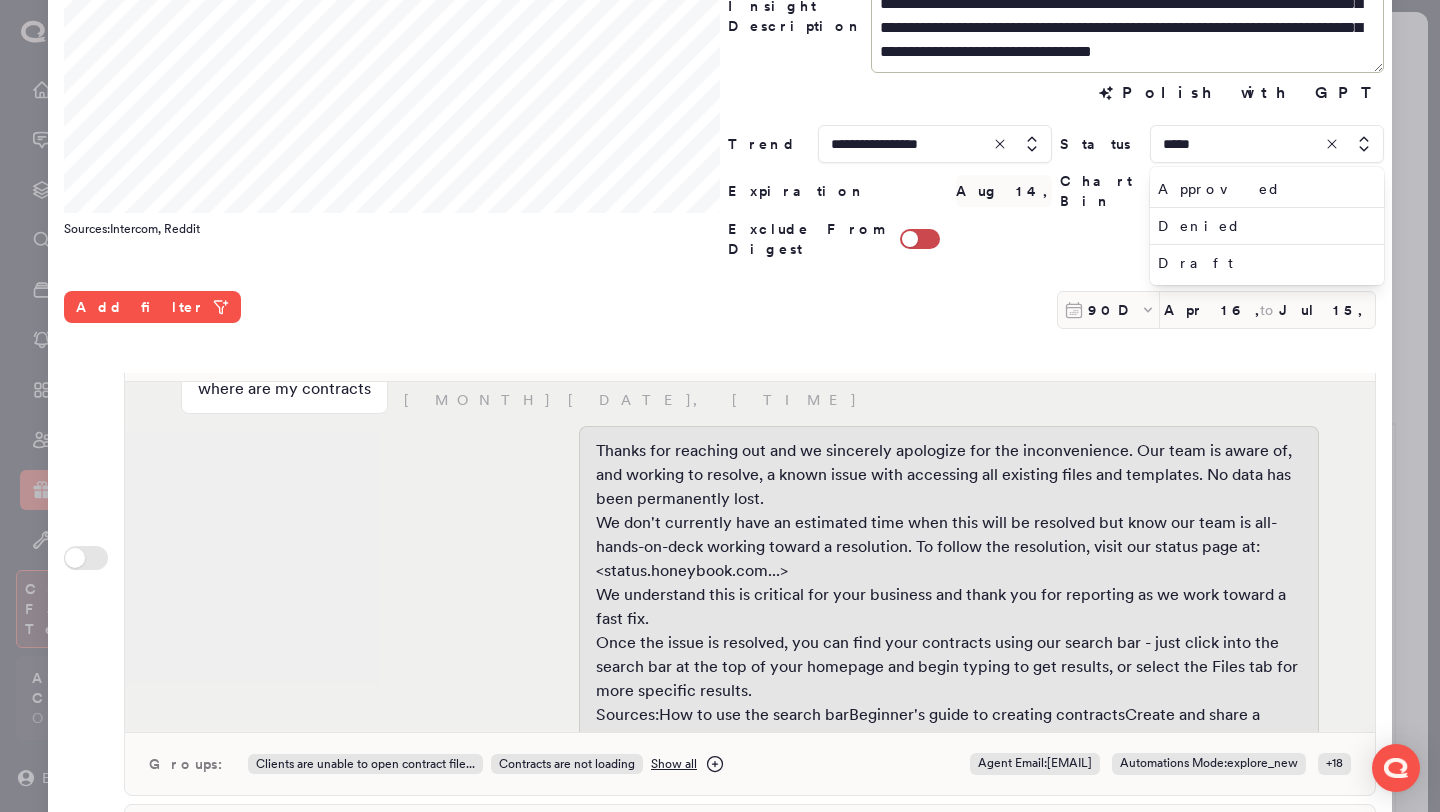 click on "Exclude From Digest" at bounding box center (1056, 239) 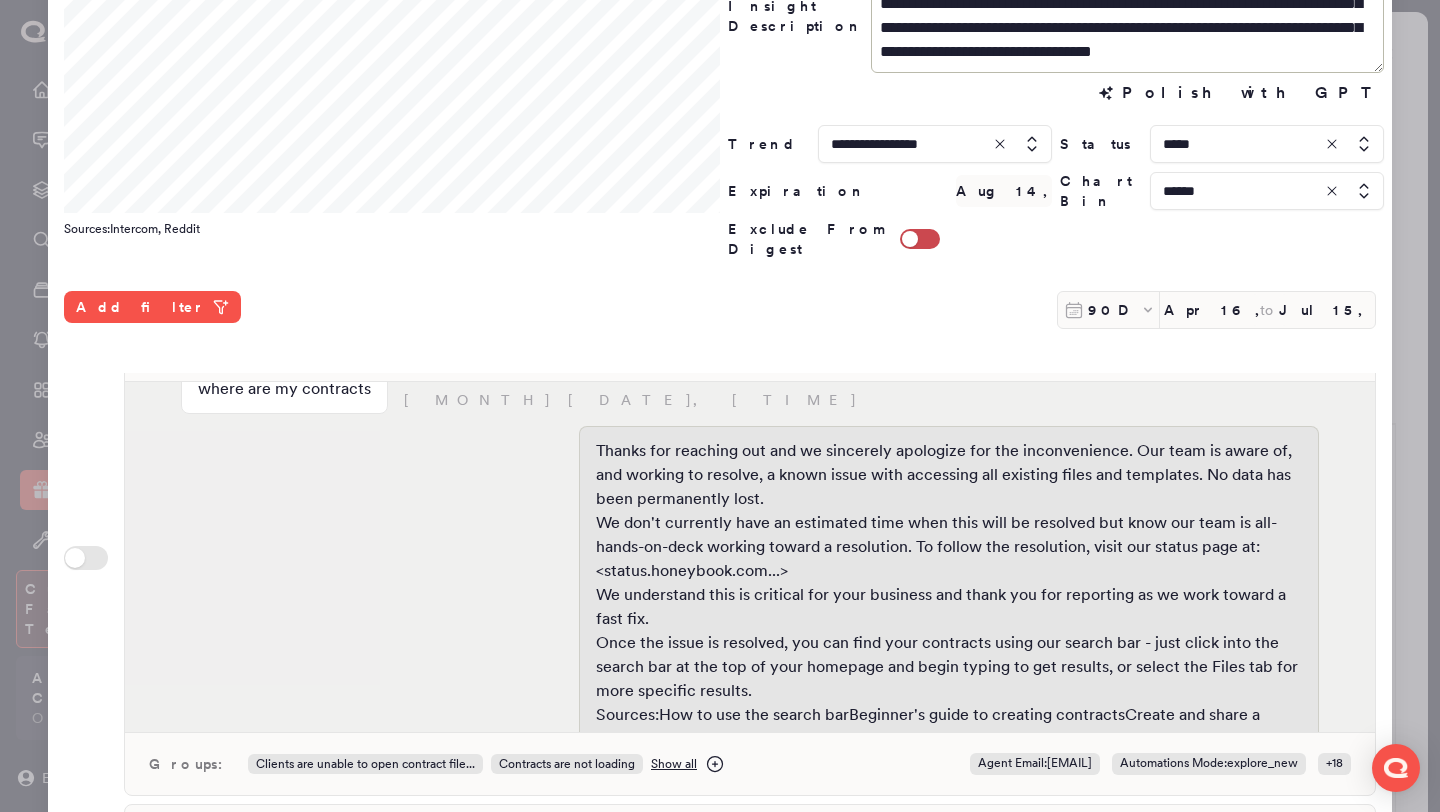 click on "90D Apr 16, 2025 to Jul 15, 2025" at bounding box center (1216, 310) 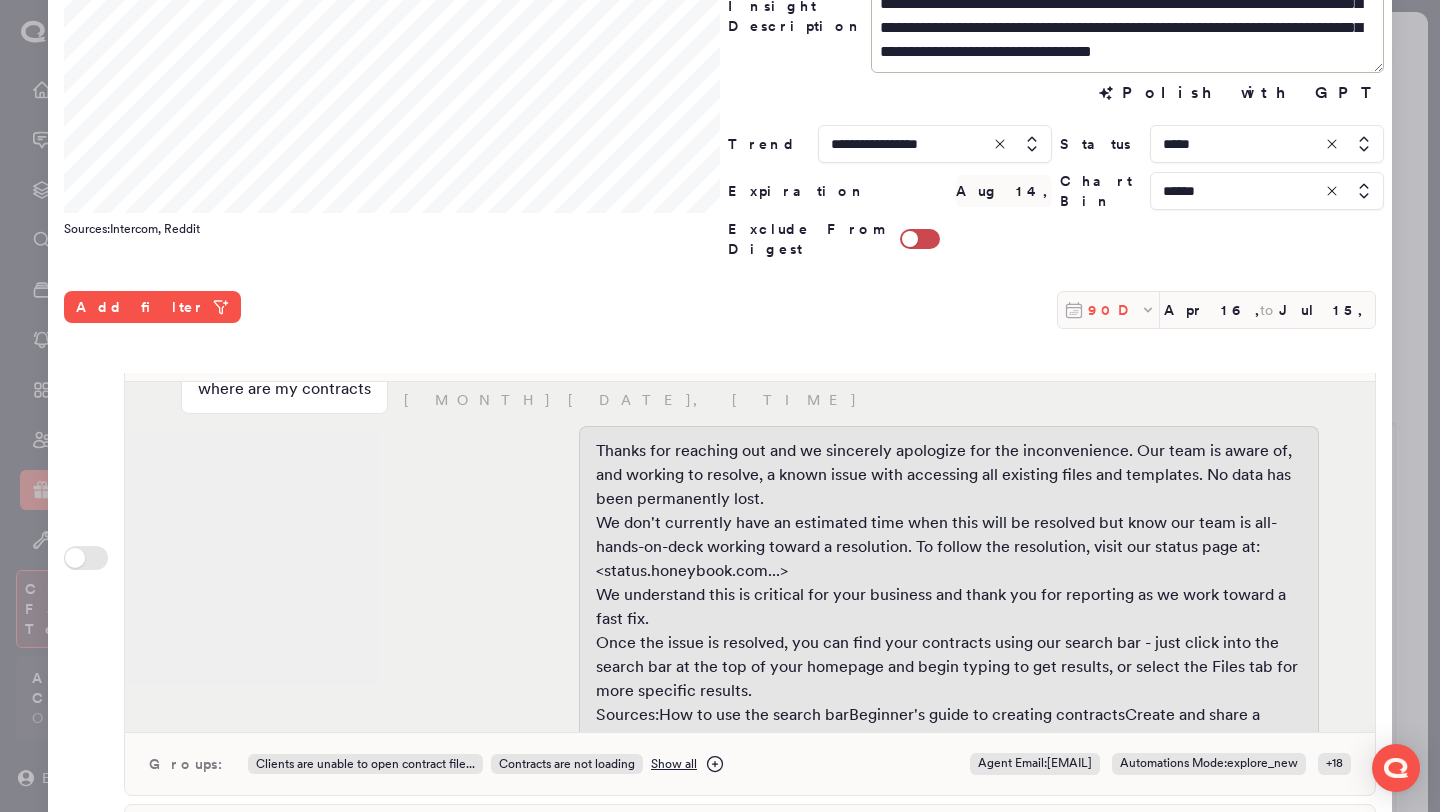 click on "90D" at bounding box center [1114, 310] 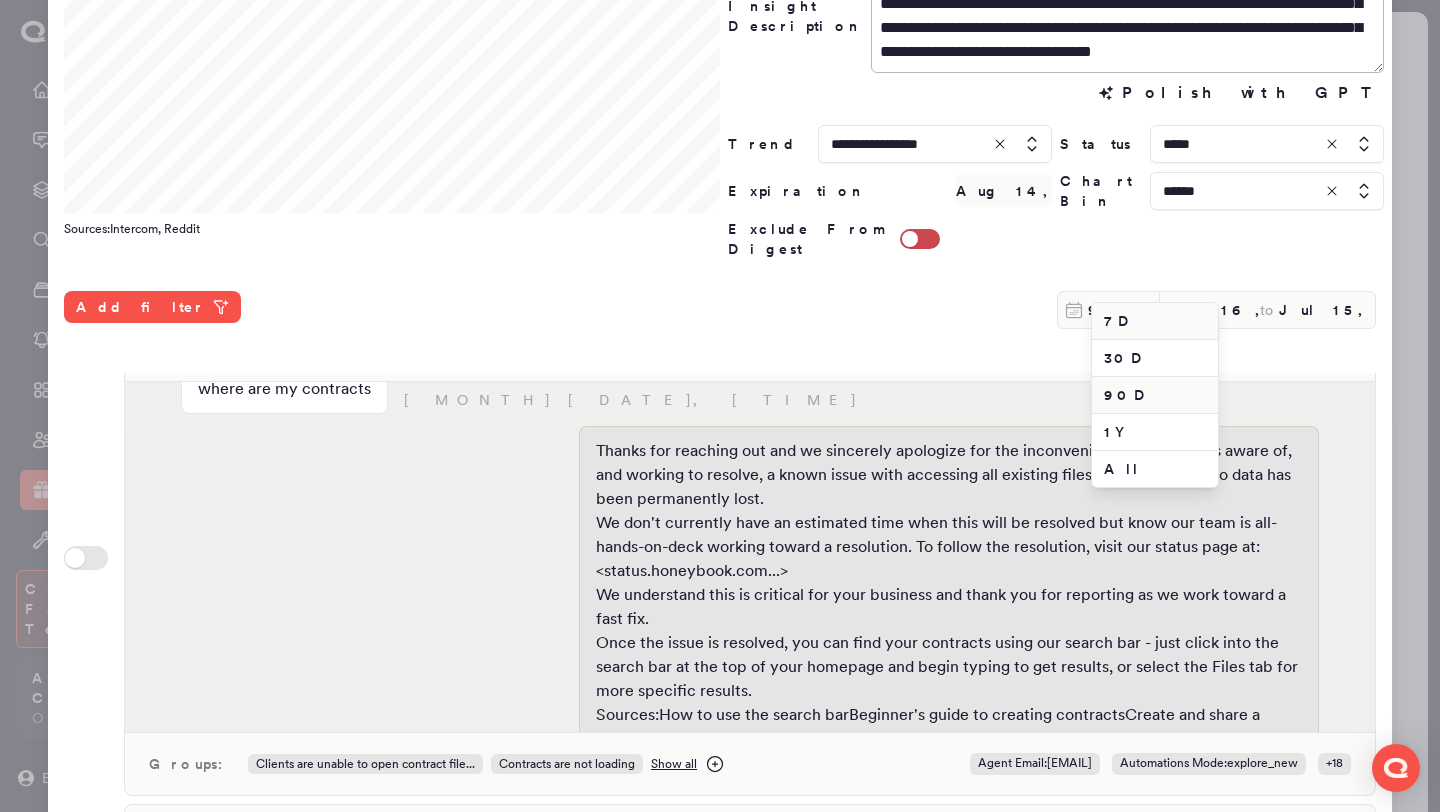 click on "7D" at bounding box center [1155, 321] 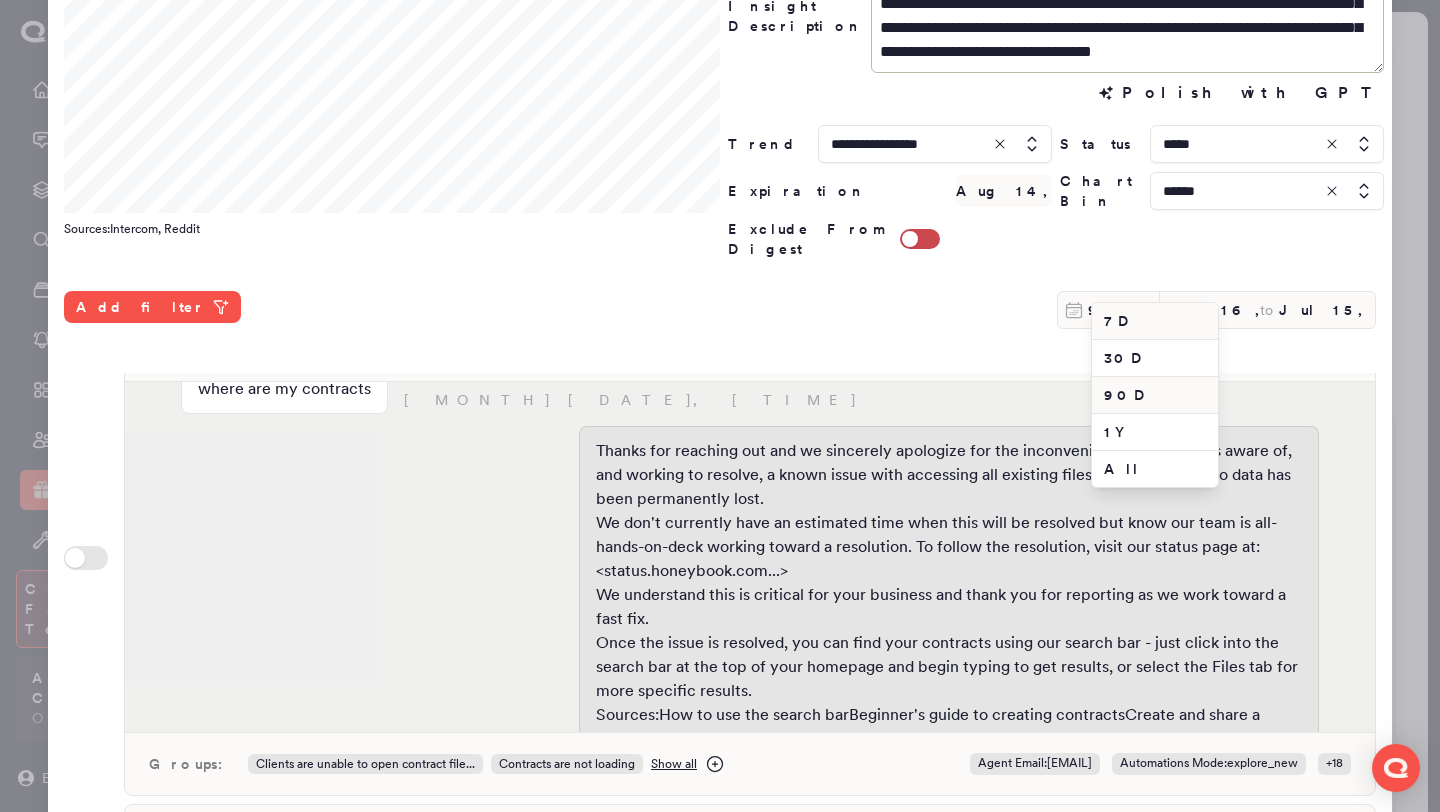 type on "Jul 8, 2025" 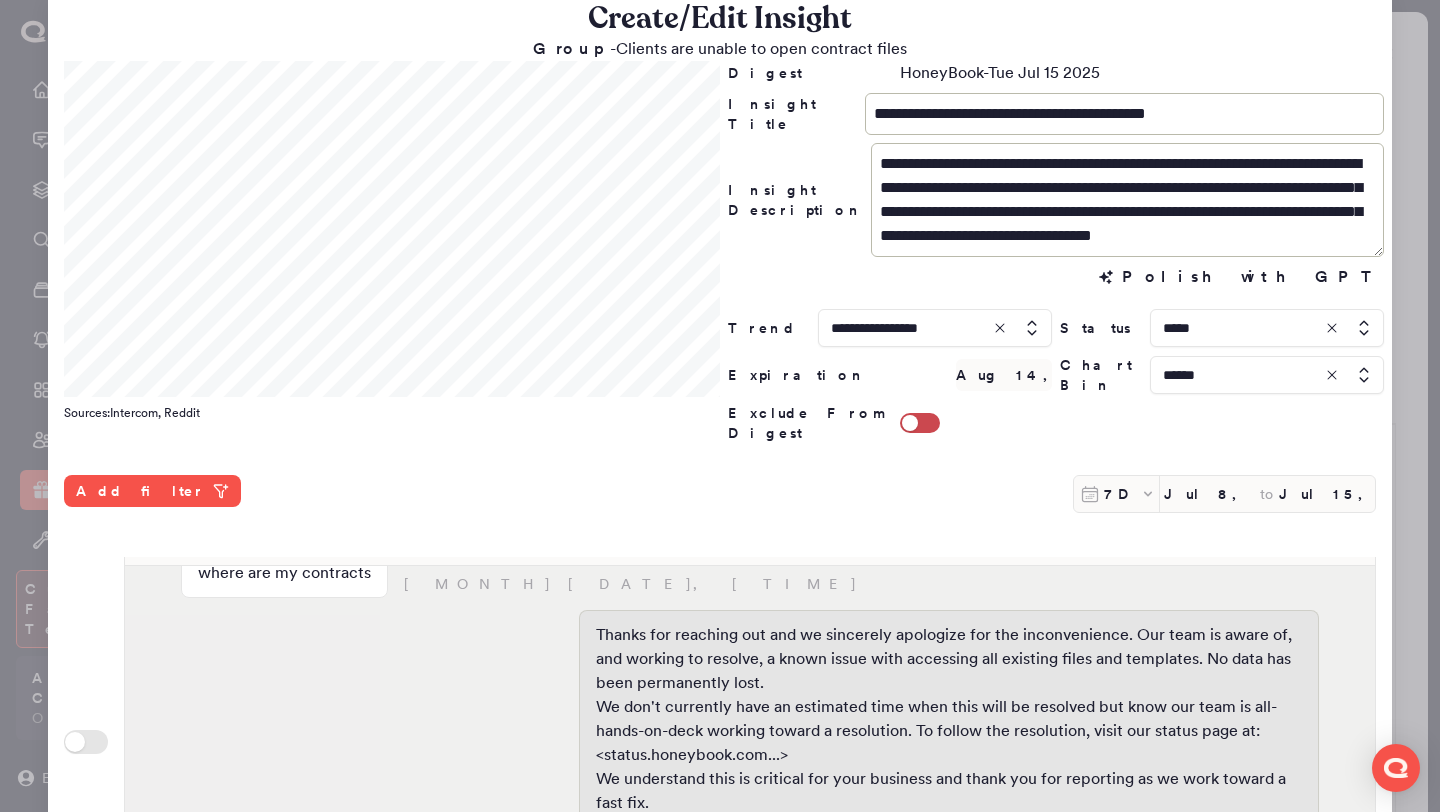 scroll, scrollTop: 0, scrollLeft: 0, axis: both 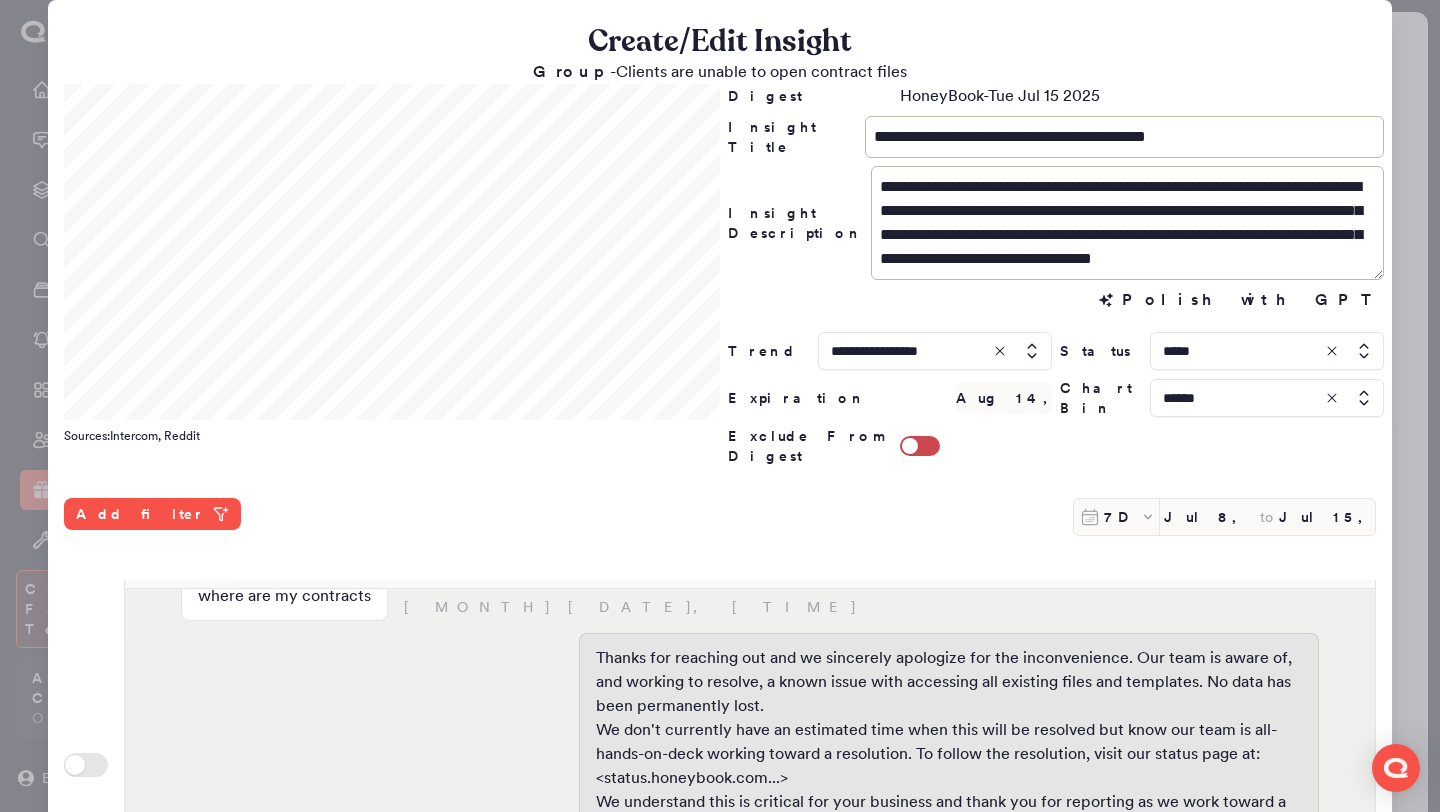 click at bounding box center [1267, 398] 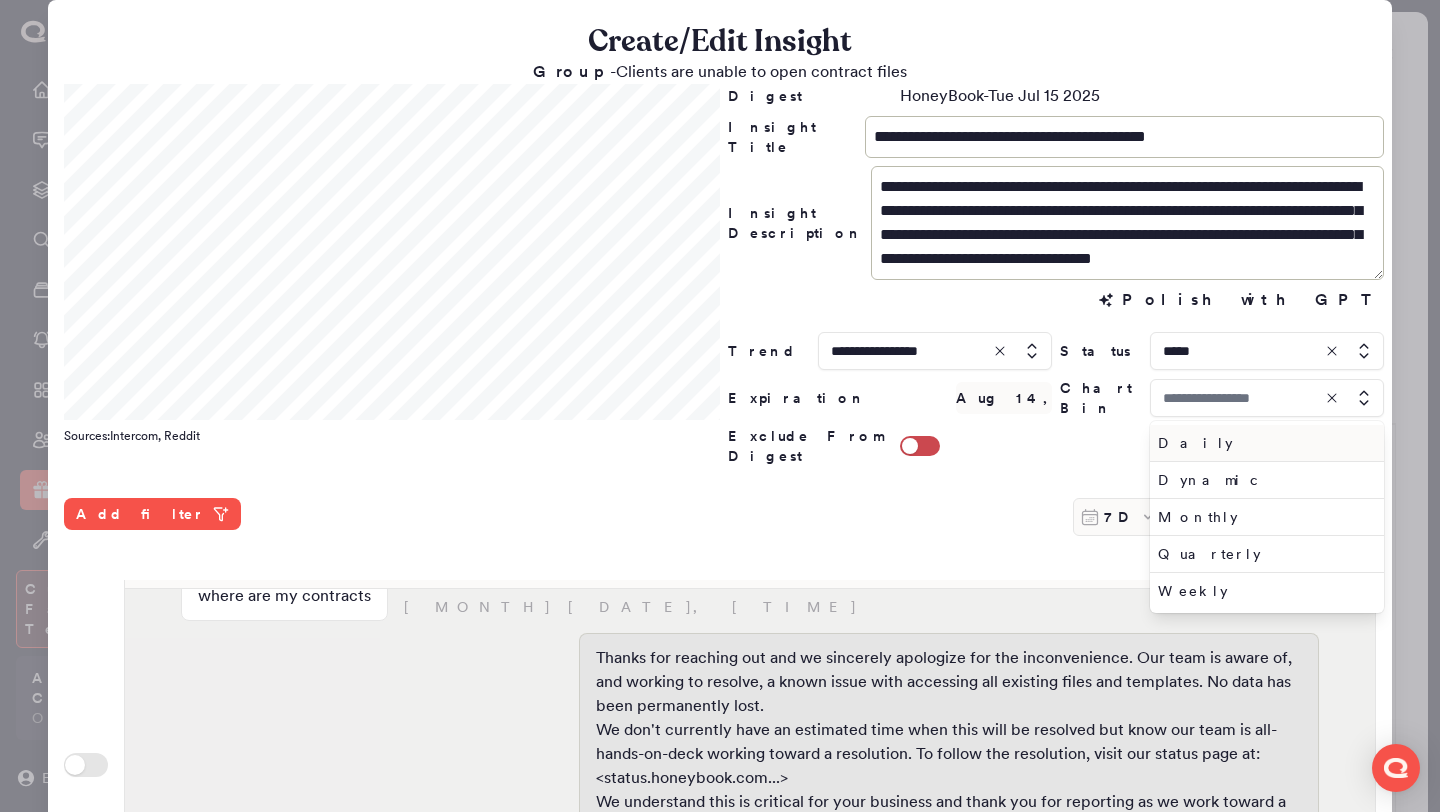 type on "******" 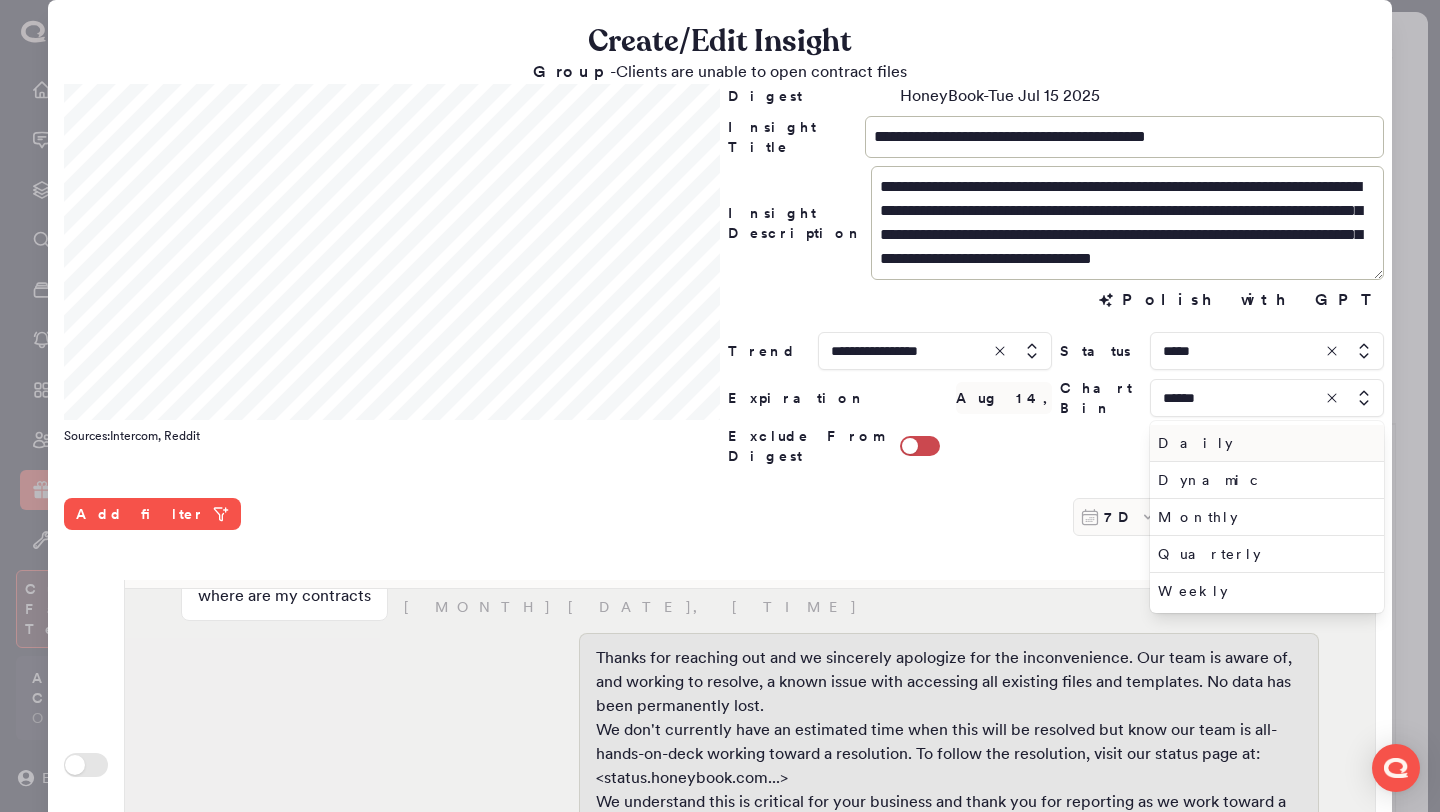 click on "Daily" at bounding box center (1263, 443) 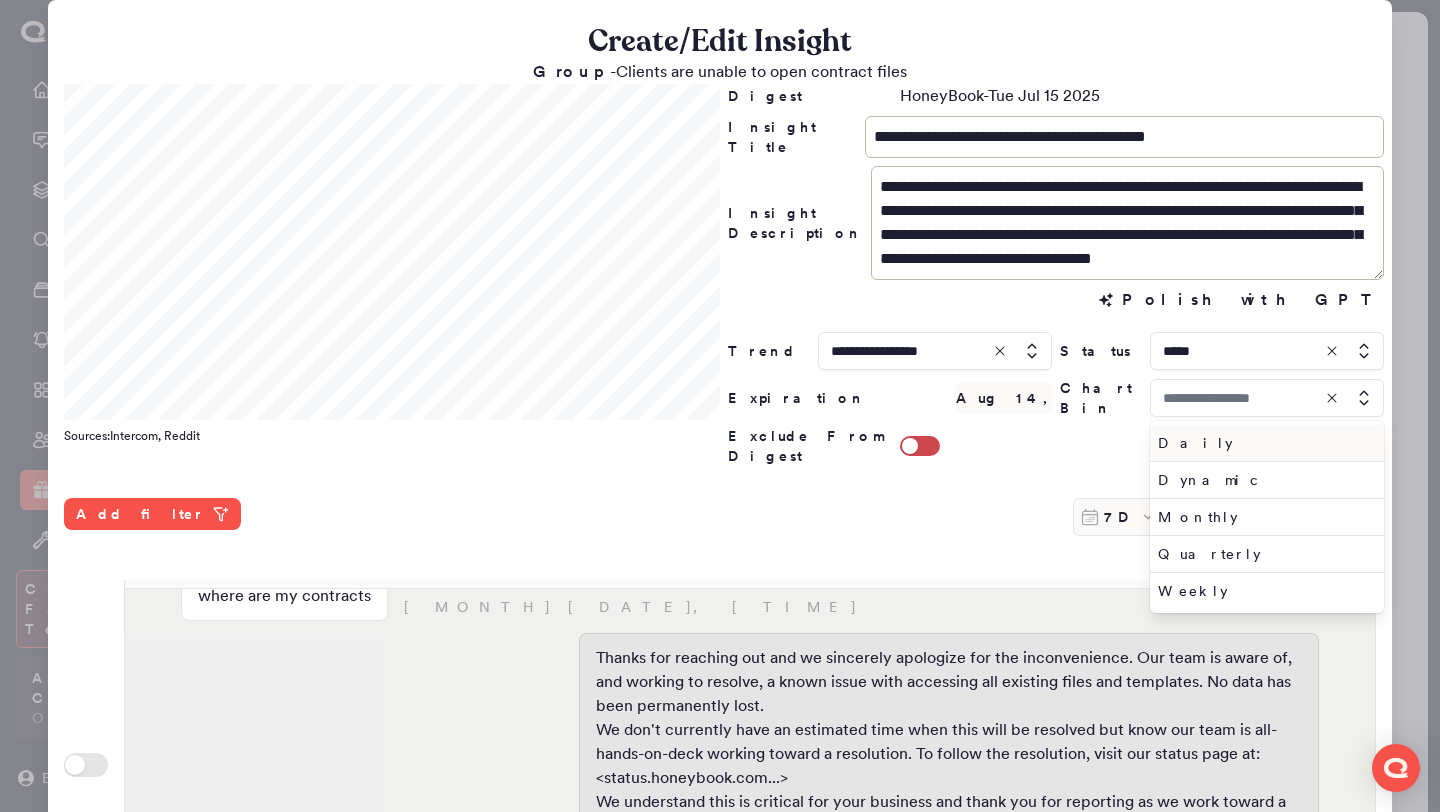 type on "*****" 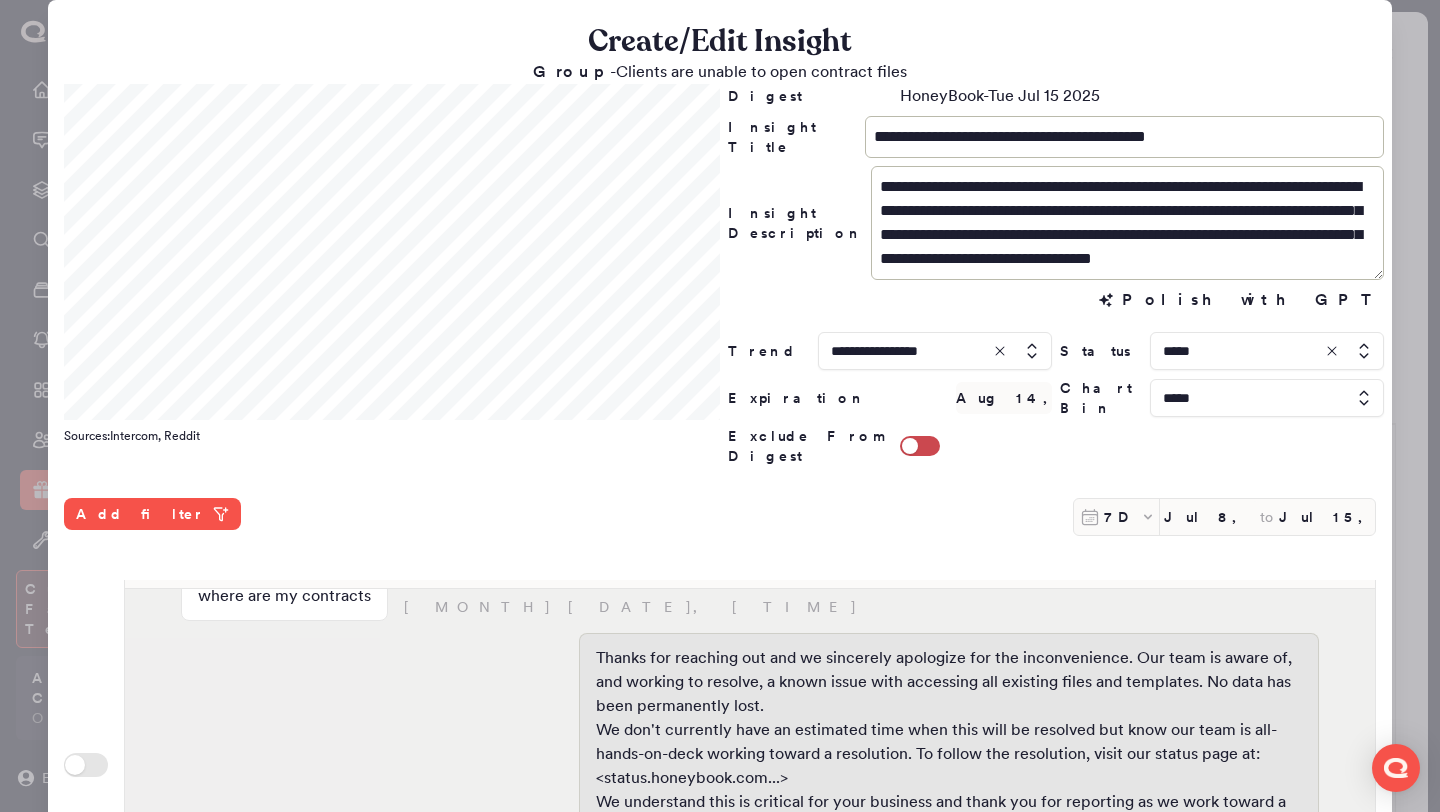 click at bounding box center (720, 406) 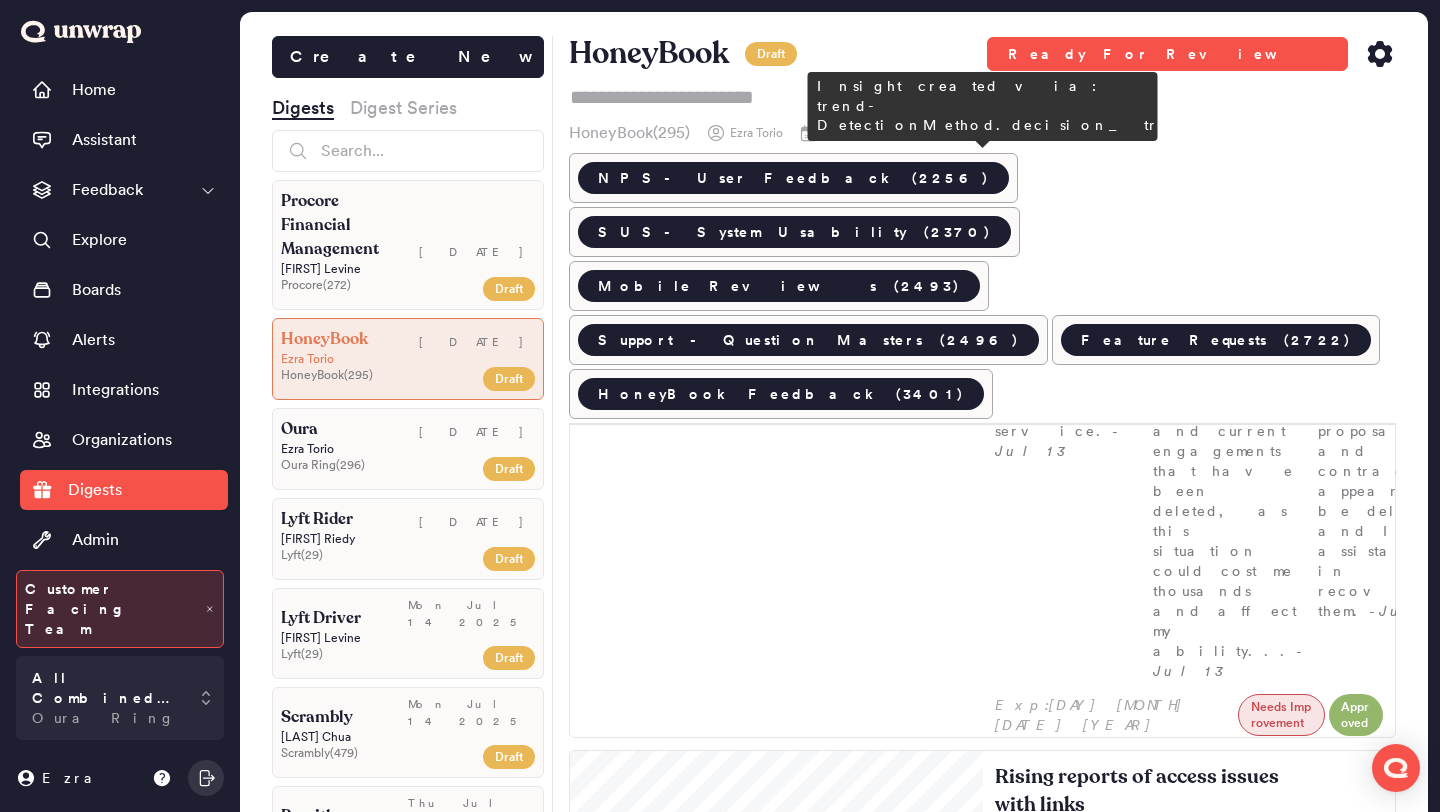 scroll, scrollTop: 614, scrollLeft: 0, axis: vertical 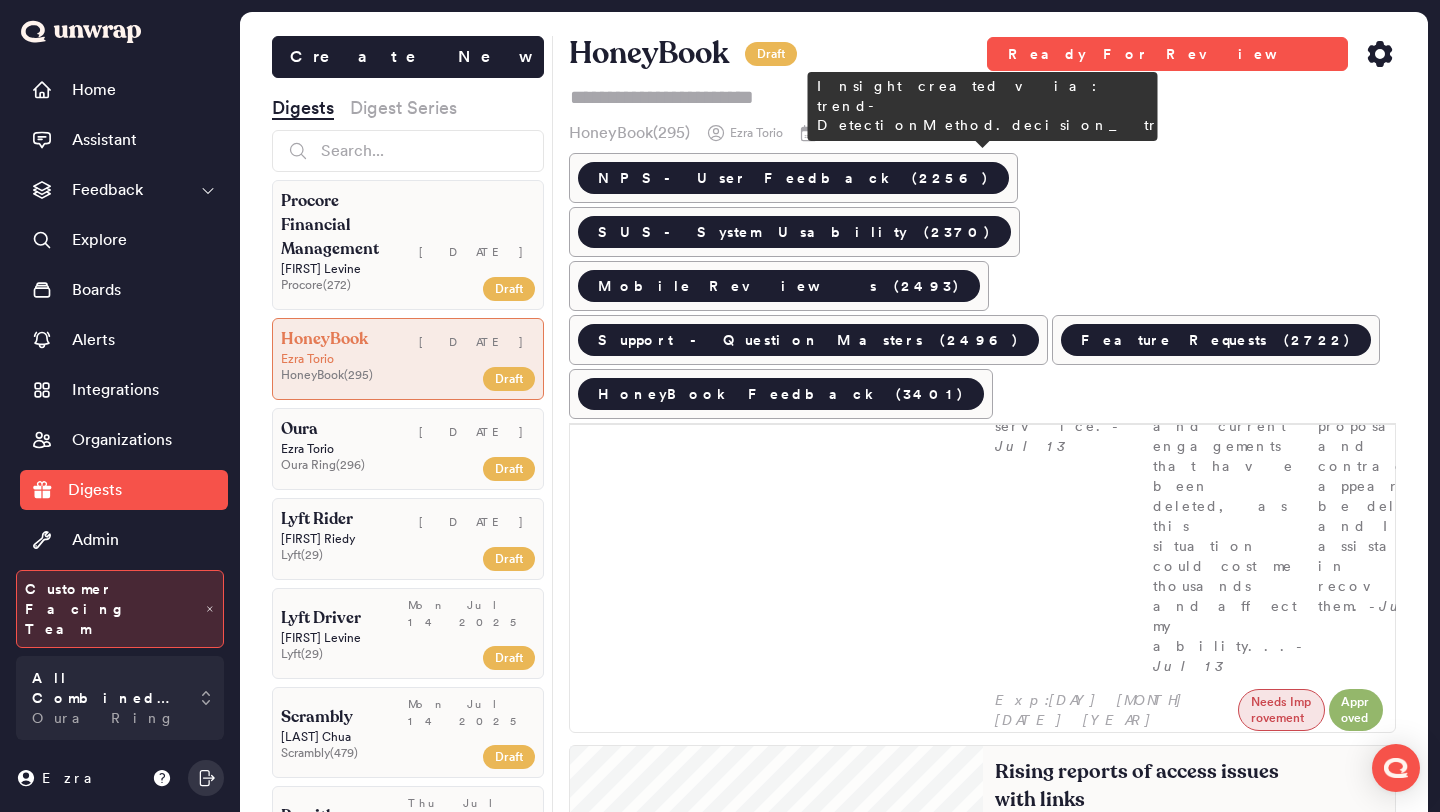 click on "Customers are reporting access issues with links, particularly 404 errors and loading problems, with feedback volume increasing to 131 entries the week of [DATE] (2.3% of feedback). Many are unable to access templates and contracts, impacting their workflow significantly." at bounding box center [1189, 1062] 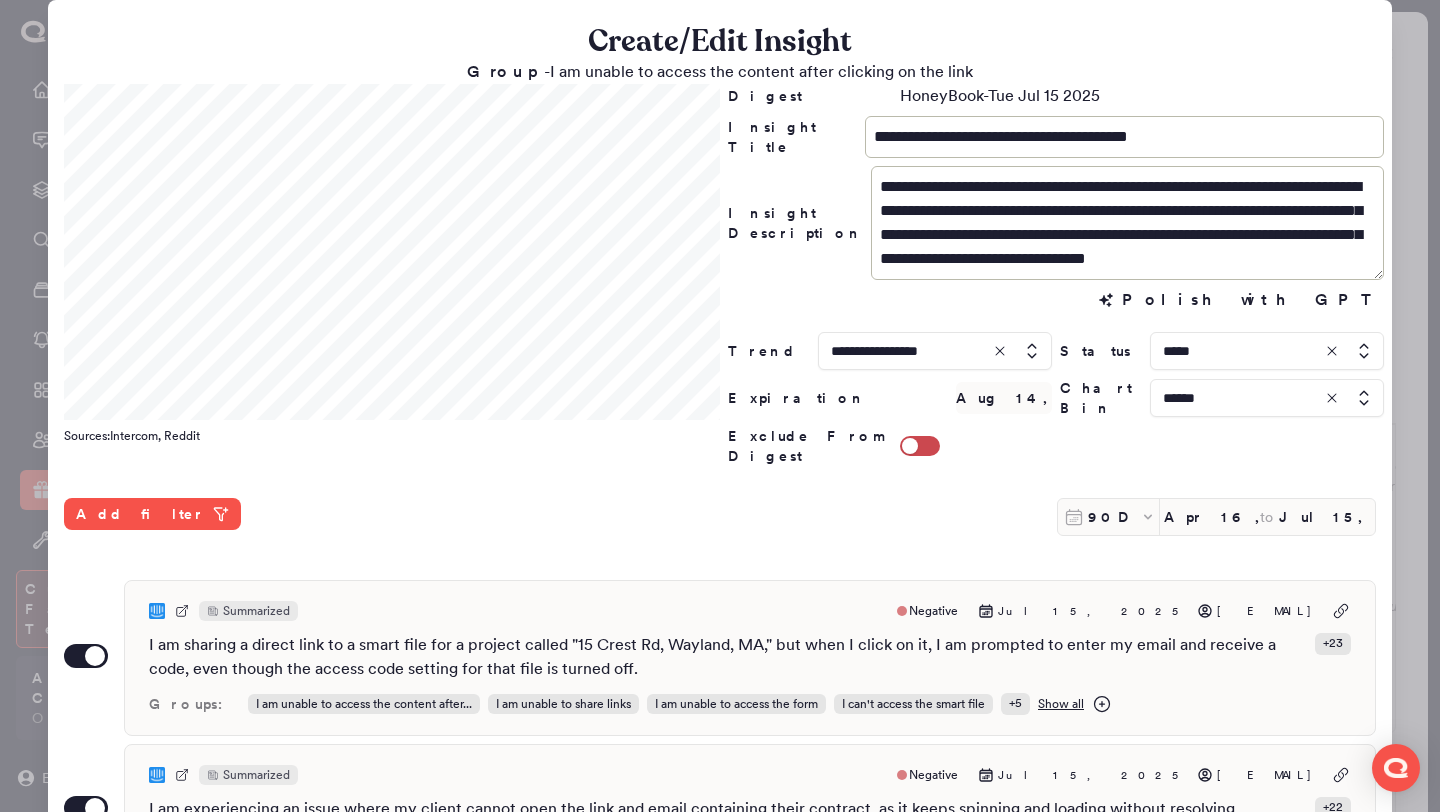 click at bounding box center (1267, 351) 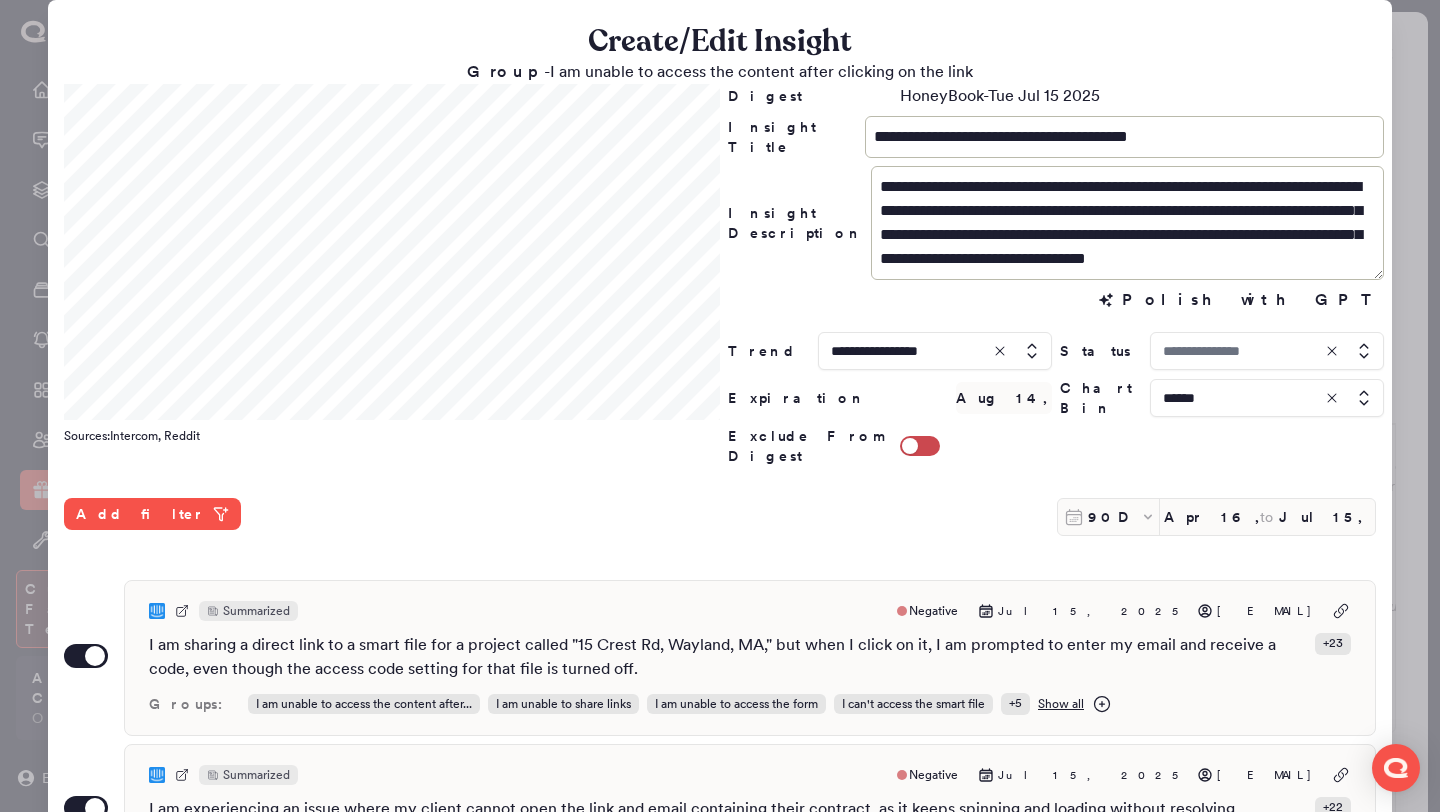 type on "*****" 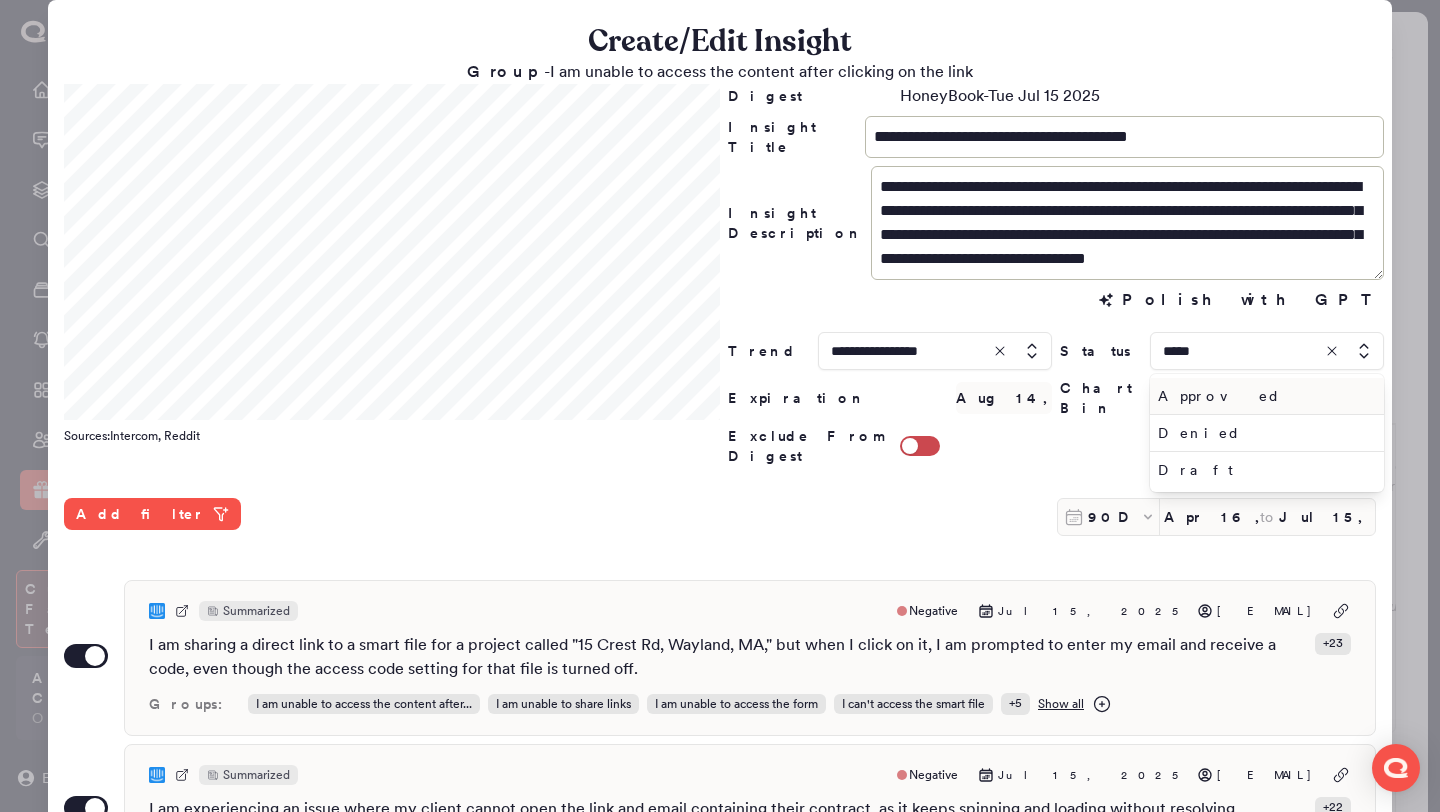 click on "Approved" at bounding box center (1263, 396) 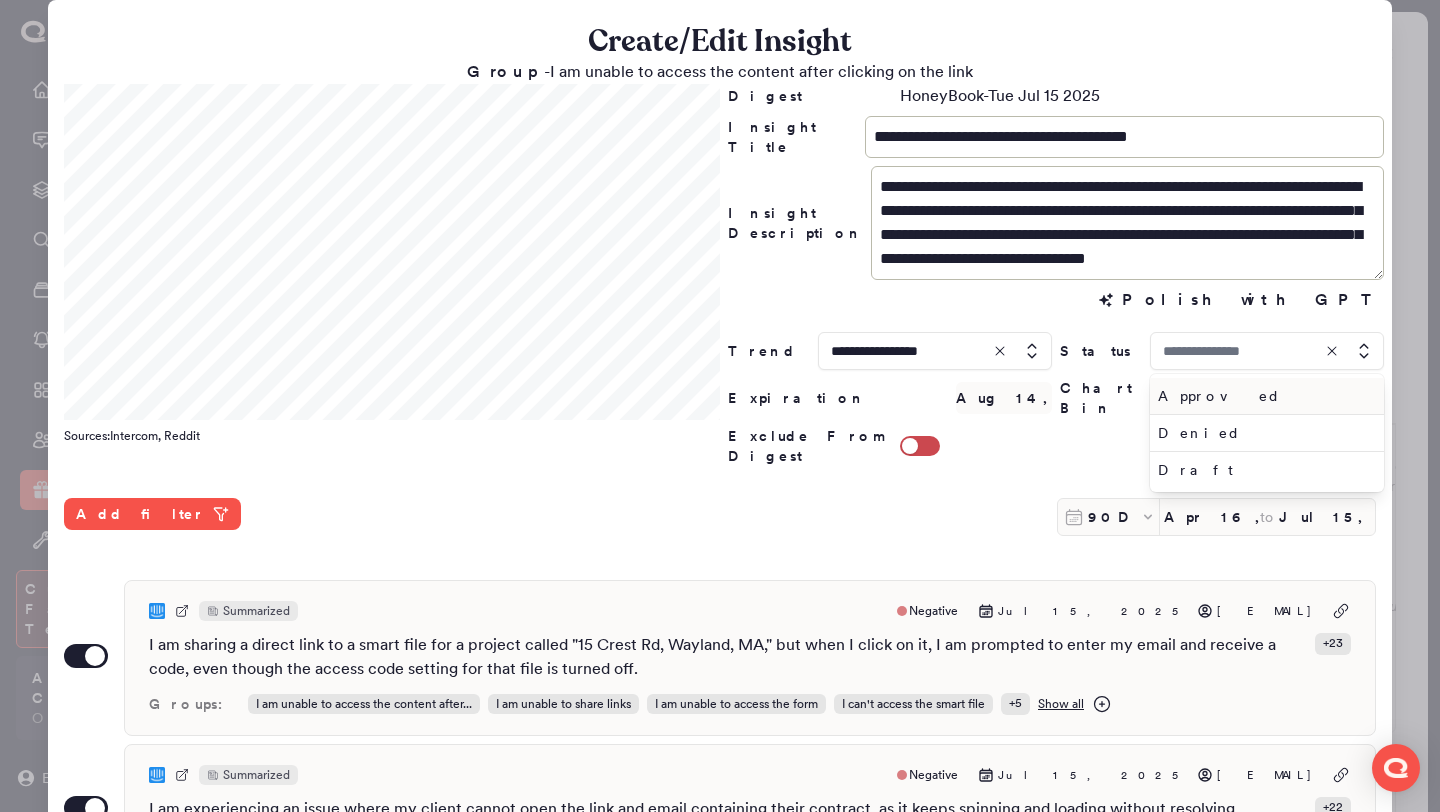 type on "********" 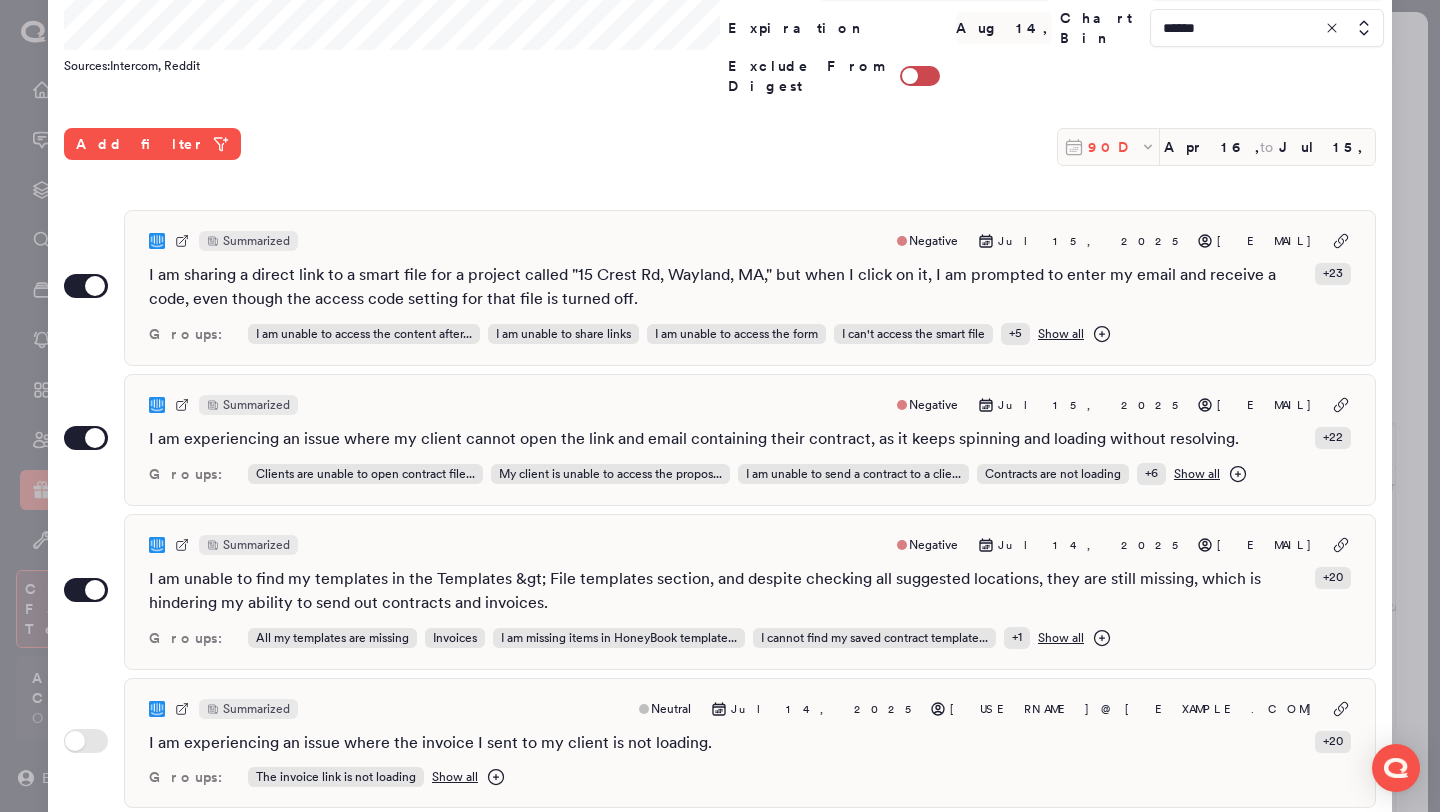 scroll, scrollTop: 516, scrollLeft: 0, axis: vertical 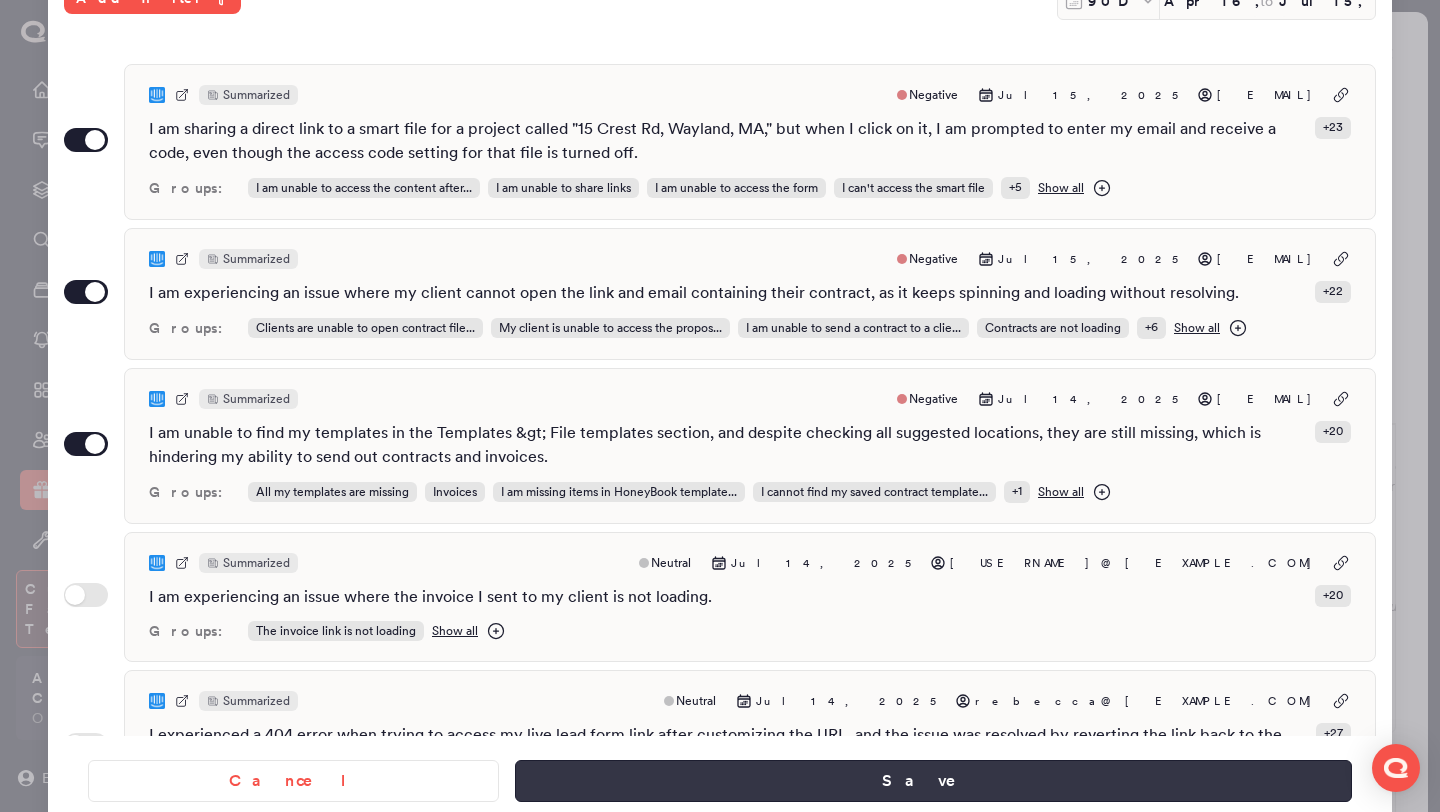click on "Save" at bounding box center [933, 781] 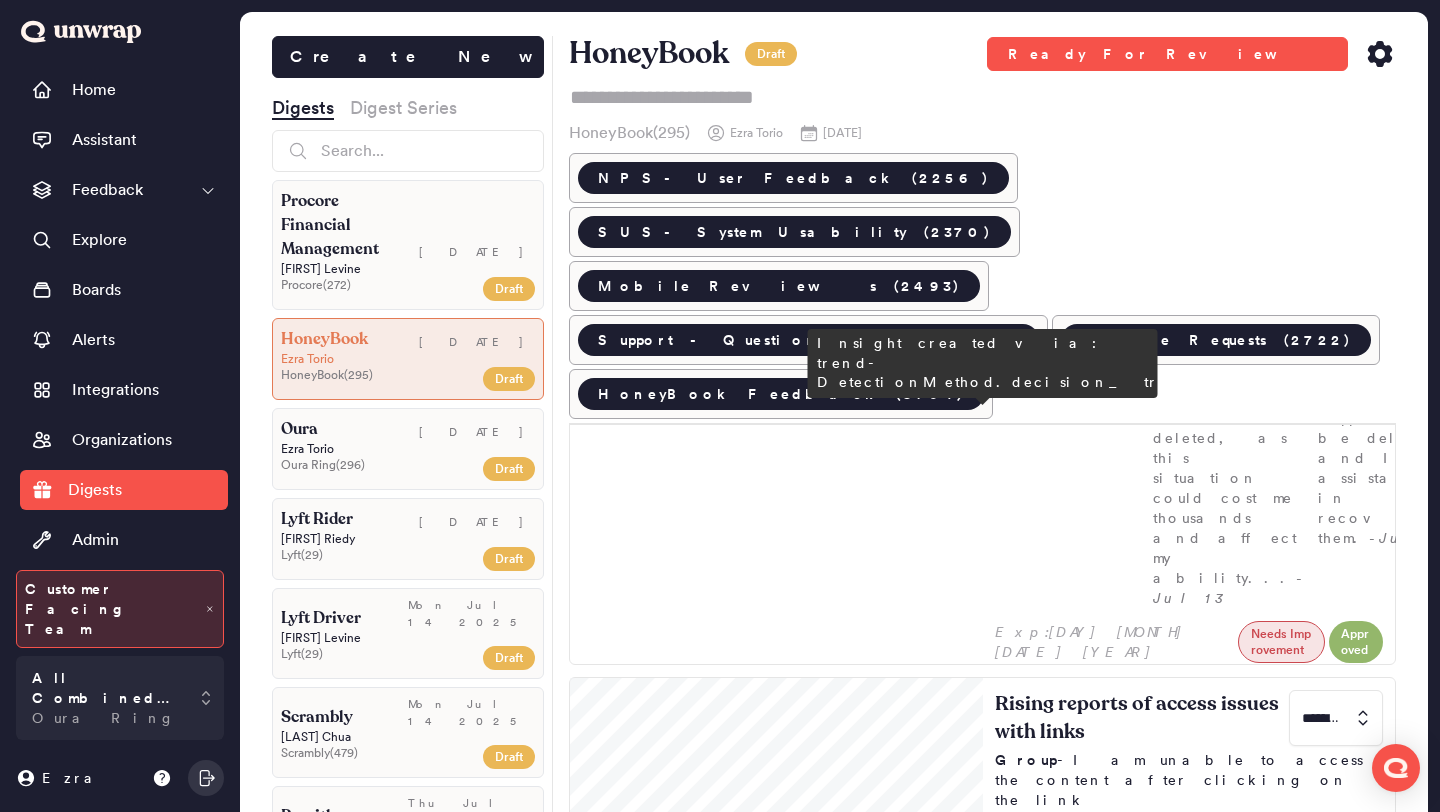 scroll, scrollTop: 957, scrollLeft: 0, axis: vertical 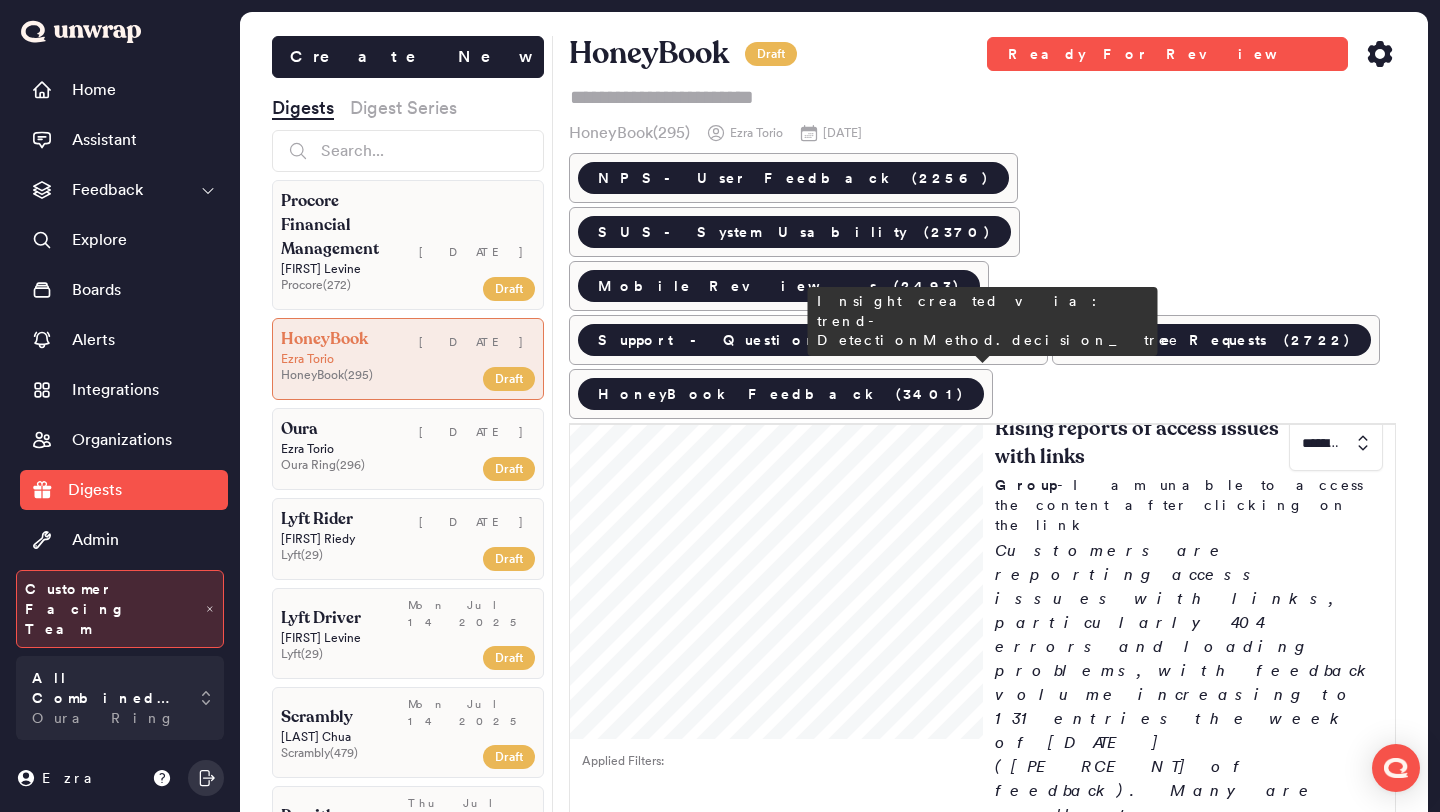 click on "Customers are reporting access issues with their business contracts, with feedback volume increasing to 371 entries the week of [DATE] (6.6% of feedback). Many express frustration over missing files and unresolved technical errors affecting their ability to manage critical documents." at bounding box center [1189, 1745] 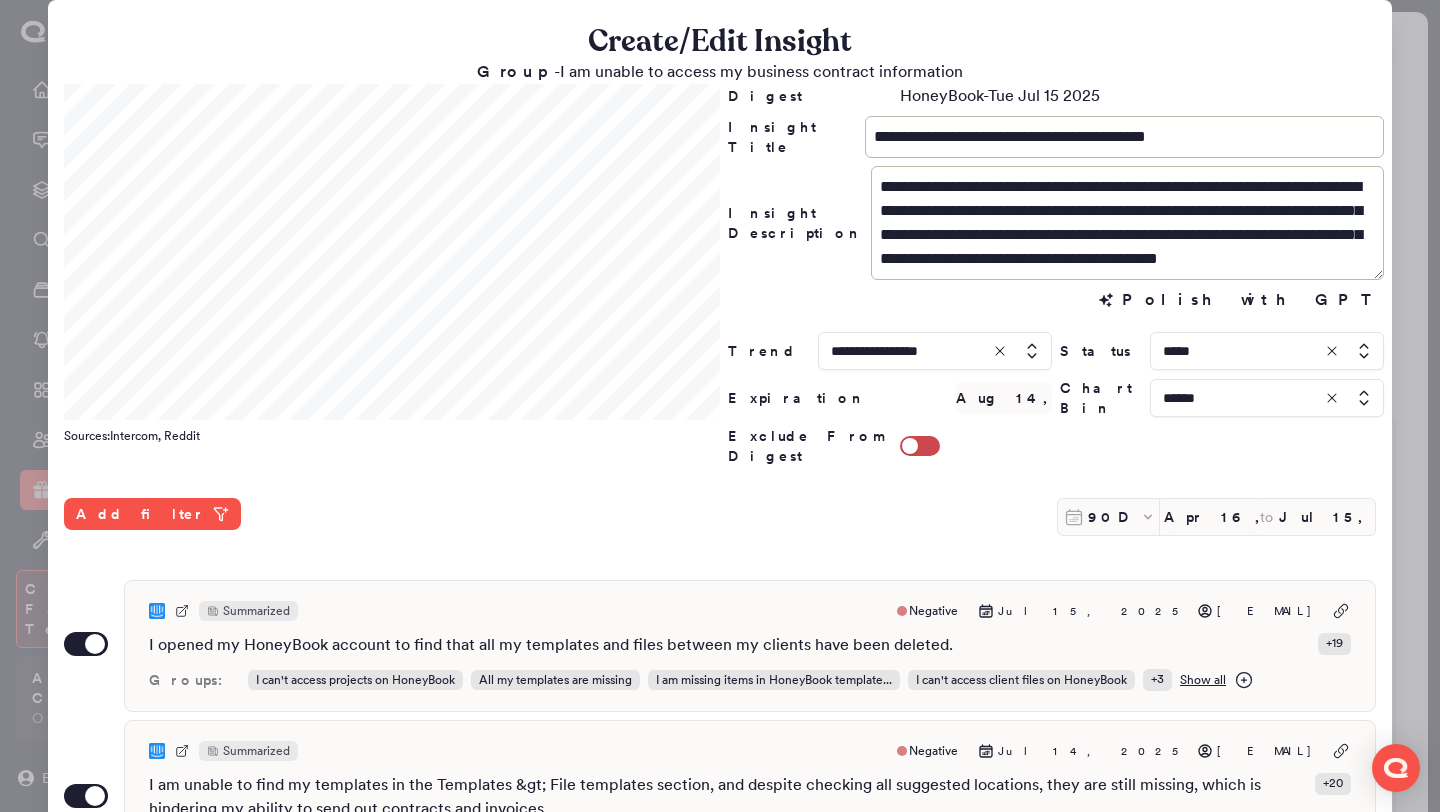 click at bounding box center (1267, 351) 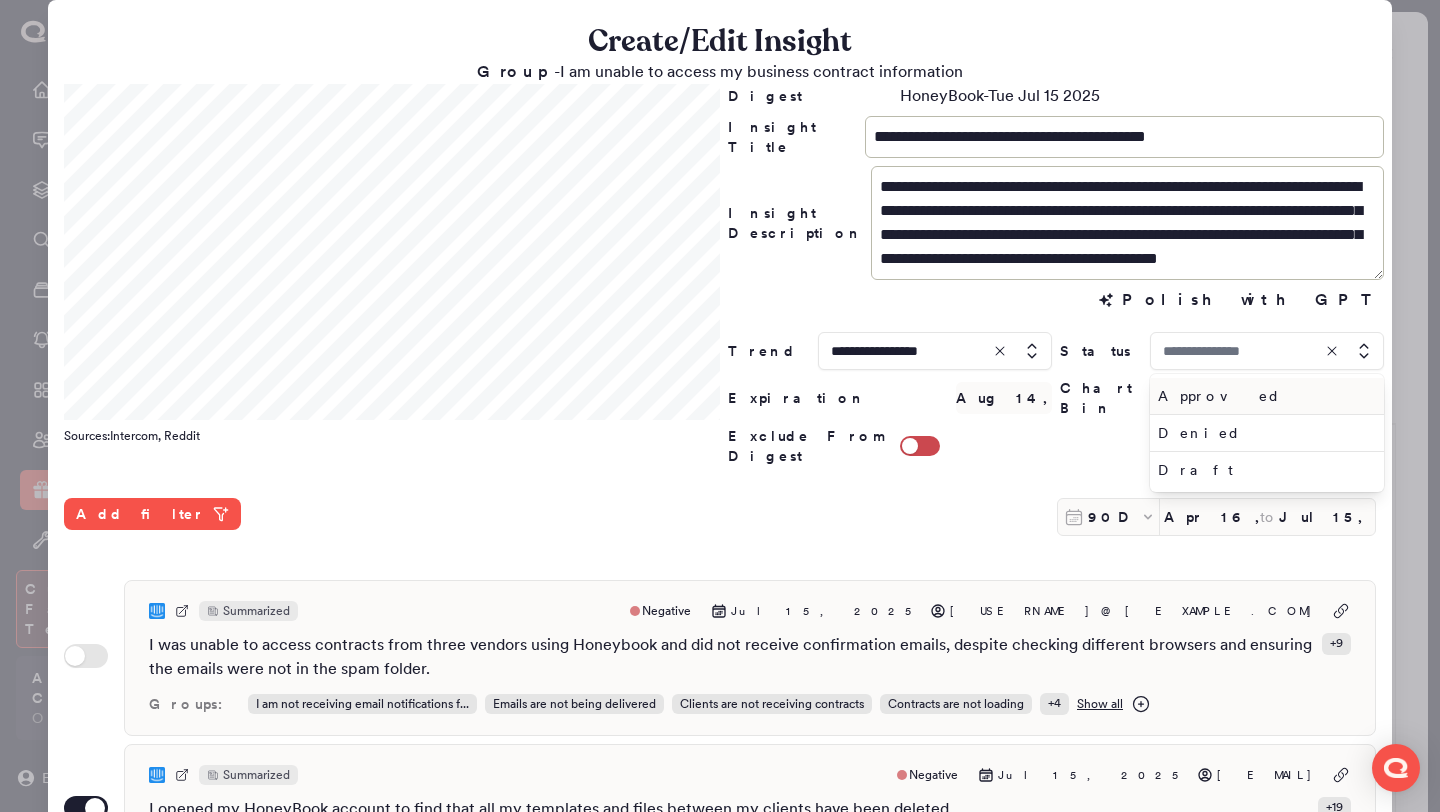 type on "*****" 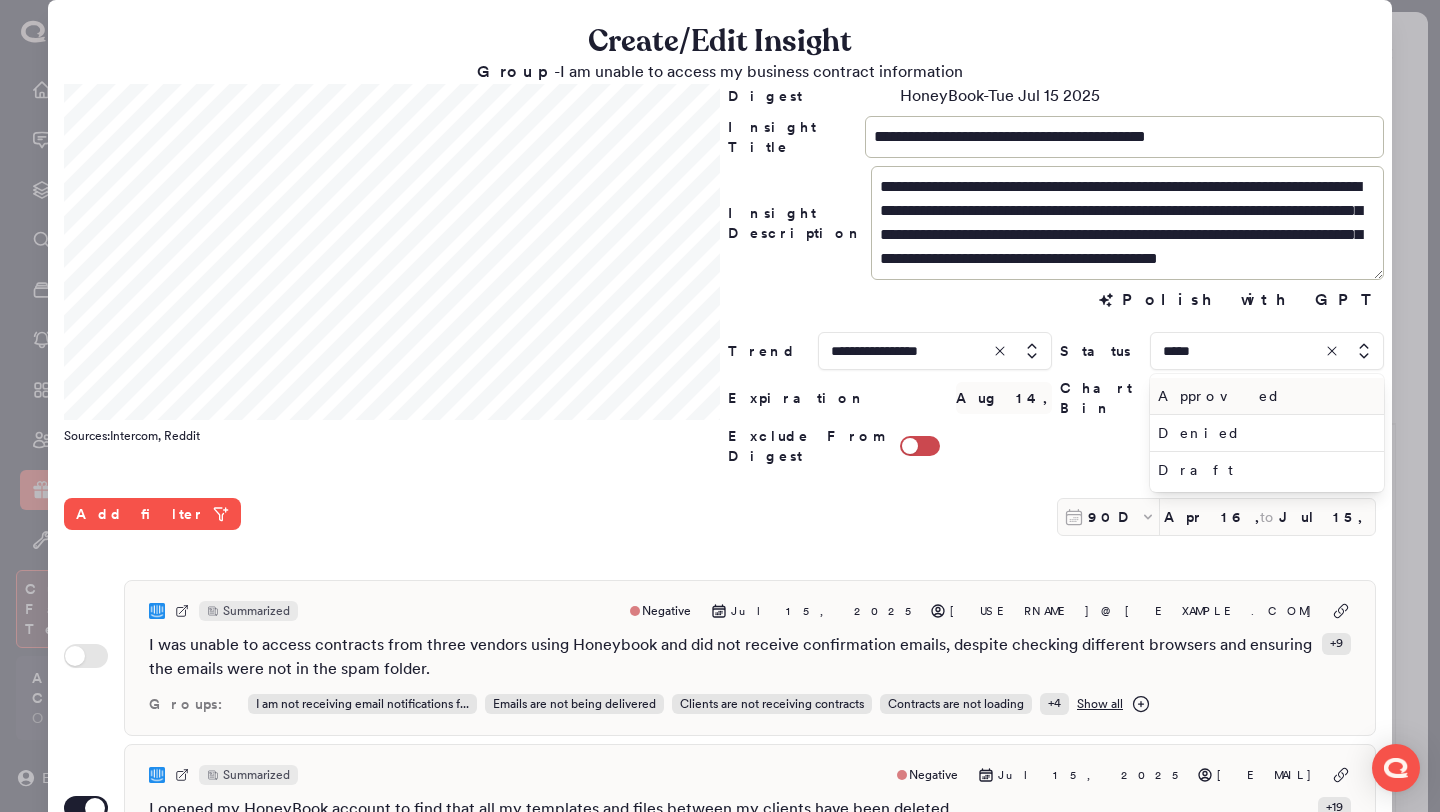 click on "Approved" at bounding box center (1263, 396) 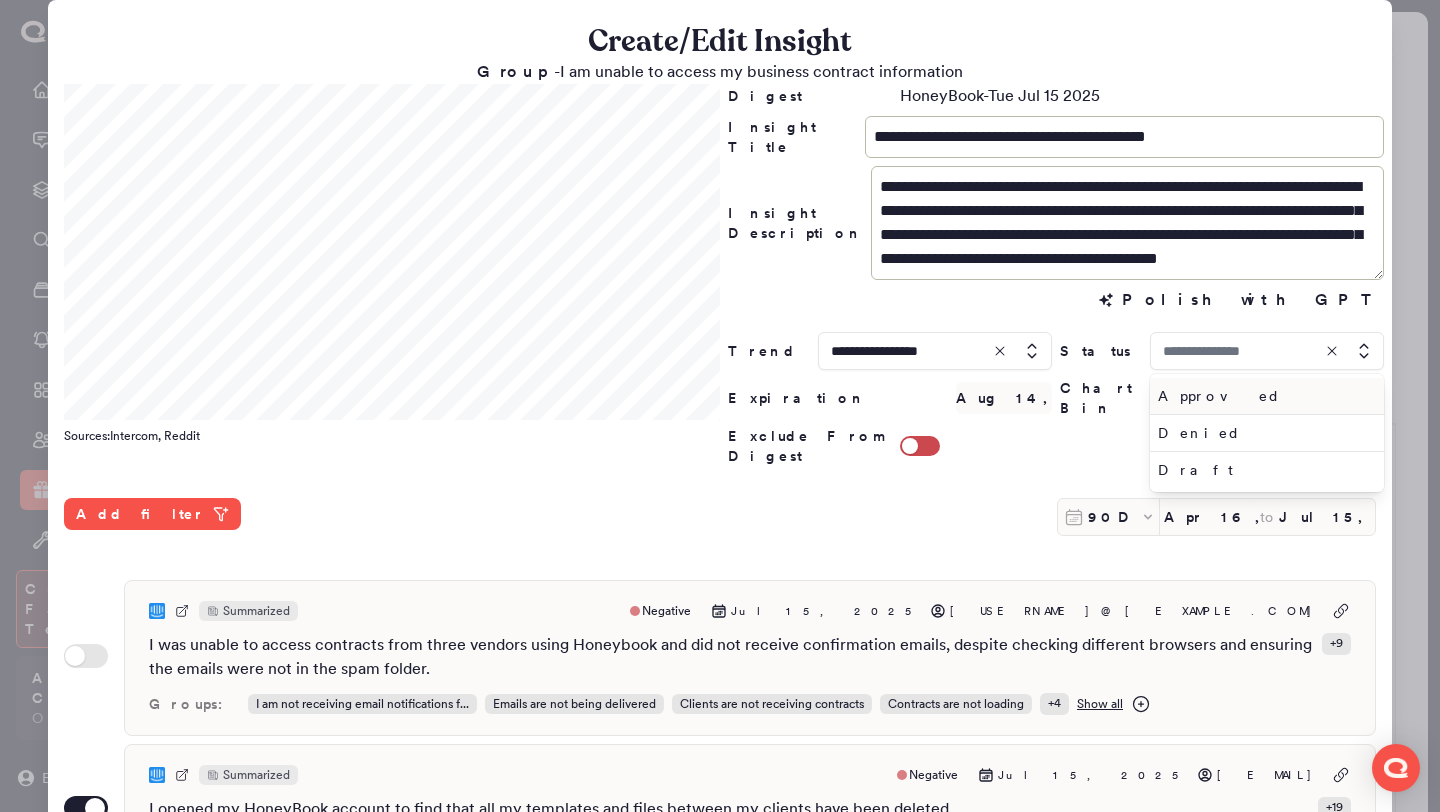 type on "********" 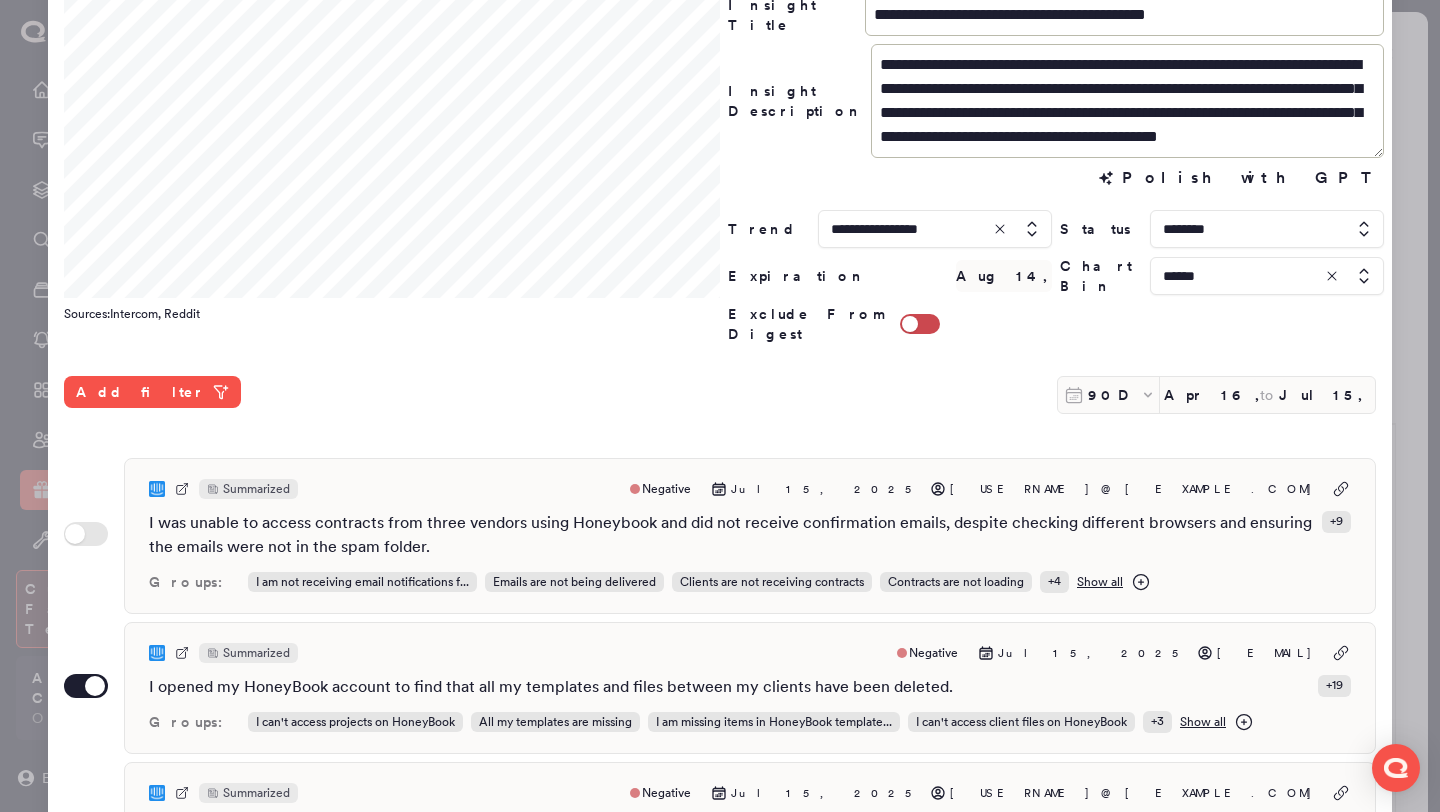 scroll, scrollTop: 516, scrollLeft: 0, axis: vertical 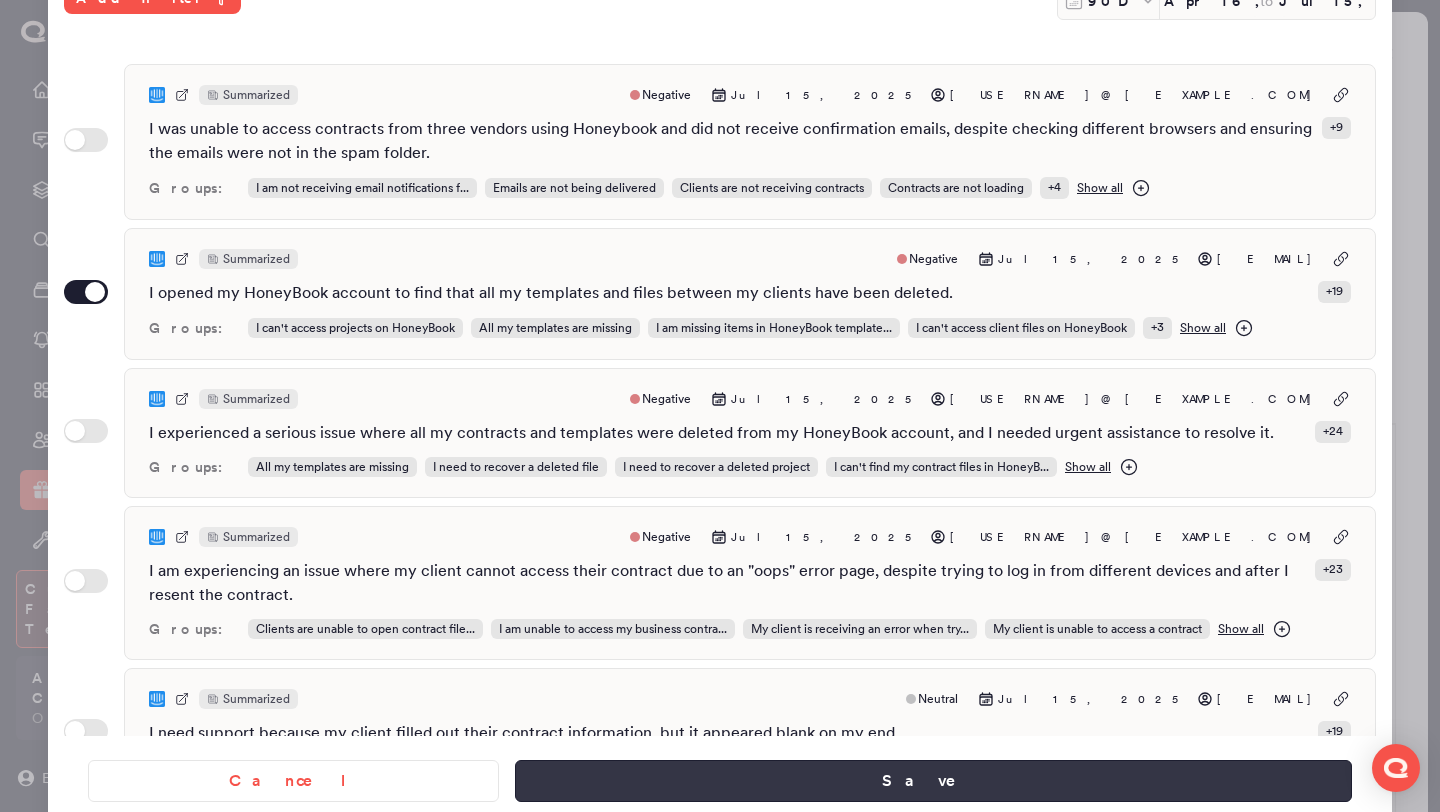 click on "Save" at bounding box center [933, 781] 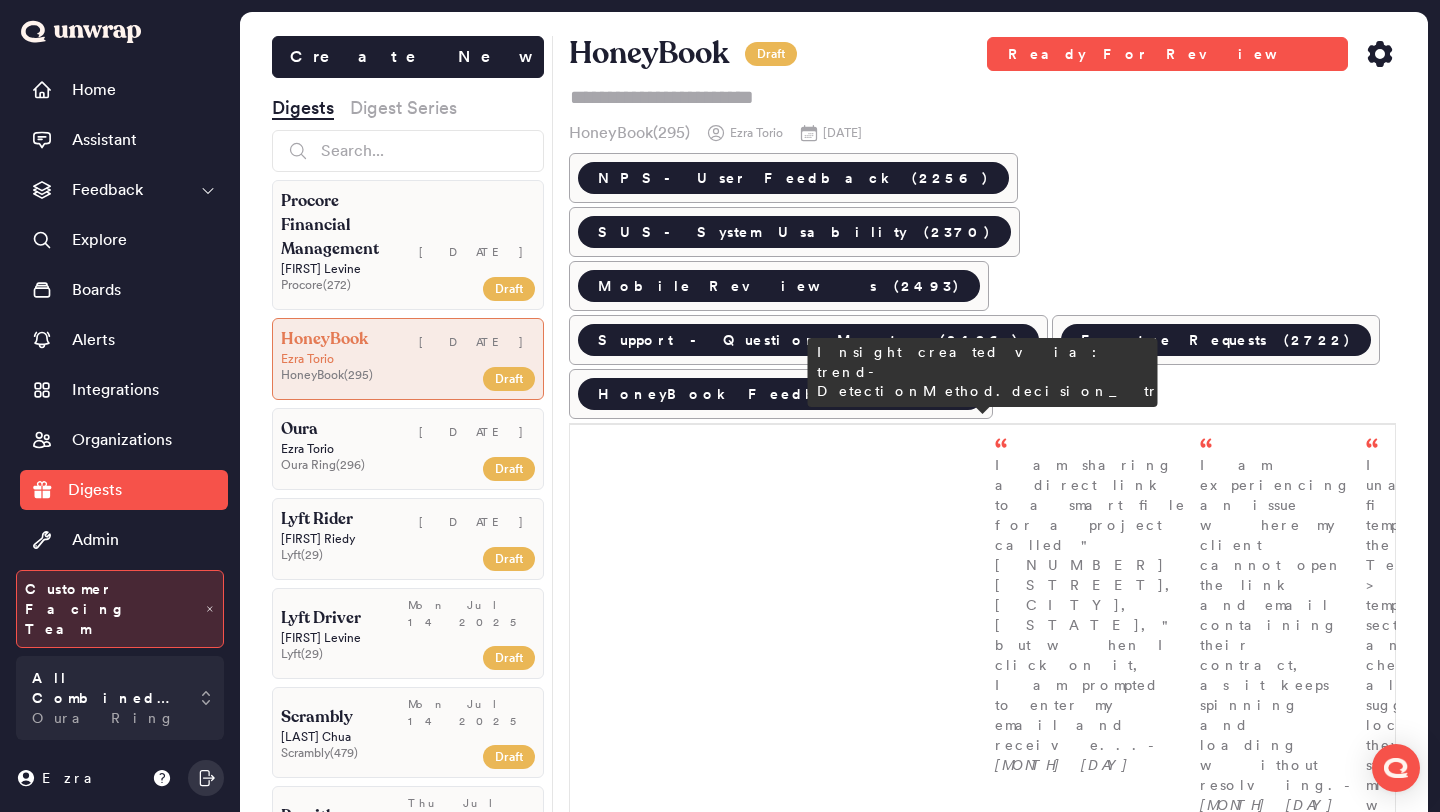 scroll, scrollTop: 1636, scrollLeft: 0, axis: vertical 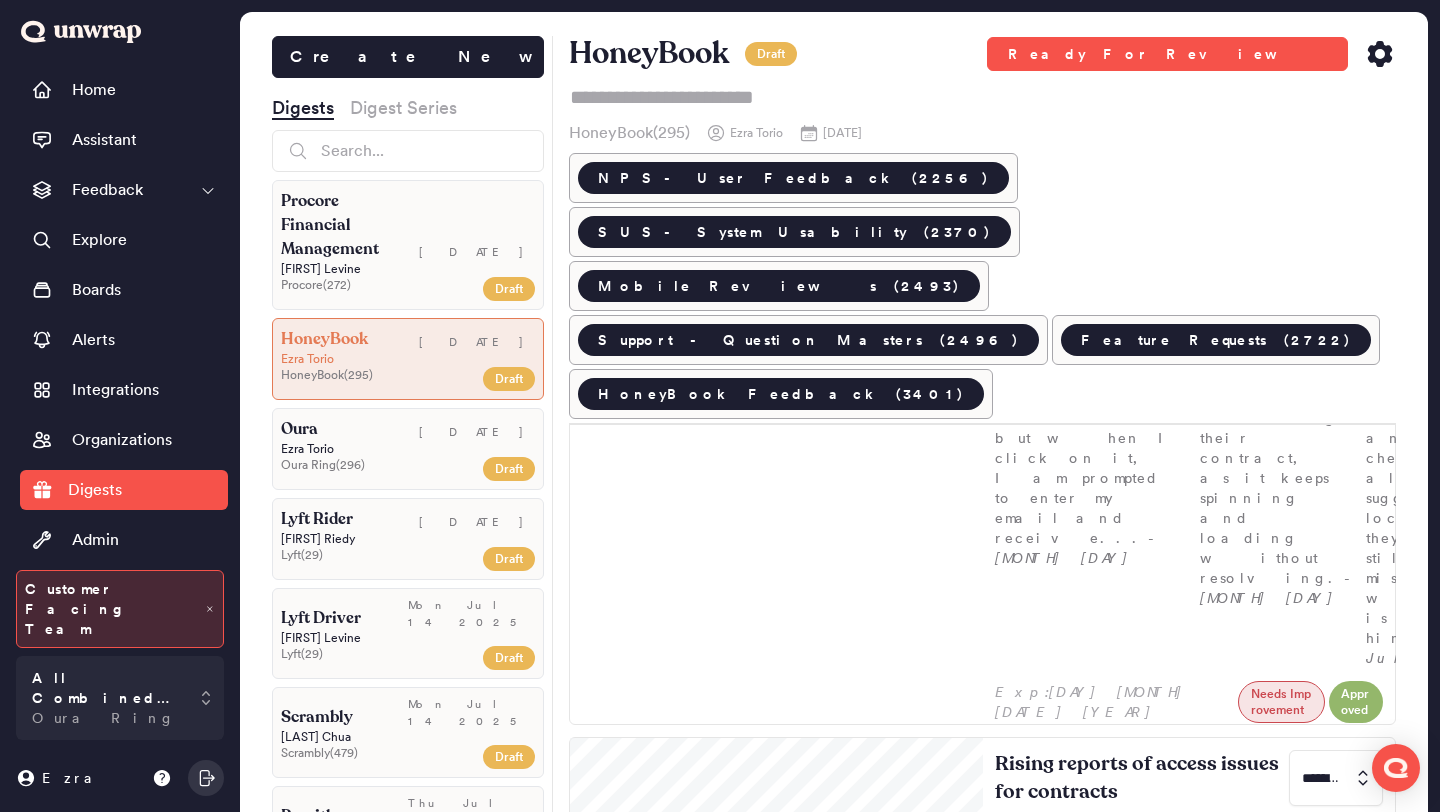 click on "Customers are reporting access issues with their HoneyBook projects, with feedback volume spiking to 95 entries the week of July 7th (1.7% of feedback). Many describe files and templates disappearing, leading to significant disruptions in their workflow and client interactions." at bounding box center (1189, 2072) 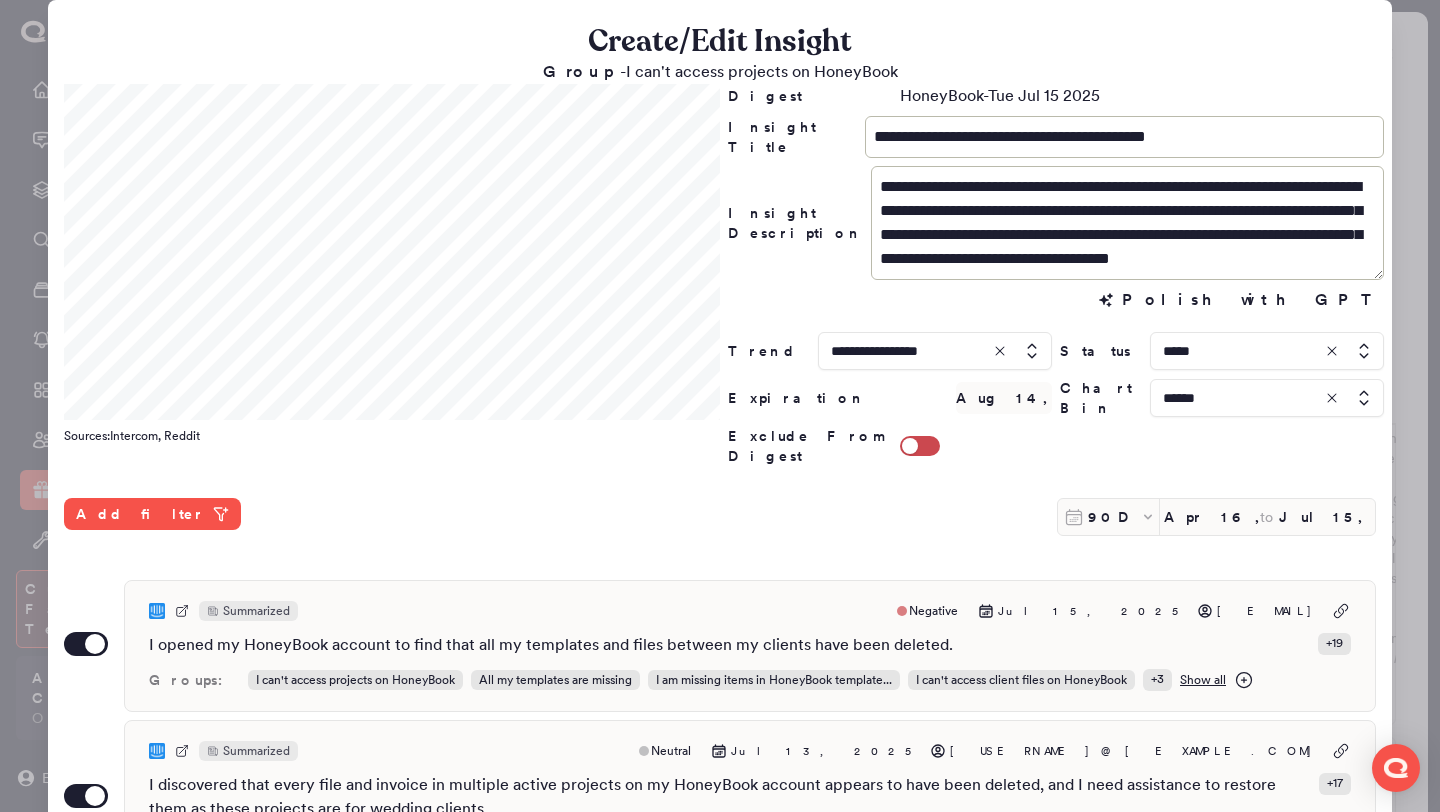 click at bounding box center (1267, 351) 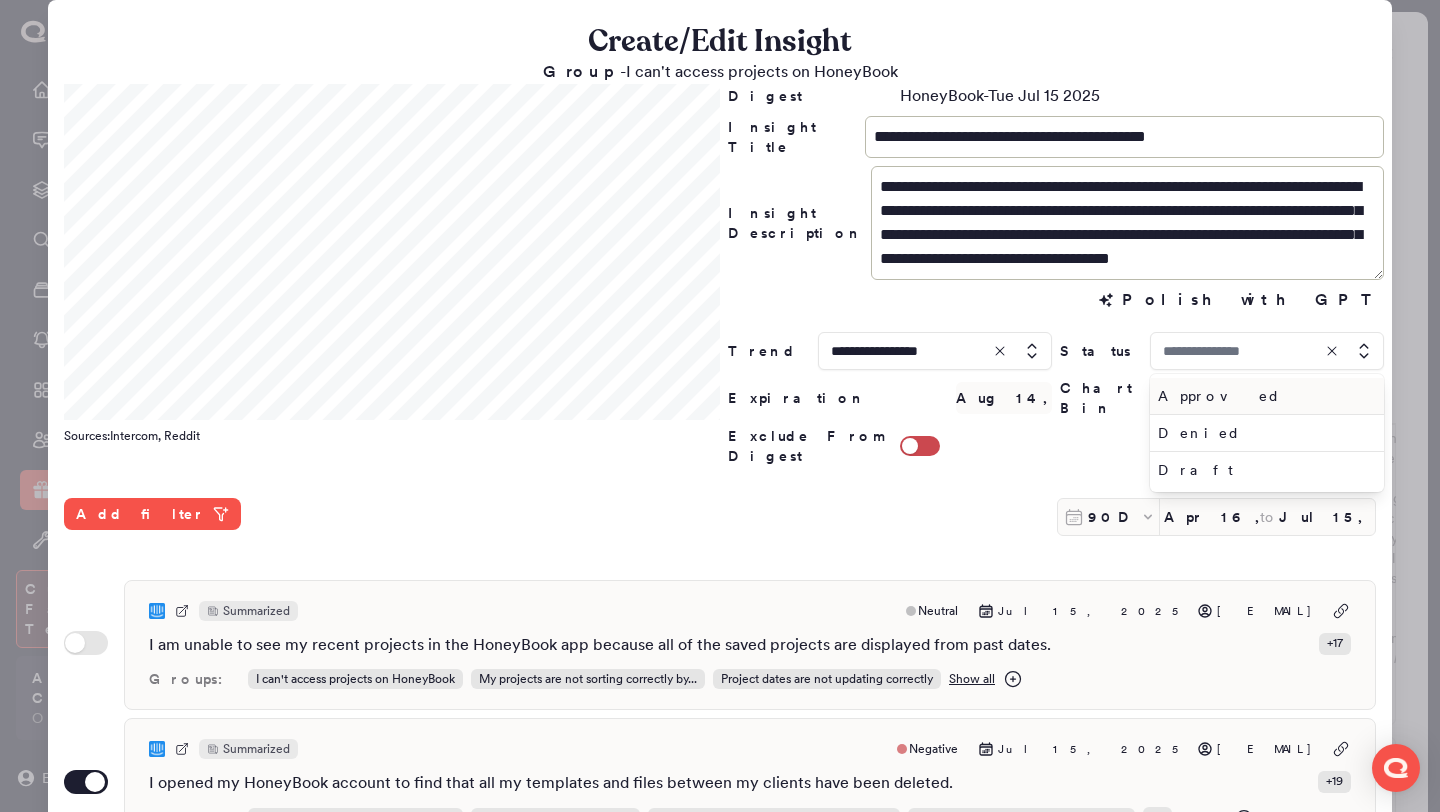 type on "*****" 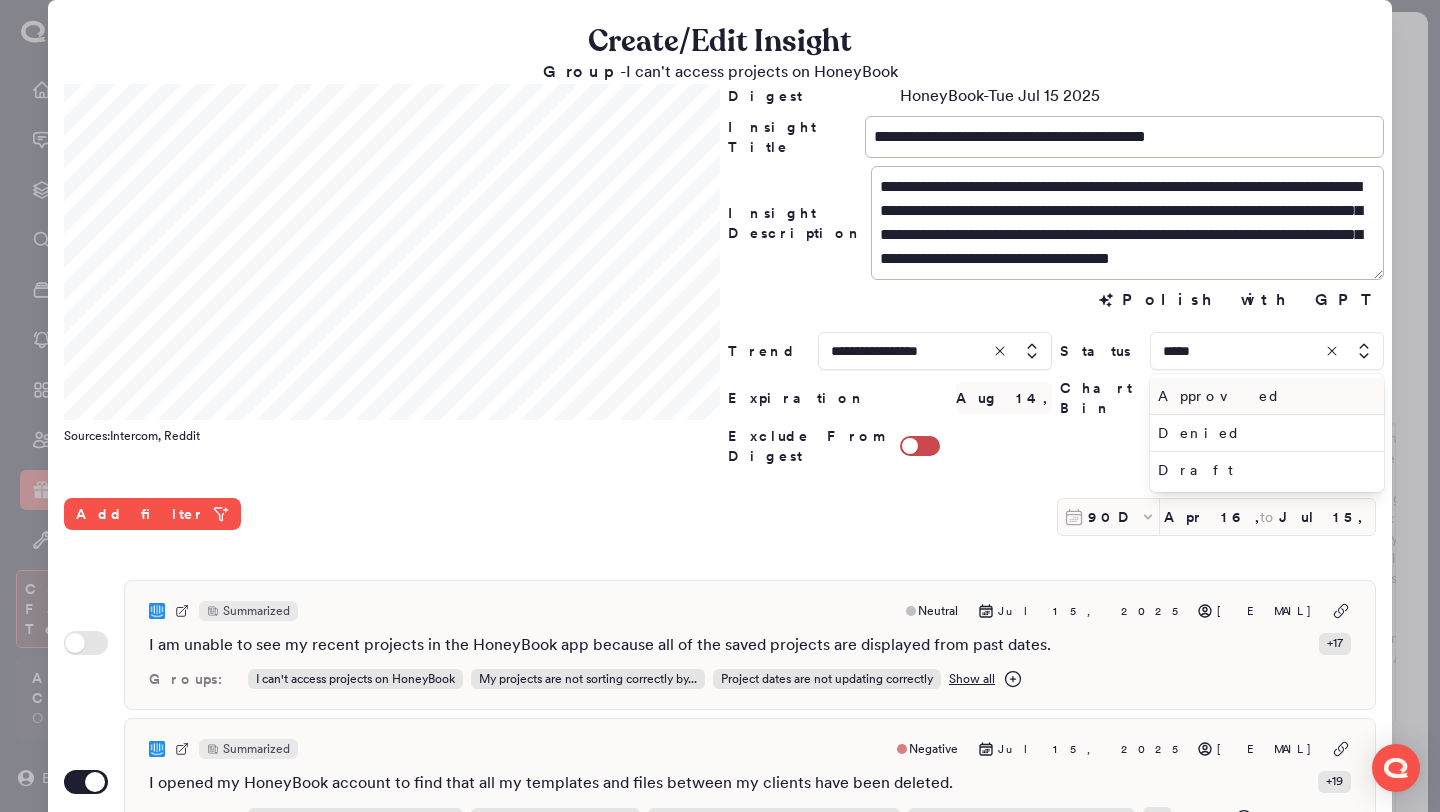 click on "Approved" at bounding box center [1263, 396] 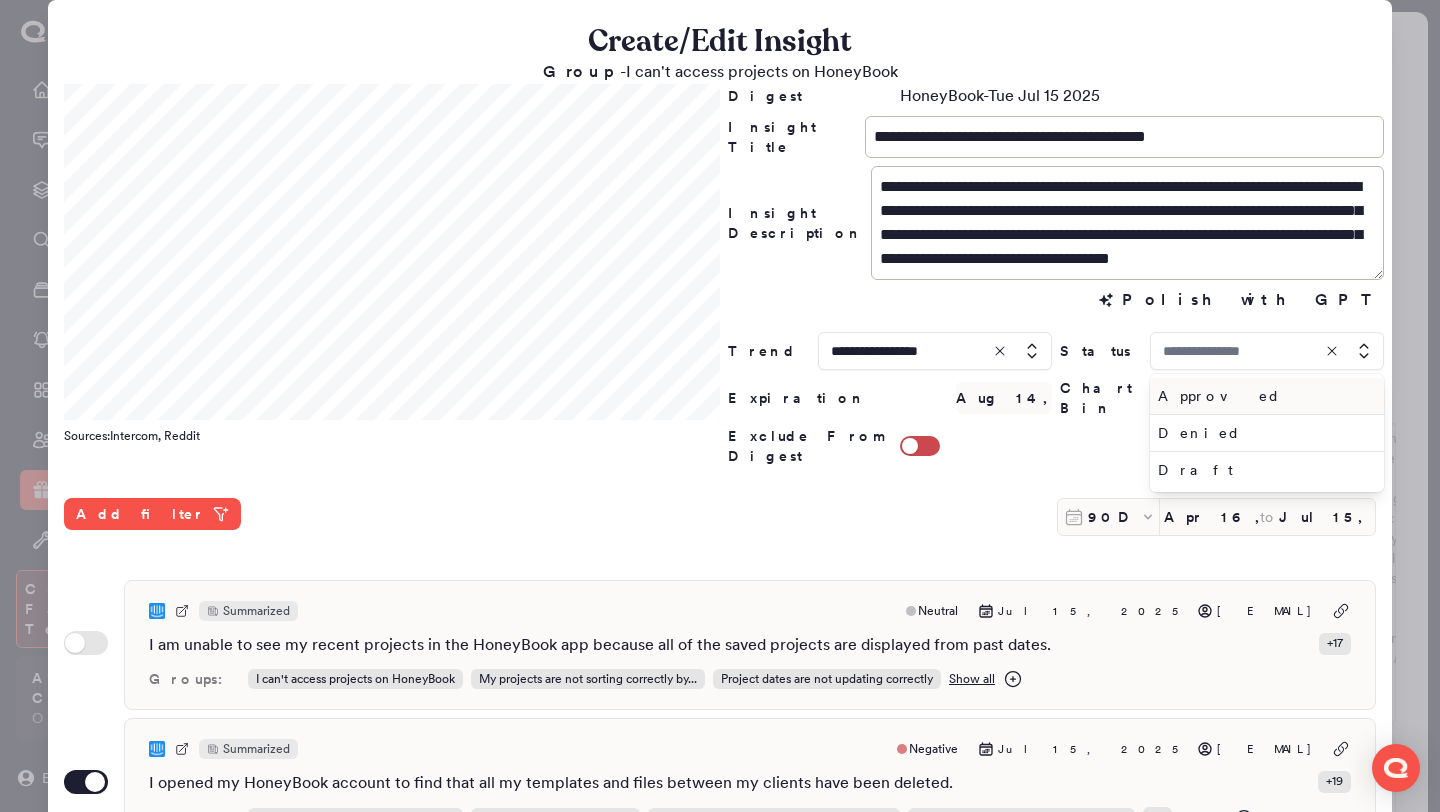 type on "********" 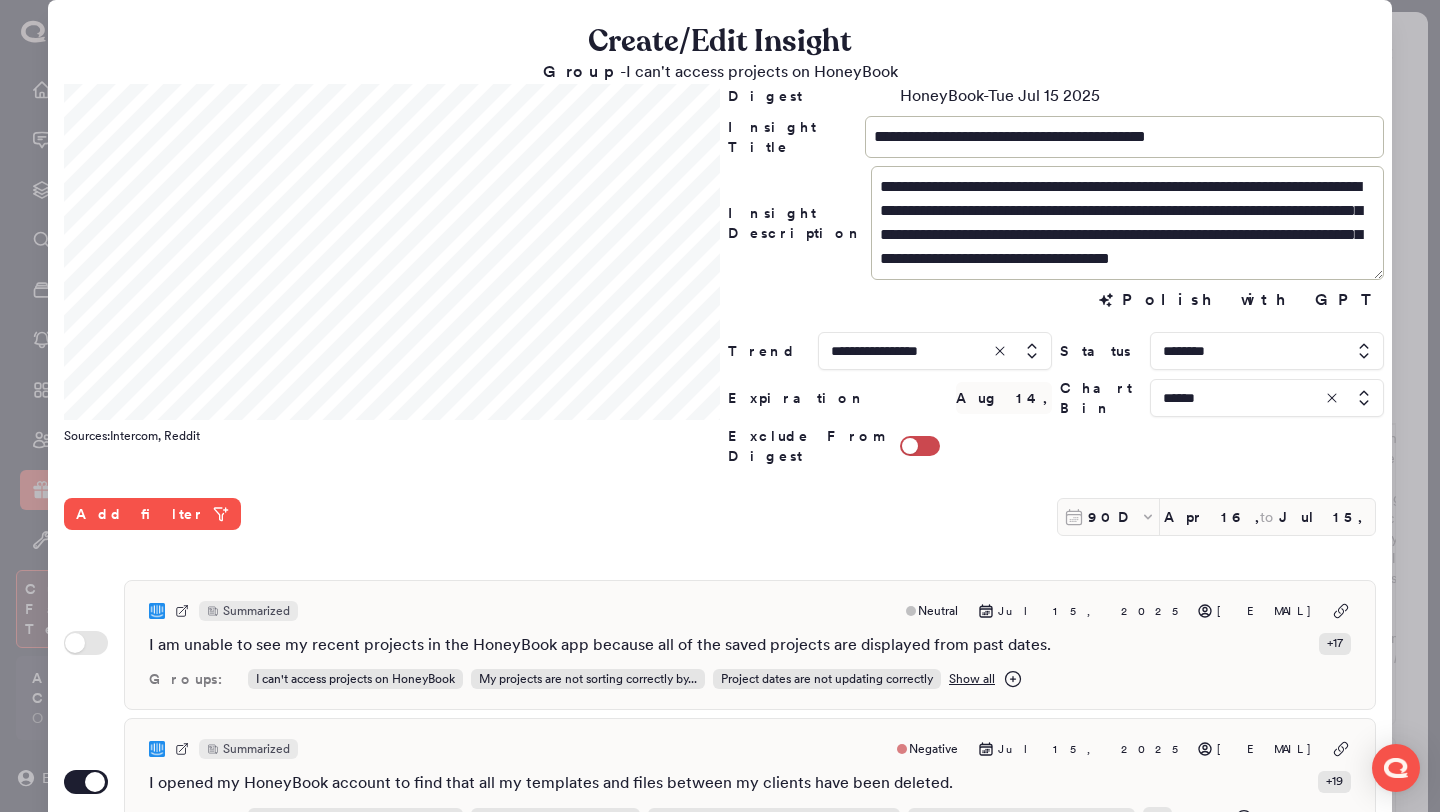 scroll, scrollTop: 516, scrollLeft: 0, axis: vertical 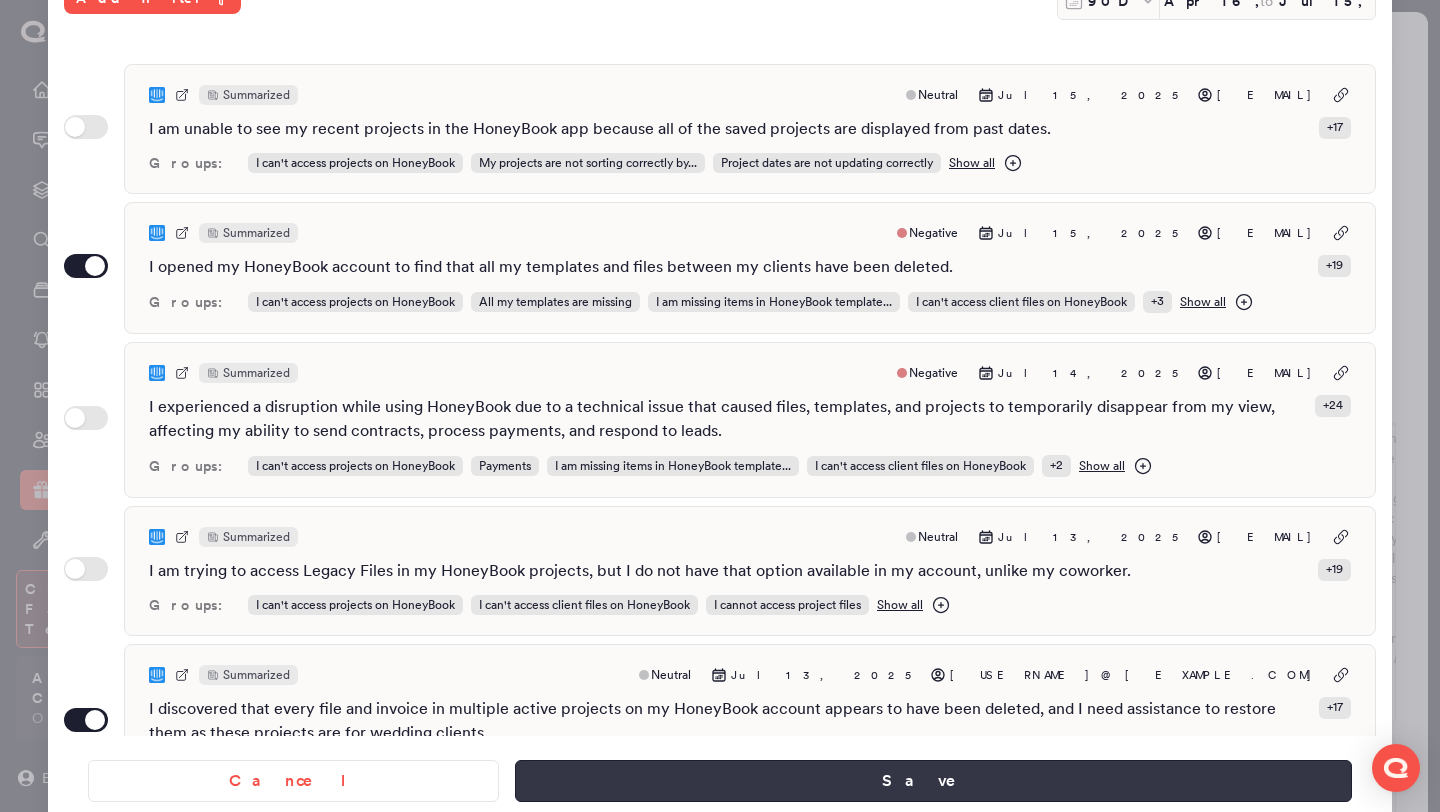 click on "Save" at bounding box center [933, 781] 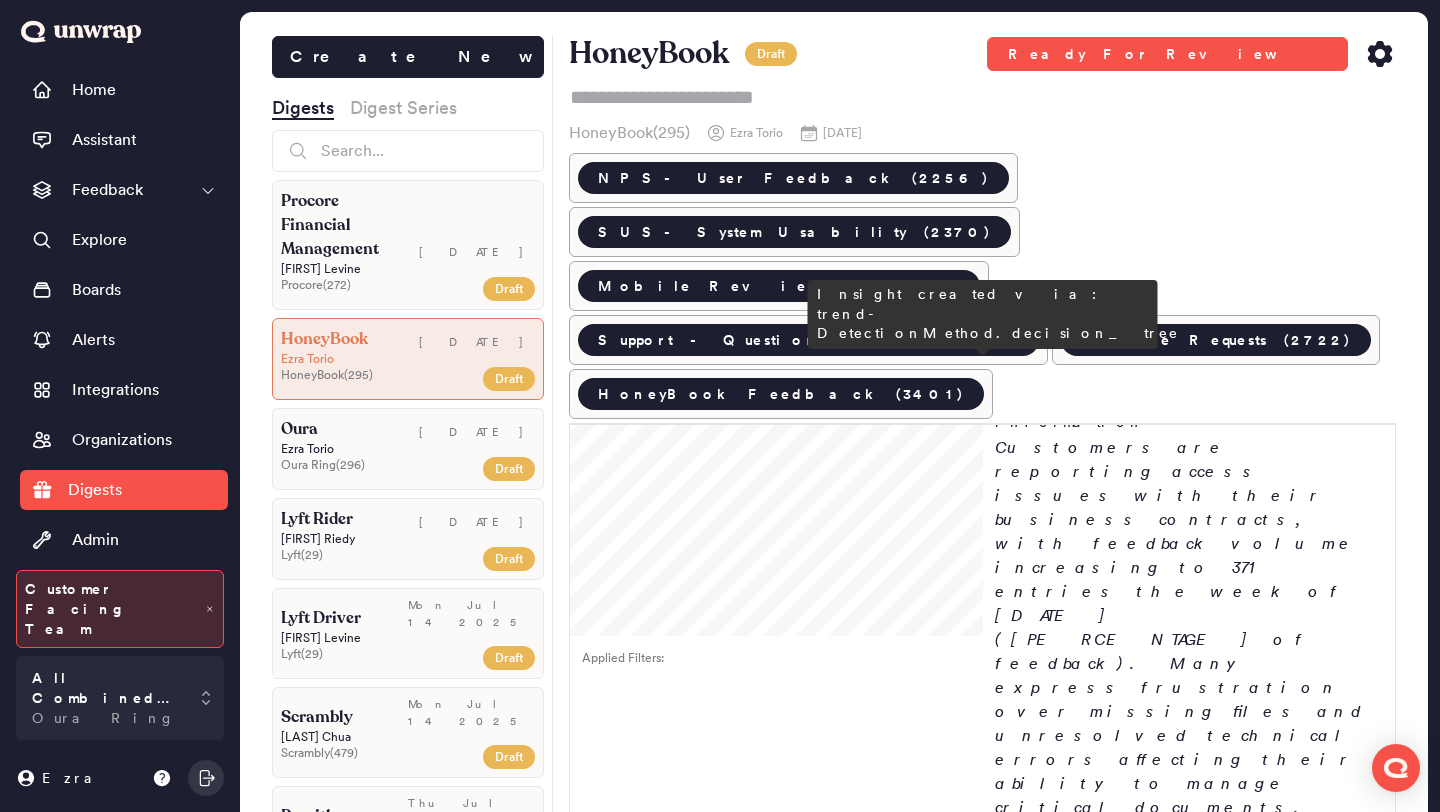 scroll, scrollTop: 2087, scrollLeft: 0, axis: vertical 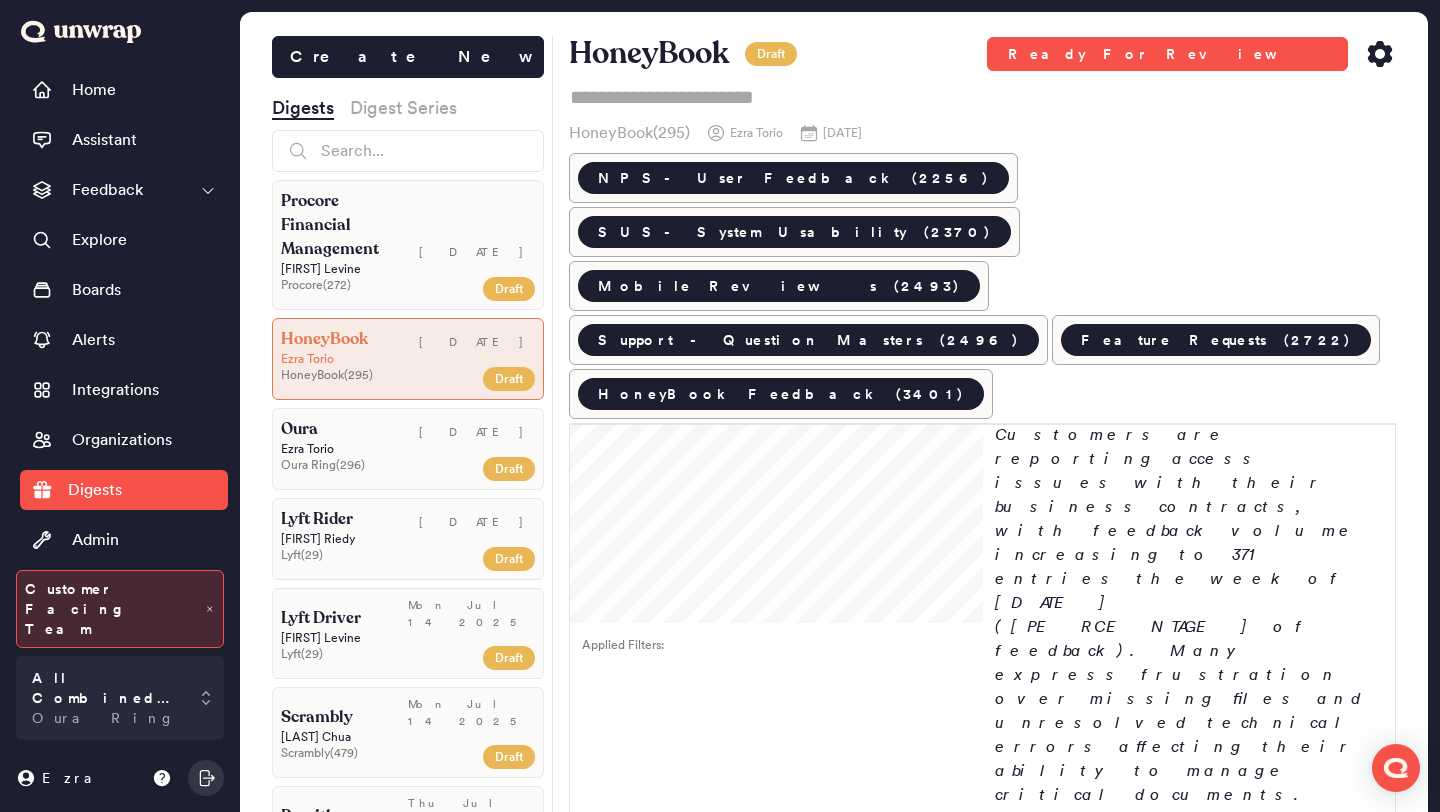 click on "Customers are reporting missing templates and files, with feedback volume spiking to 158 entries the week of [DATE] (2.8% of feedback). Many express frustration over inaccessible contracts and proposals, which disrupts their workflows and business operations." at bounding box center [1189, 2615] 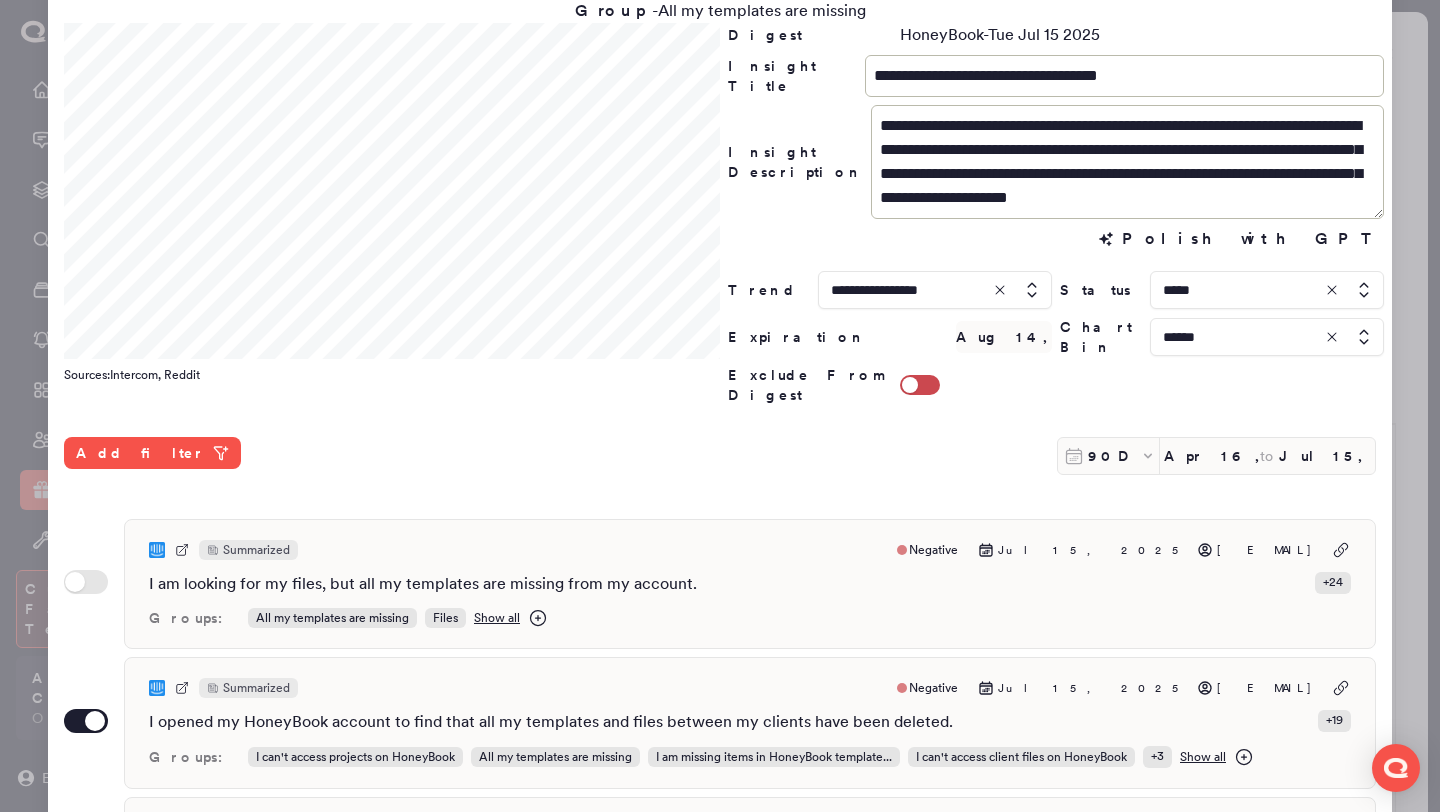 scroll, scrollTop: 122, scrollLeft: 0, axis: vertical 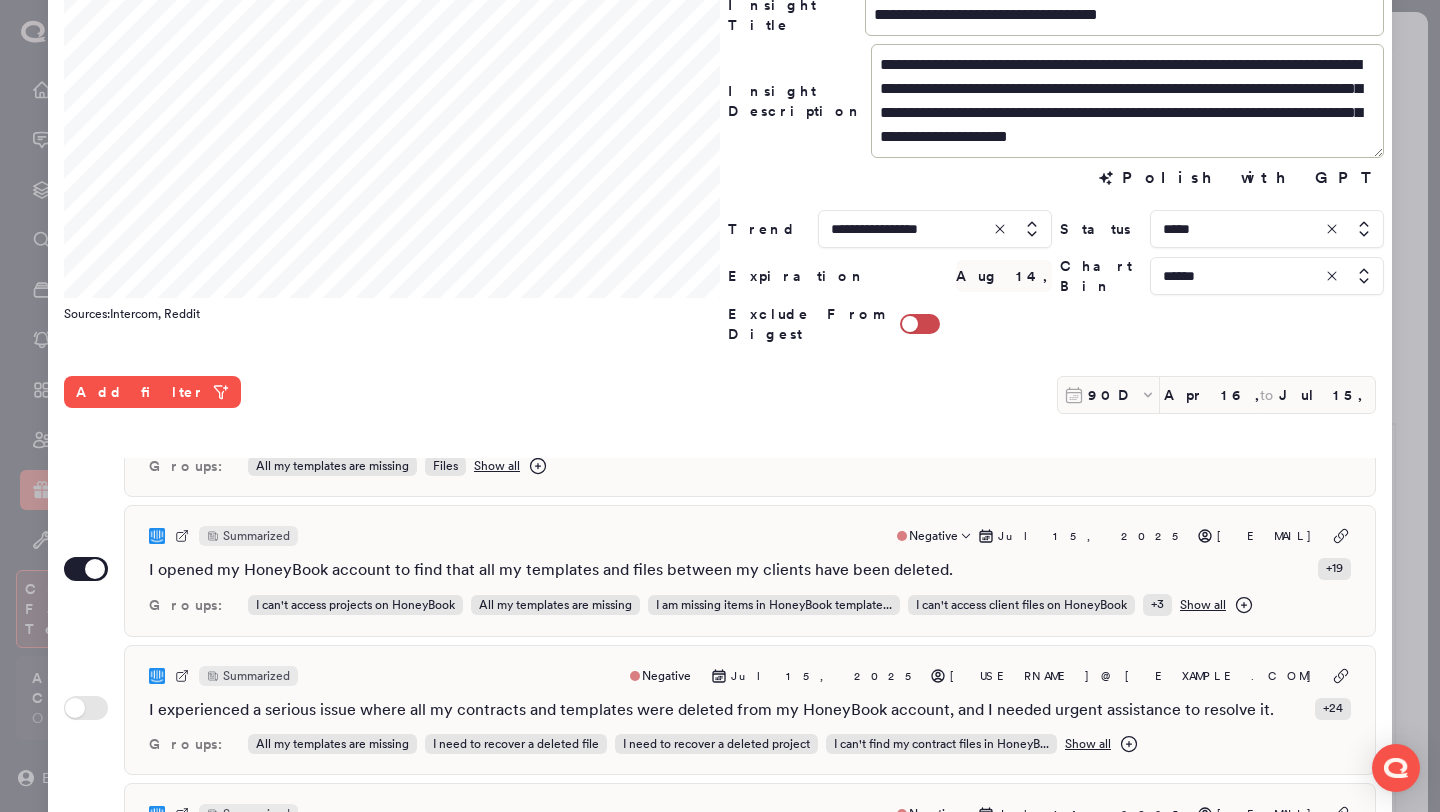 click on "Summarized Negative Jul 15, 2025 anglesbydjouny@gmail.com I opened my HoneyBook account to find that all my templates and files between my clients have been deleted.    + 19 Groups: I can't access projects on HoneyBook All my templates are missing I am missing items in HoneyBook template... I can't access client files on HoneyBook + 3 Show all" at bounding box center [750, 571] 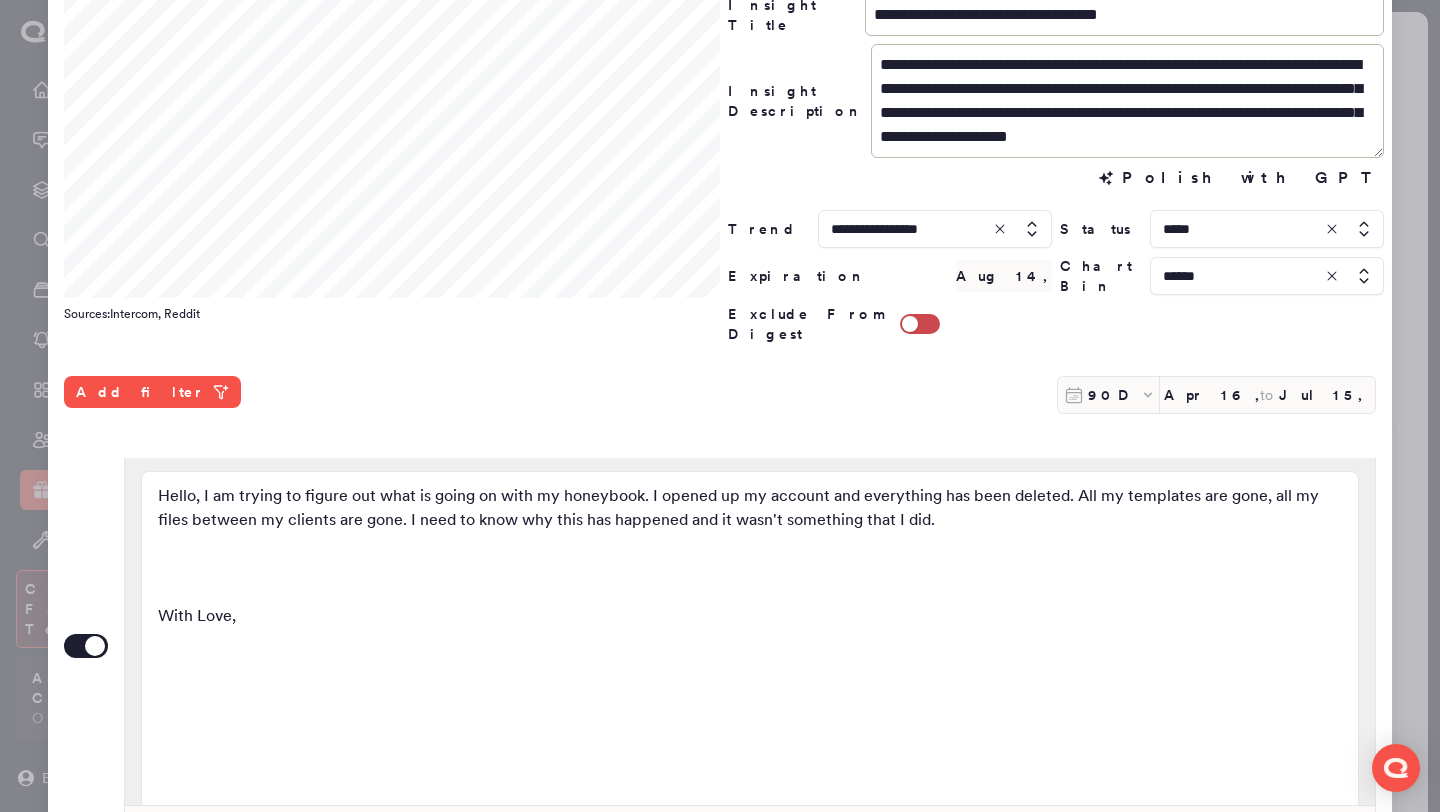 scroll, scrollTop: 205, scrollLeft: 0, axis: vertical 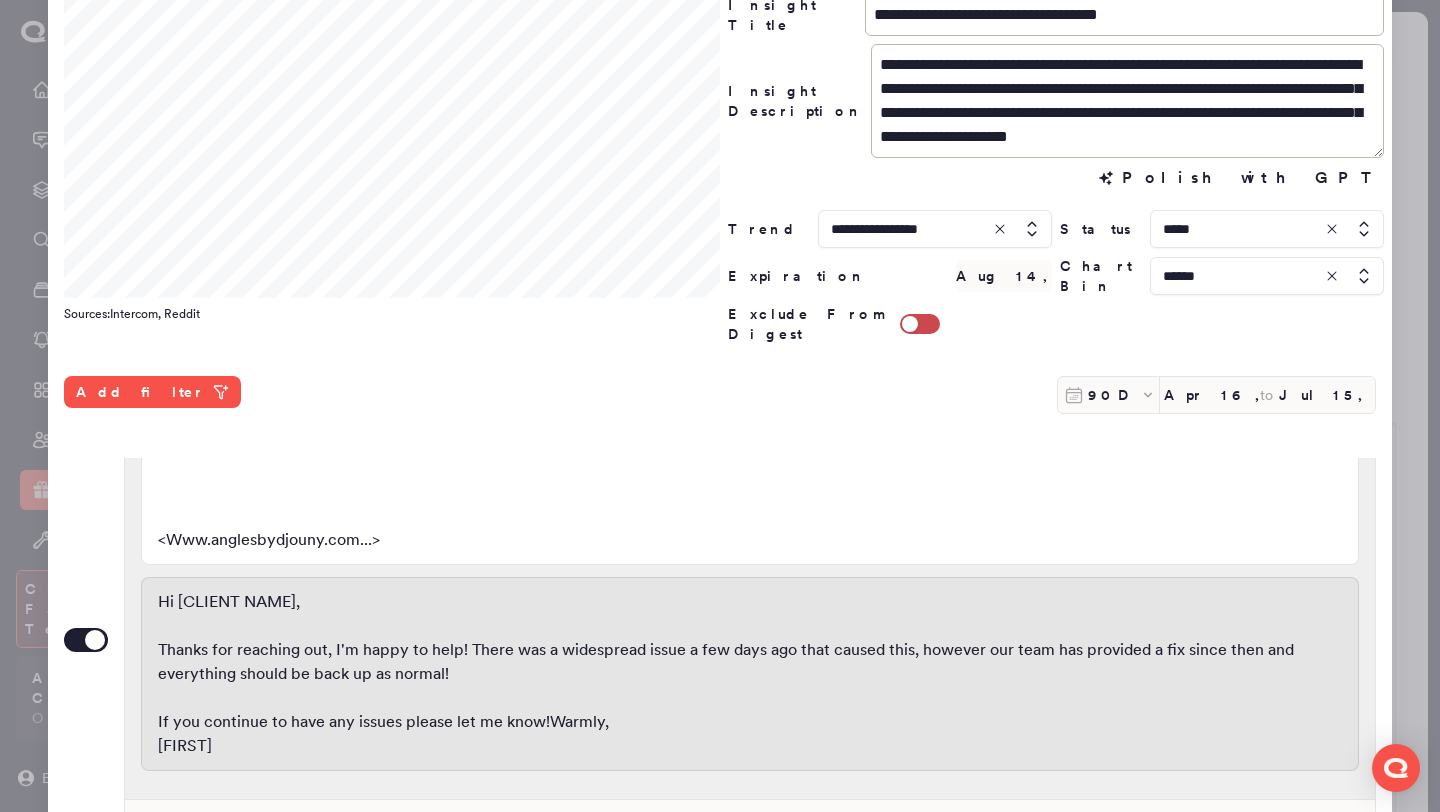 click on "Groups: I can't access projects on HoneyBook All my templates are missing I am missing items in HoneyBook template... I can't access client files on HoneyBook + 3 Show all Agent Email :  quintin.clark@honeybook.com Automations Mode :  activated_new  + 17" at bounding box center [750, 842] 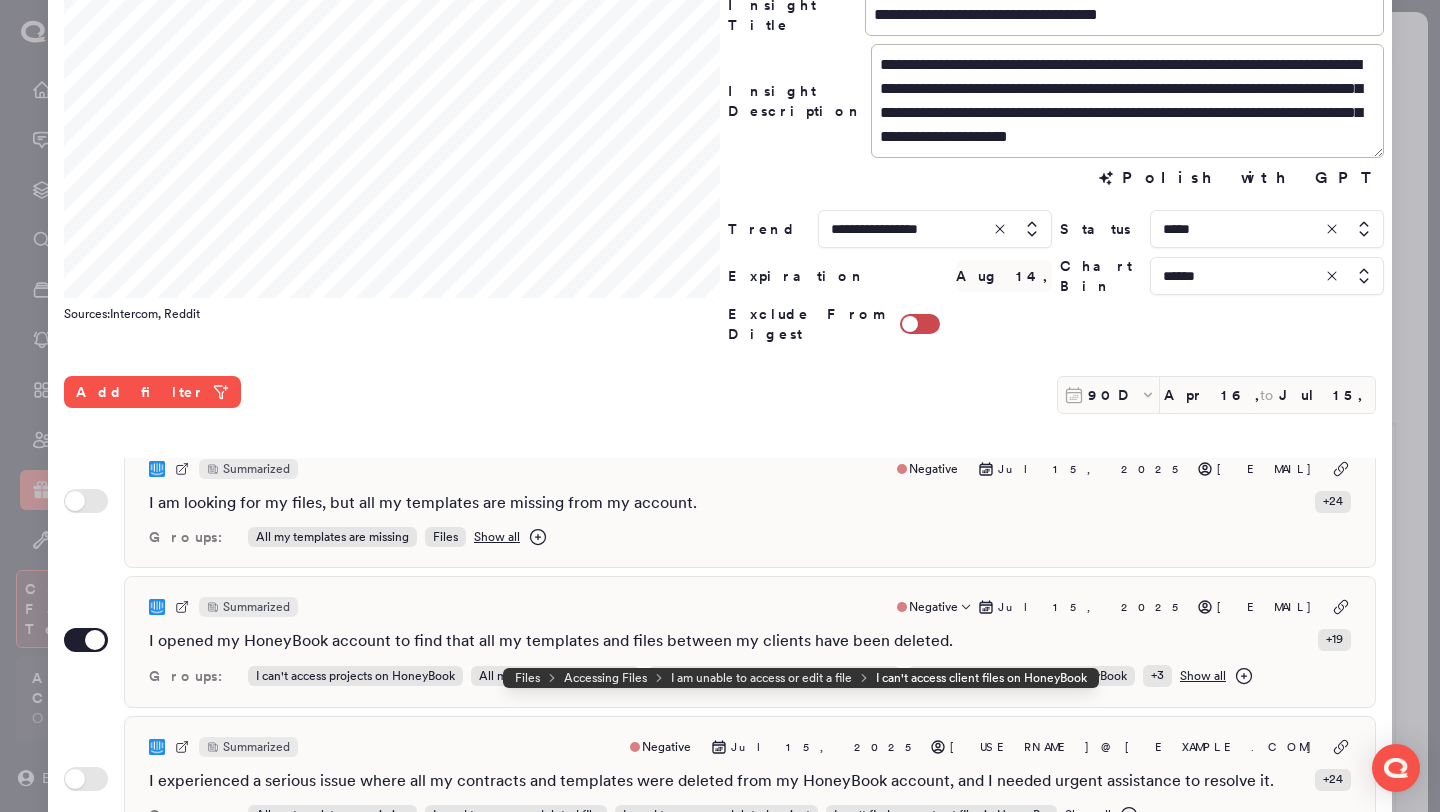 scroll, scrollTop: 0, scrollLeft: 0, axis: both 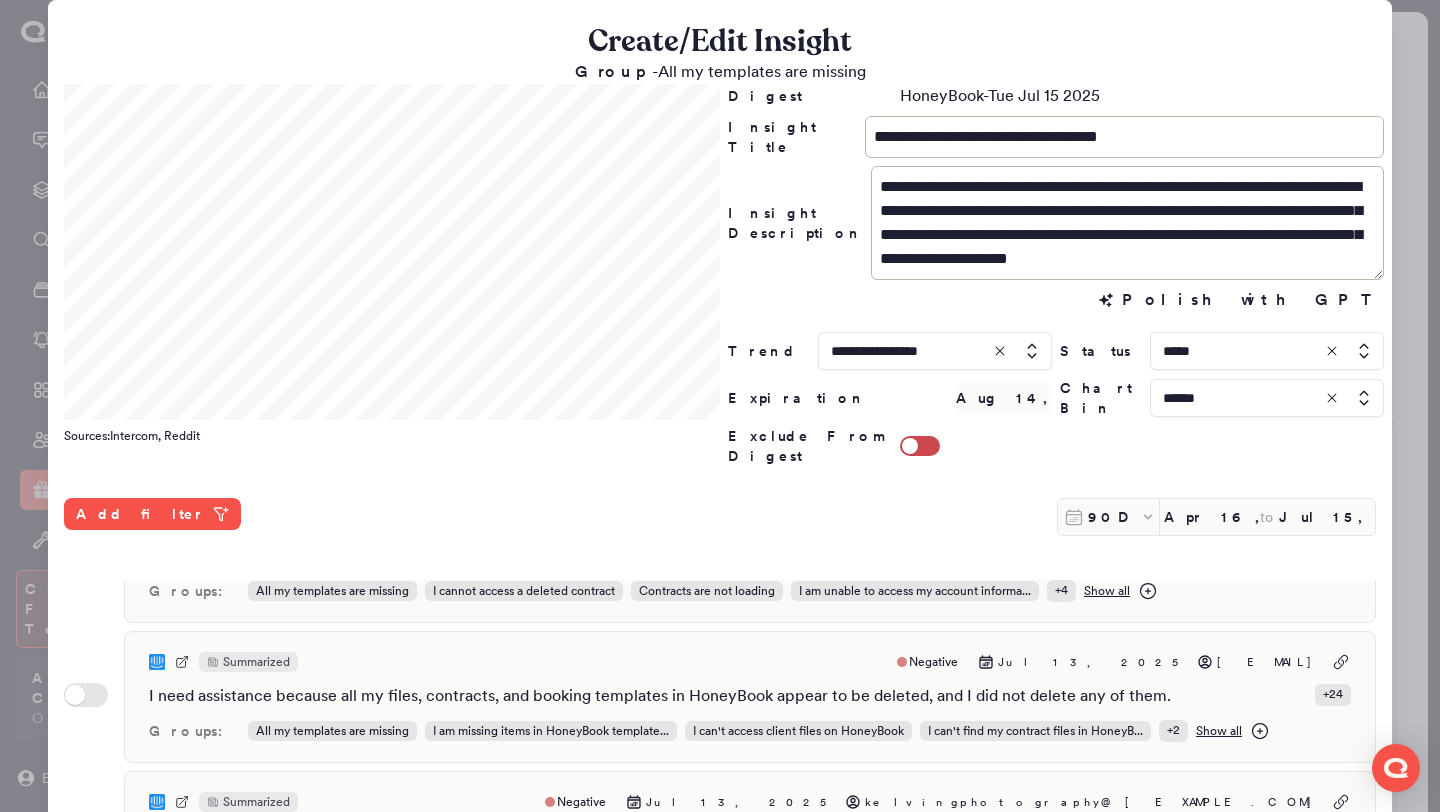 click at bounding box center [1267, 351] 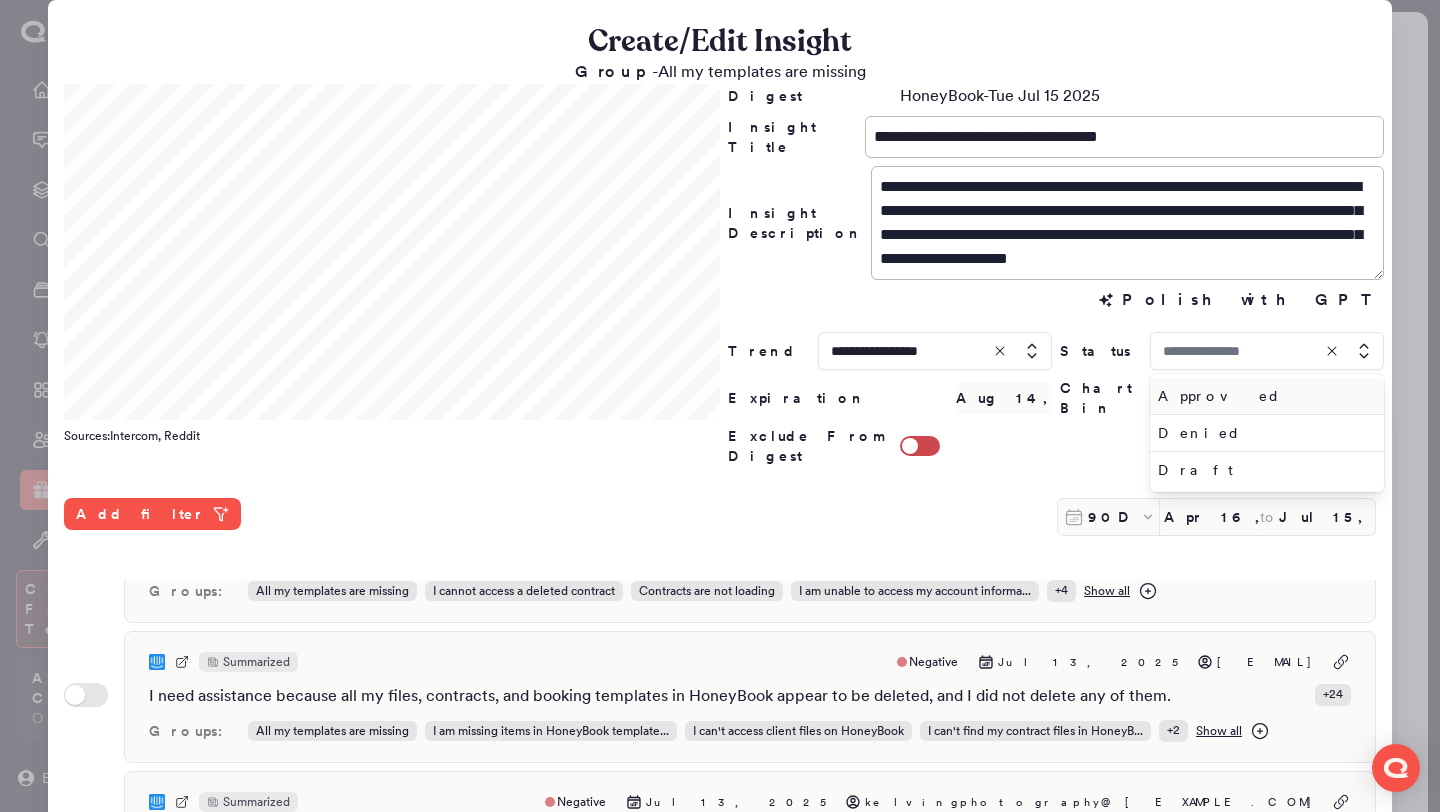type on "*****" 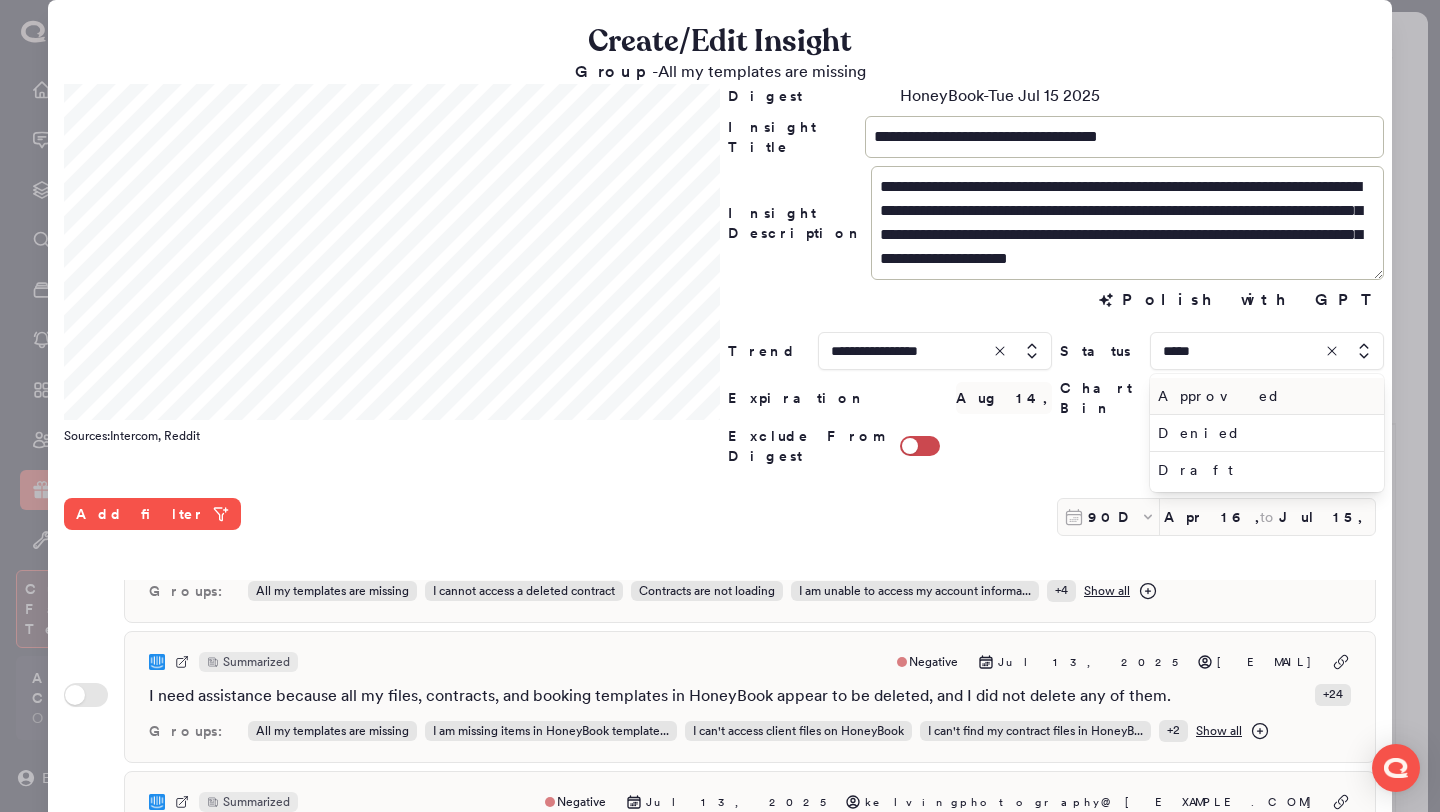 click on "Approved" at bounding box center (1263, 396) 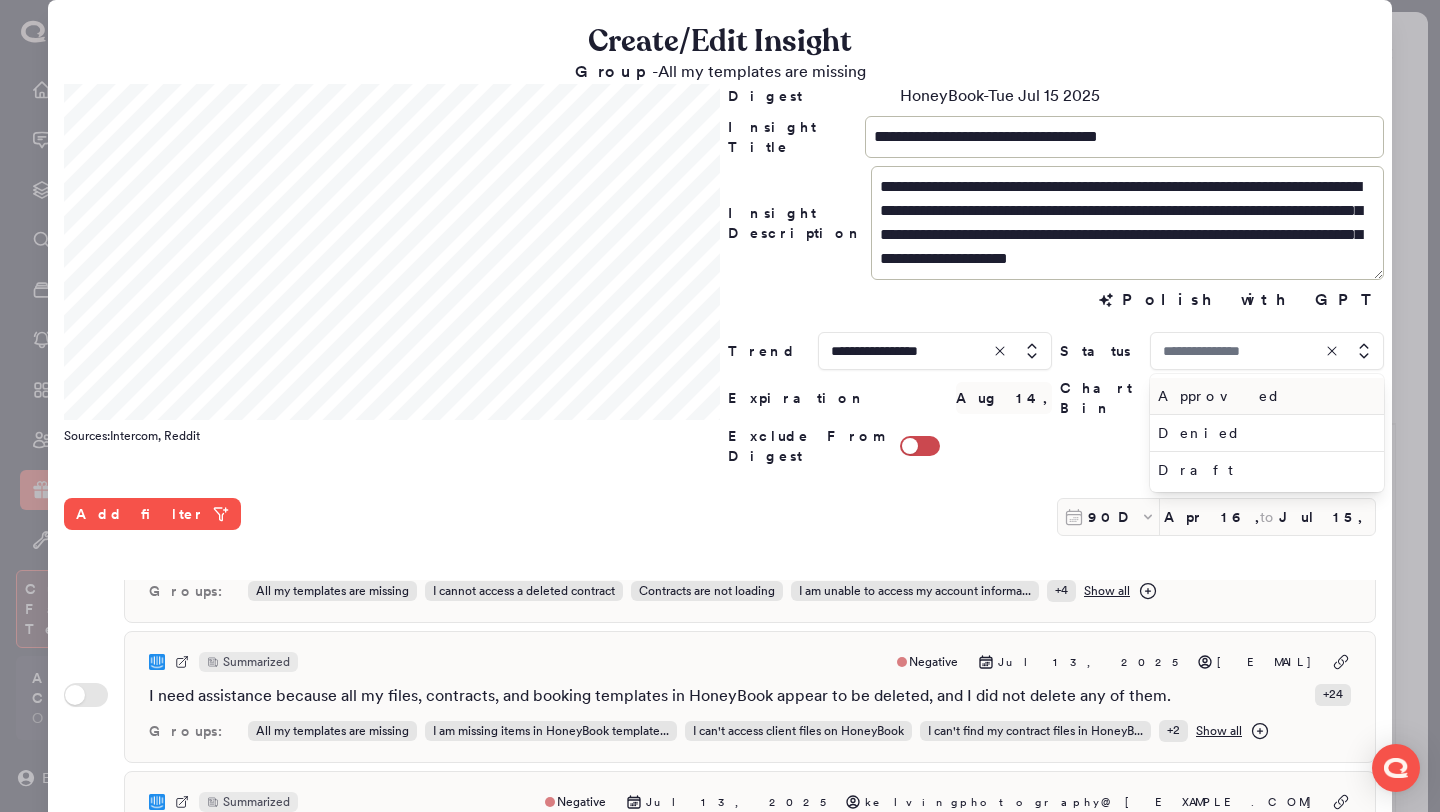 type on "********" 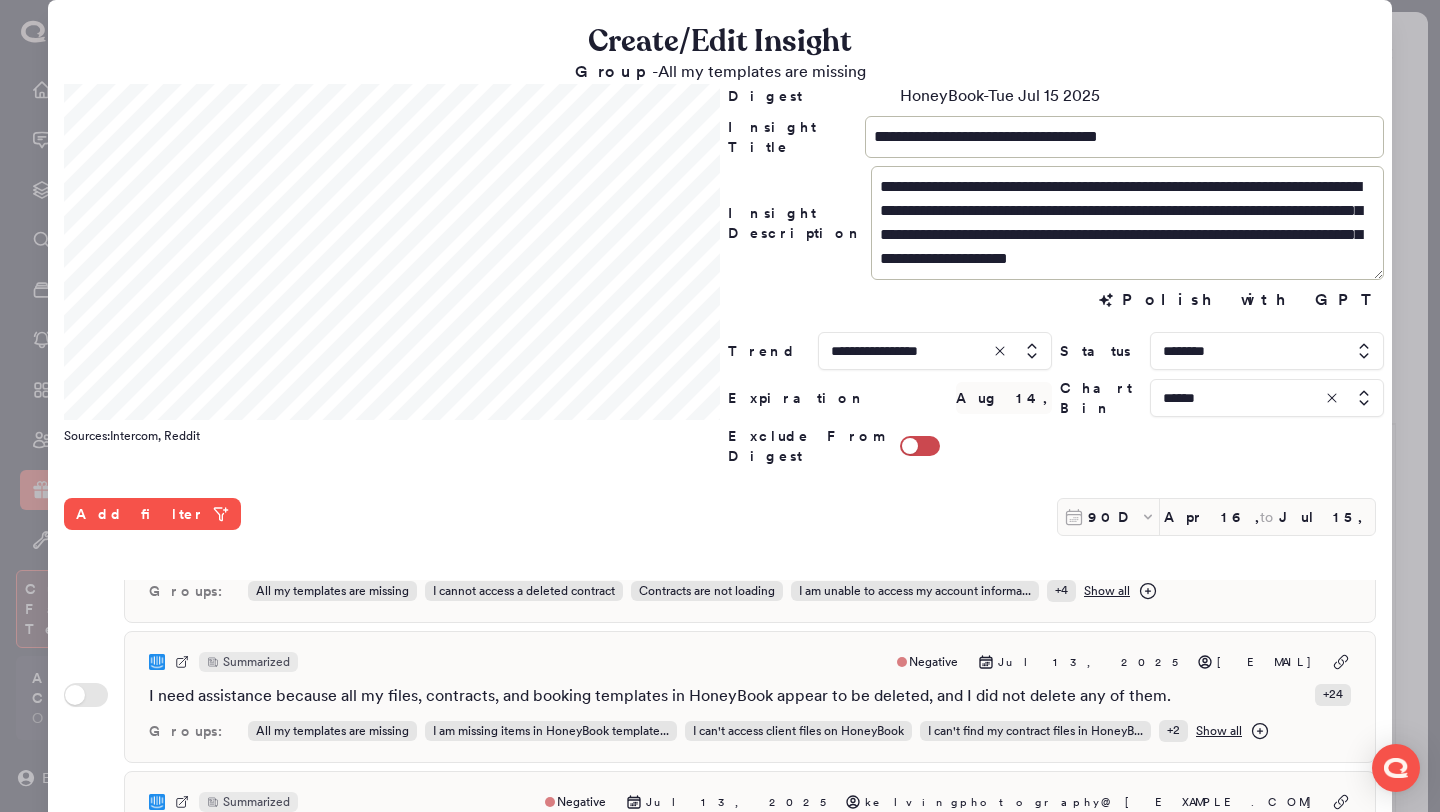 scroll, scrollTop: 516, scrollLeft: 0, axis: vertical 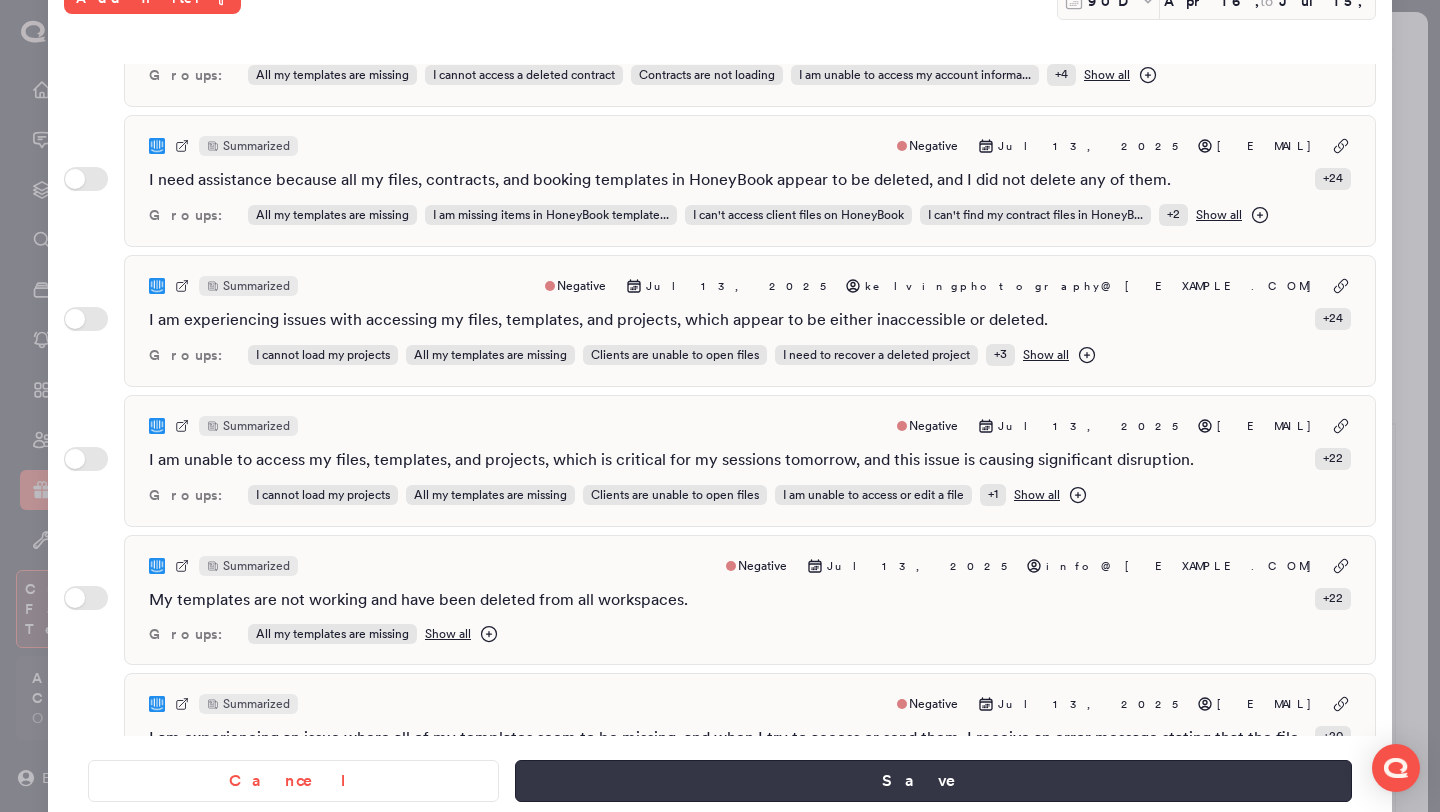click on "Save" at bounding box center (933, 781) 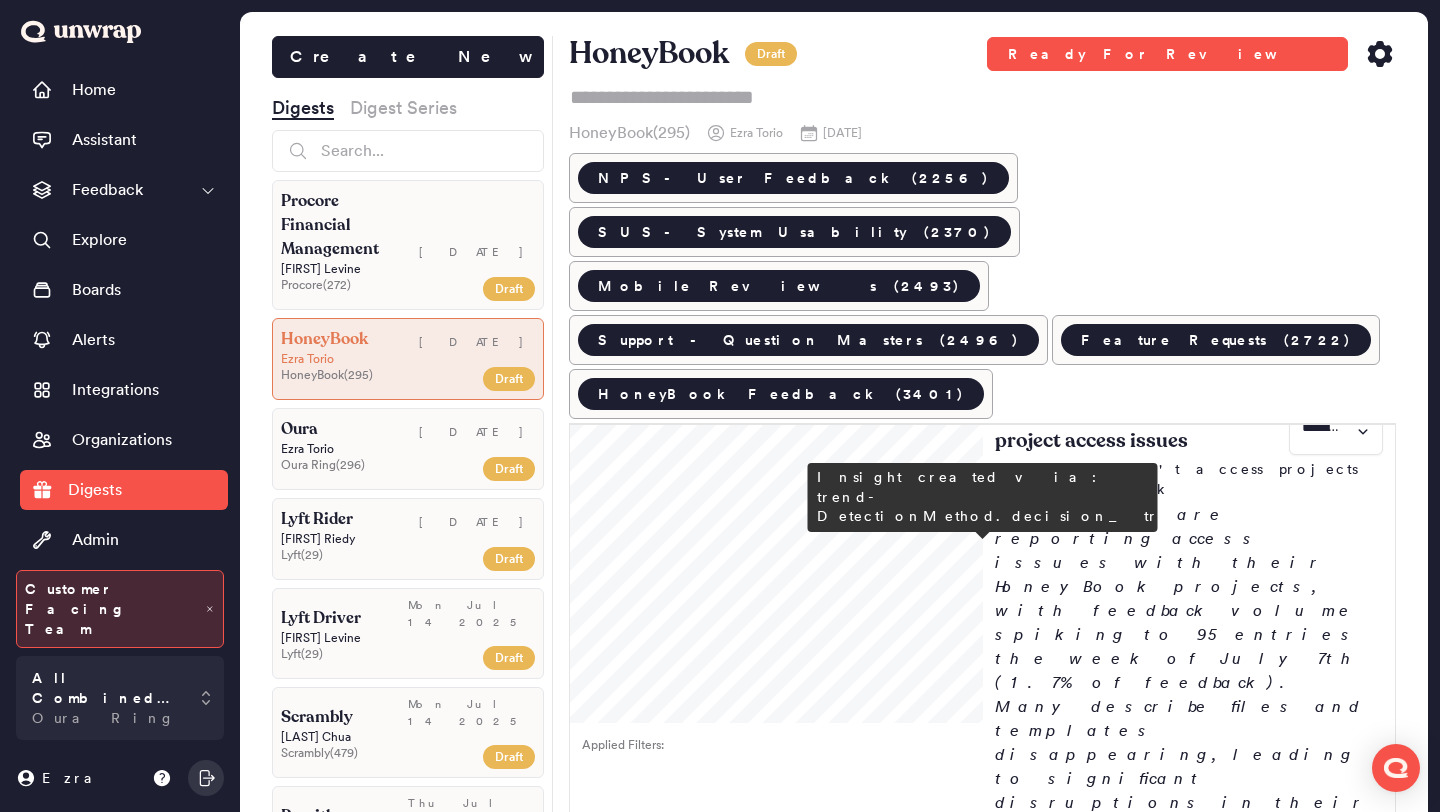 scroll, scrollTop: 2723, scrollLeft: 0, axis: vertical 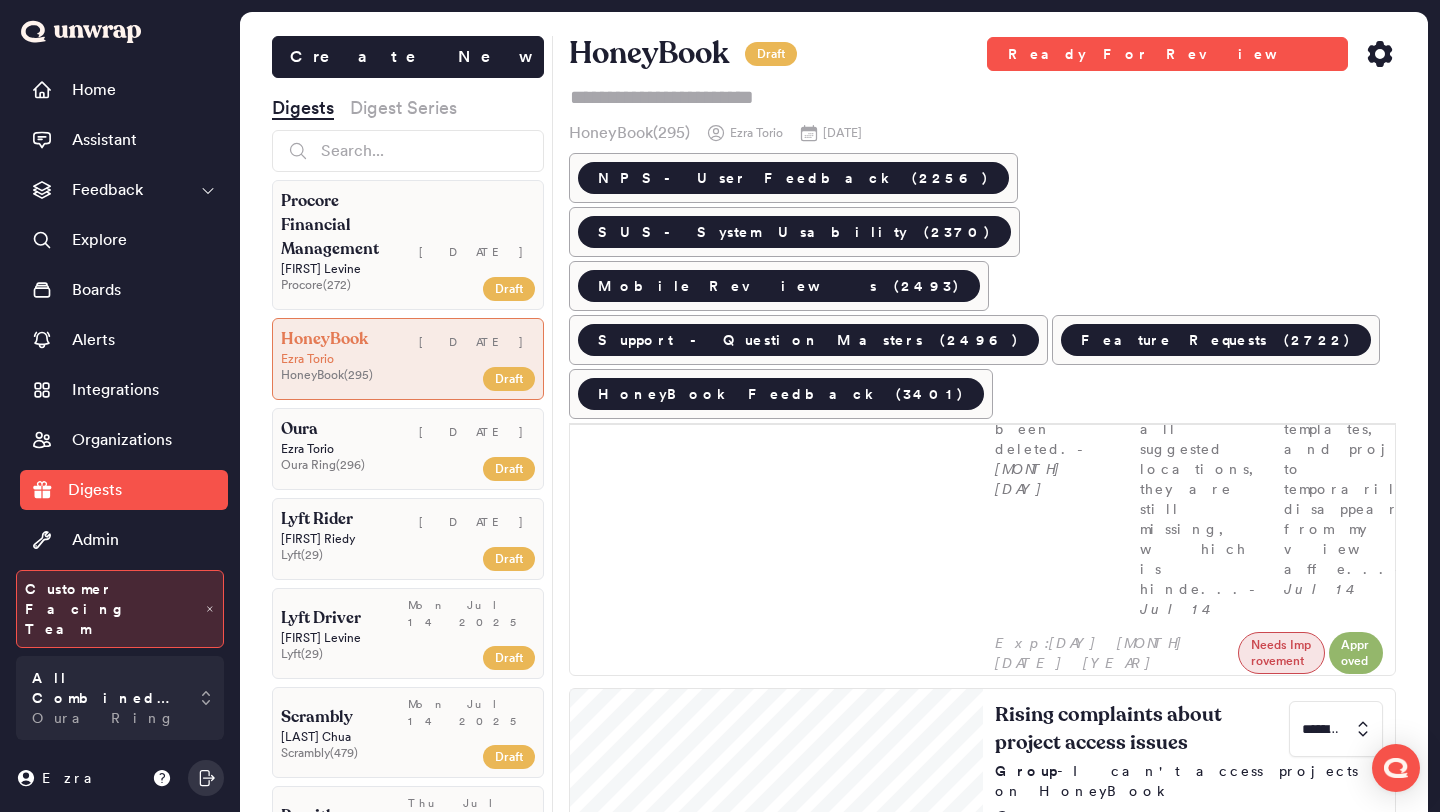 click on "Customers are reporting difficulties accessing invoices, with feedback volume rising to 46 entries the week of July 7th (0.8% of feedback). Common issues include error messages and files appearing as deleted, indicating ongoing technical problems with HoneyBook's system." at bounding box center [1189, 2961] 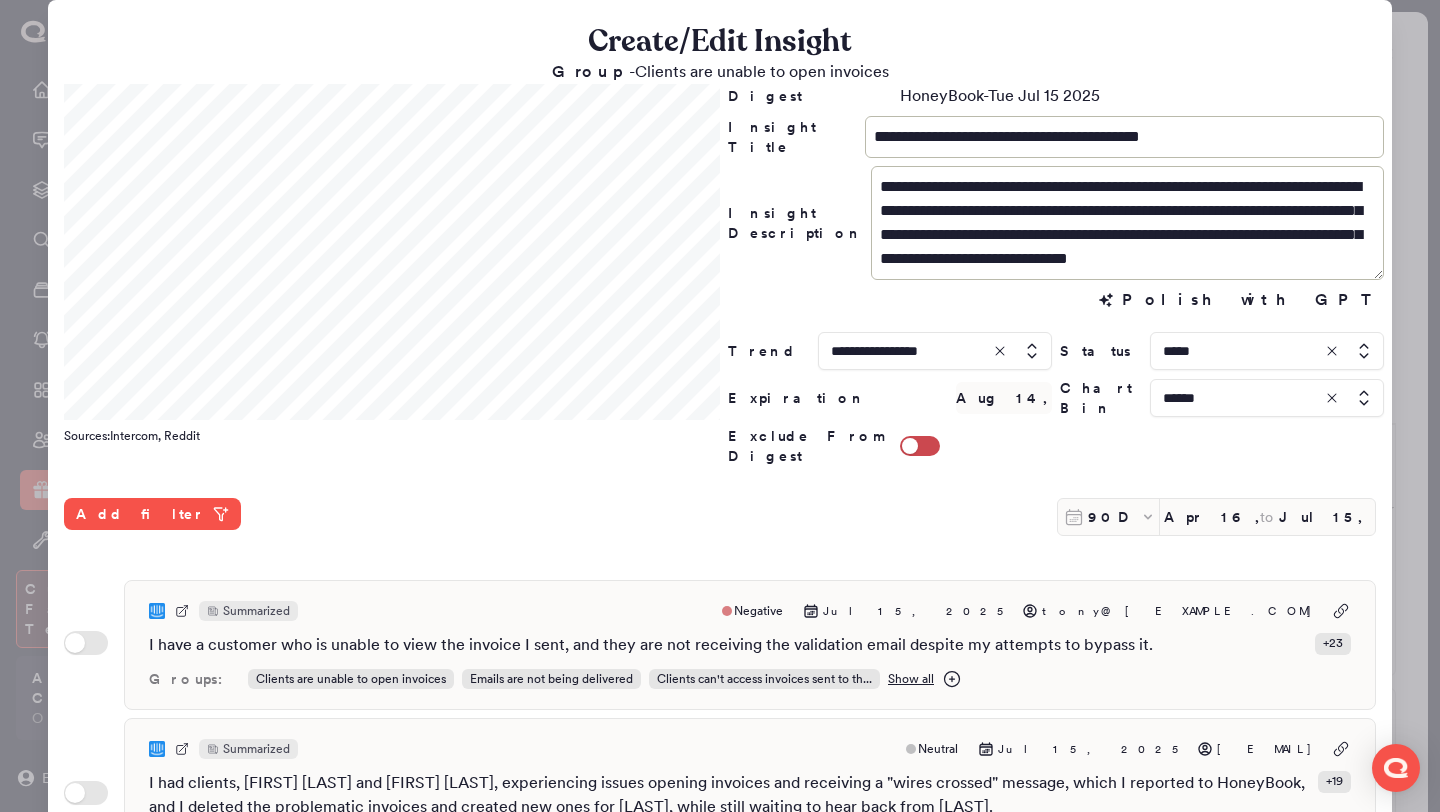 click at bounding box center (720, 406) 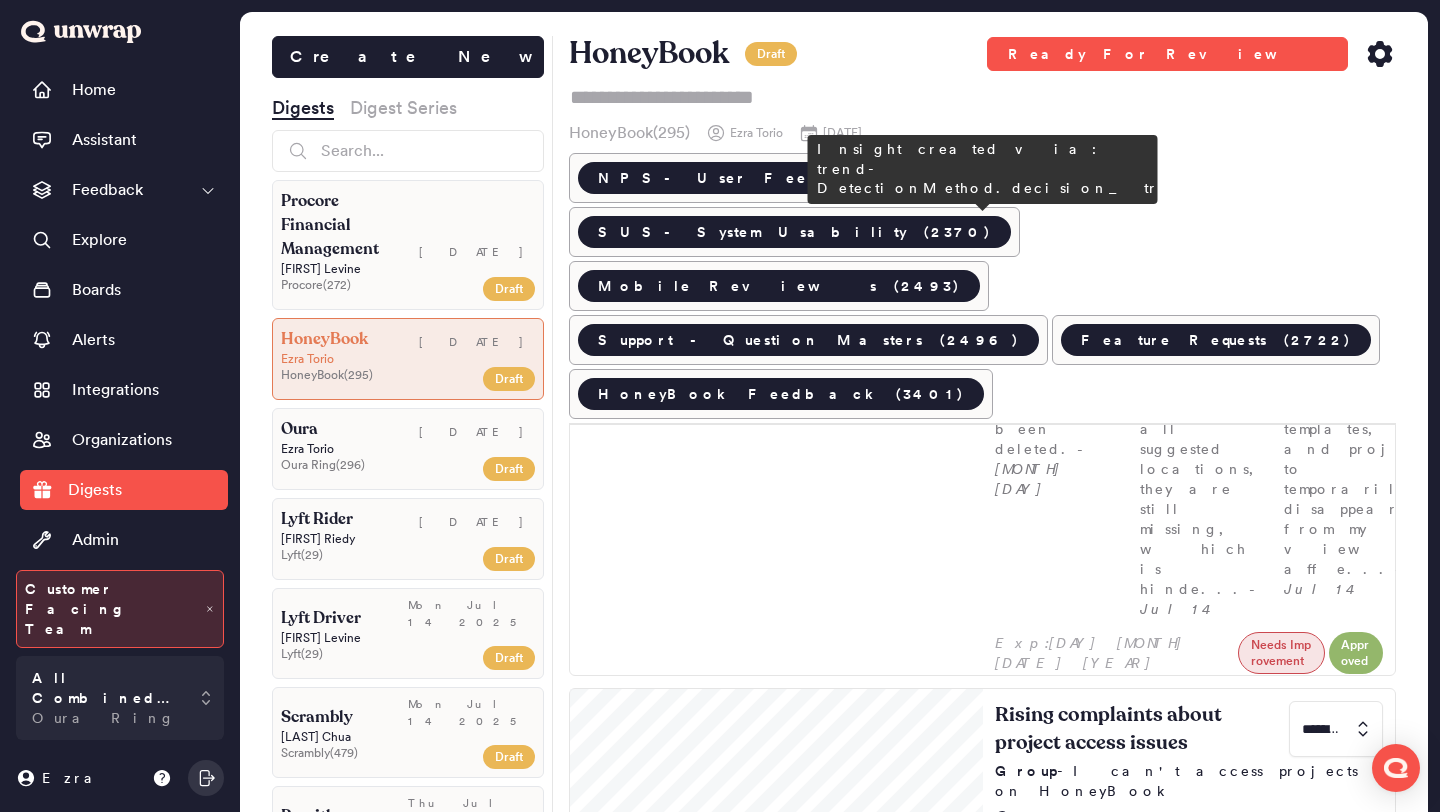 click on "I am unable to access my invoices and contracts due to a widespread issue affecting Smart Files, templates, and projects.  -  Jul 13" at bounding box center [1215, 3295] 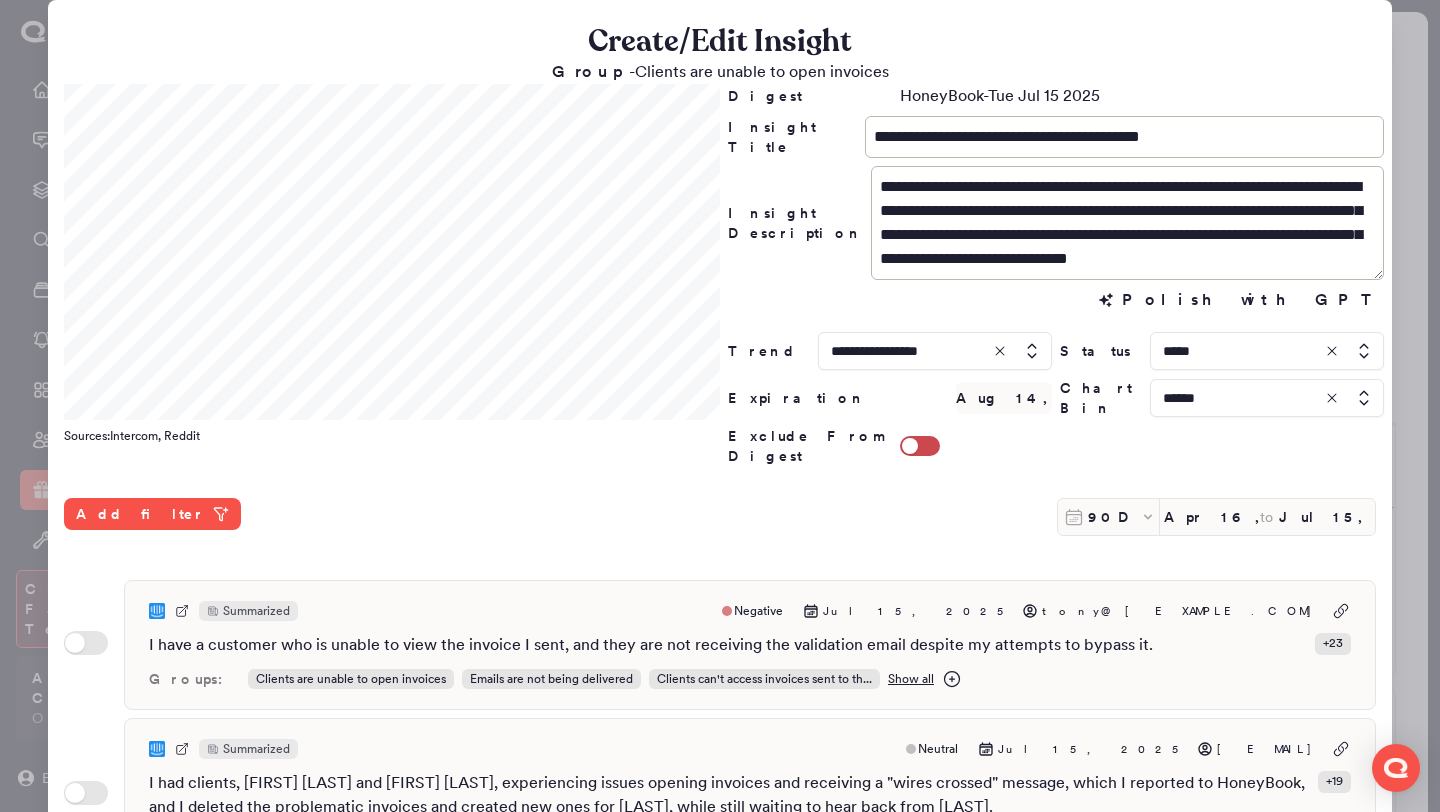 click at bounding box center (1267, 351) 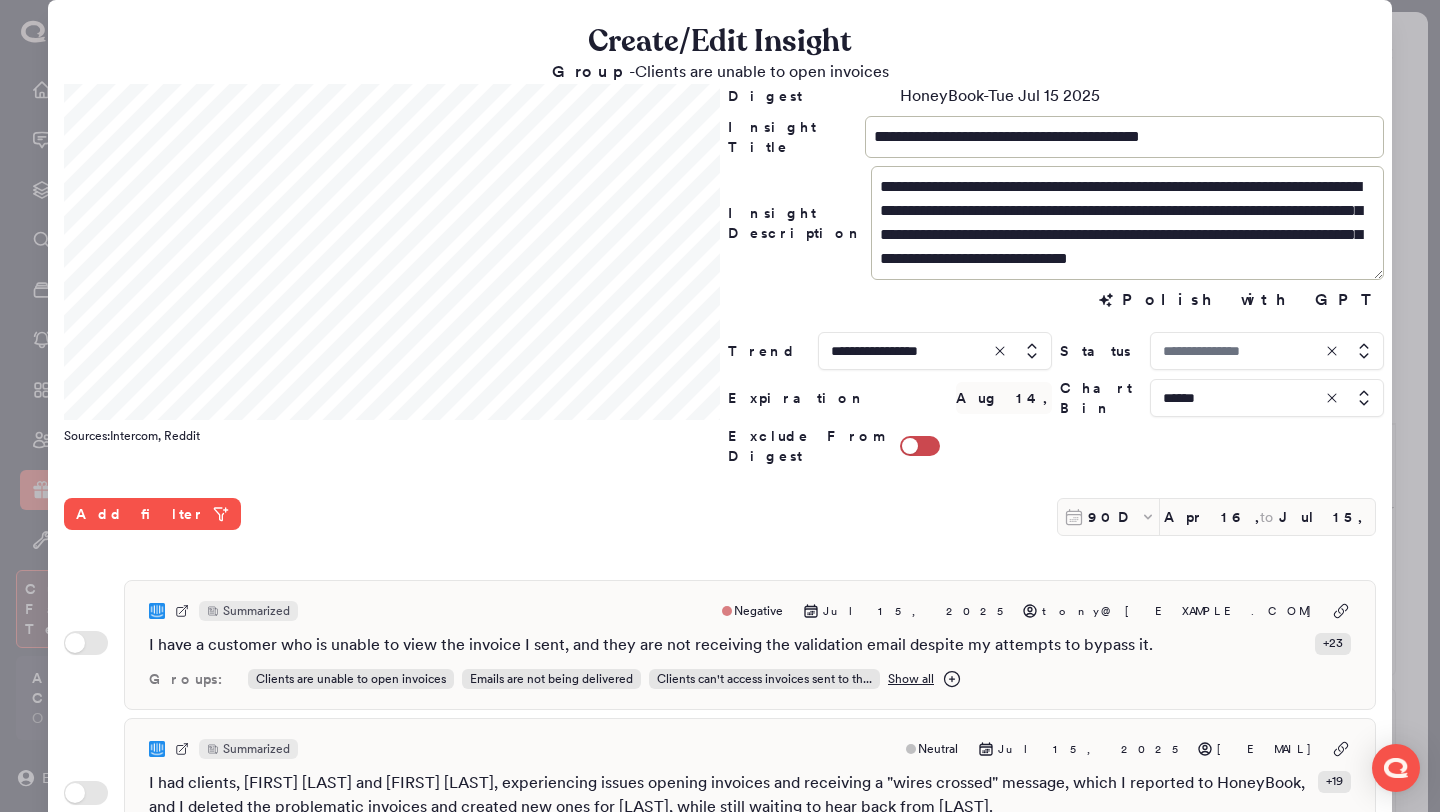 type on "*****" 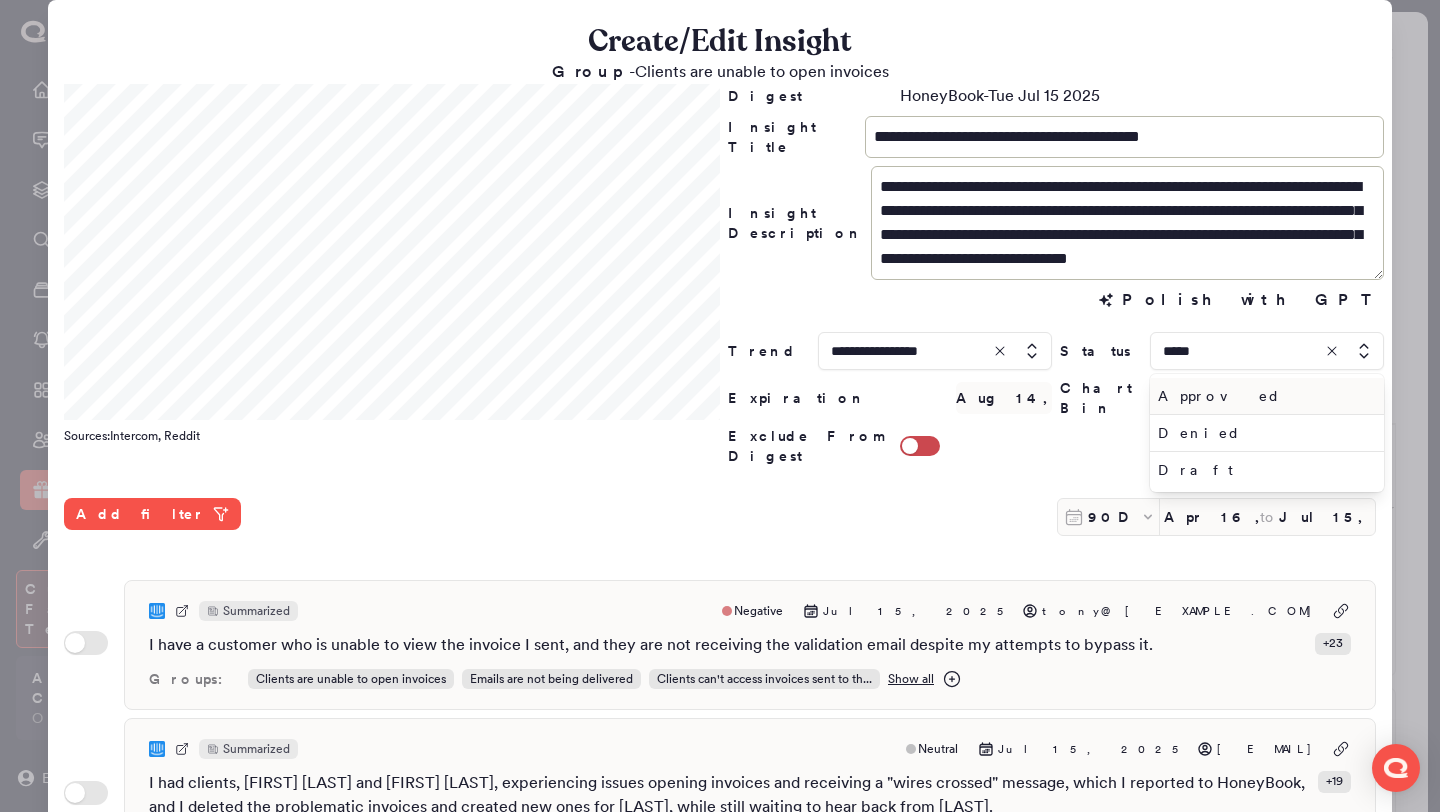 click on "Approved" at bounding box center (1263, 396) 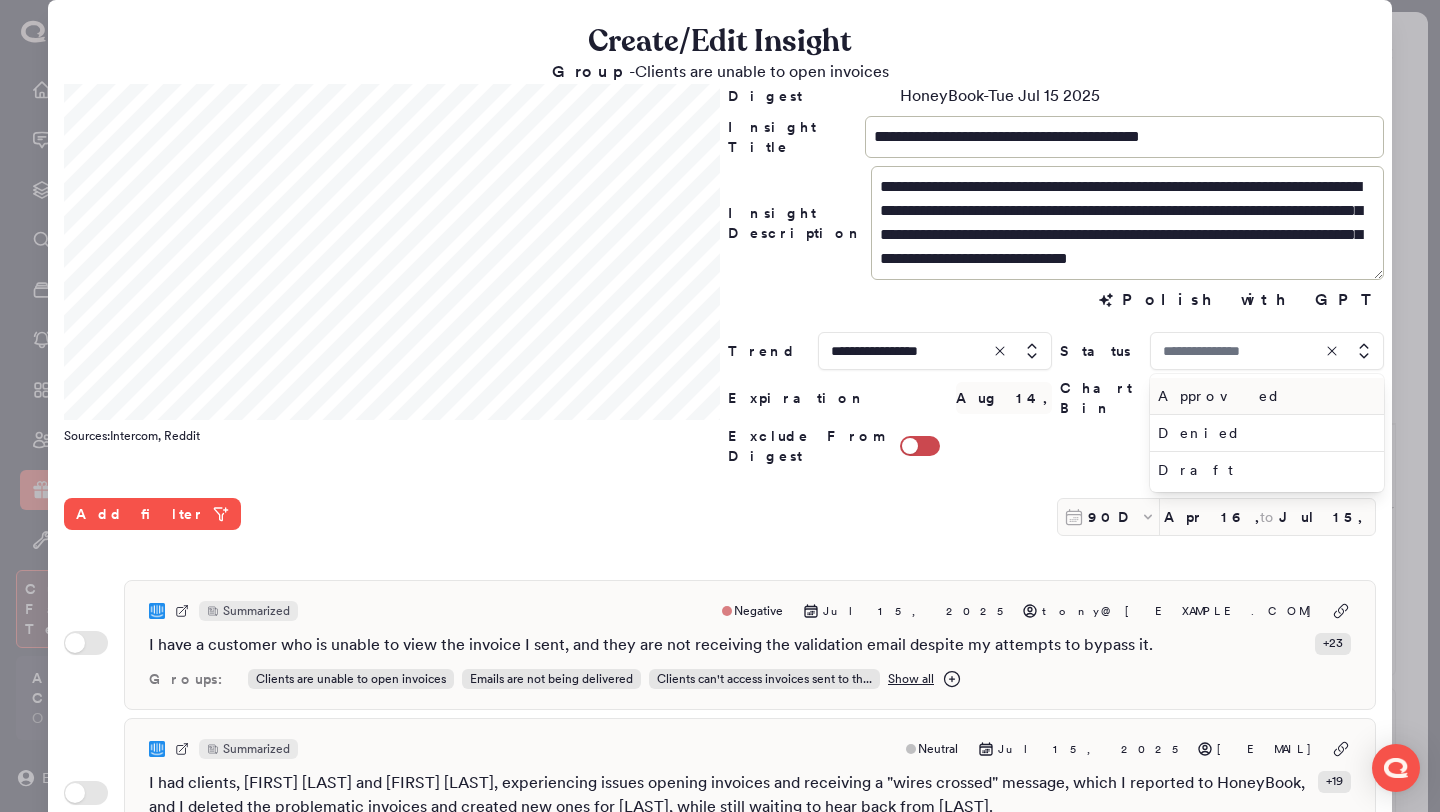 type on "********" 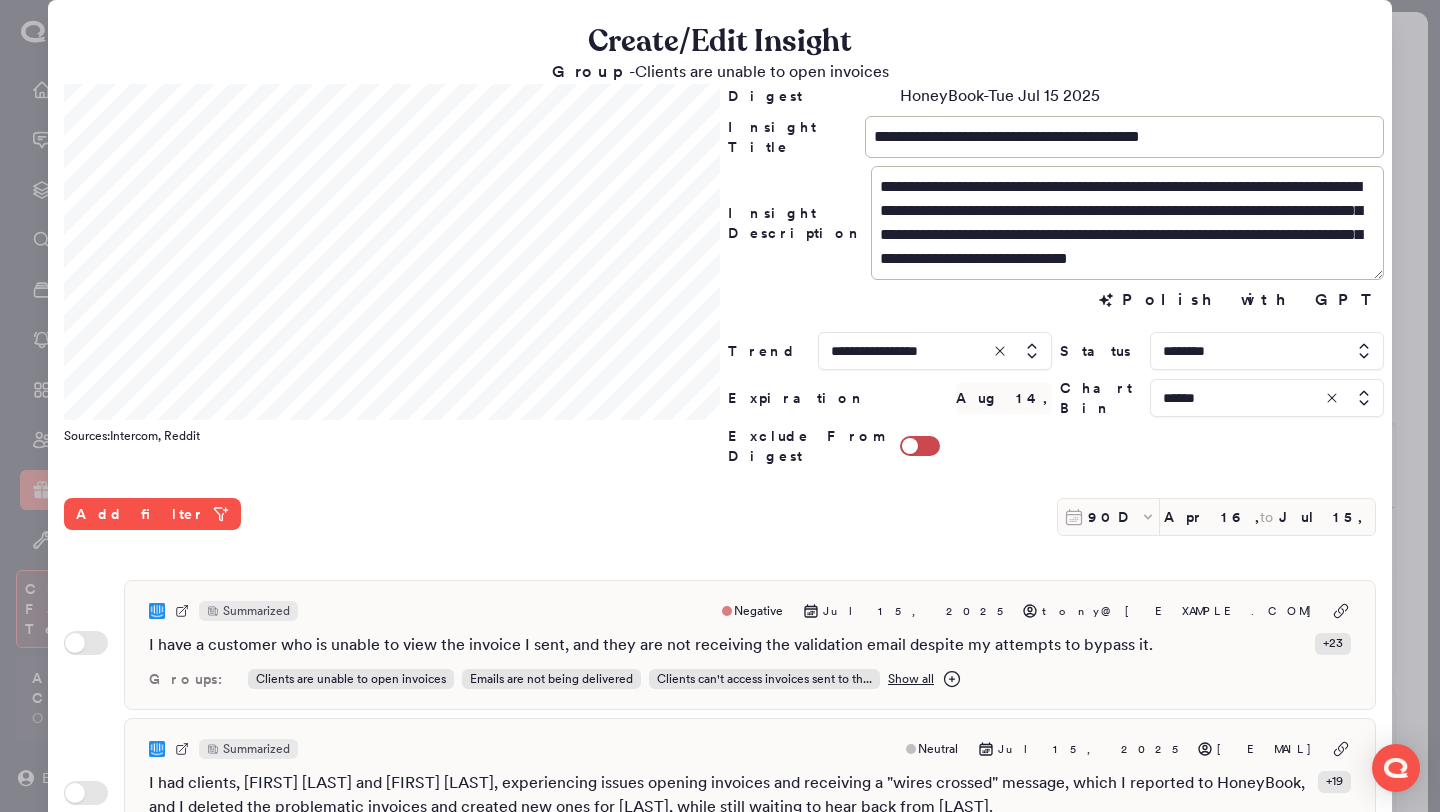 scroll, scrollTop: 516, scrollLeft: 0, axis: vertical 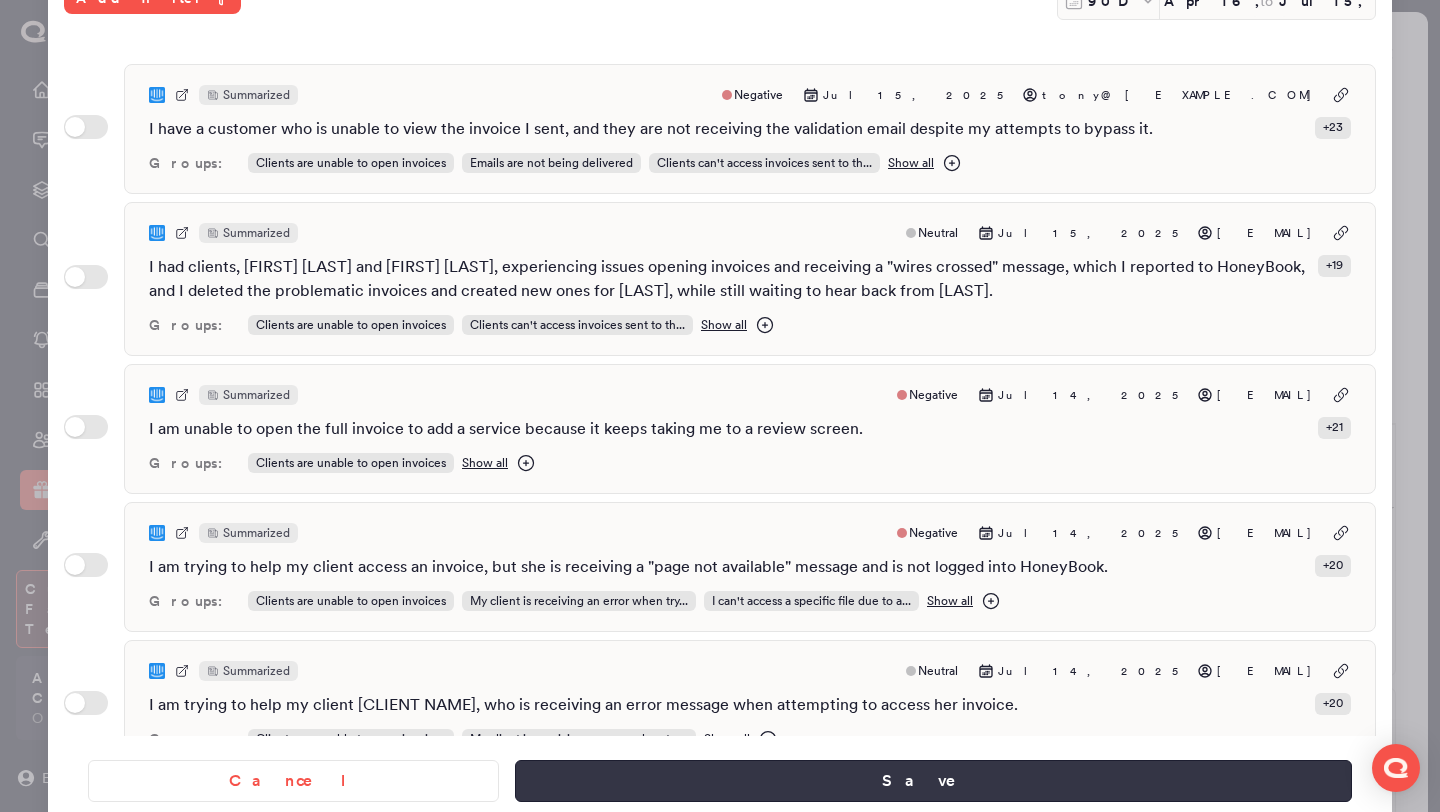 click on "Save" at bounding box center (933, 781) 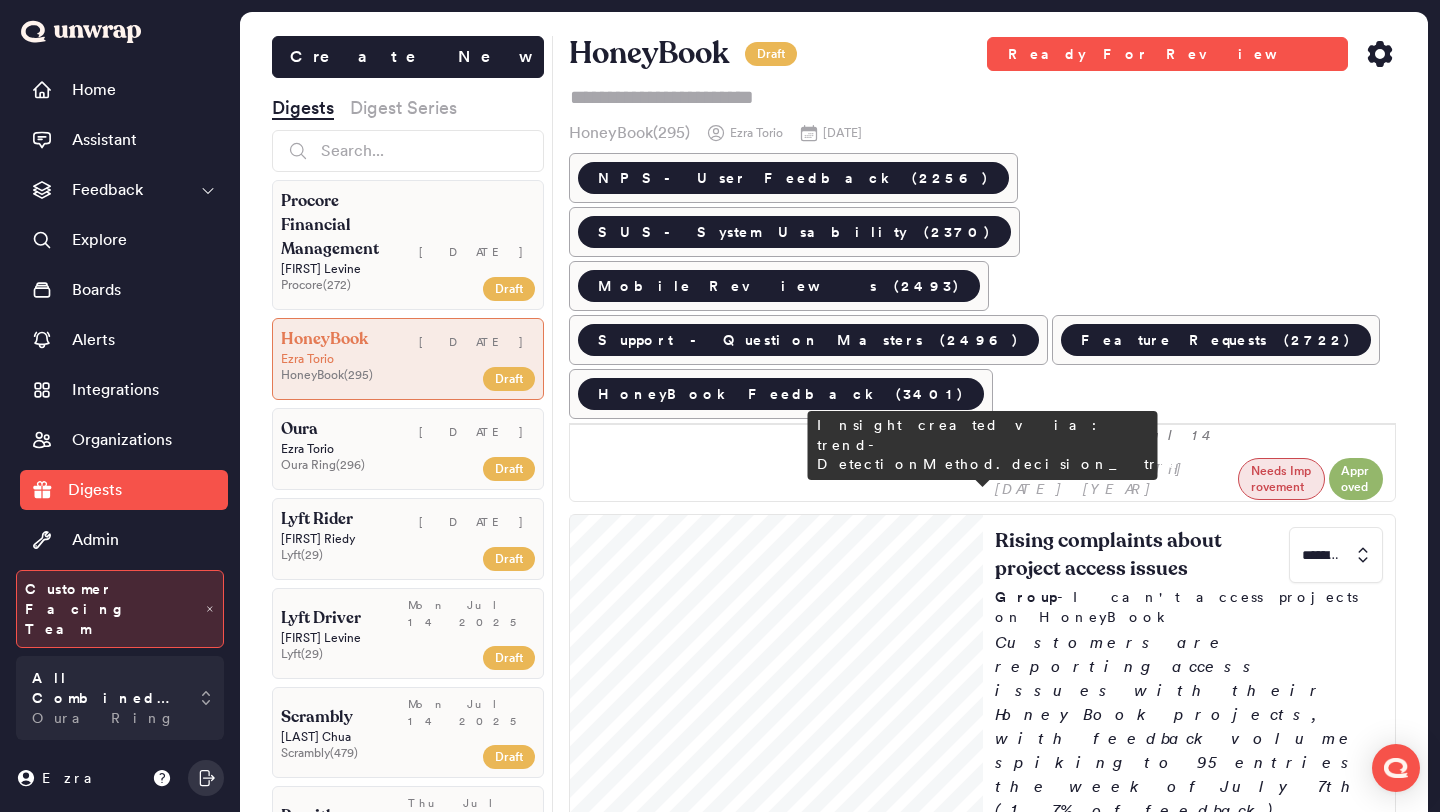 scroll, scrollTop: 2944, scrollLeft: 0, axis: vertical 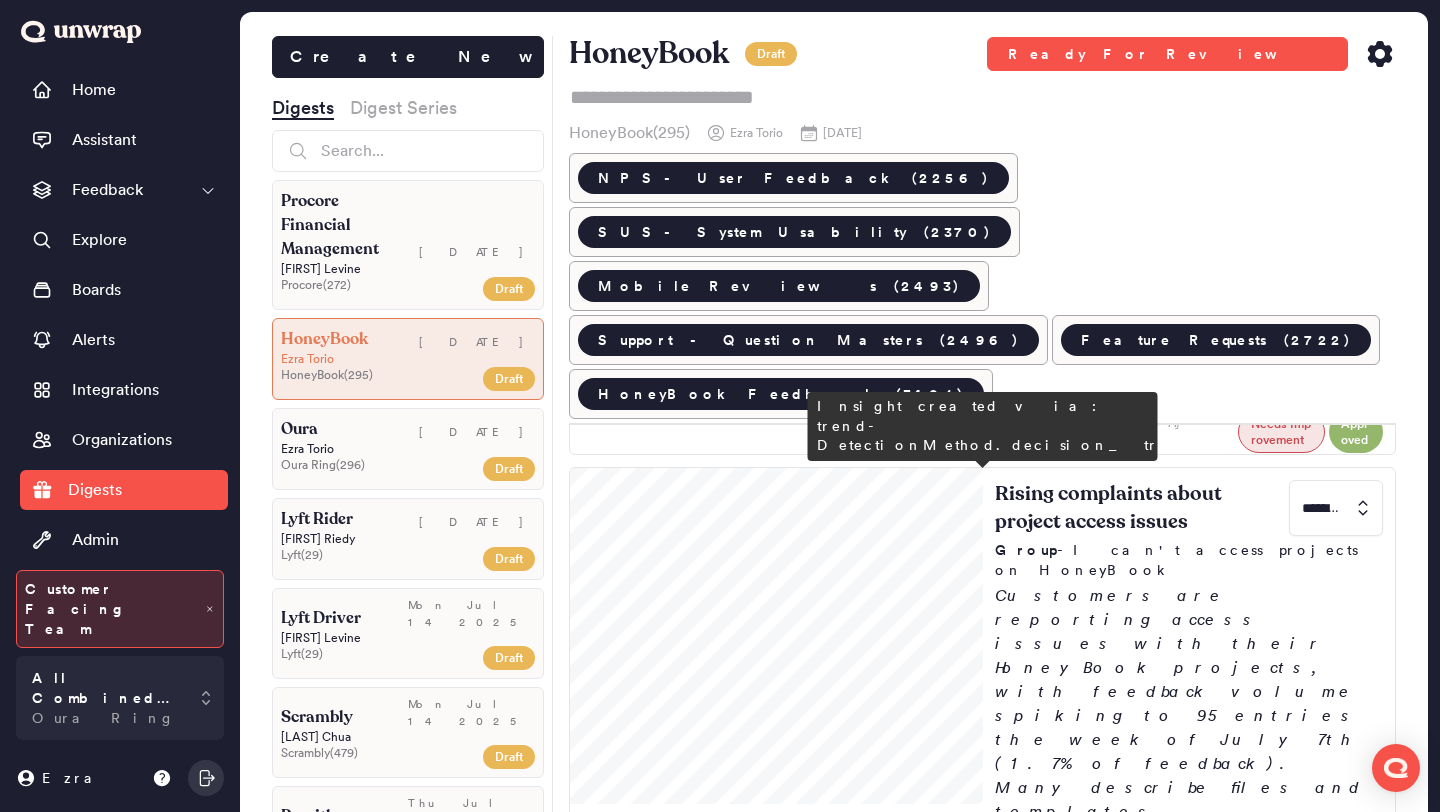 click on "Customers are reporting difficulties accessing contract files, with feedback volume increasing to 75 entries the week of [DATE] (1.3% of feedback). Common issues include error messages like 'file deleted' and persistent loading problems across various devices and browsers." at bounding box center (1189, 3602) 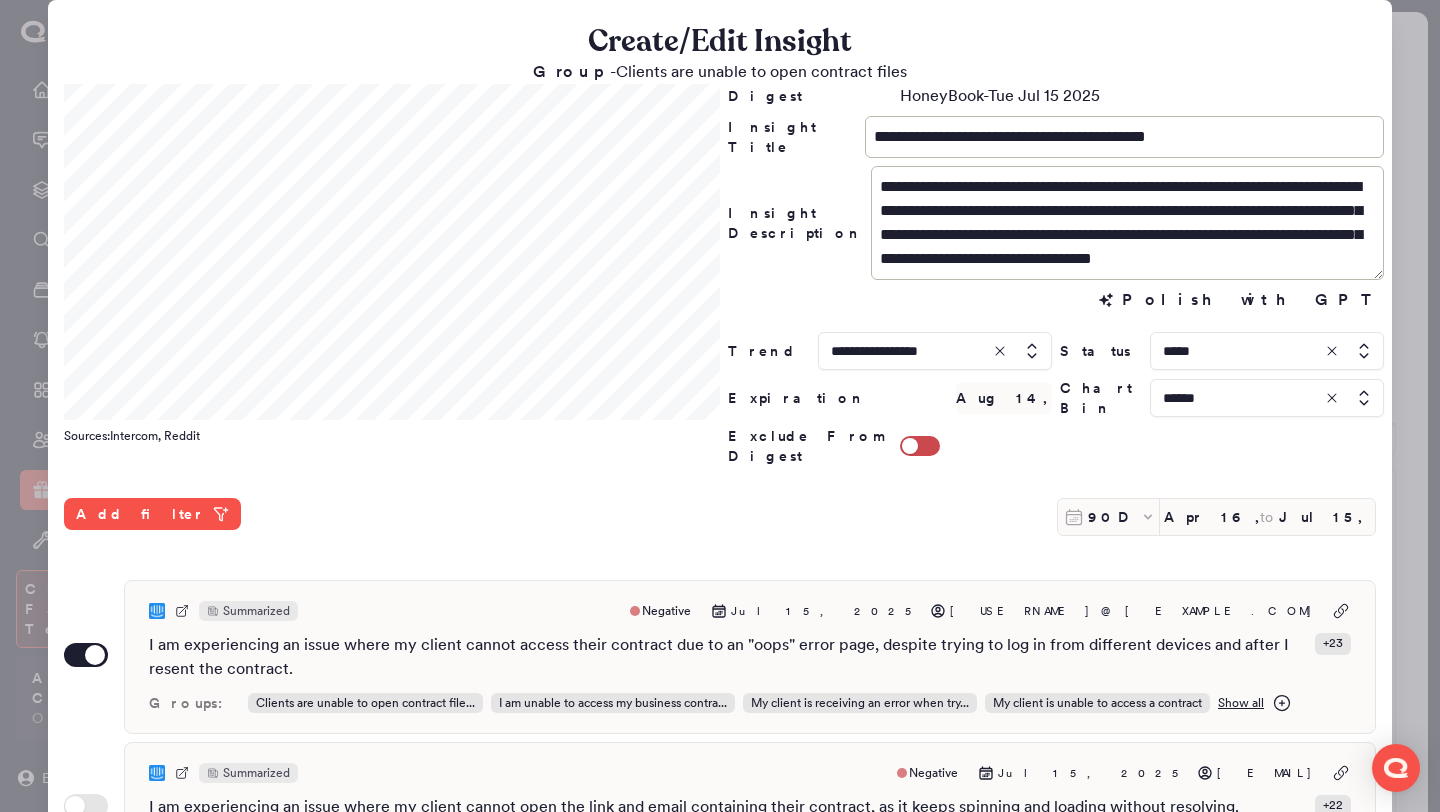 click at bounding box center (1267, 351) 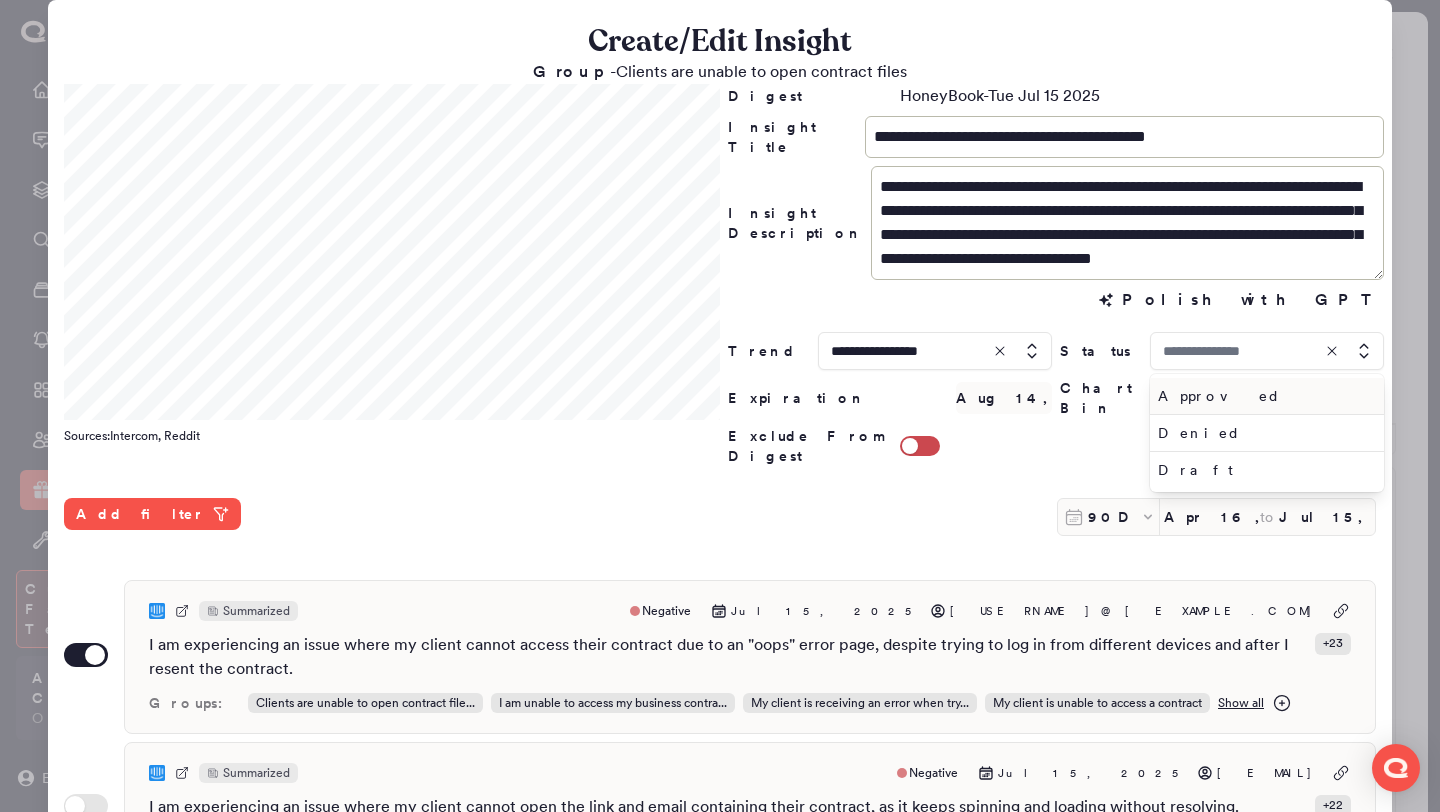 type on "*****" 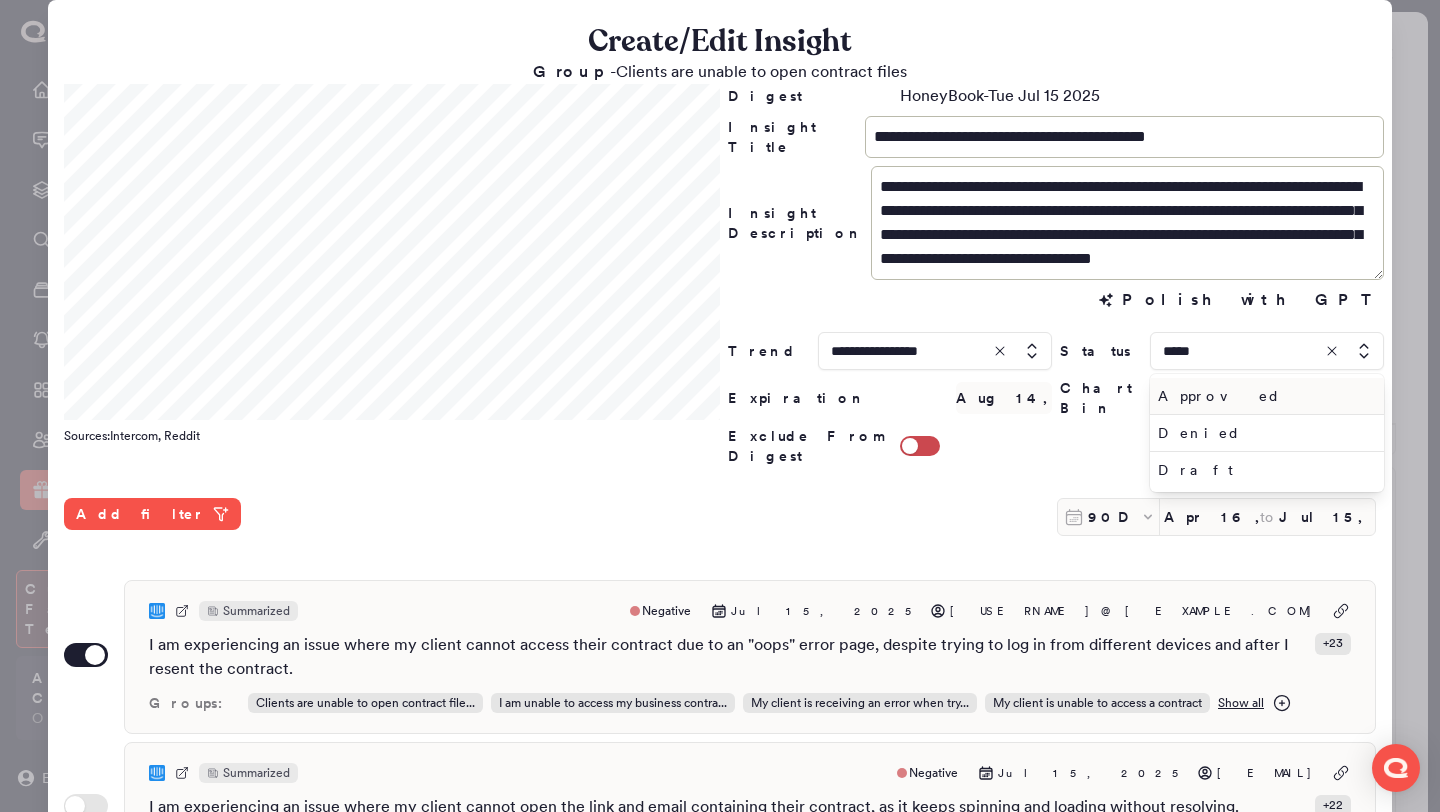 click on "Approved" at bounding box center [1263, 396] 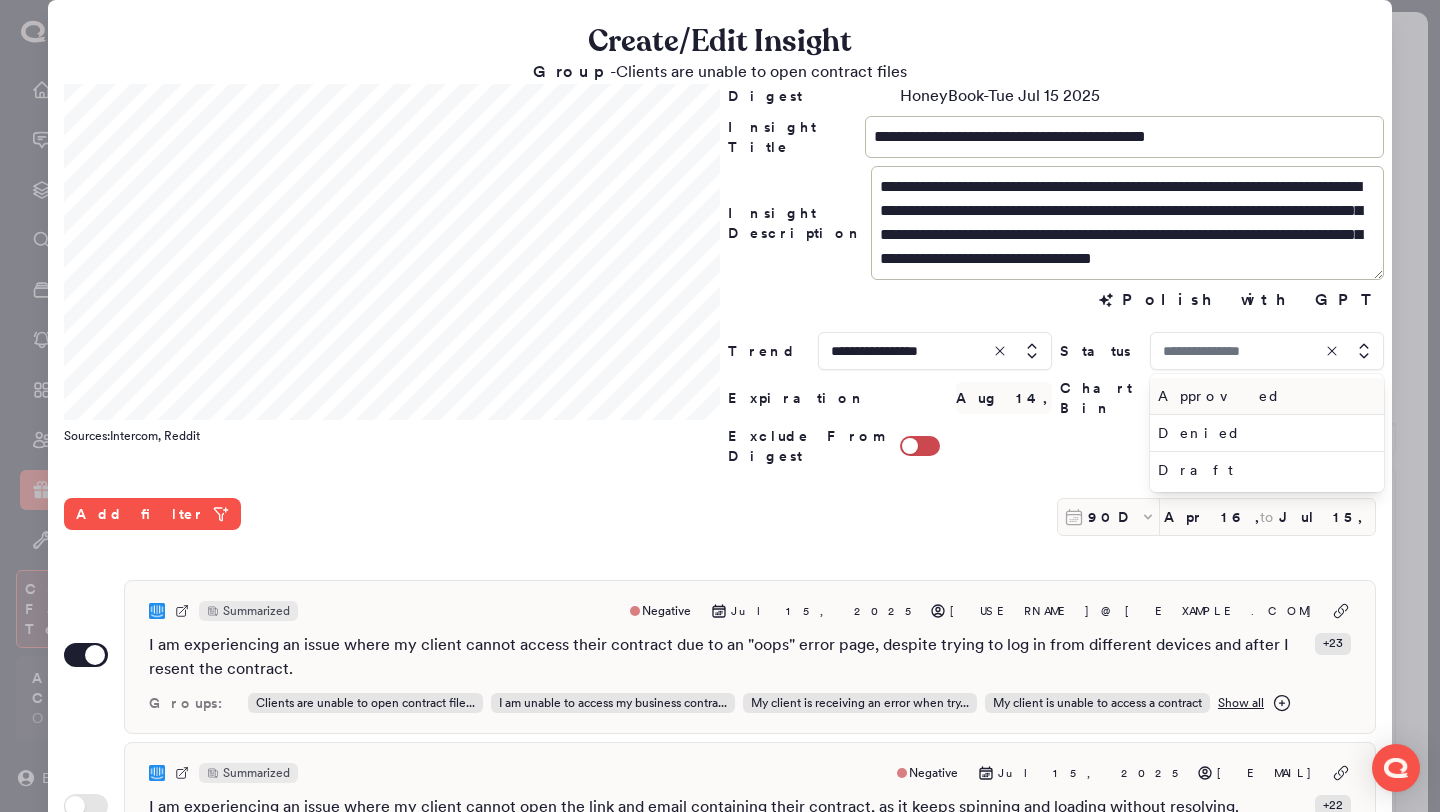 type on "********" 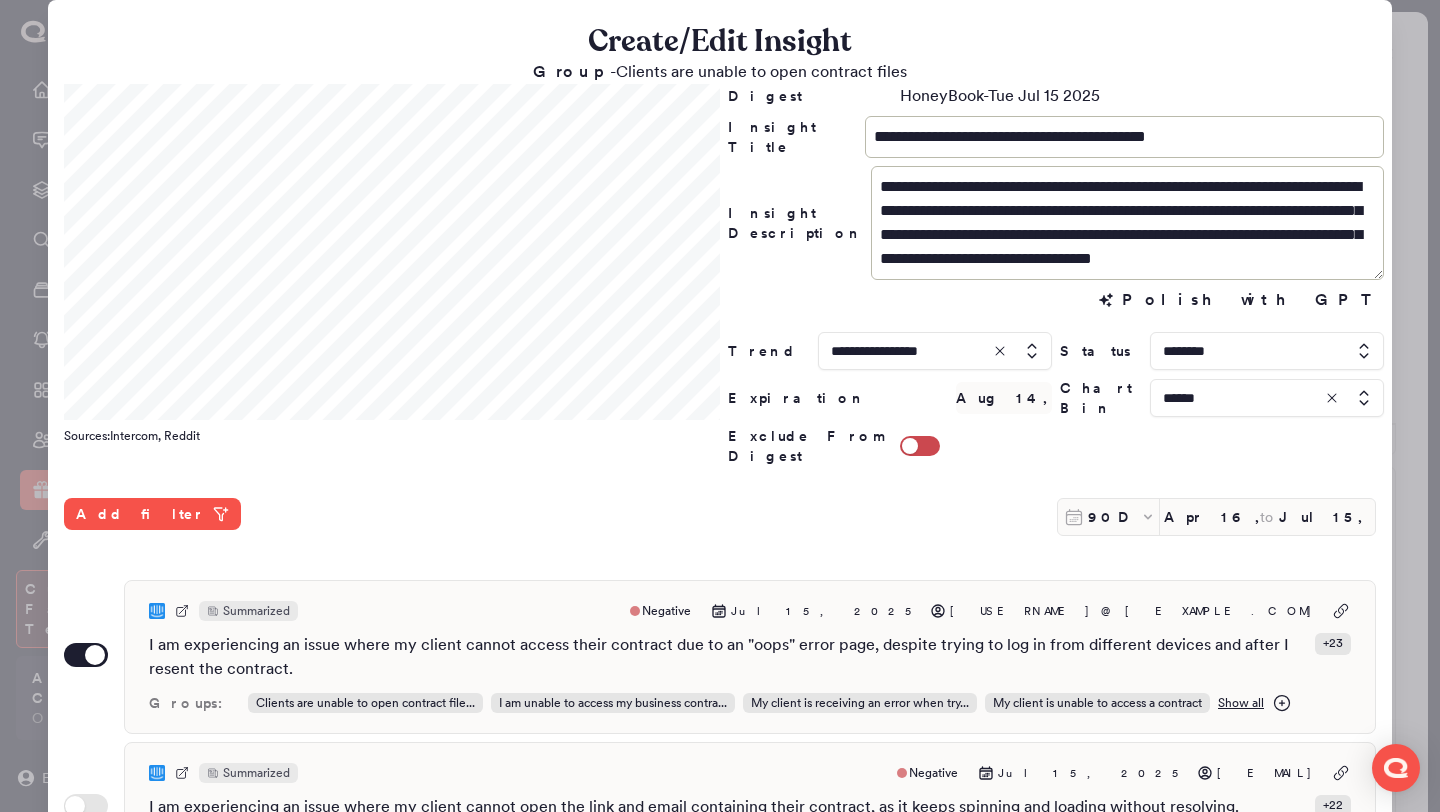 scroll, scrollTop: 516, scrollLeft: 0, axis: vertical 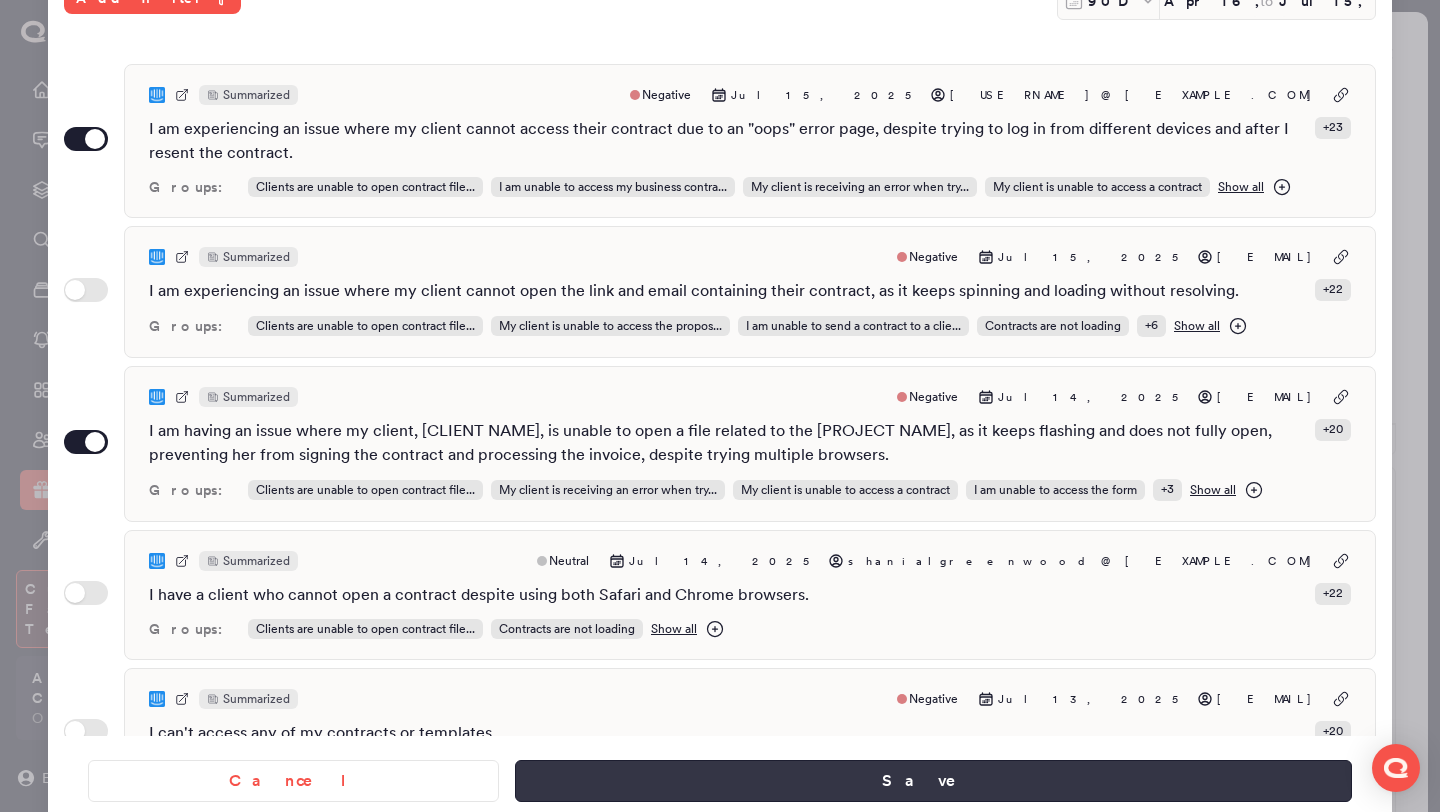 click on "Save" at bounding box center [933, 781] 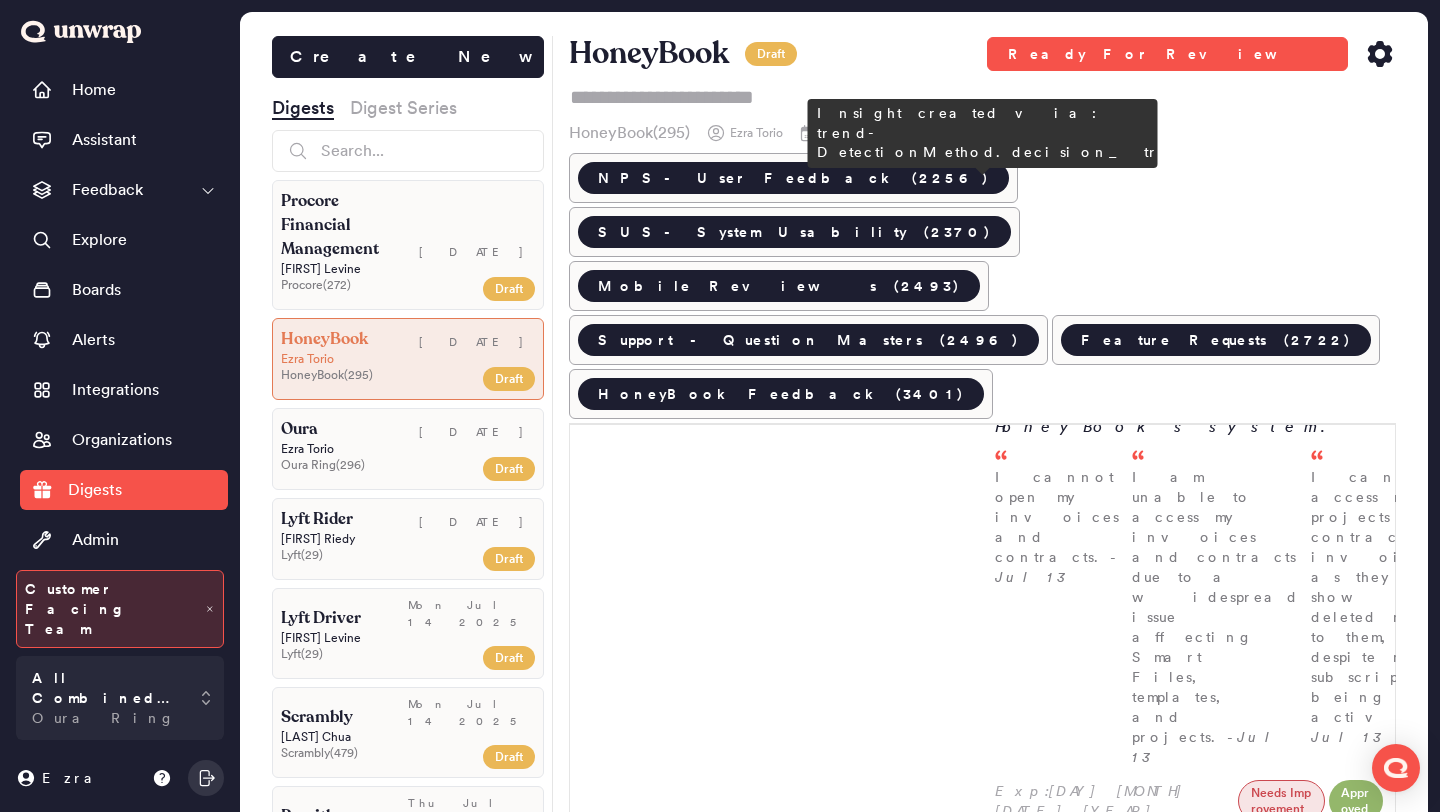 scroll, scrollTop: 5781, scrollLeft: 0, axis: vertical 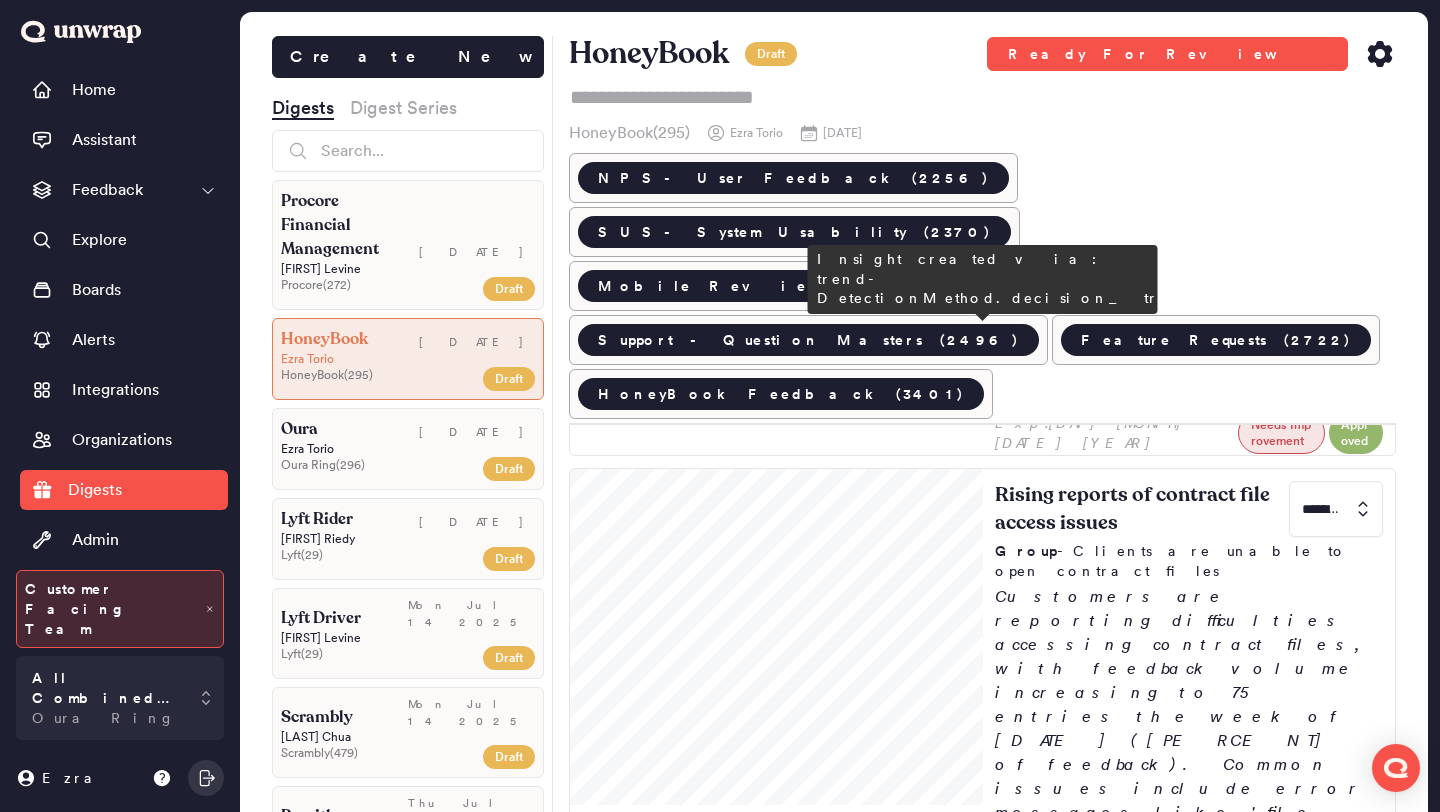 click on "Customers are reporting delays in receiving funds from dispute resolutions, with feedback volume dropping from 18 to 8 entries the week of July 7 (0.1% of feedback). Many express frustration over unresolved disputes and the financial strain caused by delays exceeding 60-90 days. The 50K - 200K cohort is disproportionately affected, comprising 45.3% of this feedback group." at bounding box center (1189, 5815) 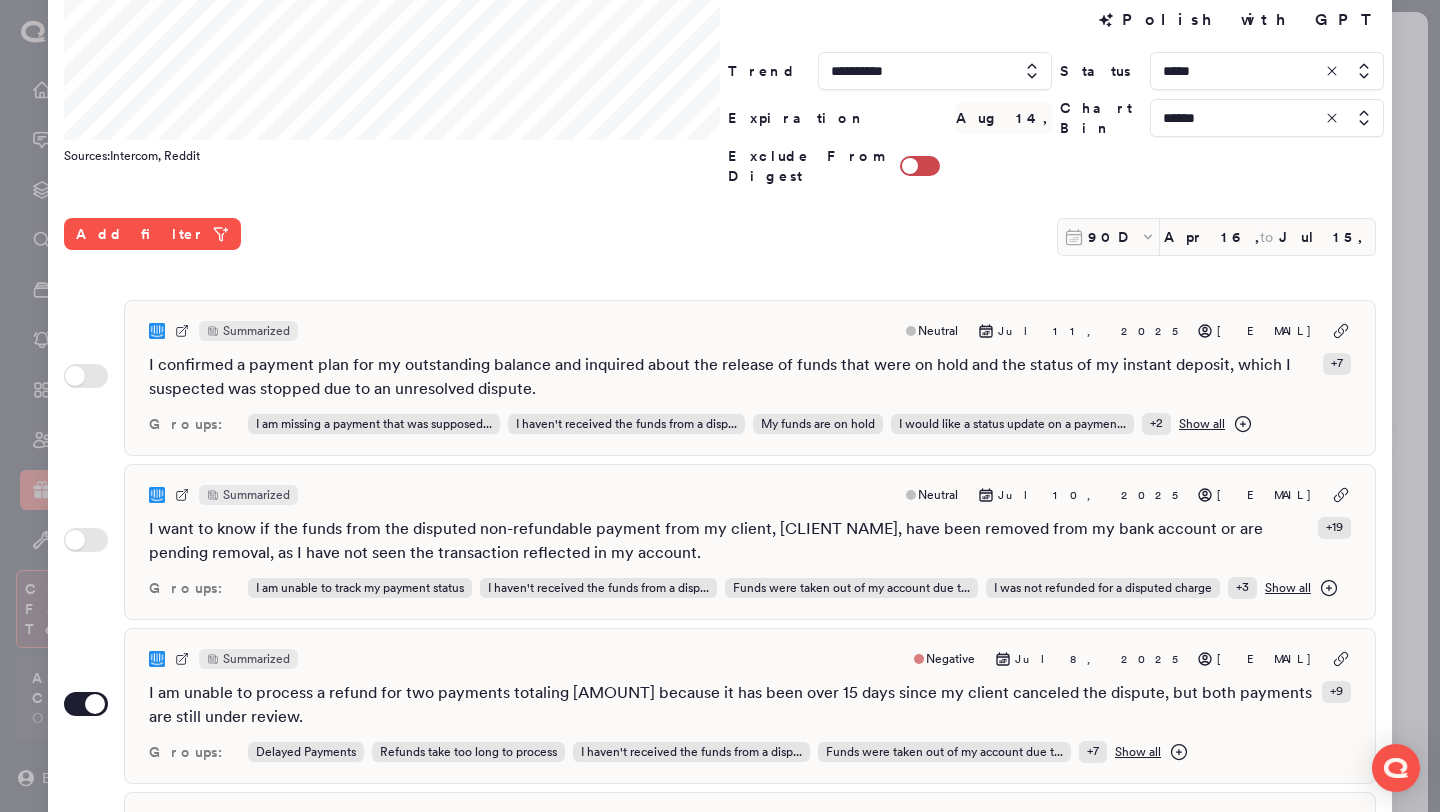 scroll, scrollTop: 399, scrollLeft: 0, axis: vertical 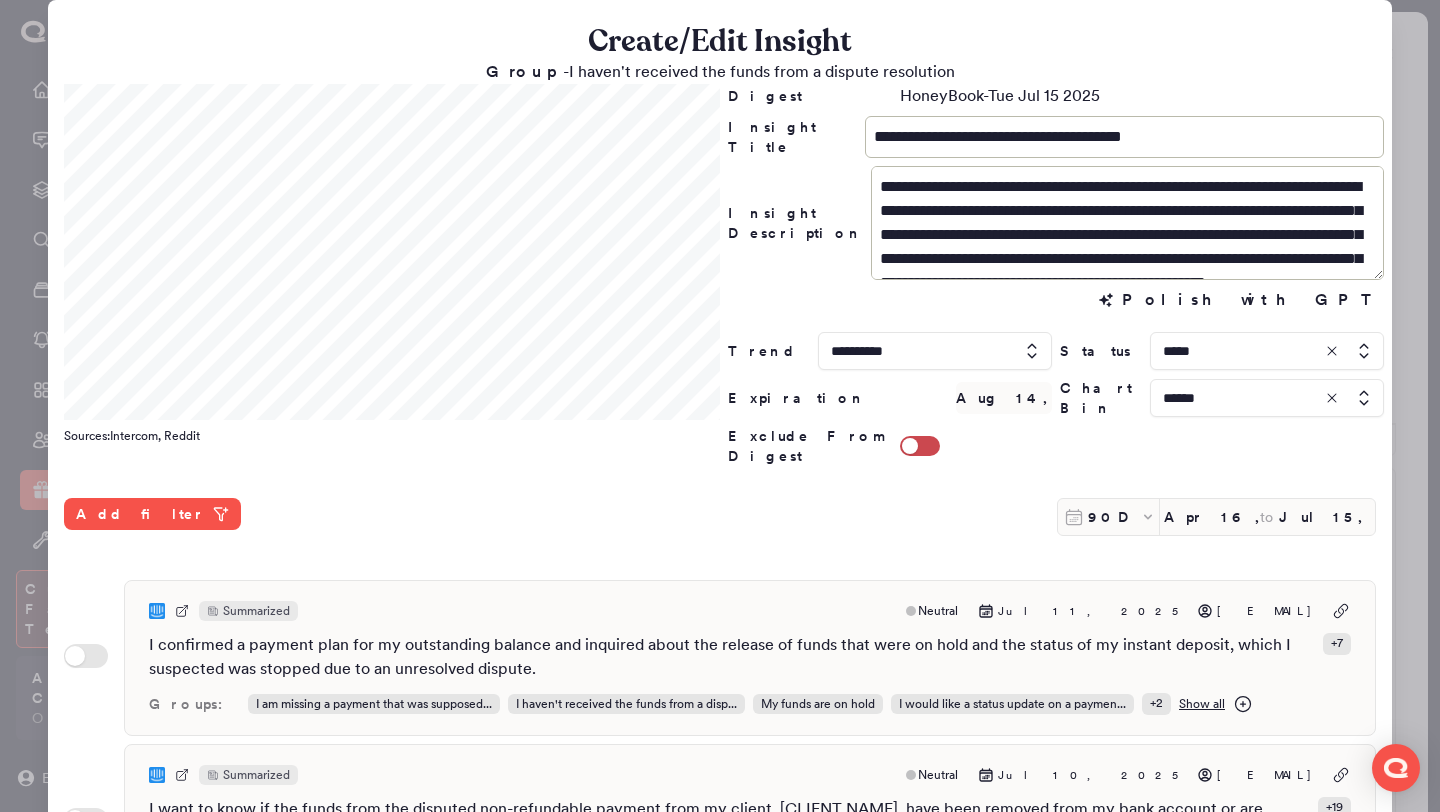 click at bounding box center (720, 406) 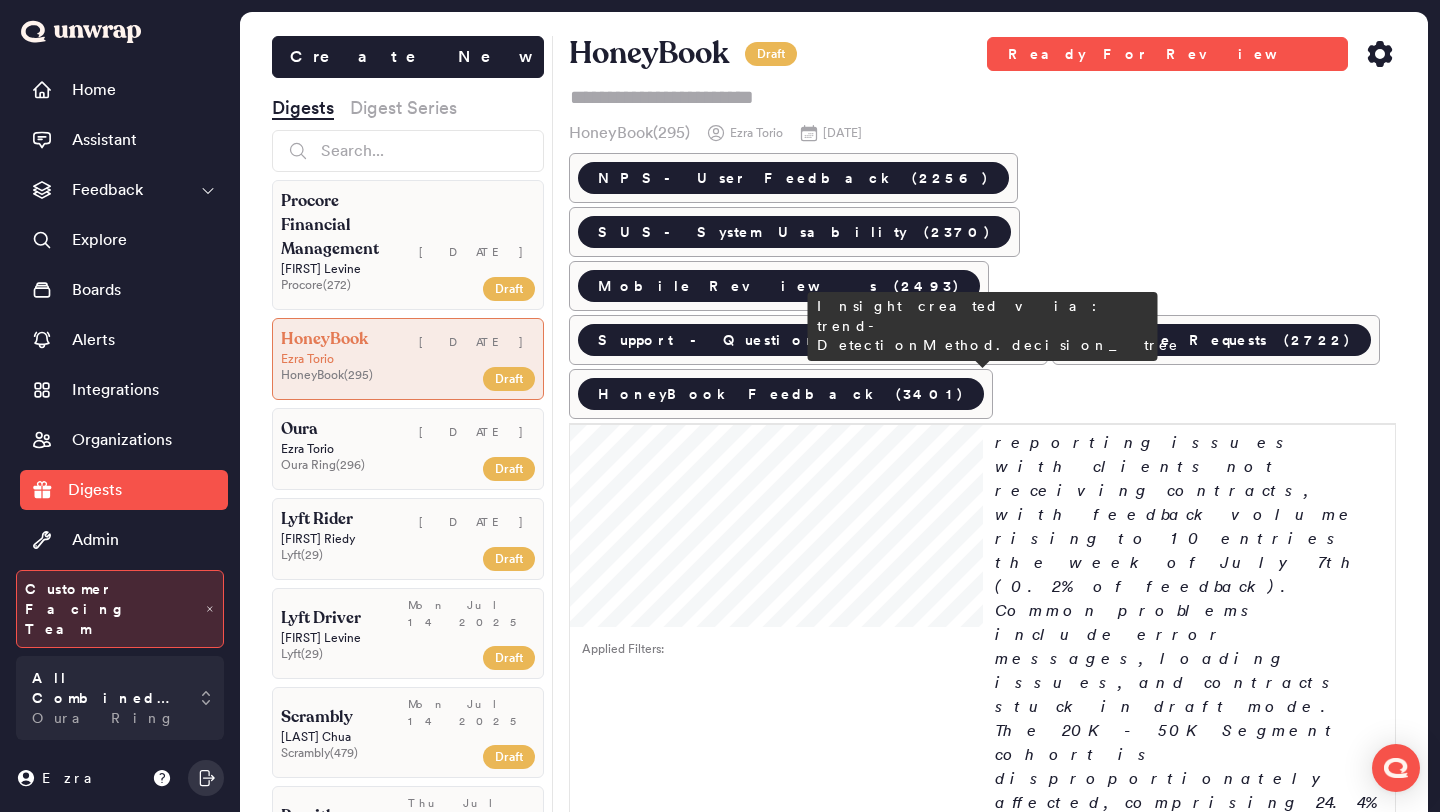 scroll, scrollTop: 6994, scrollLeft: 0, axis: vertical 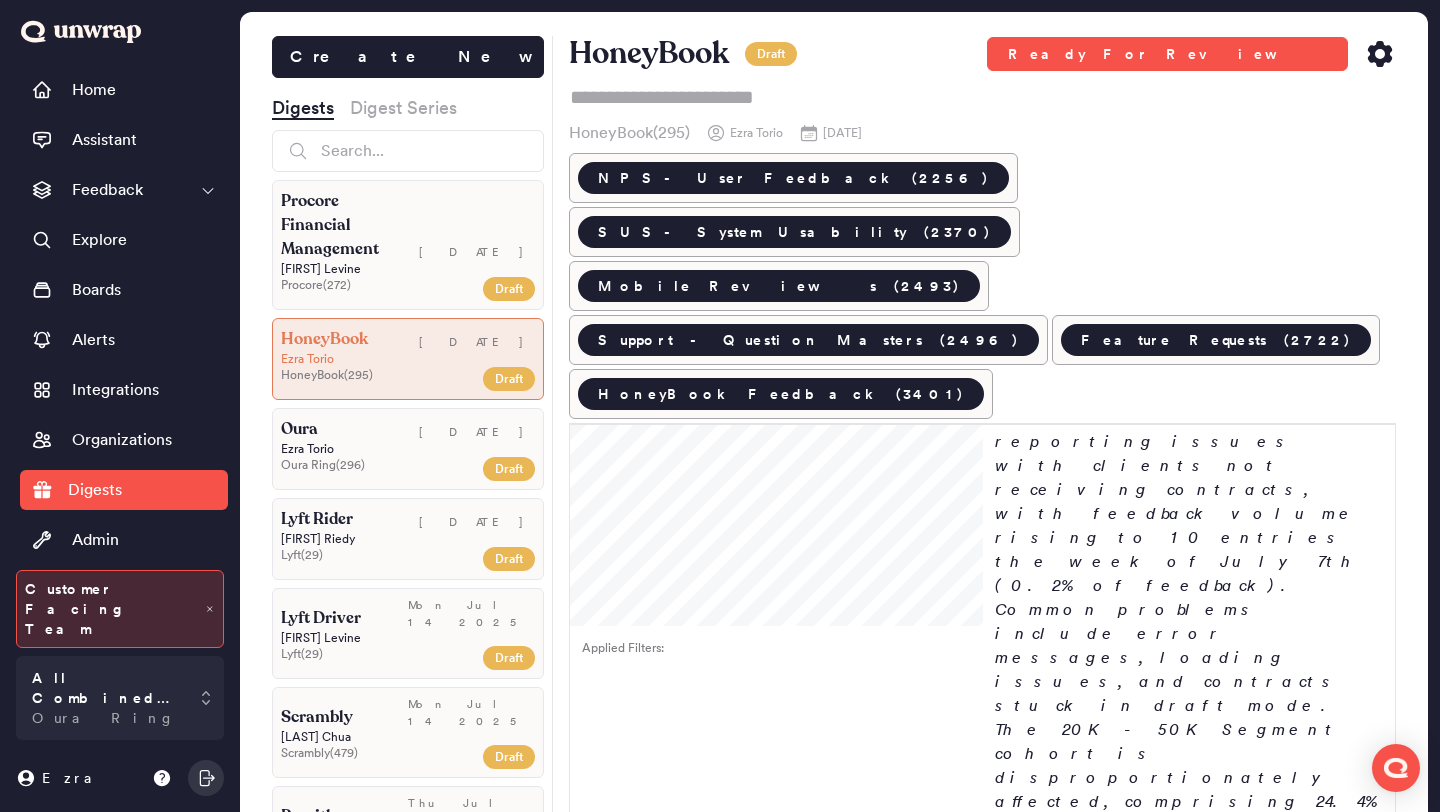 click on "Fewer customers are reporting issues with their HoneyBook scheduler, with feedback volume dropping from 14 entries to 6 entries. Users highlight problems with availability not syncing correctly with Google Calendar and Outlook, leading to confusion for clients. The explore_new cohort is disproportionately affected, comprising 46.1% of this feedback group." at bounding box center (1189, 6866) 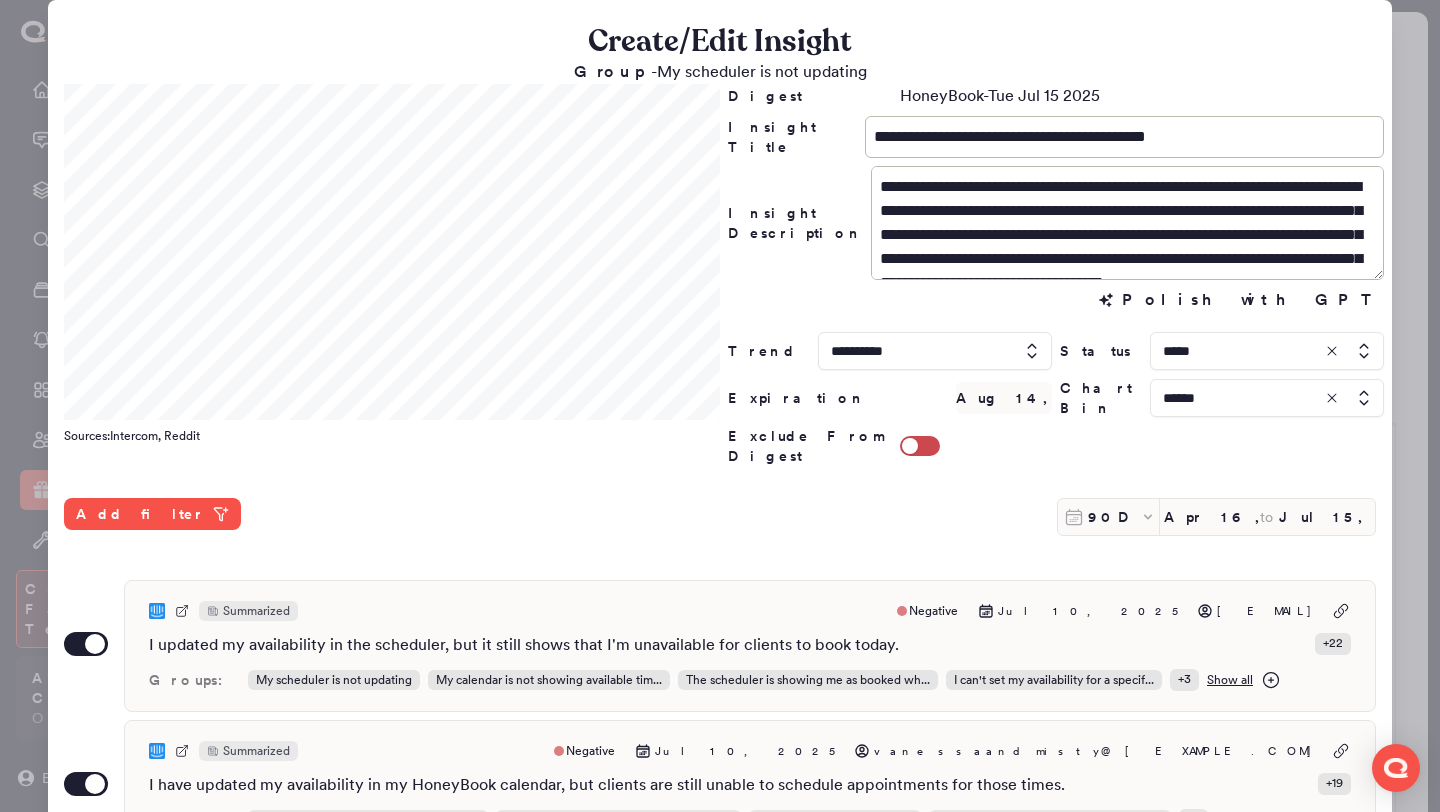 click at bounding box center (1267, 351) 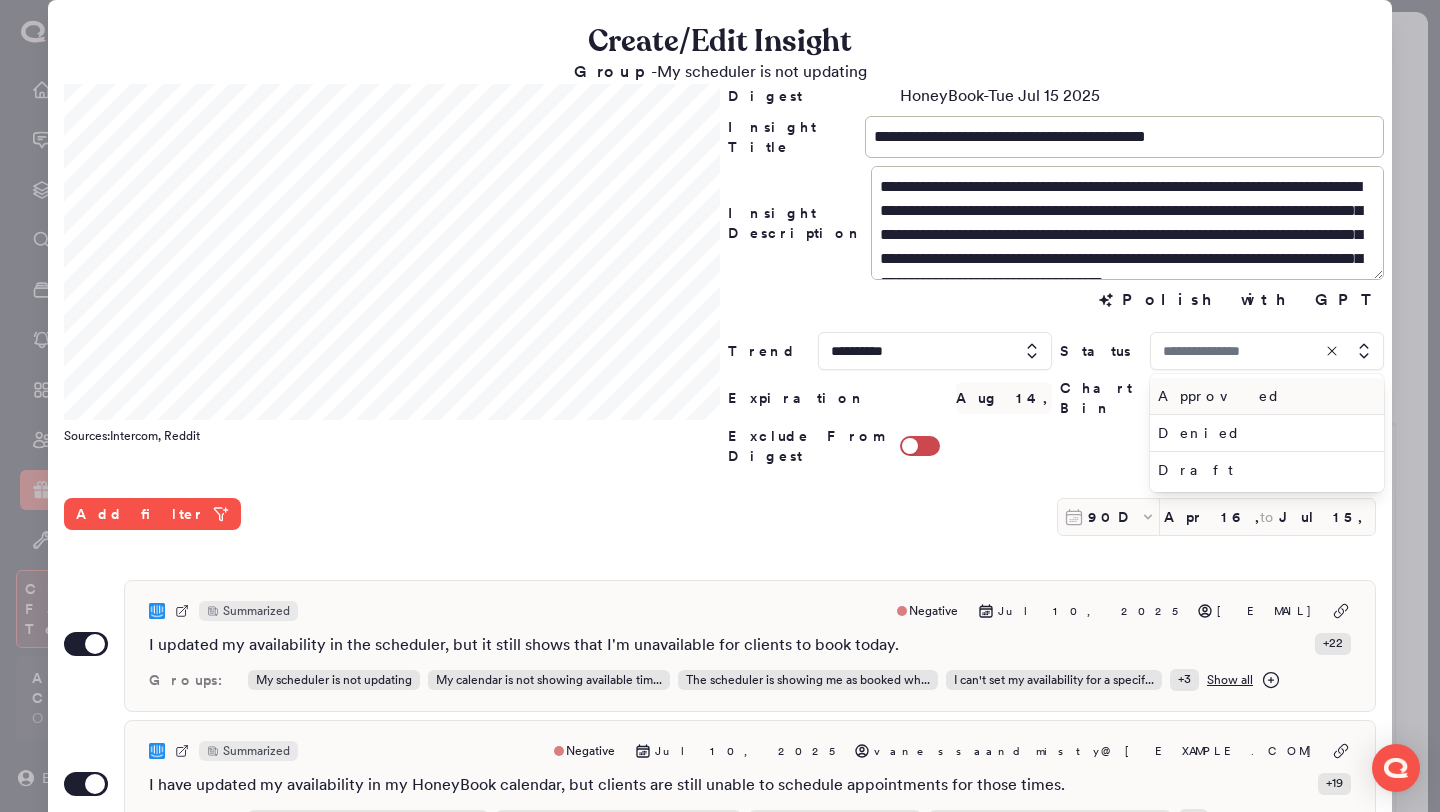 type on "*****" 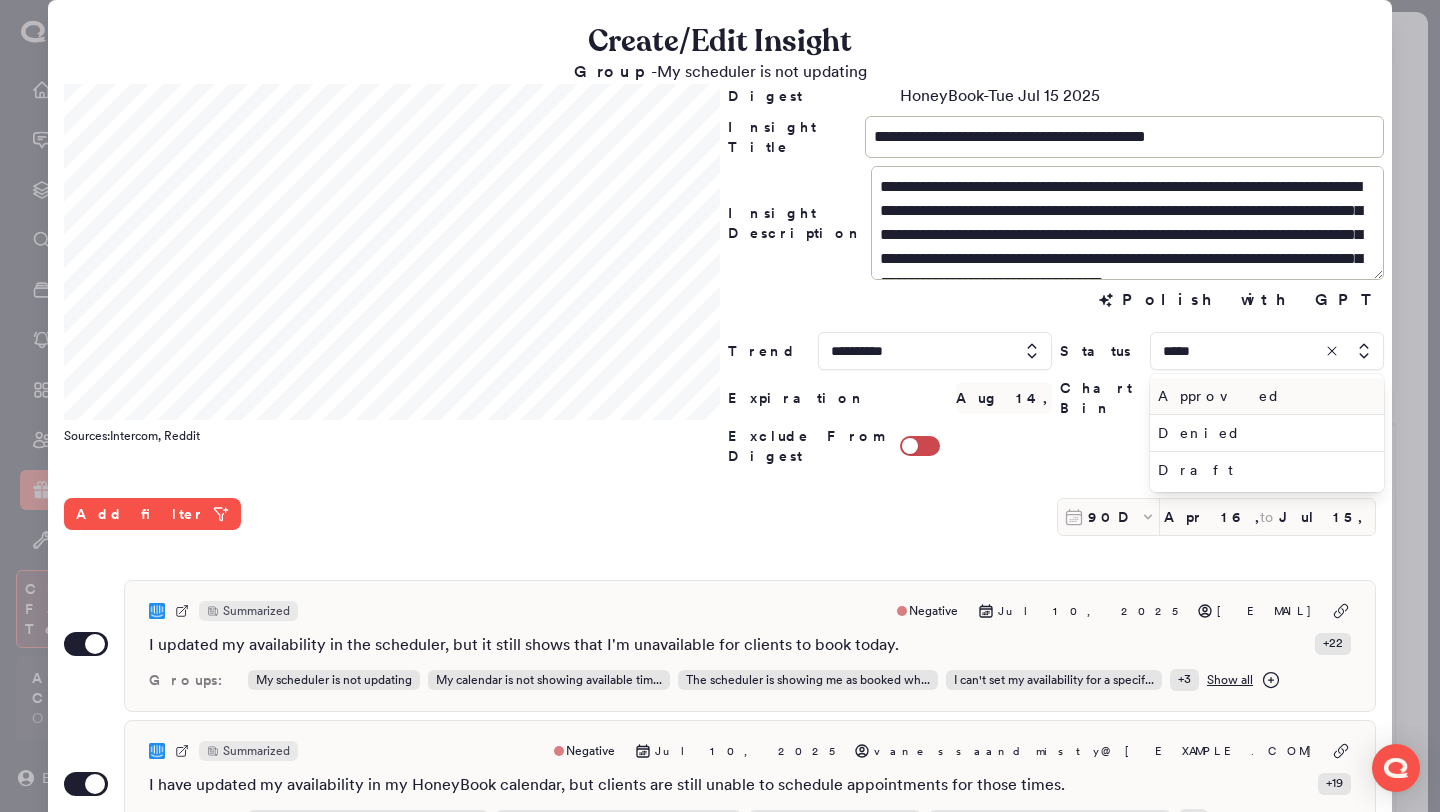 click on "Approved" at bounding box center (1263, 396) 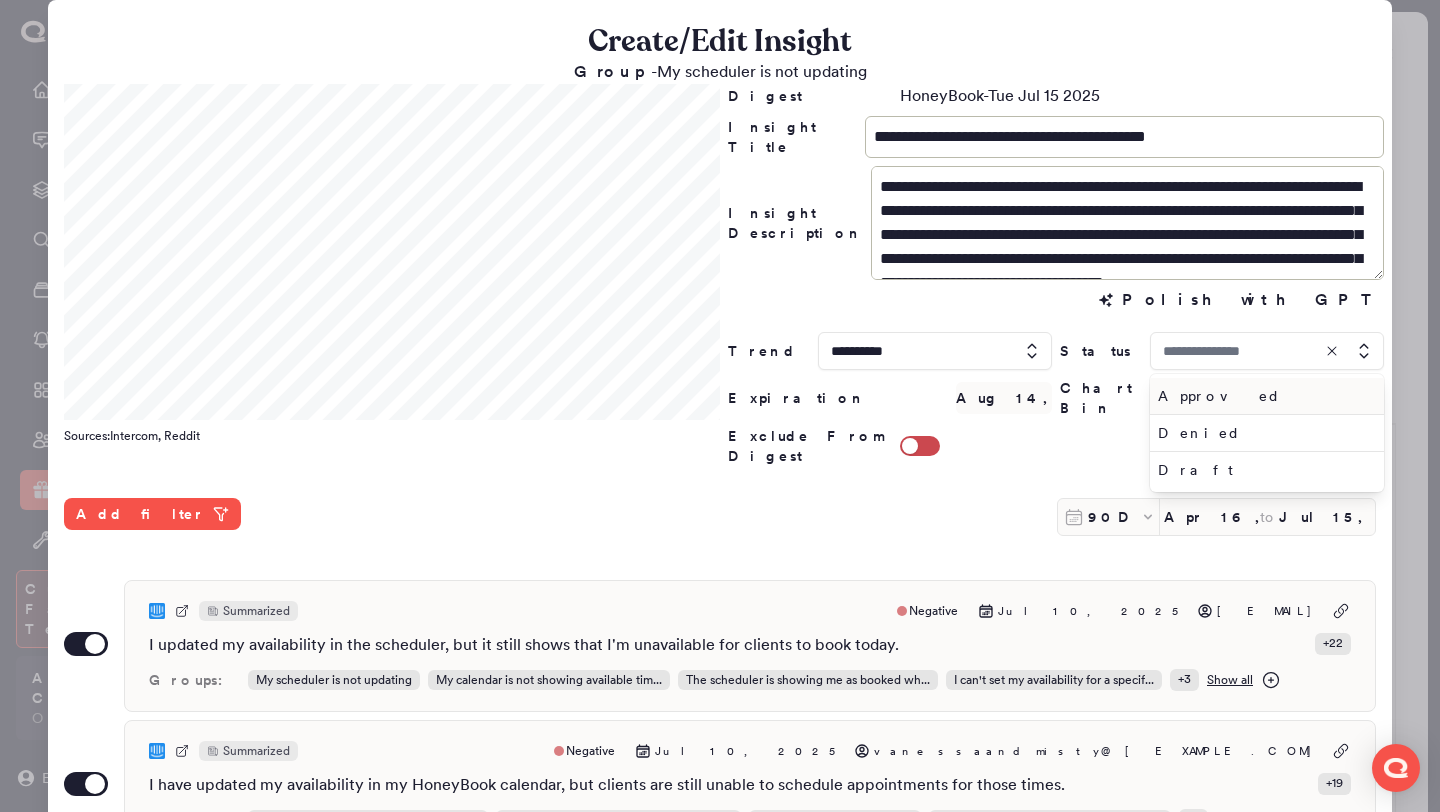 type on "********" 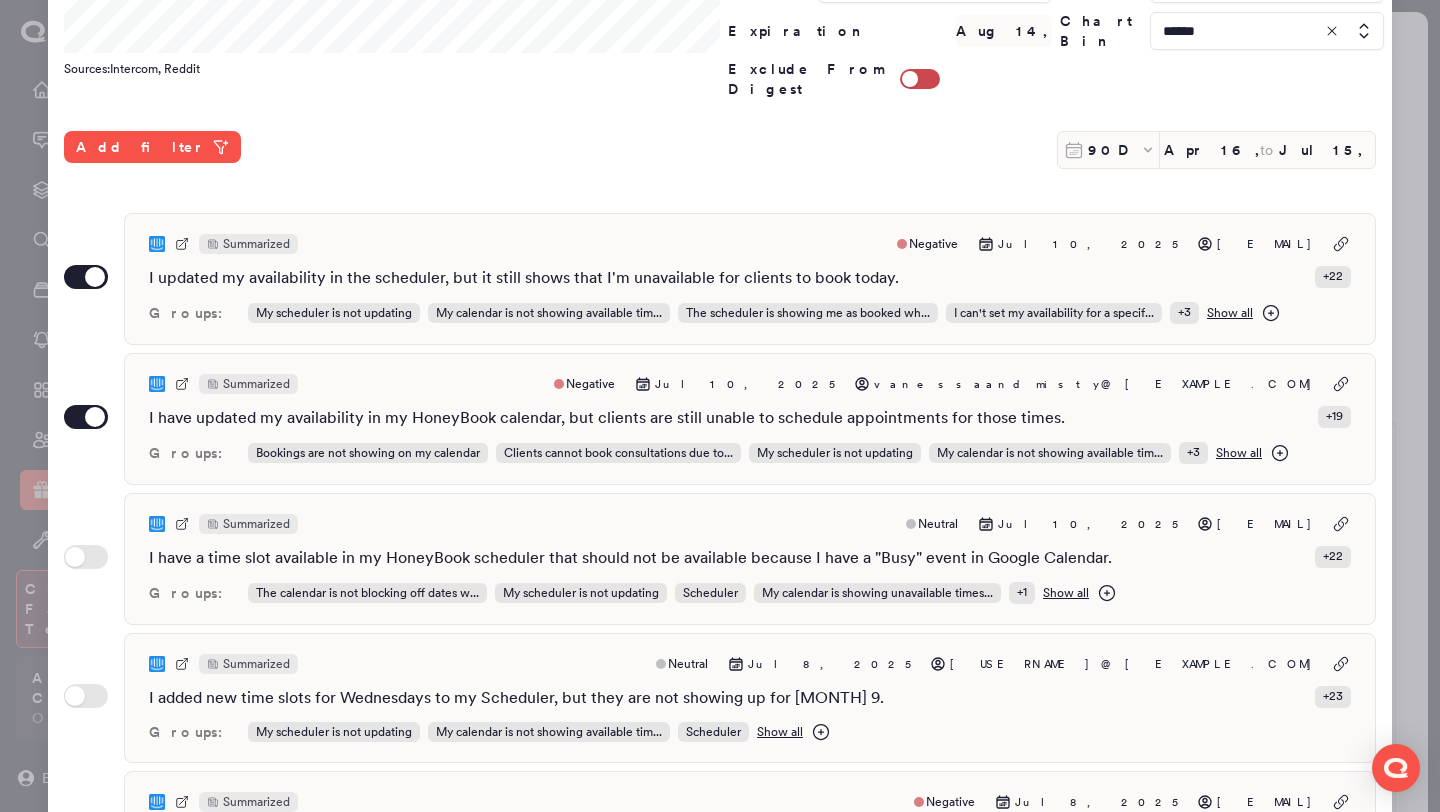 scroll, scrollTop: 516, scrollLeft: 0, axis: vertical 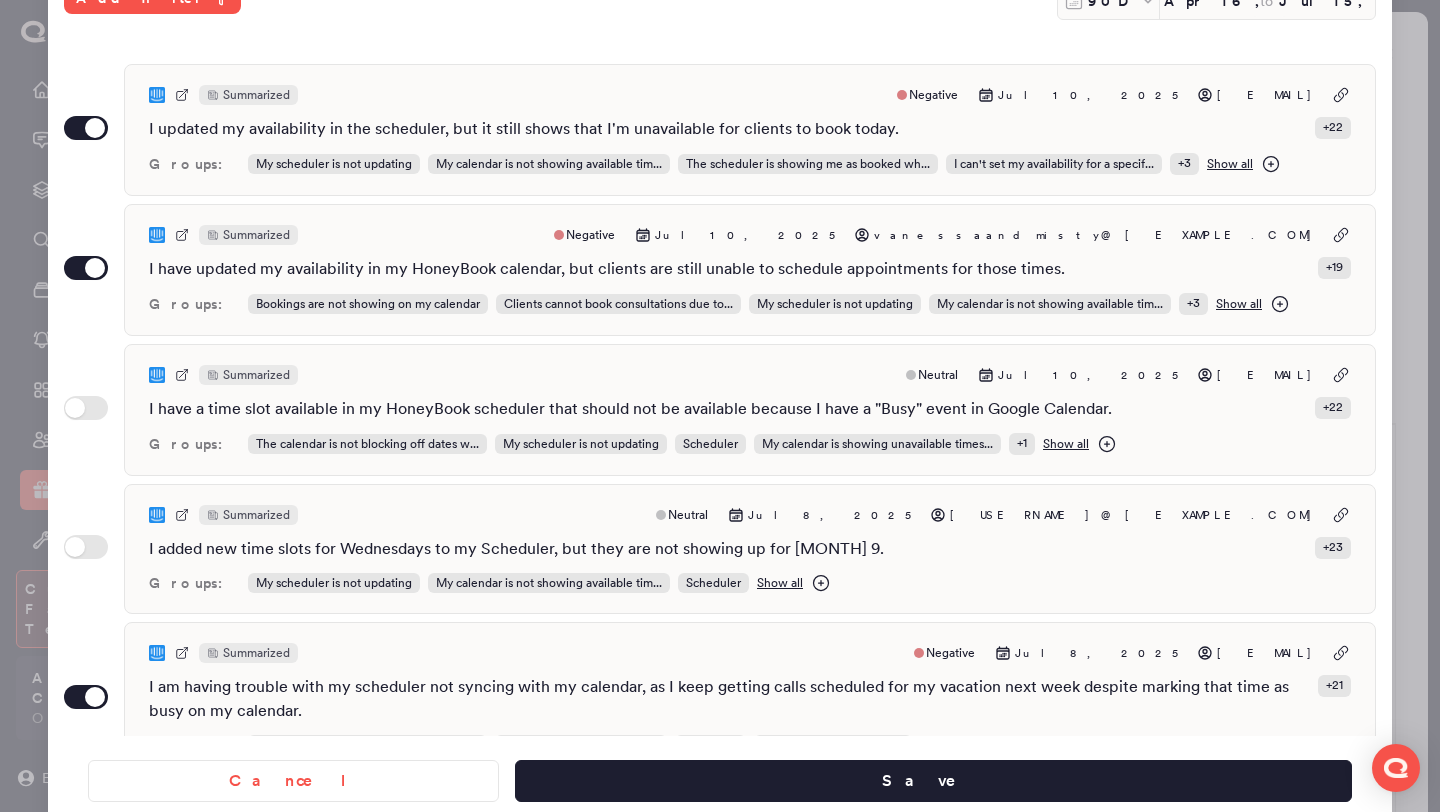 click on "Cancel Save" at bounding box center (720, 773) 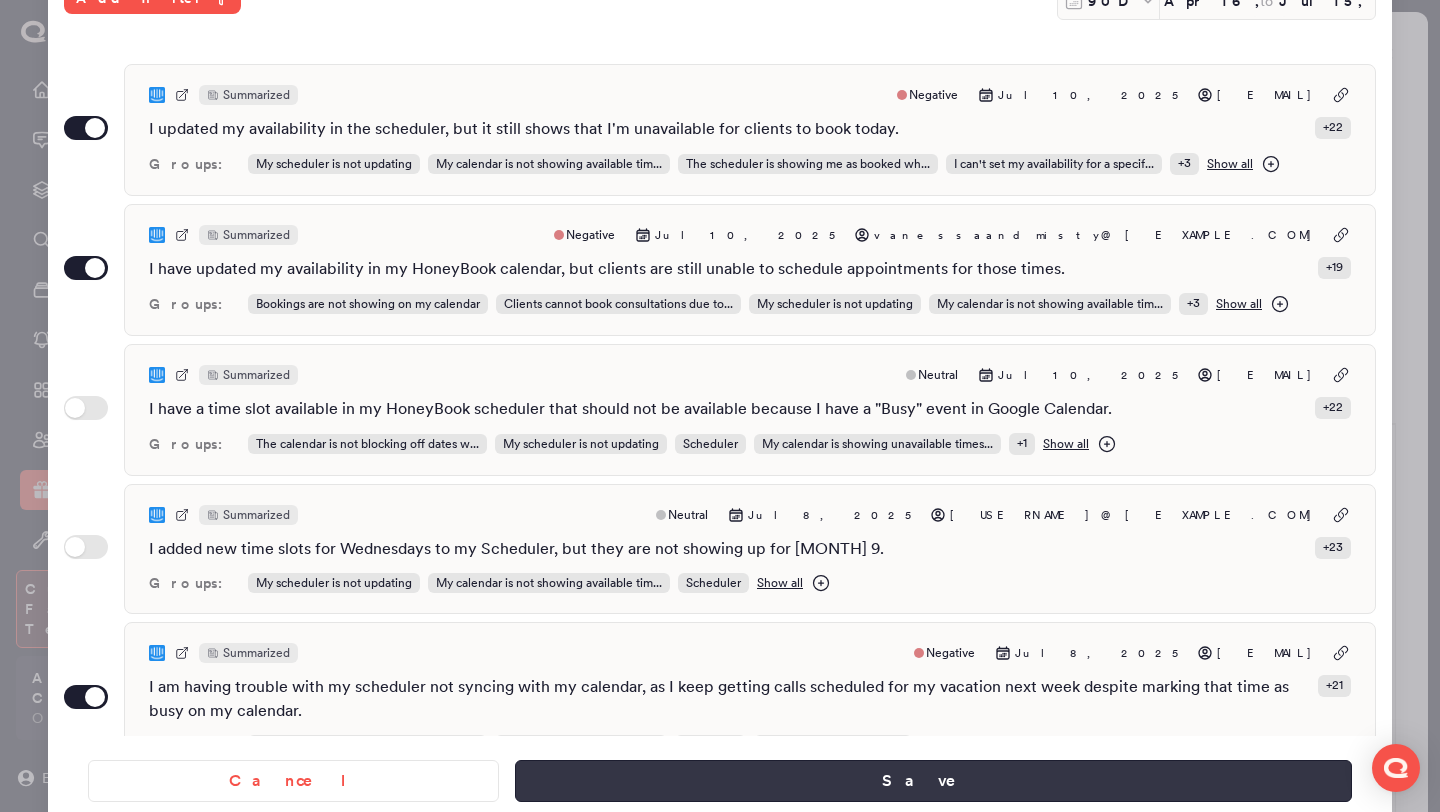 click on "Save" at bounding box center [933, 781] 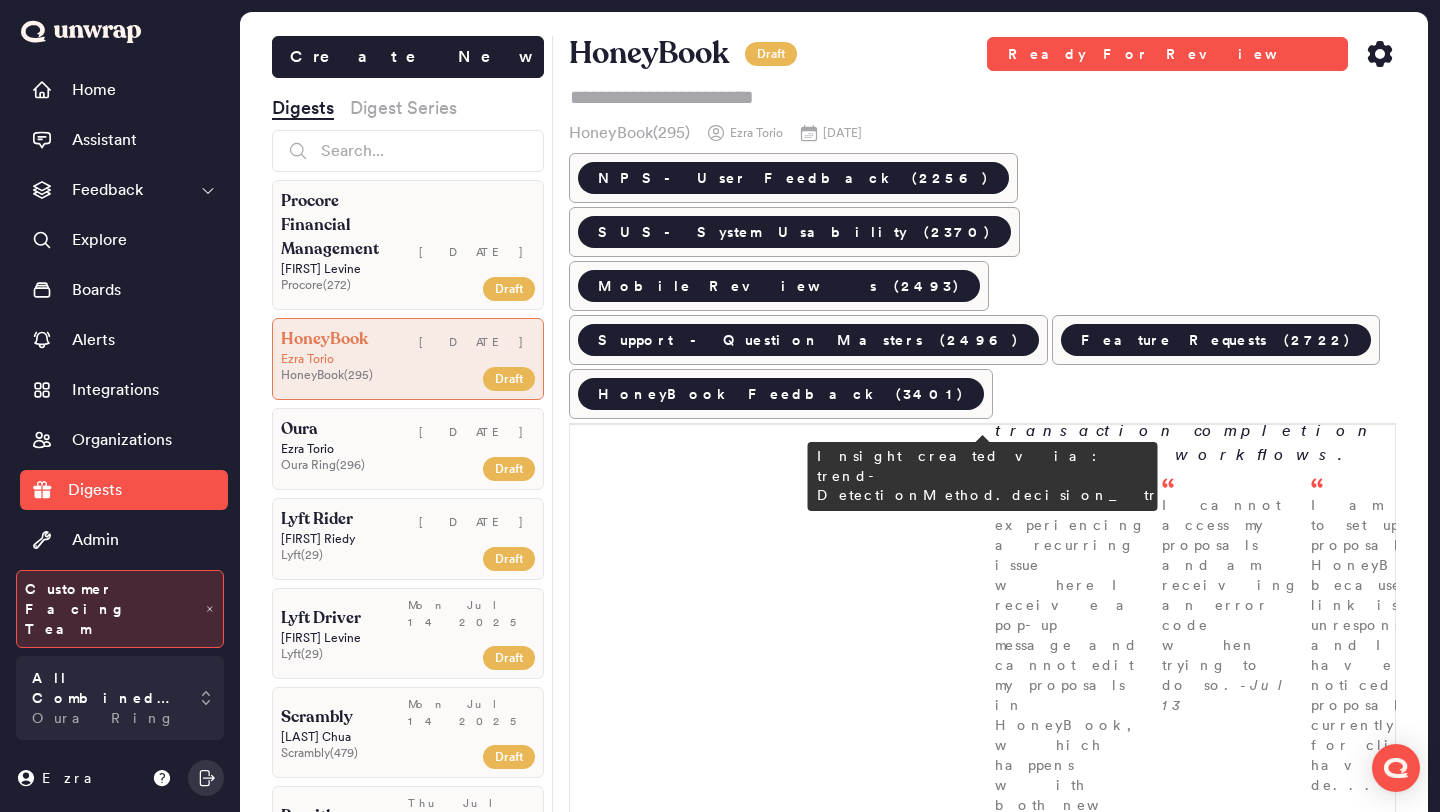 scroll, scrollTop: 29599, scrollLeft: 0, axis: vertical 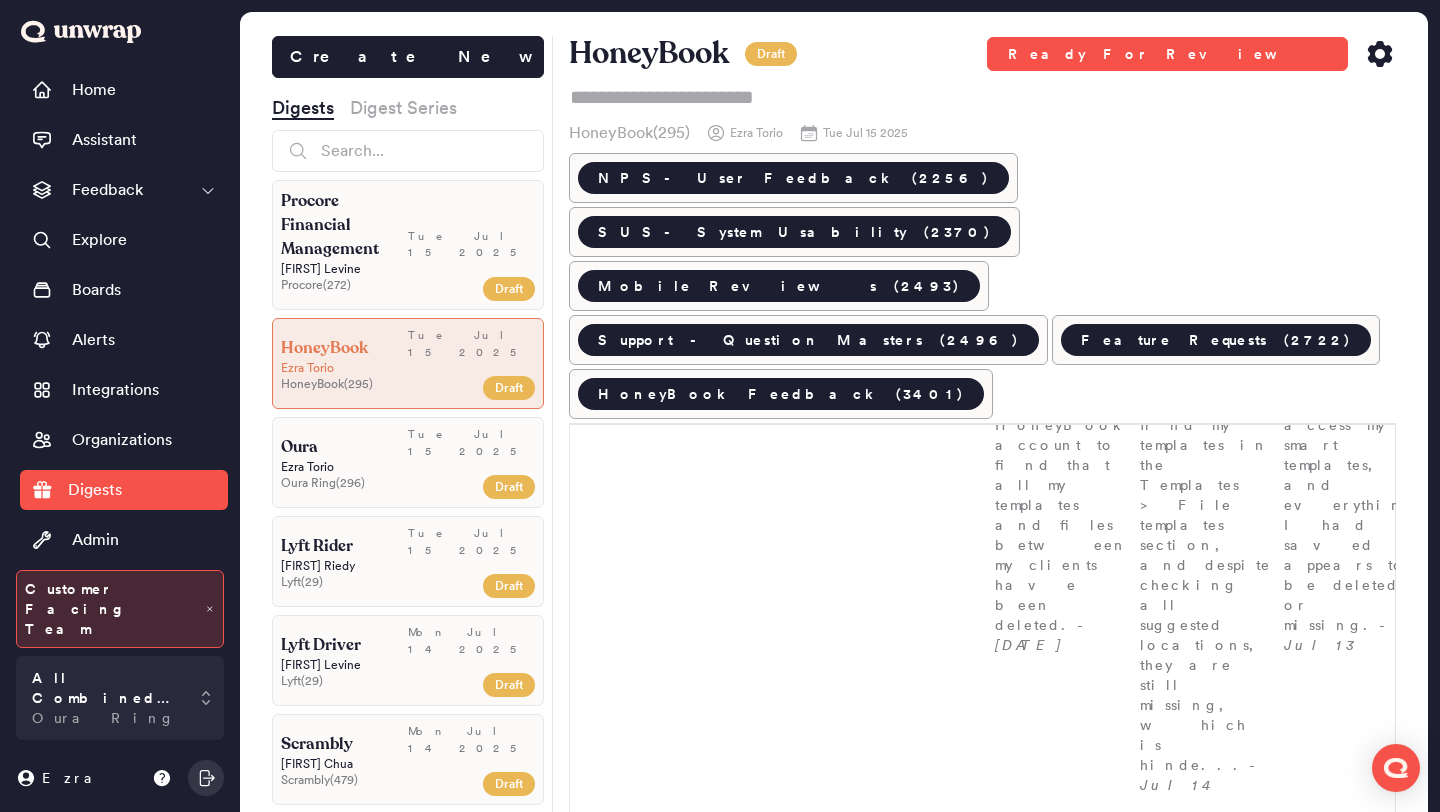 click on "[FIRST]   [LAST]" at bounding box center (408, 467) 